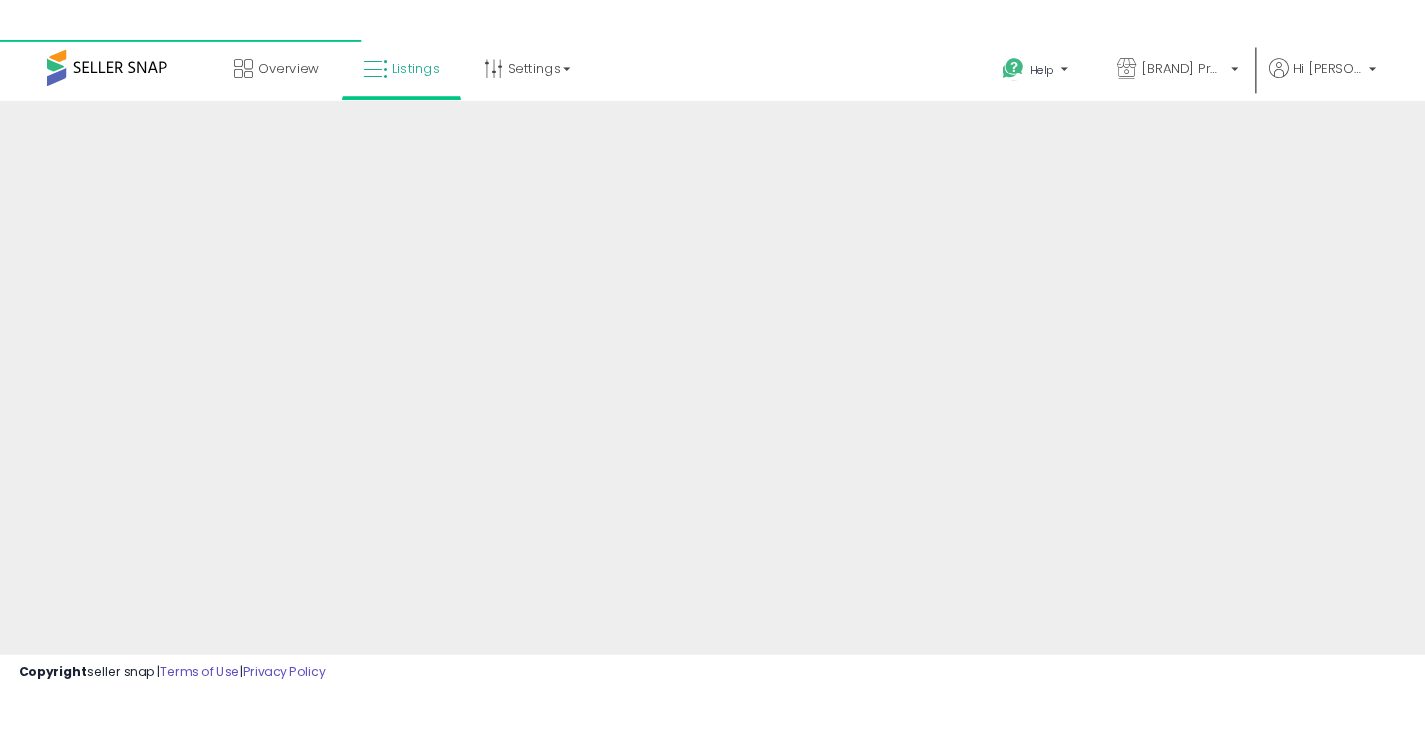 scroll, scrollTop: 0, scrollLeft: 0, axis: both 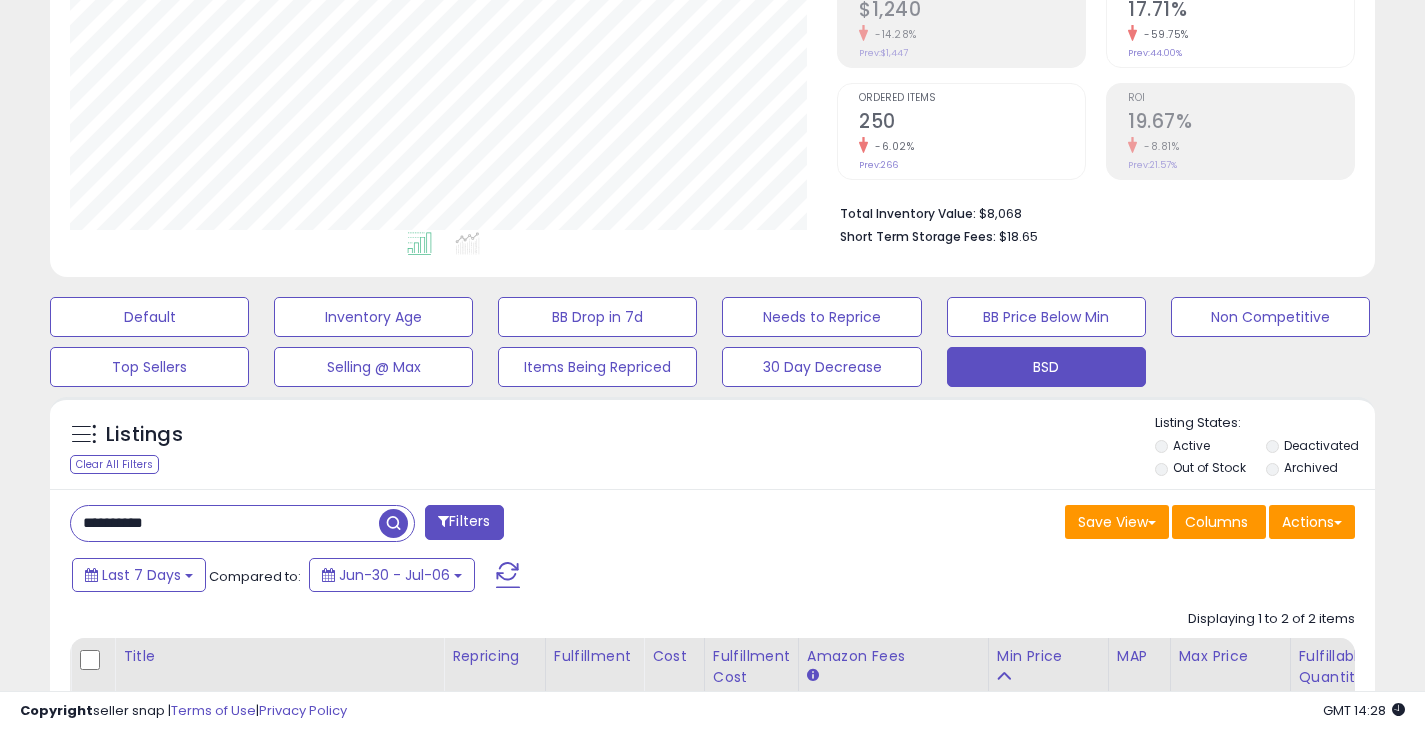 drag, startPoint x: 110, startPoint y: 524, endPoint x: 73, endPoint y: 524, distance: 37 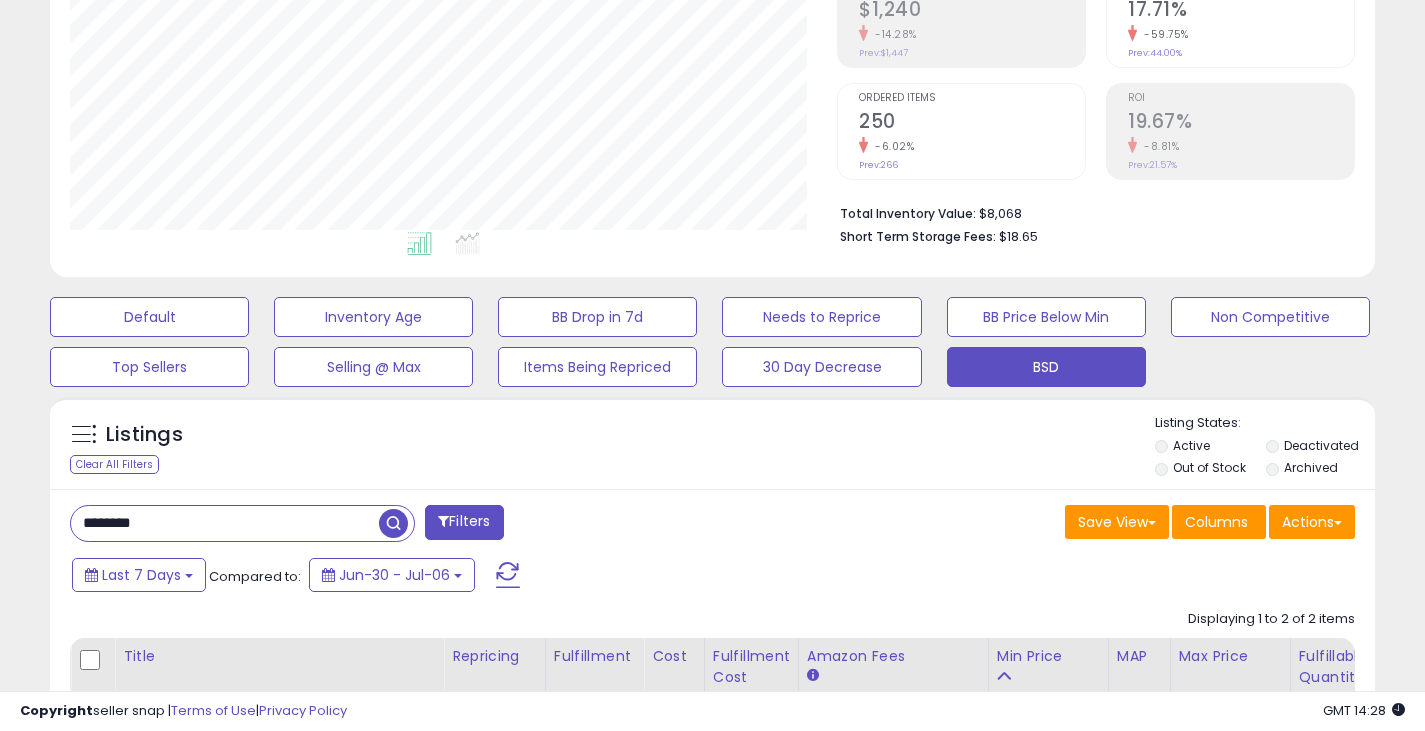 click on "********" at bounding box center (225, 523) 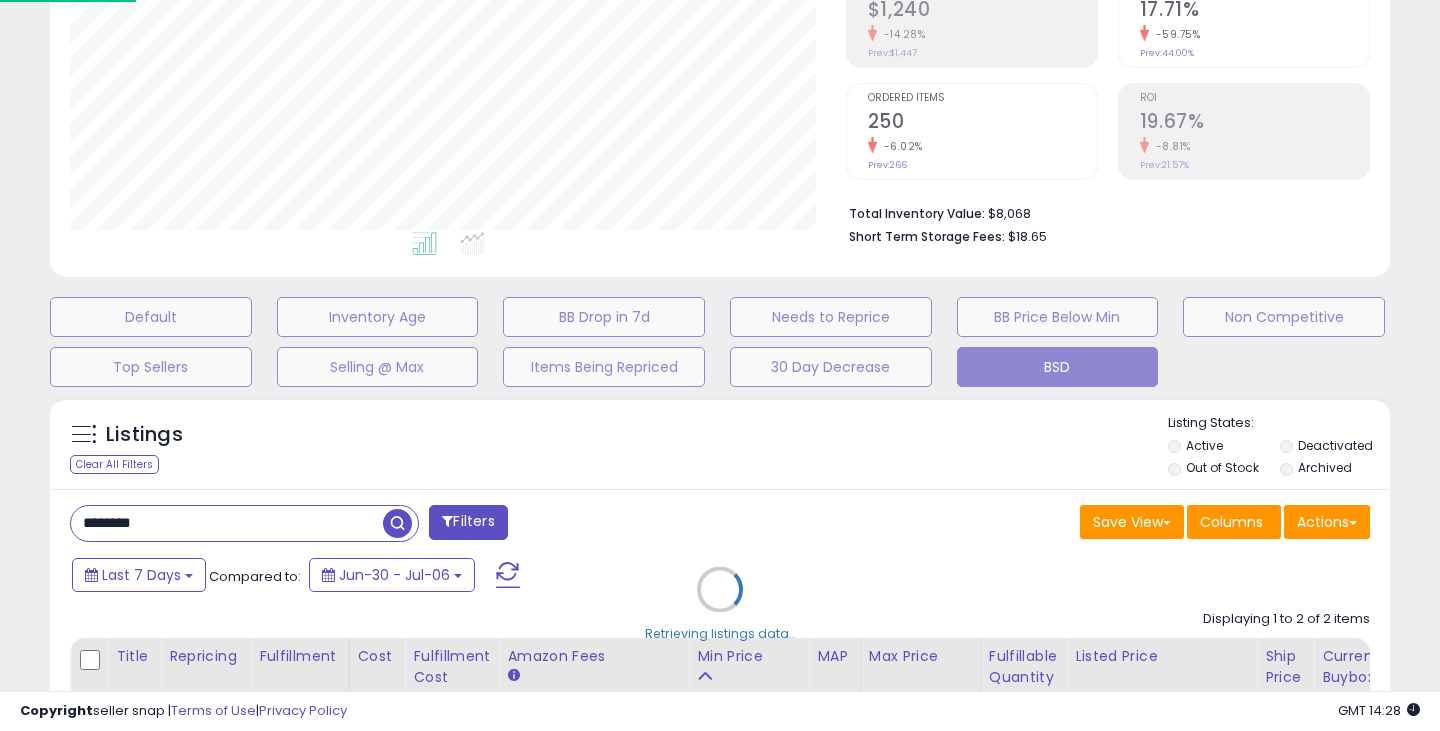 scroll, scrollTop: 999590, scrollLeft: 999224, axis: both 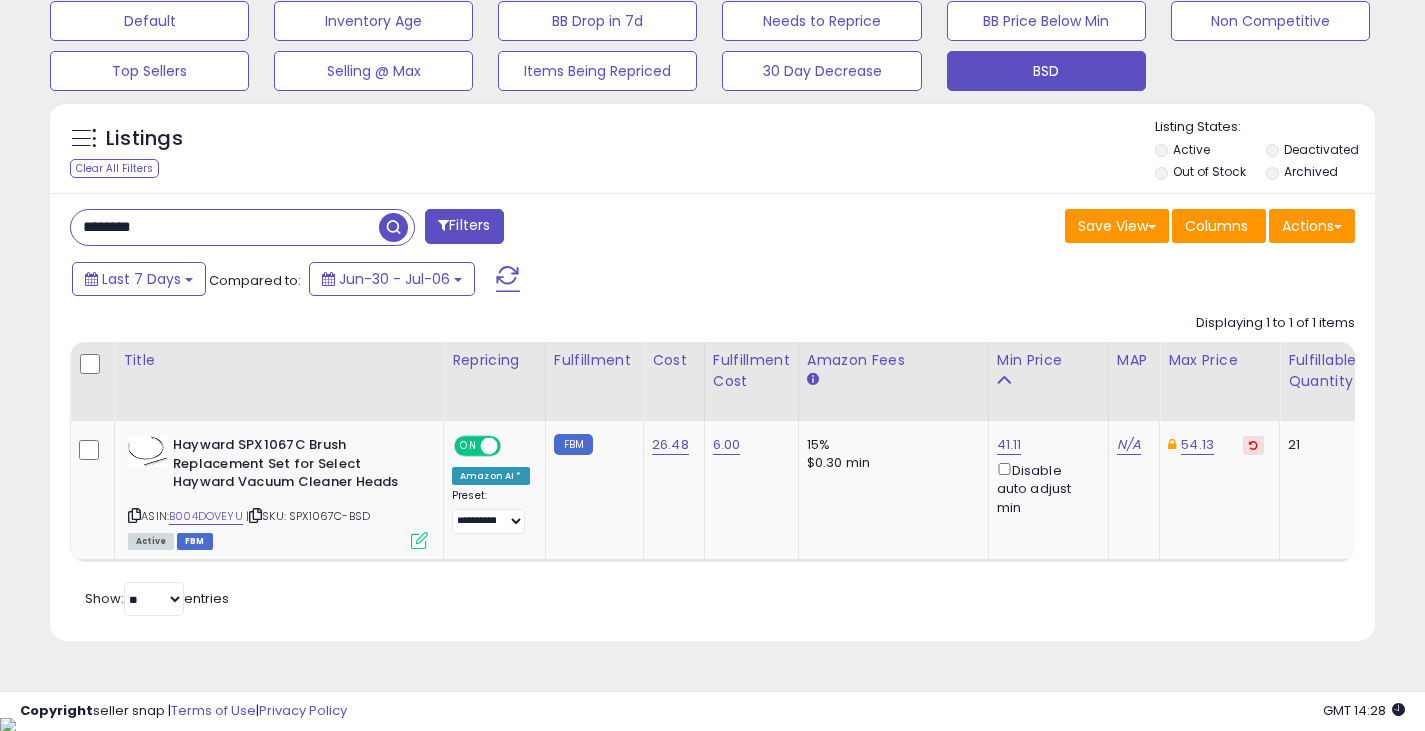 drag, startPoint x: 237, startPoint y: 217, endPoint x: 46, endPoint y: 231, distance: 191.5124 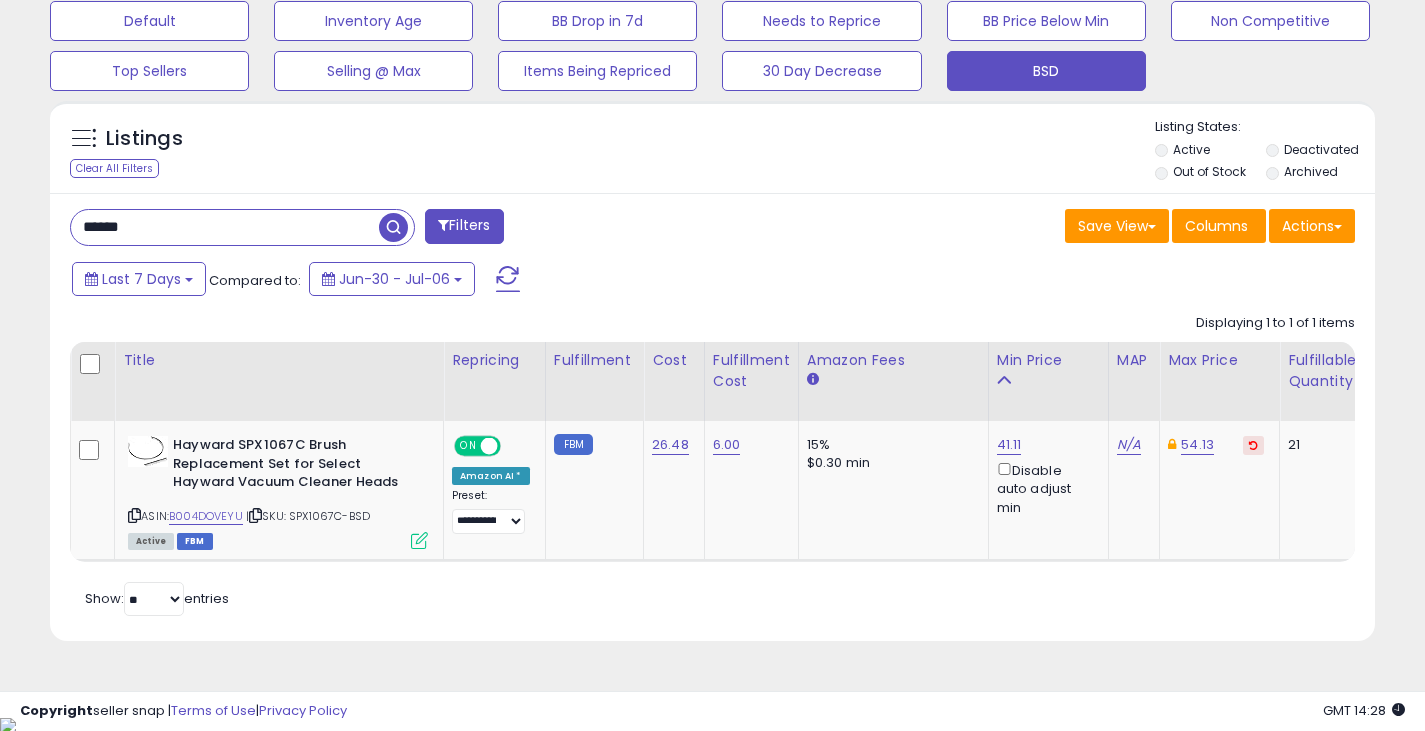 click at bounding box center [393, 227] 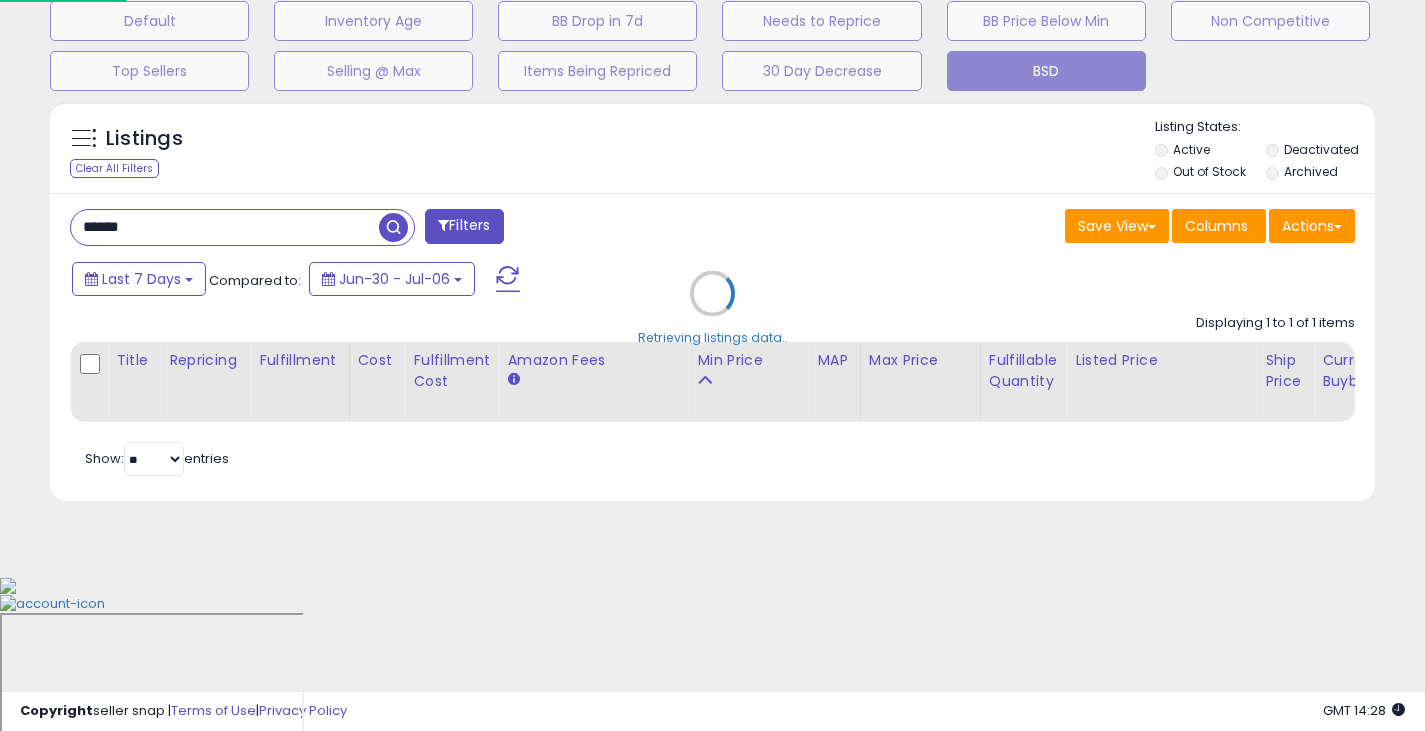 scroll, scrollTop: 999590, scrollLeft: 999224, axis: both 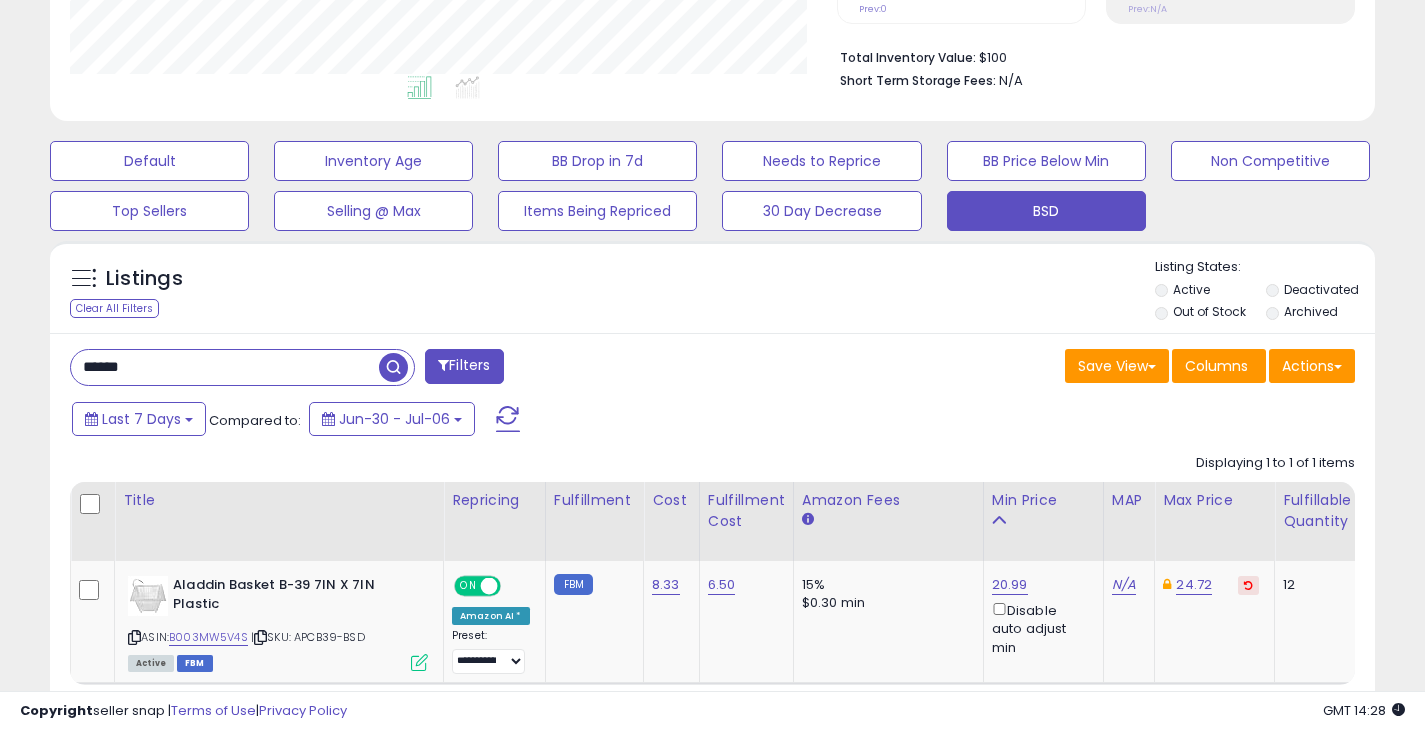 drag, startPoint x: 177, startPoint y: 362, endPoint x: 1, endPoint y: 382, distance: 177.13272 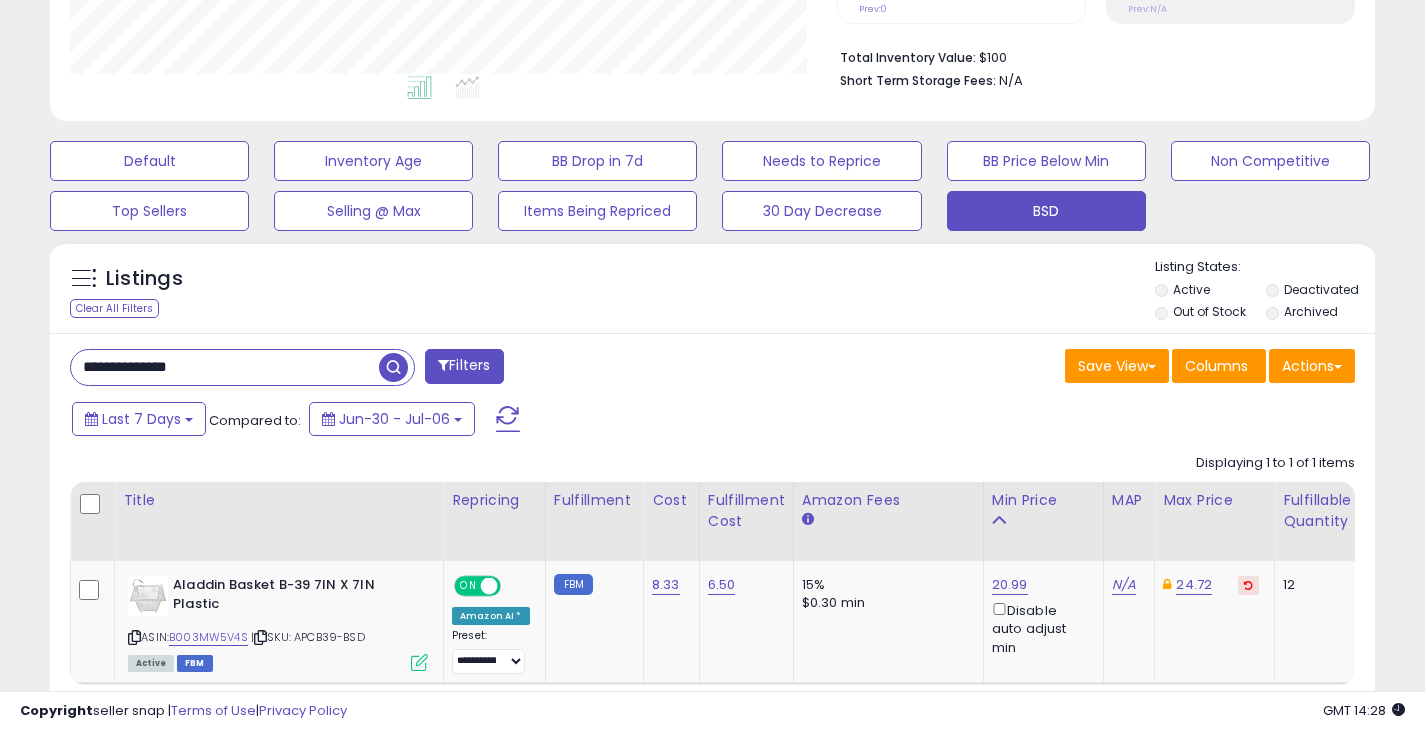 click at bounding box center (393, 367) 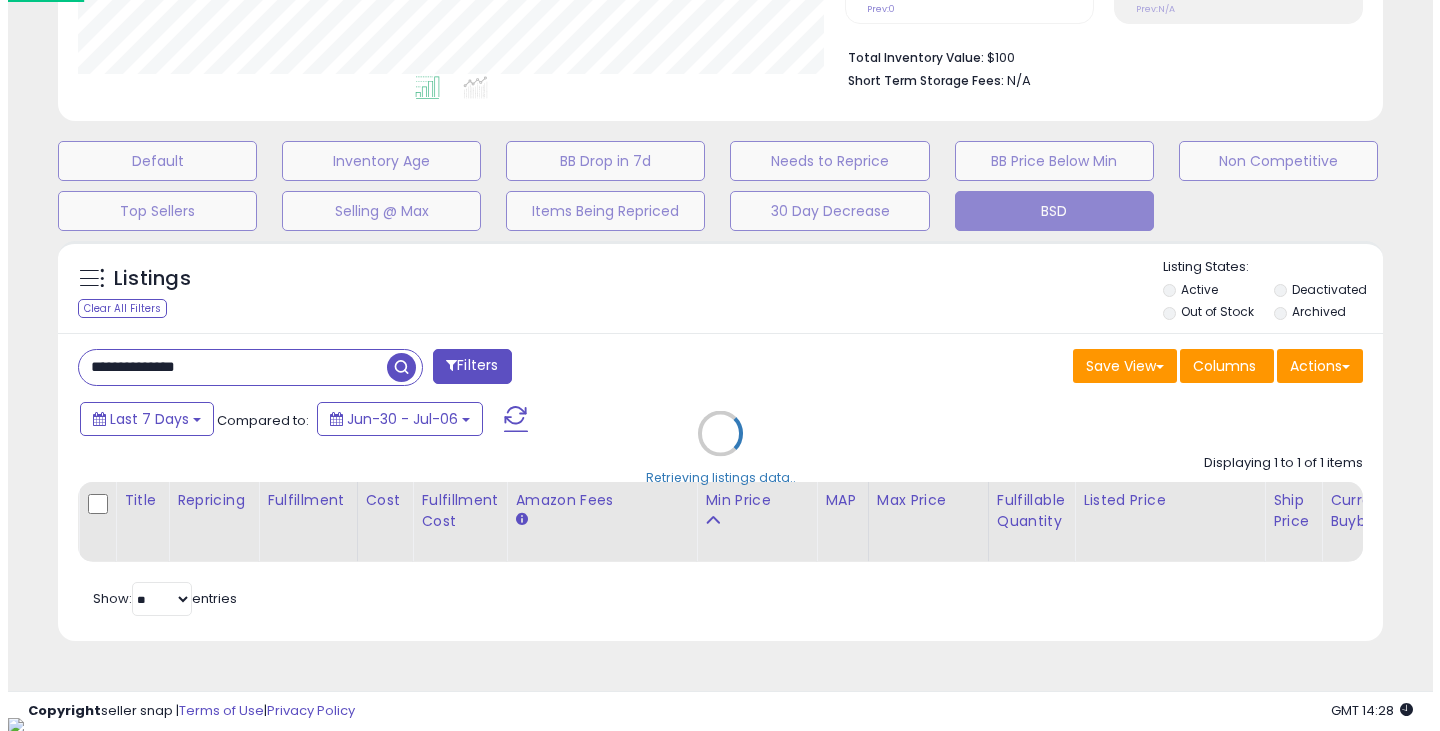 scroll, scrollTop: 999590, scrollLeft: 999224, axis: both 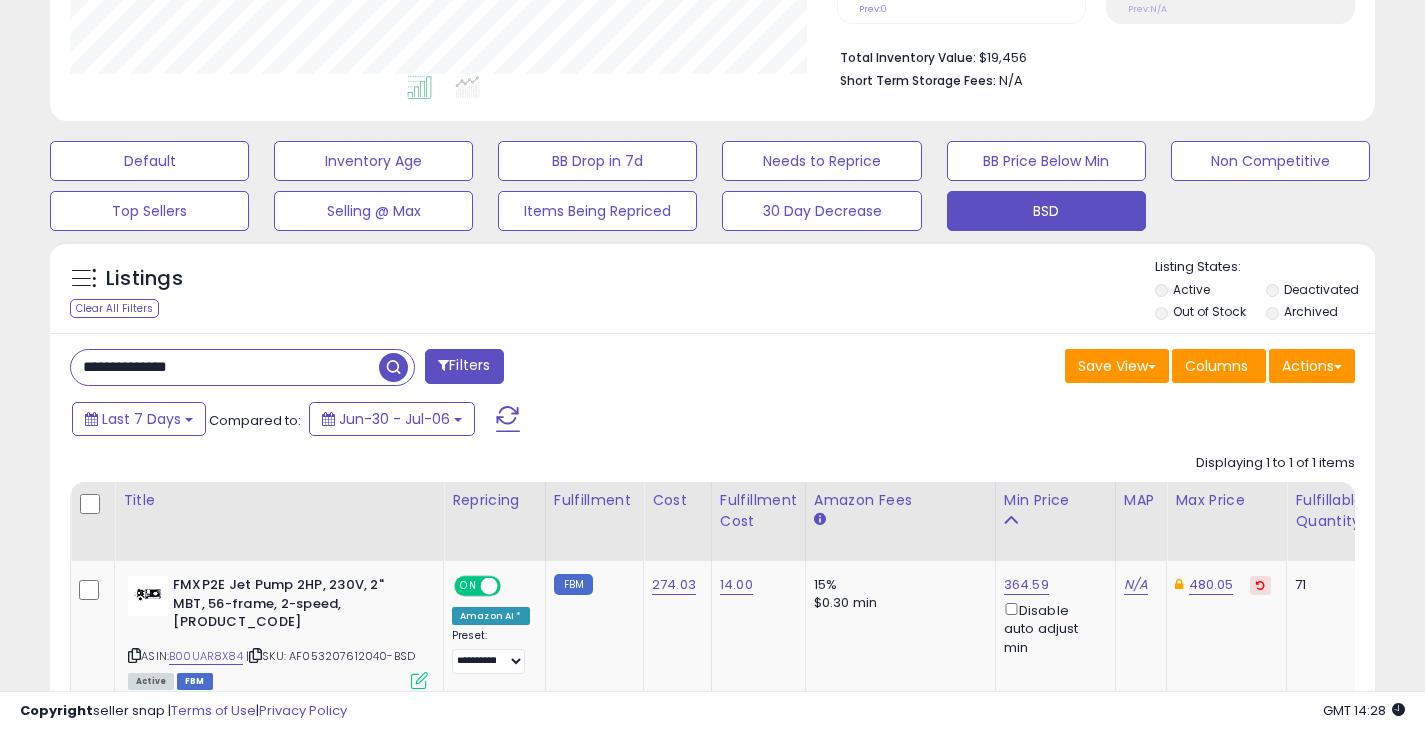 drag, startPoint x: 242, startPoint y: 364, endPoint x: -23, endPoint y: 374, distance: 265.1886 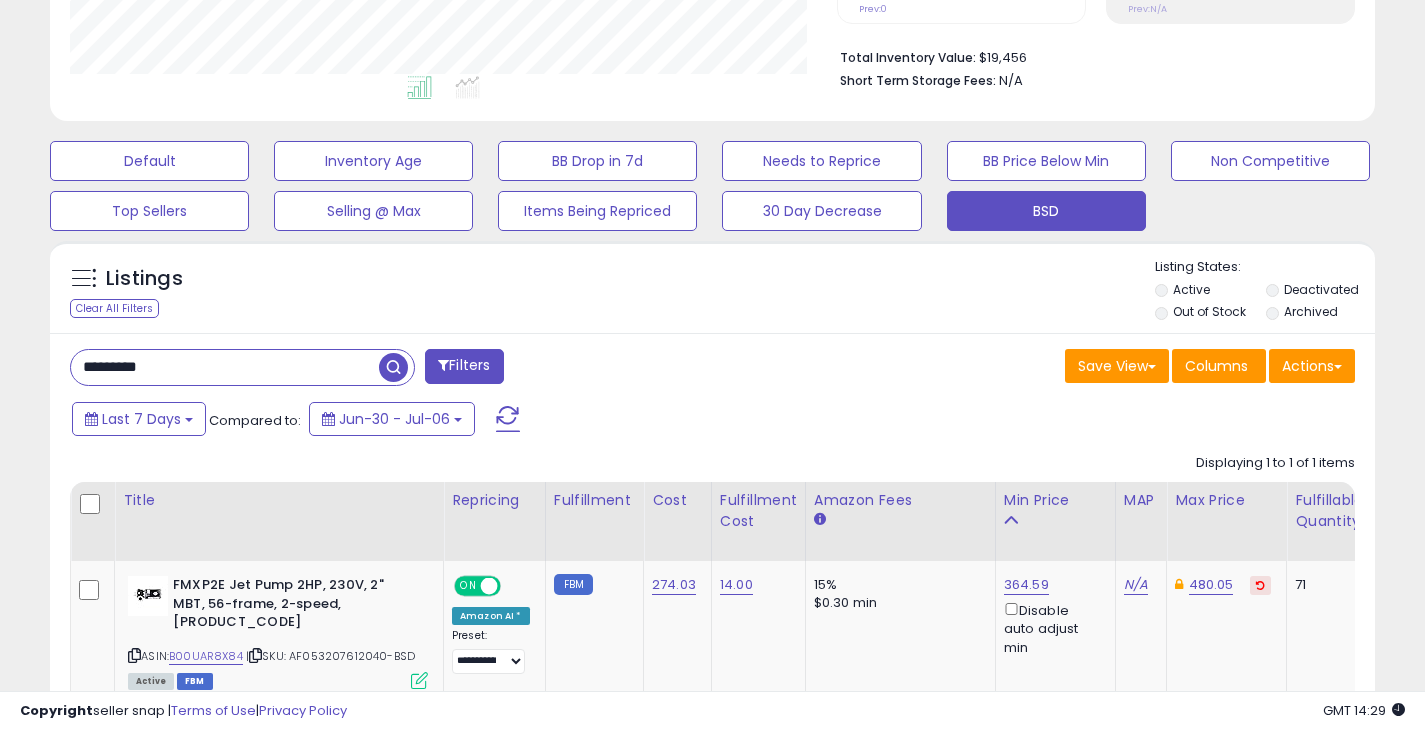 type on "*********" 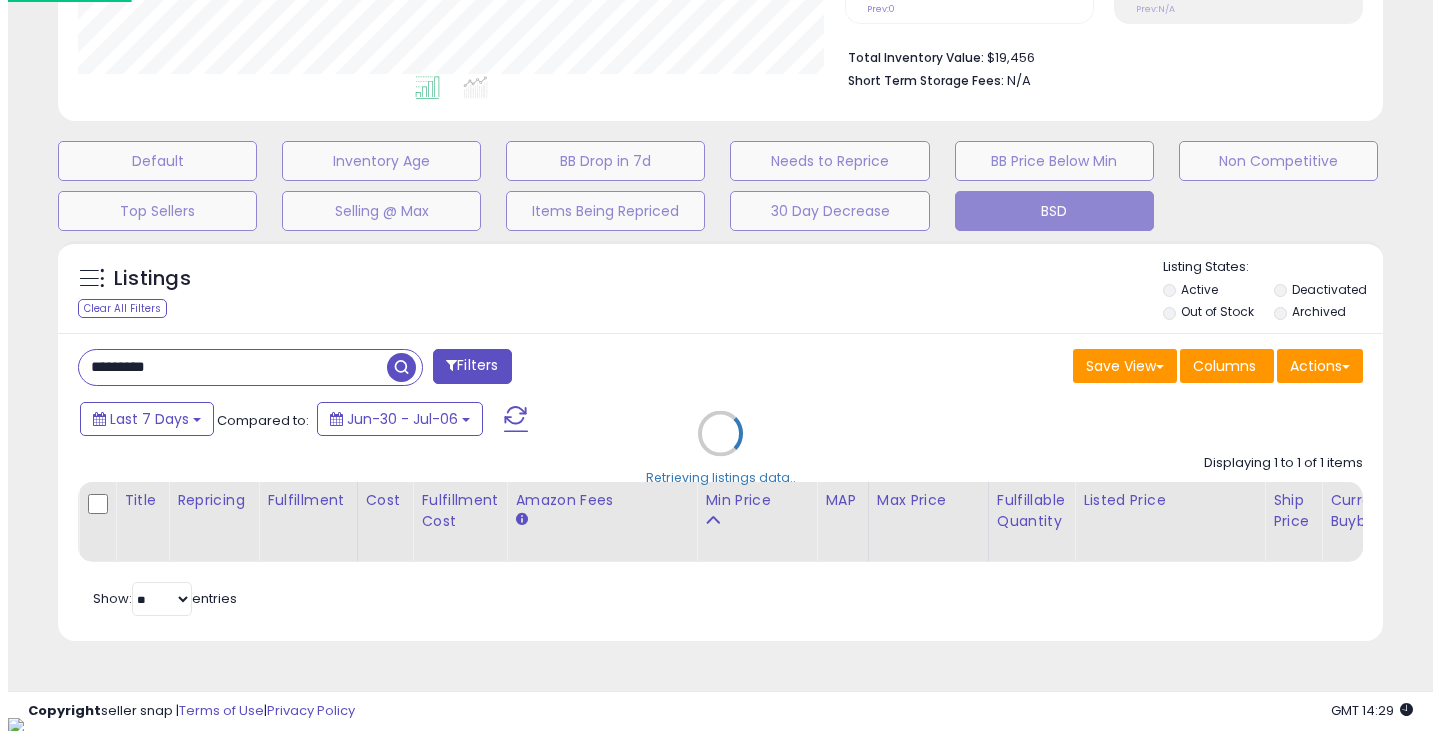 scroll, scrollTop: 999590, scrollLeft: 999224, axis: both 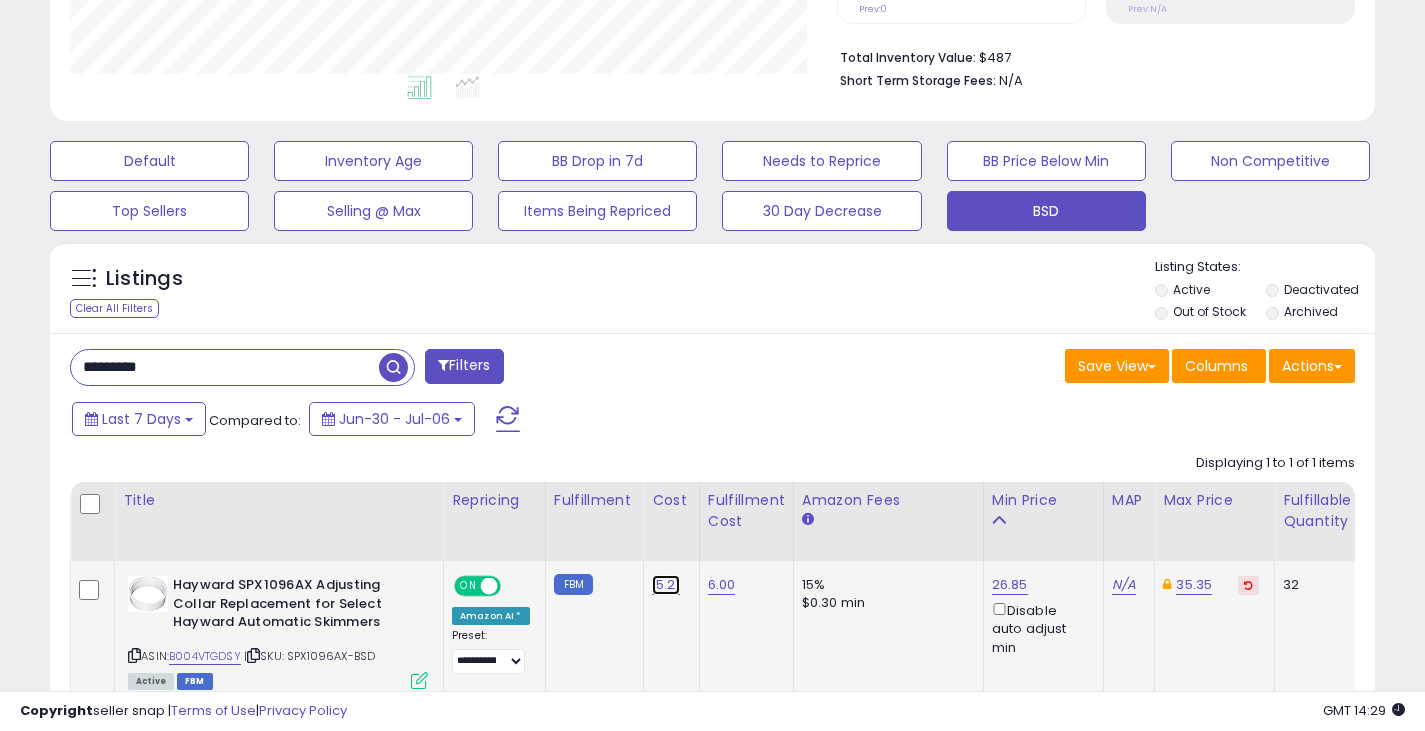 click on "15.21" at bounding box center (666, 585) 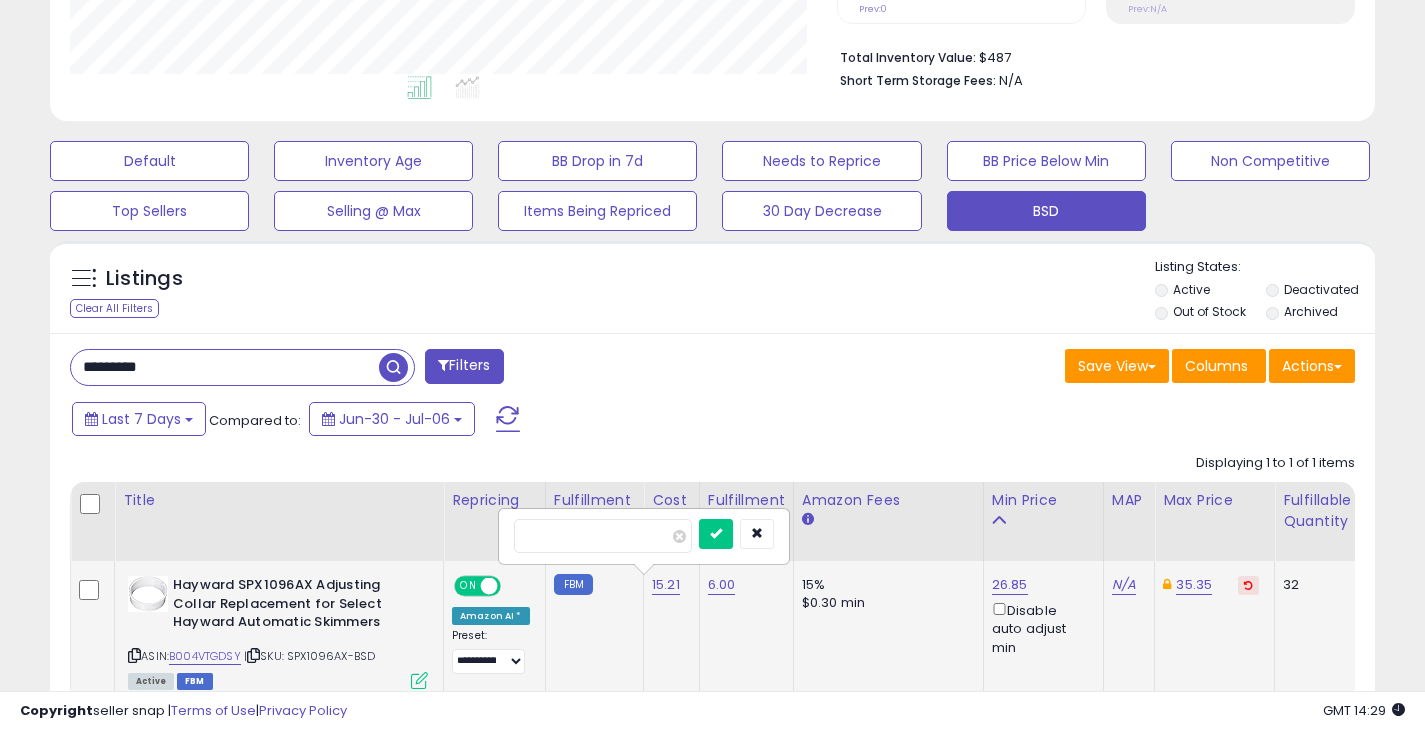 type on "*****" 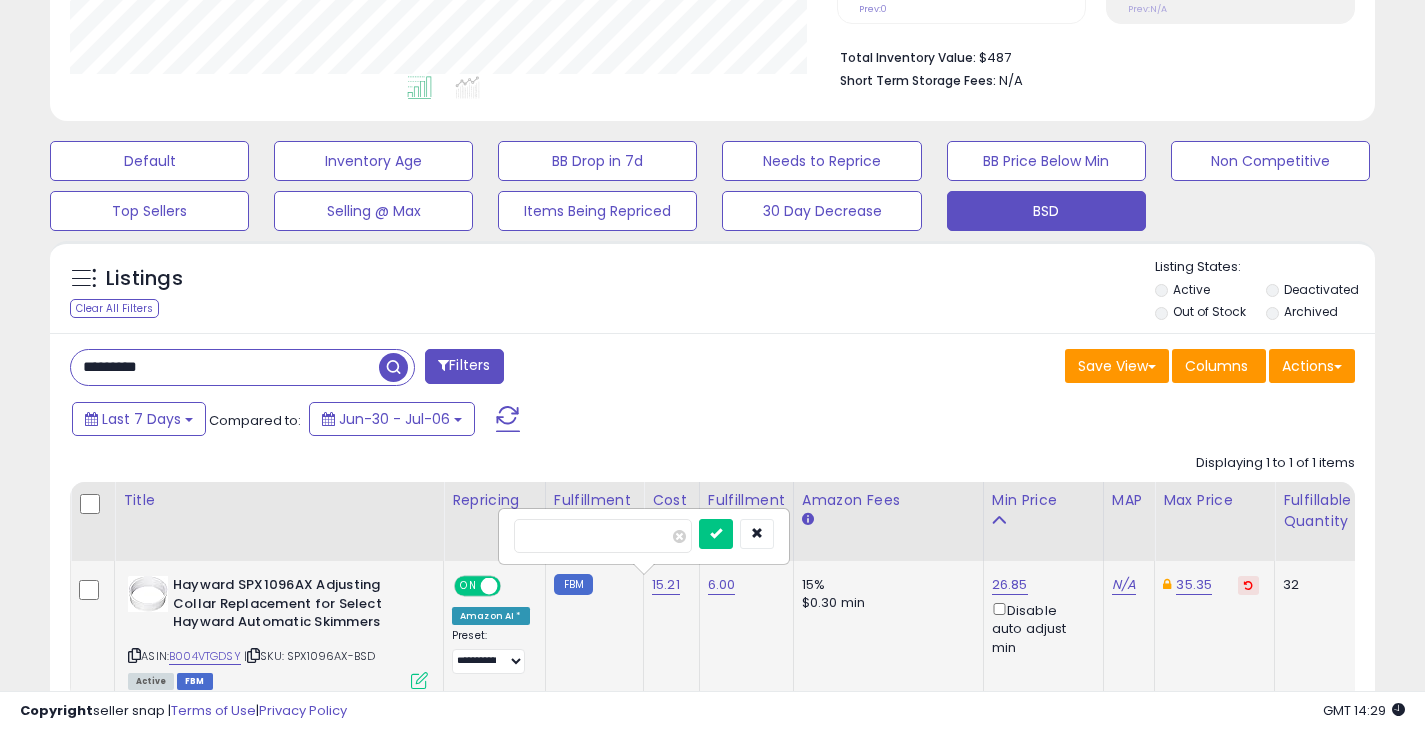 click at bounding box center [716, 534] 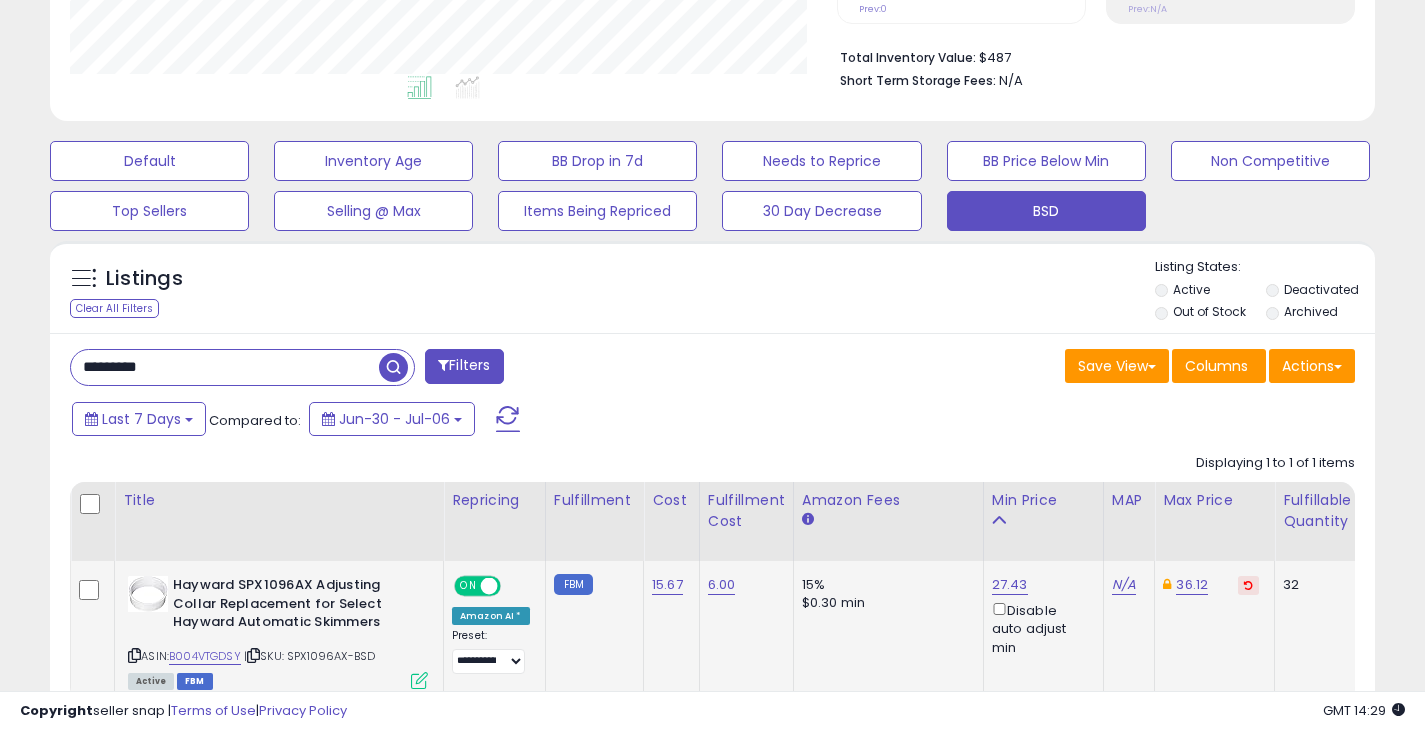 drag, startPoint x: 219, startPoint y: 364, endPoint x: -18, endPoint y: 380, distance: 237.53947 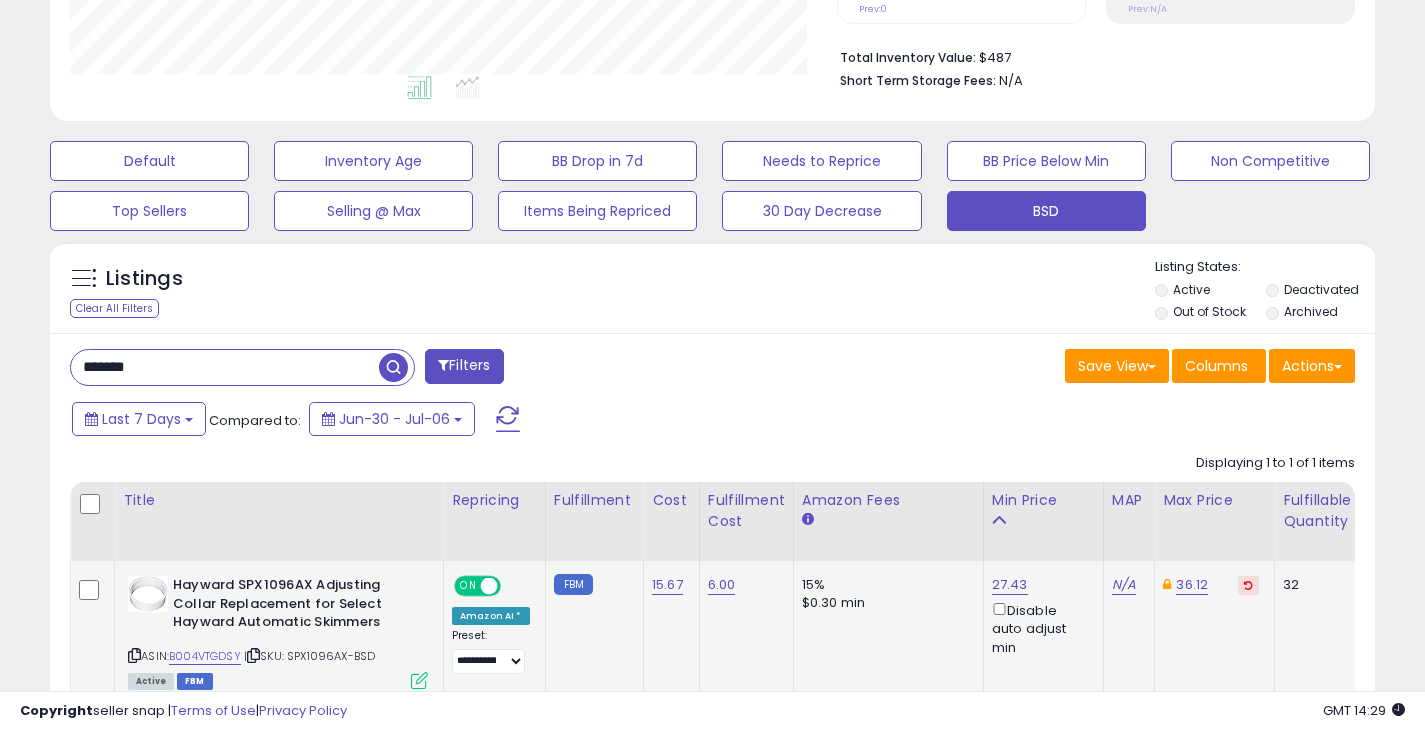 click on "*******" at bounding box center (225, 367) 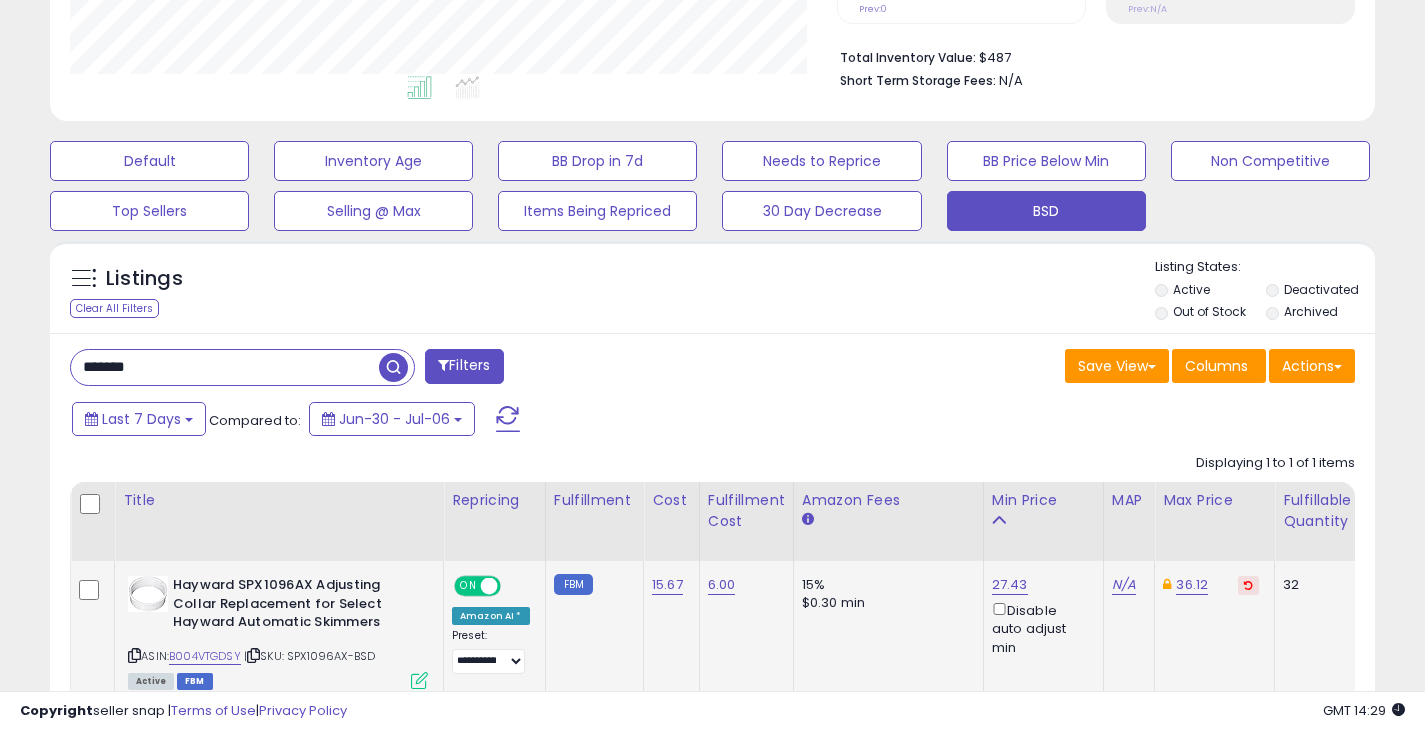 type on "*******" 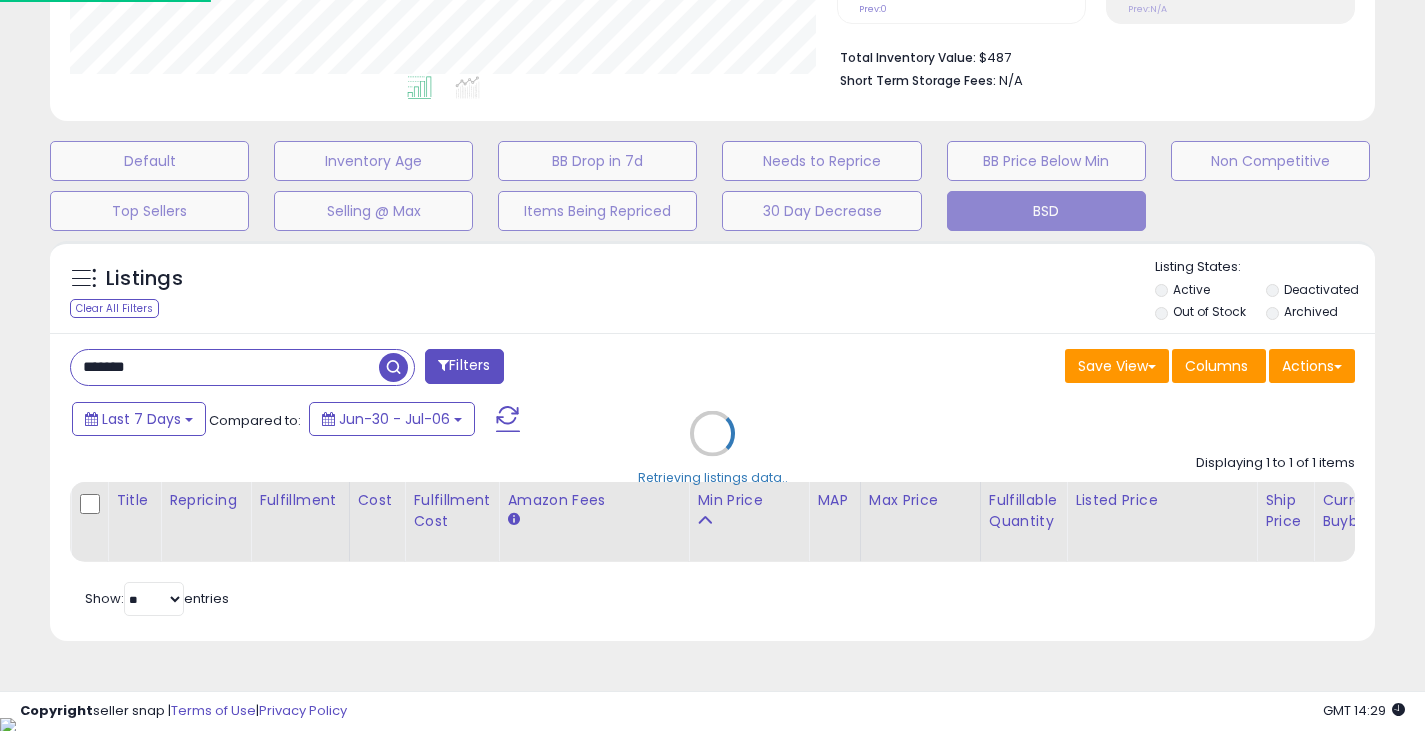 scroll, scrollTop: 999590, scrollLeft: 999224, axis: both 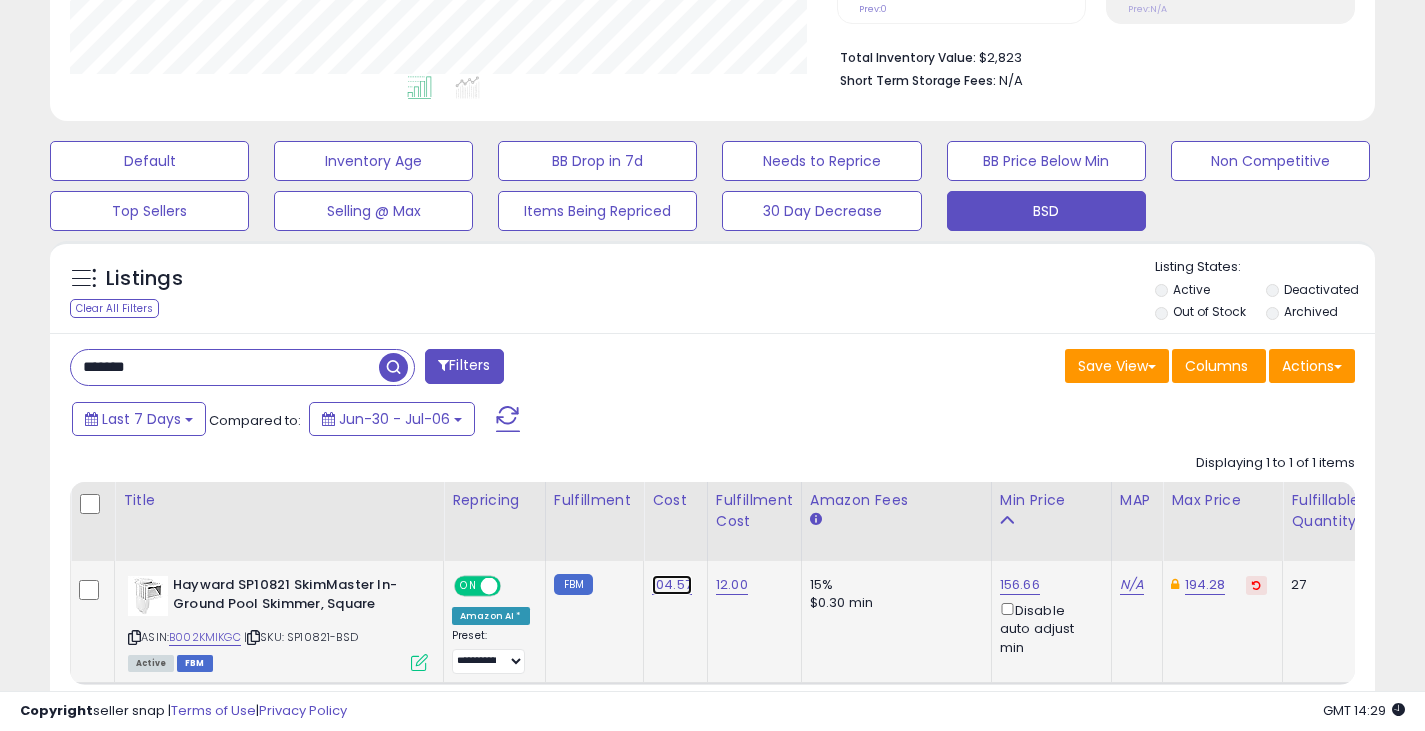 click on "104.57" at bounding box center [672, 585] 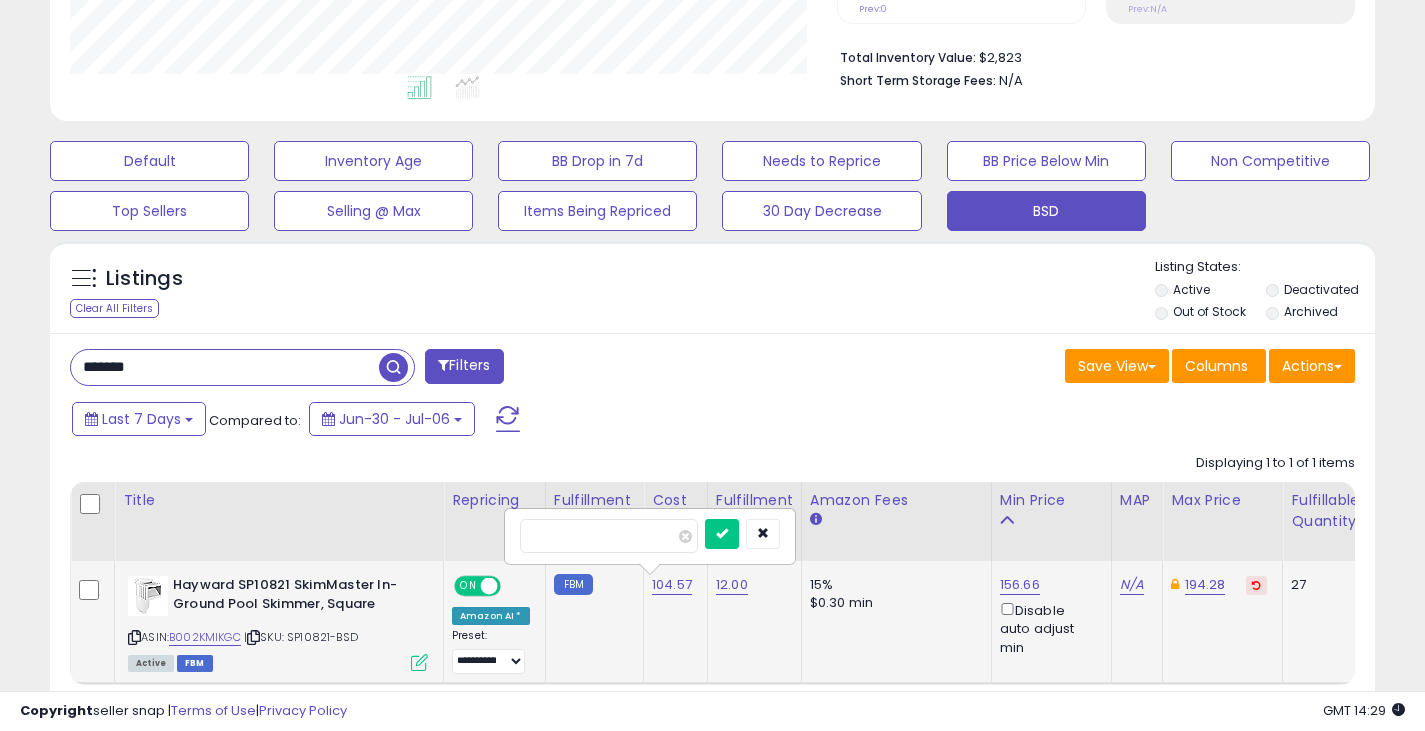 type on "******" 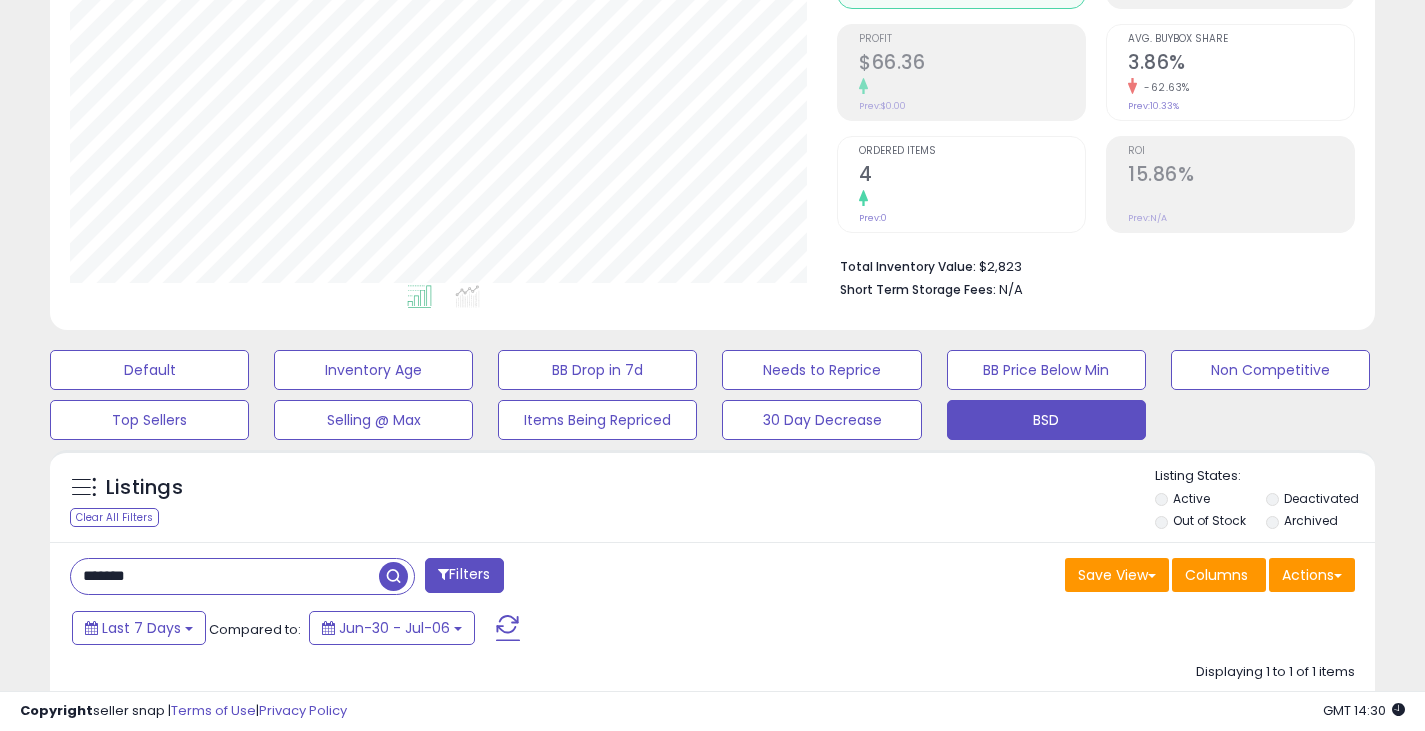scroll, scrollTop: 322, scrollLeft: 0, axis: vertical 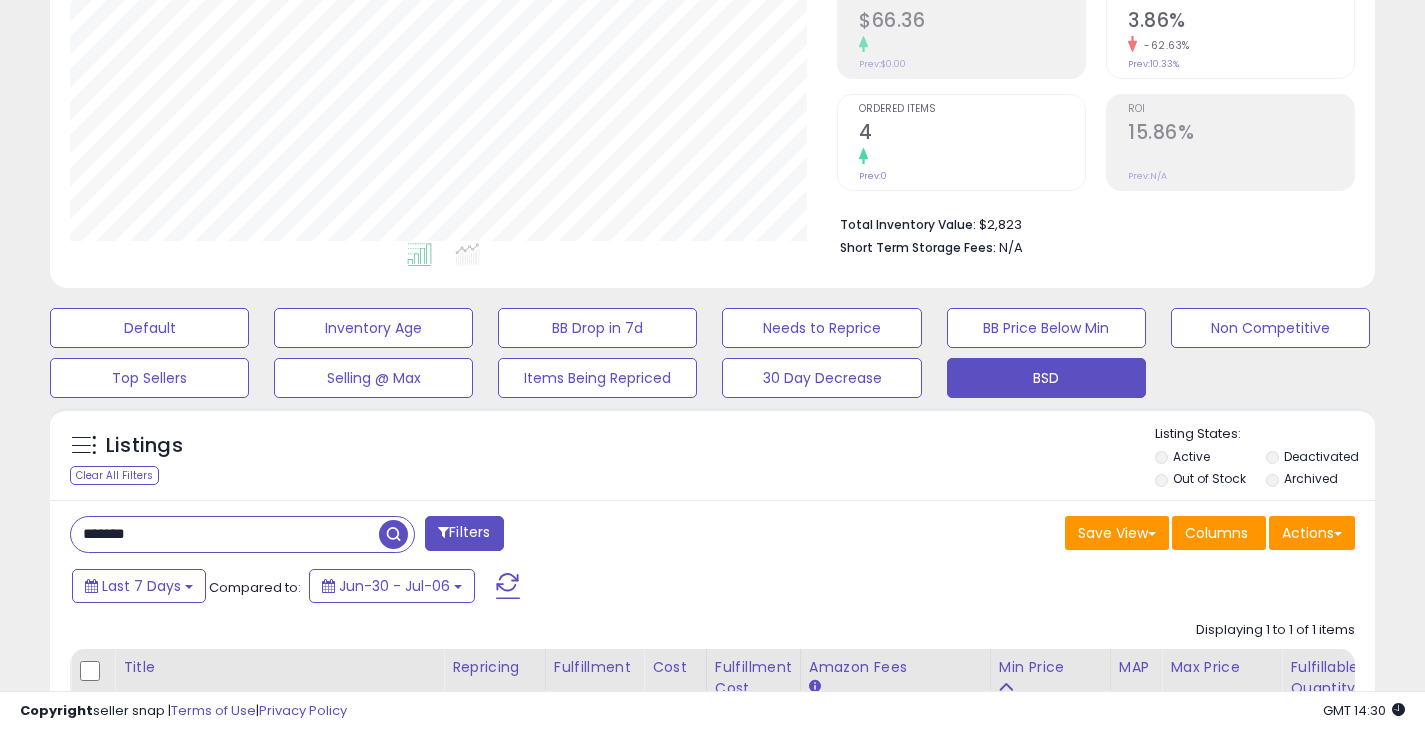 drag, startPoint x: 184, startPoint y: 530, endPoint x: 52, endPoint y: 536, distance: 132.13629 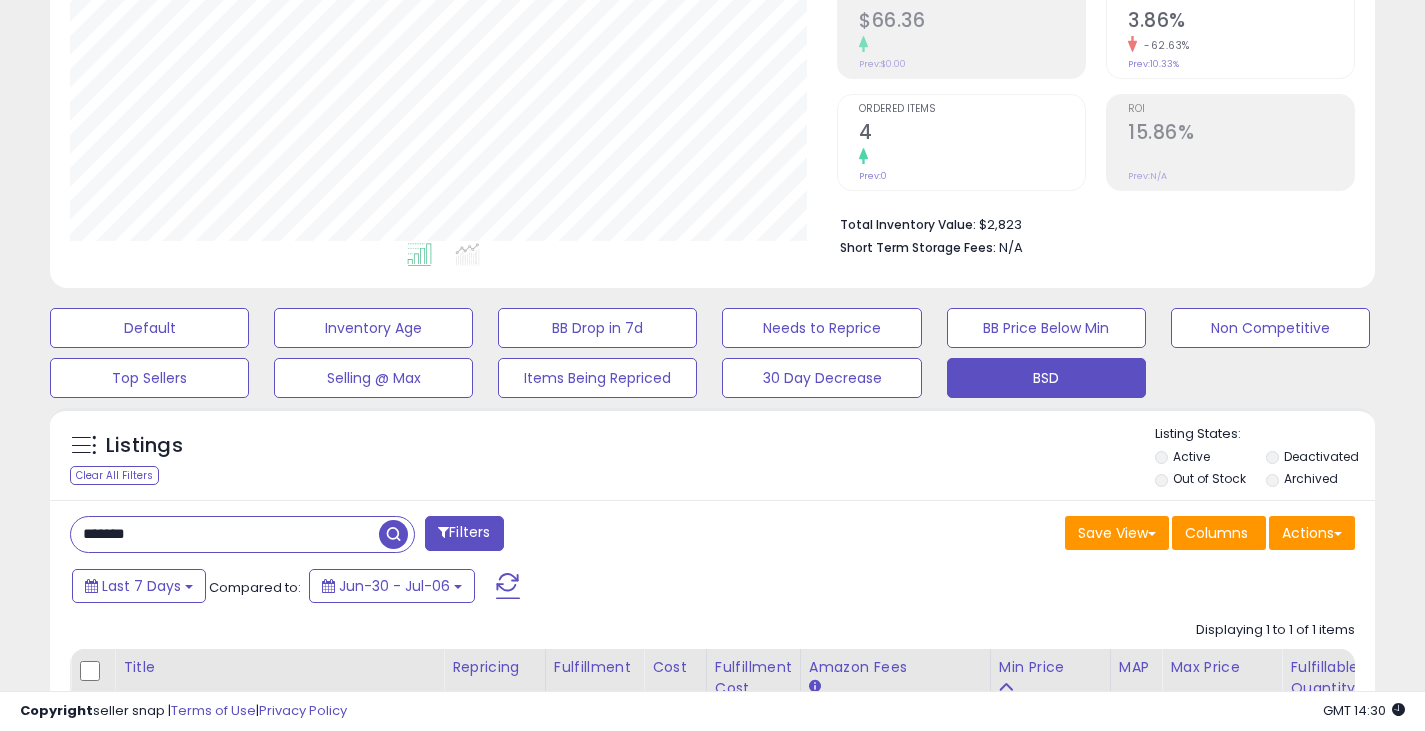 click at bounding box center (393, 534) 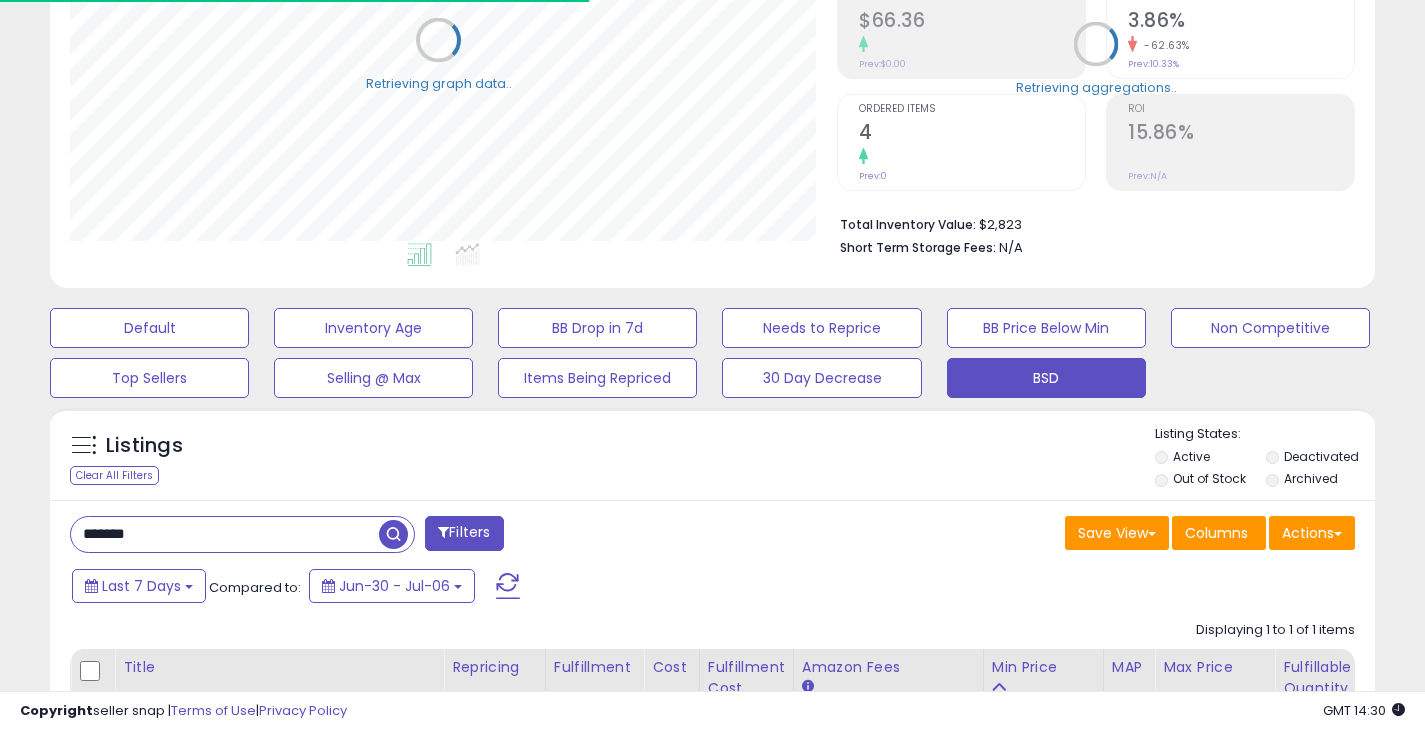 scroll, scrollTop: 410, scrollLeft: 767, axis: both 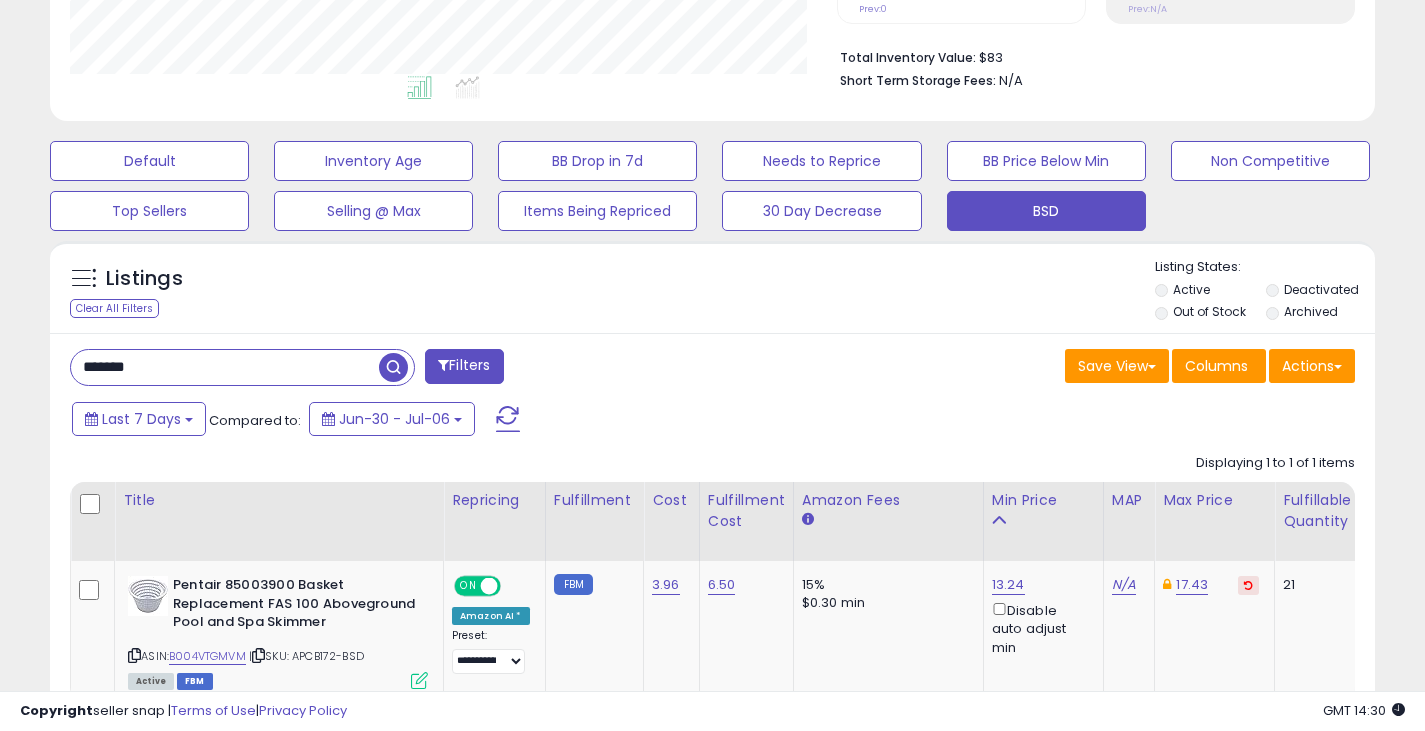 drag, startPoint x: 166, startPoint y: 366, endPoint x: 50, endPoint y: 375, distance: 116.34862 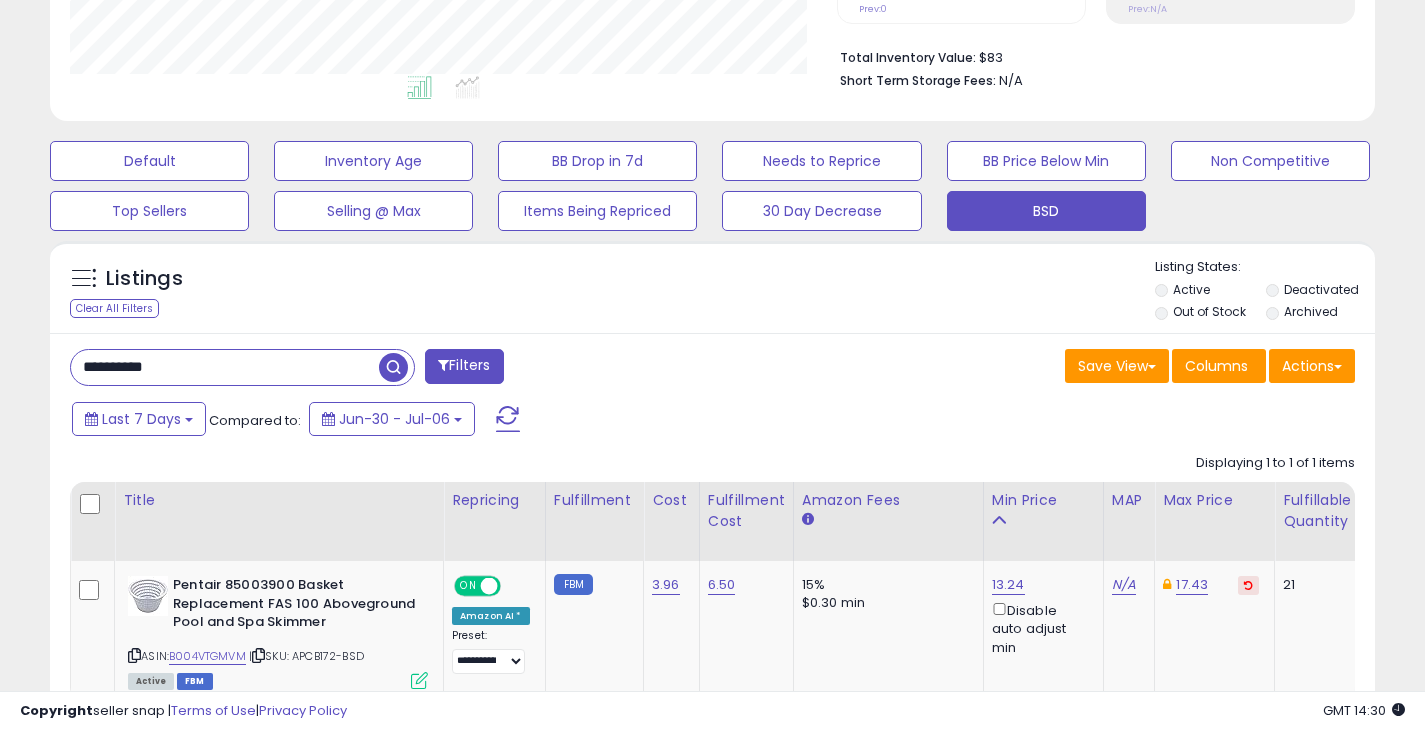 type on "**********" 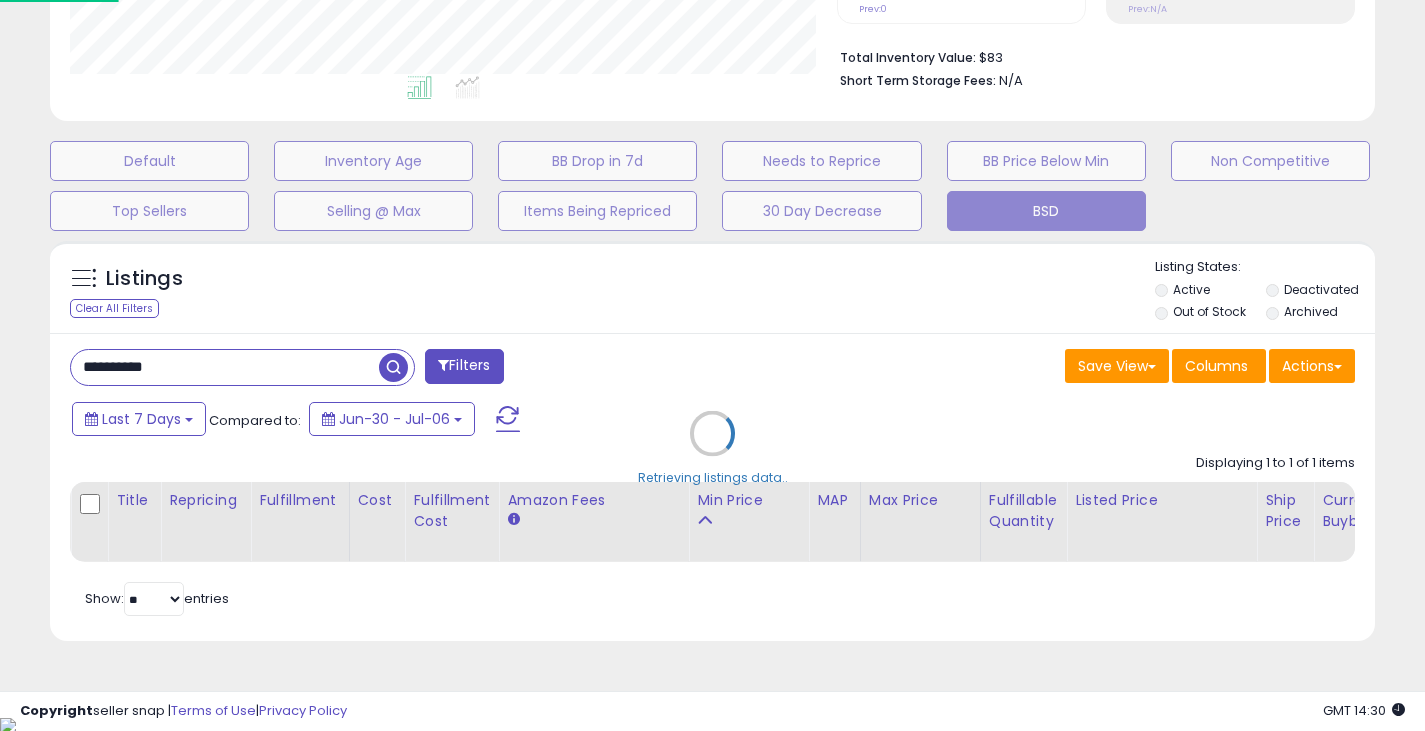 scroll, scrollTop: 999590, scrollLeft: 999224, axis: both 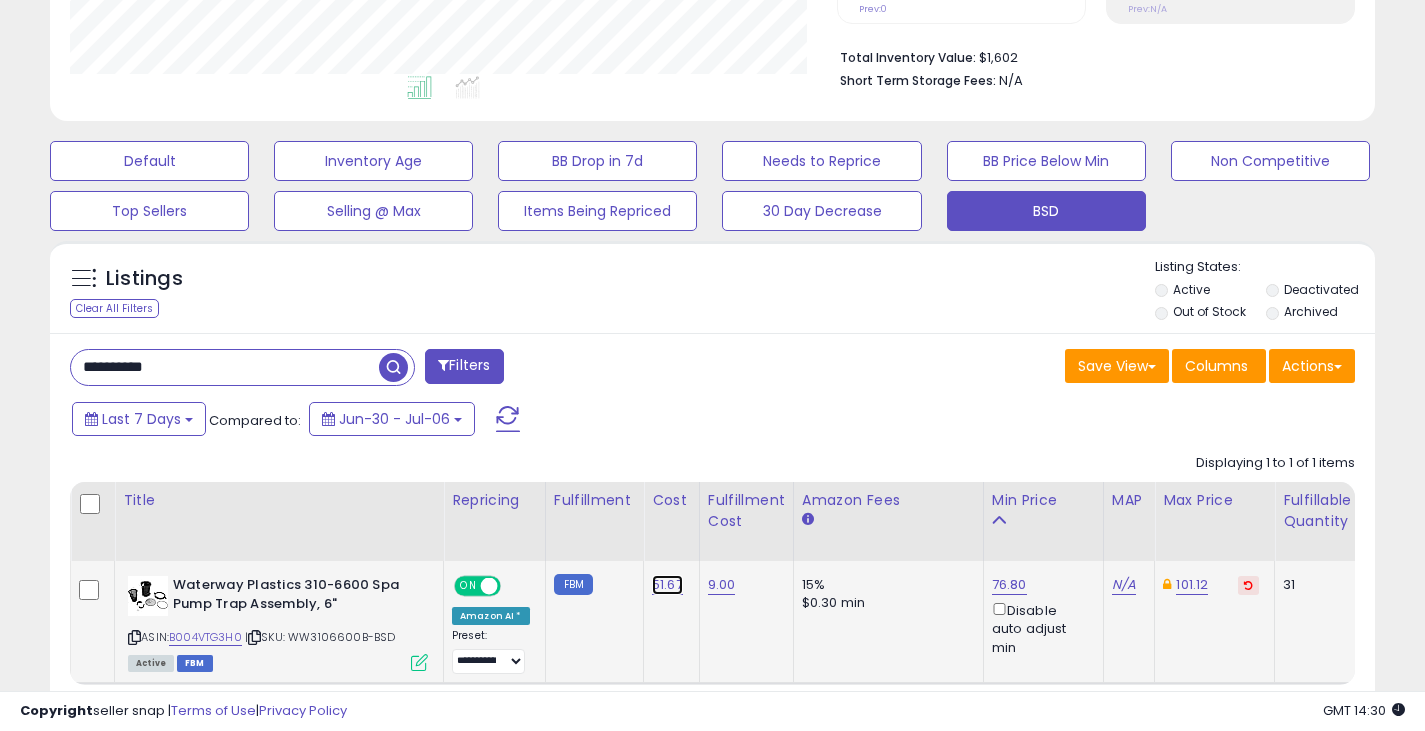 click on "51.67" at bounding box center [667, 585] 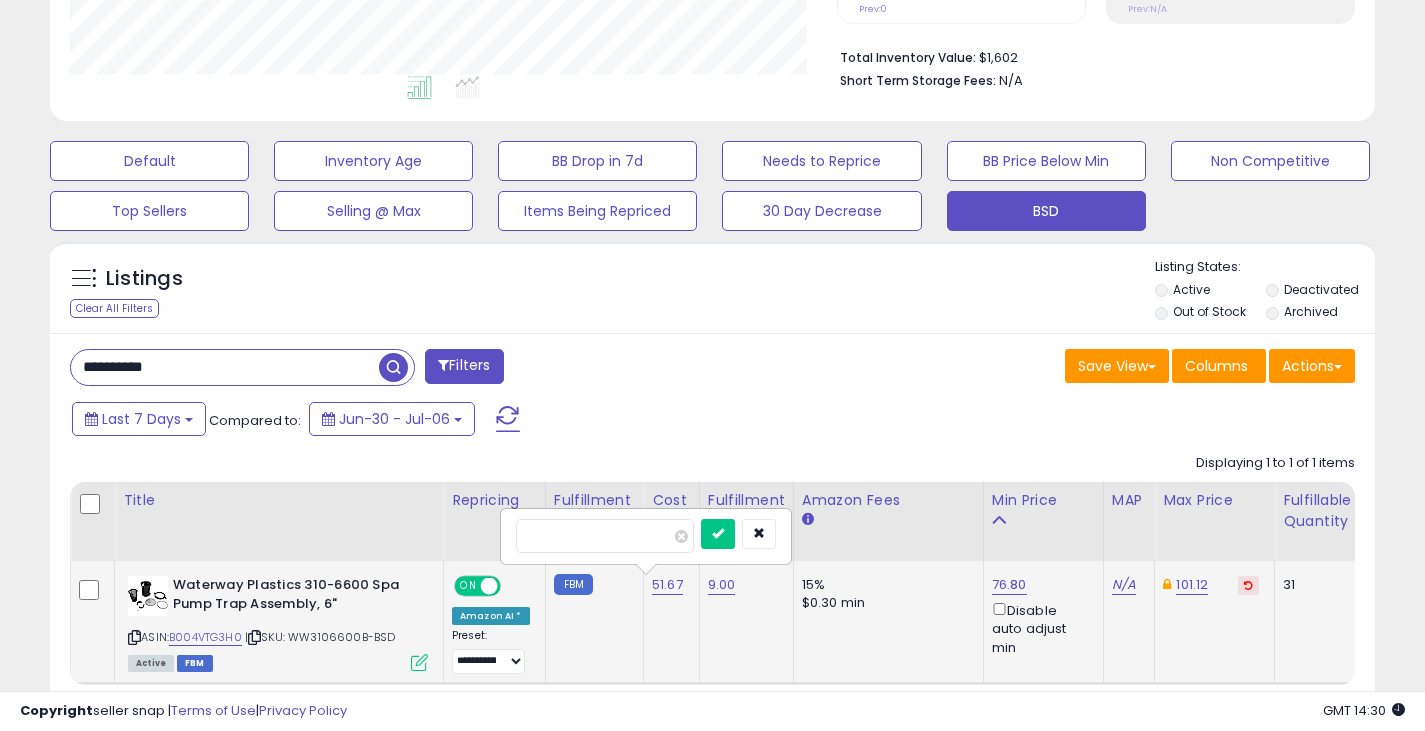type on "*****" 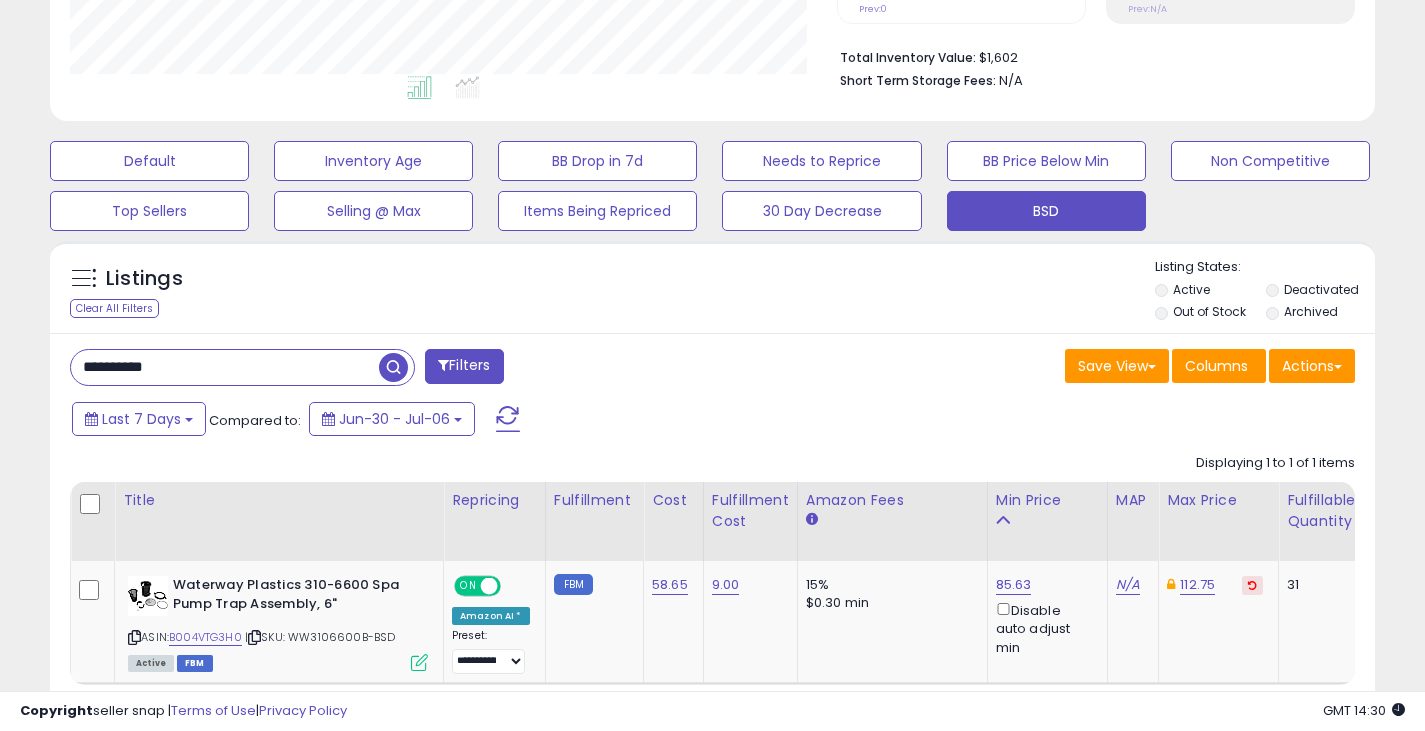 drag, startPoint x: 203, startPoint y: 356, endPoint x: 7, endPoint y: 373, distance: 196.73587 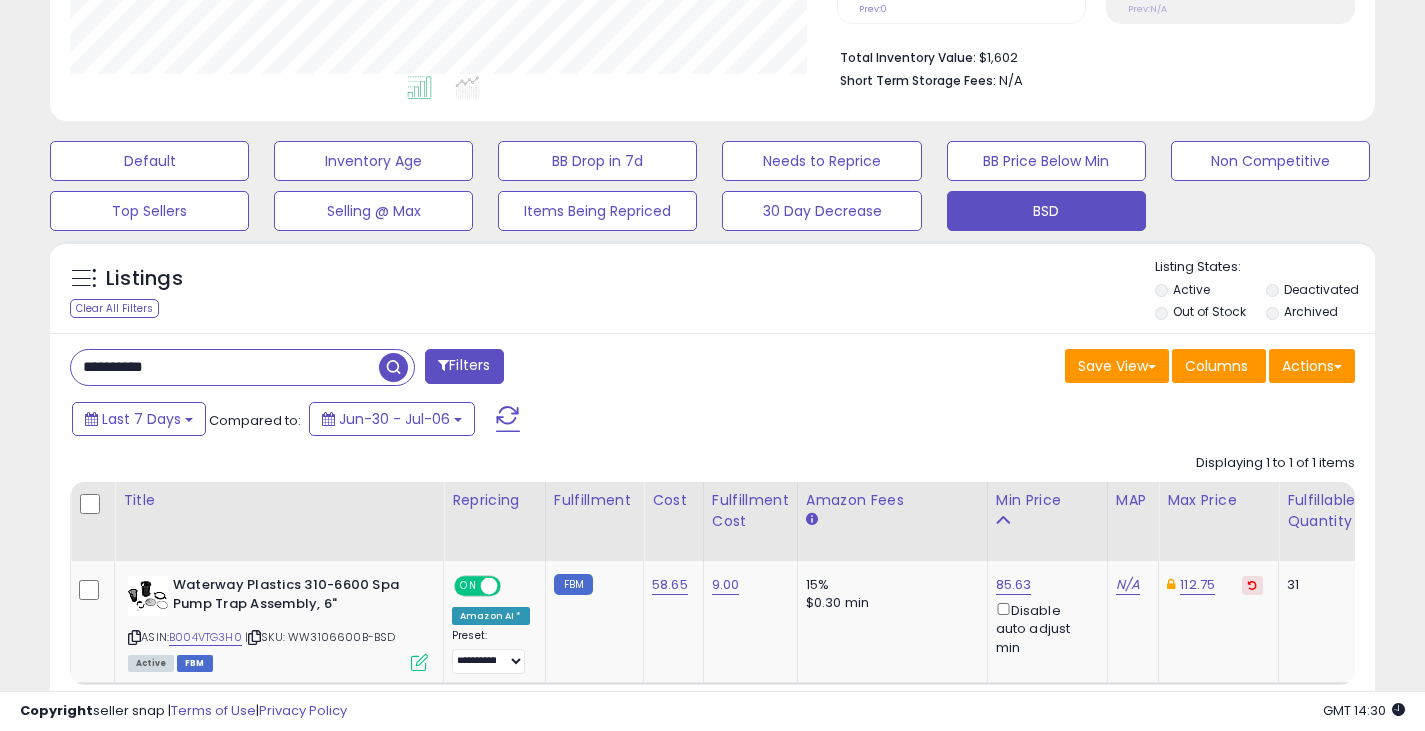 click at bounding box center (393, 367) 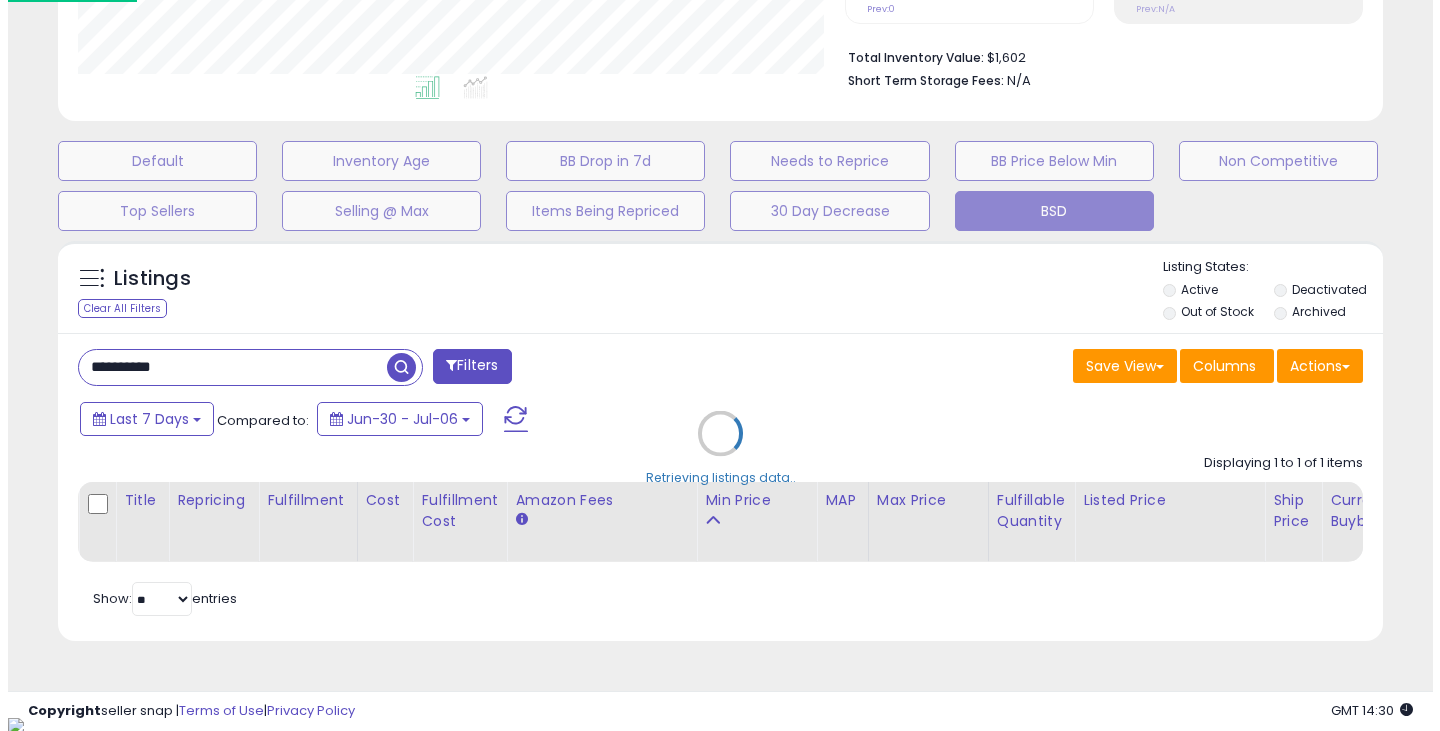 scroll, scrollTop: 999590, scrollLeft: 999224, axis: both 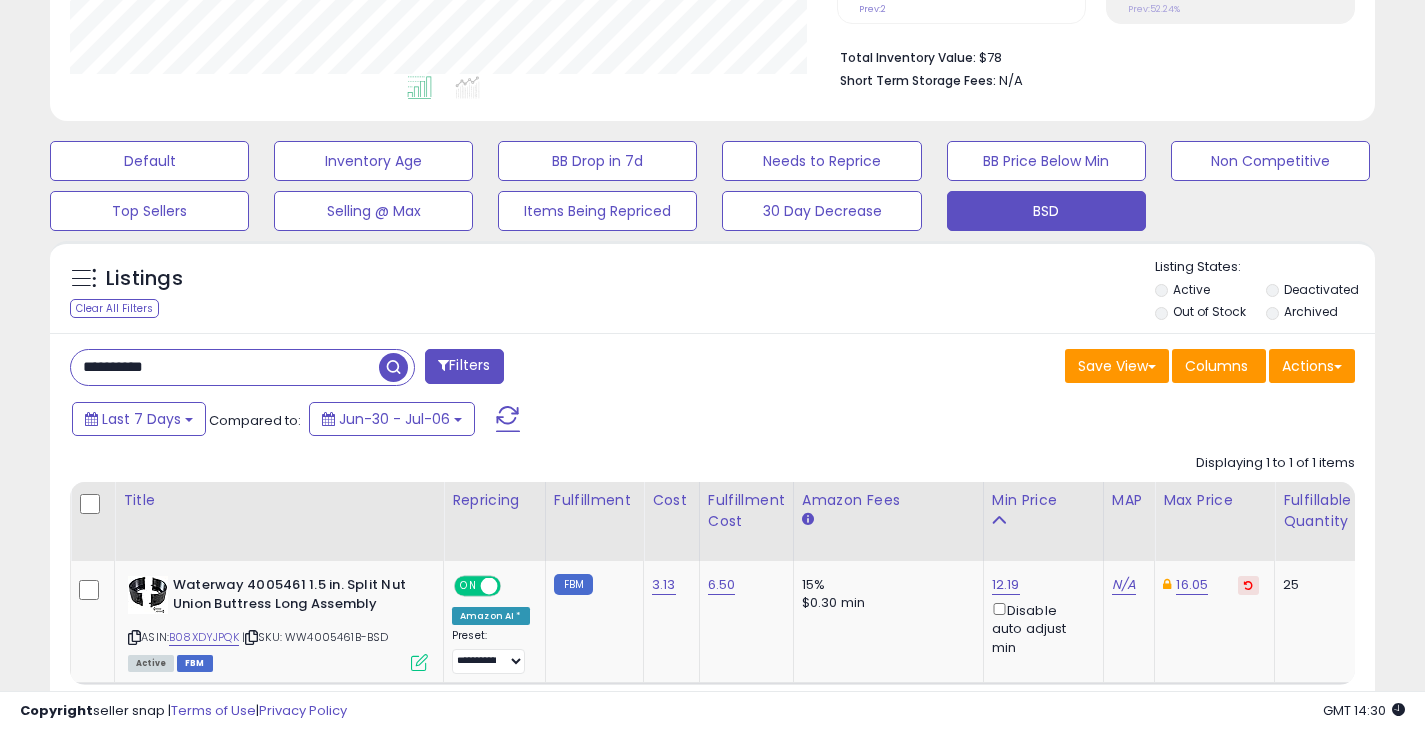 drag, startPoint x: 213, startPoint y: 362, endPoint x: 33, endPoint y: 354, distance: 180.17769 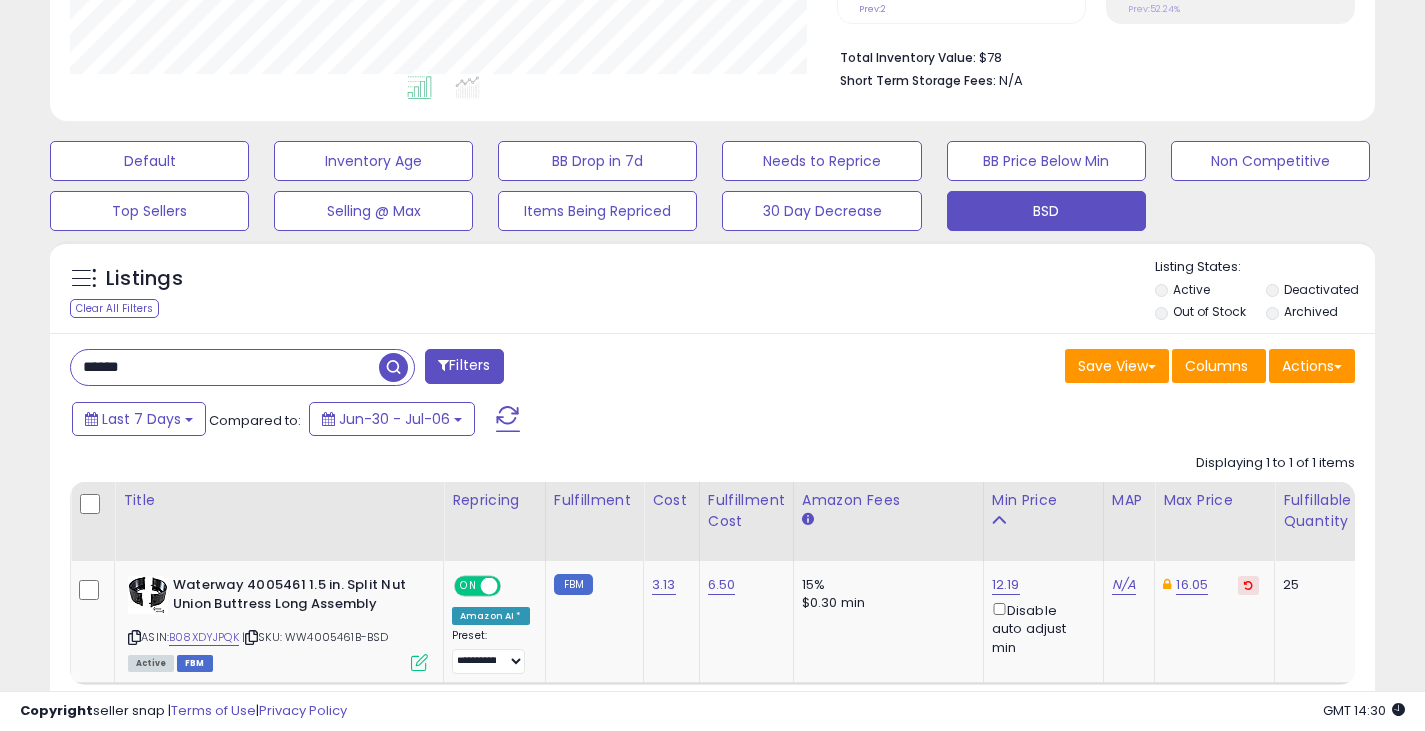 click at bounding box center [393, 367] 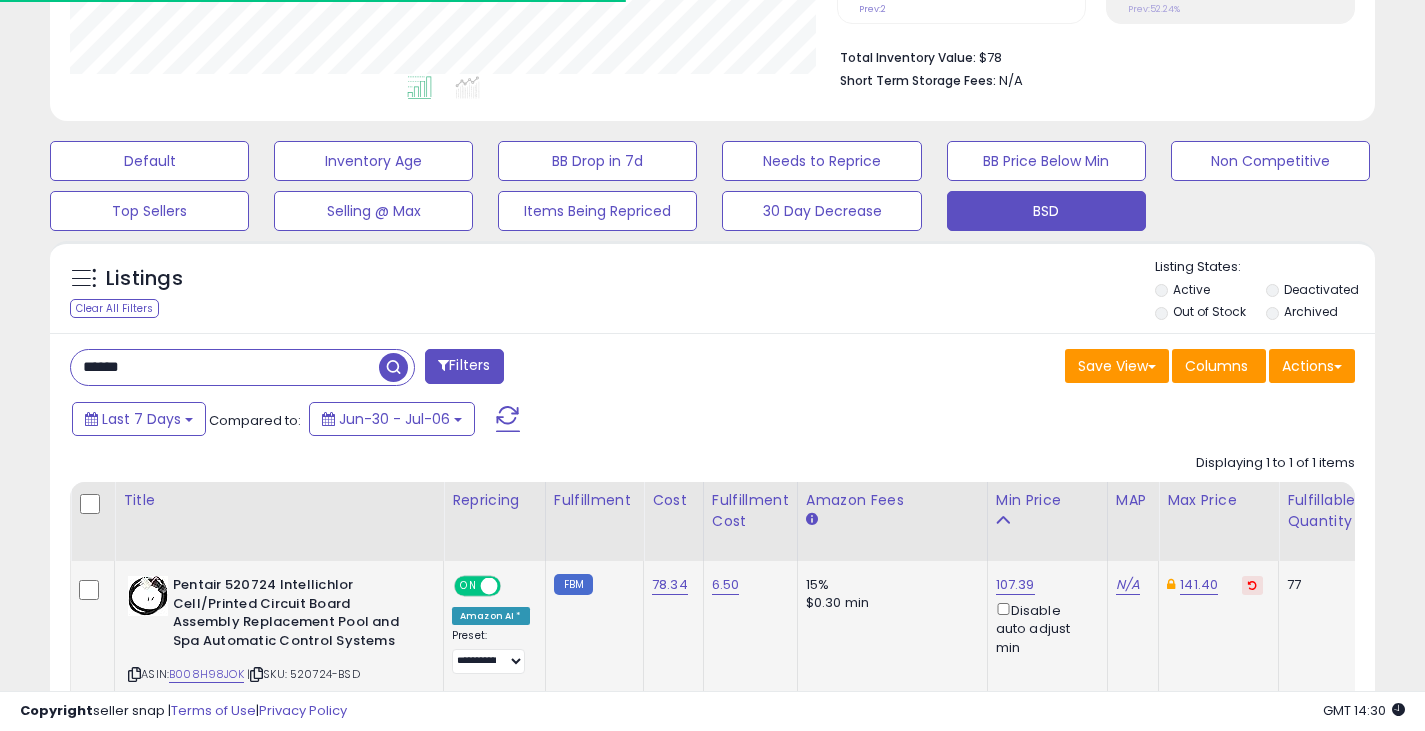 scroll, scrollTop: 410, scrollLeft: 767, axis: both 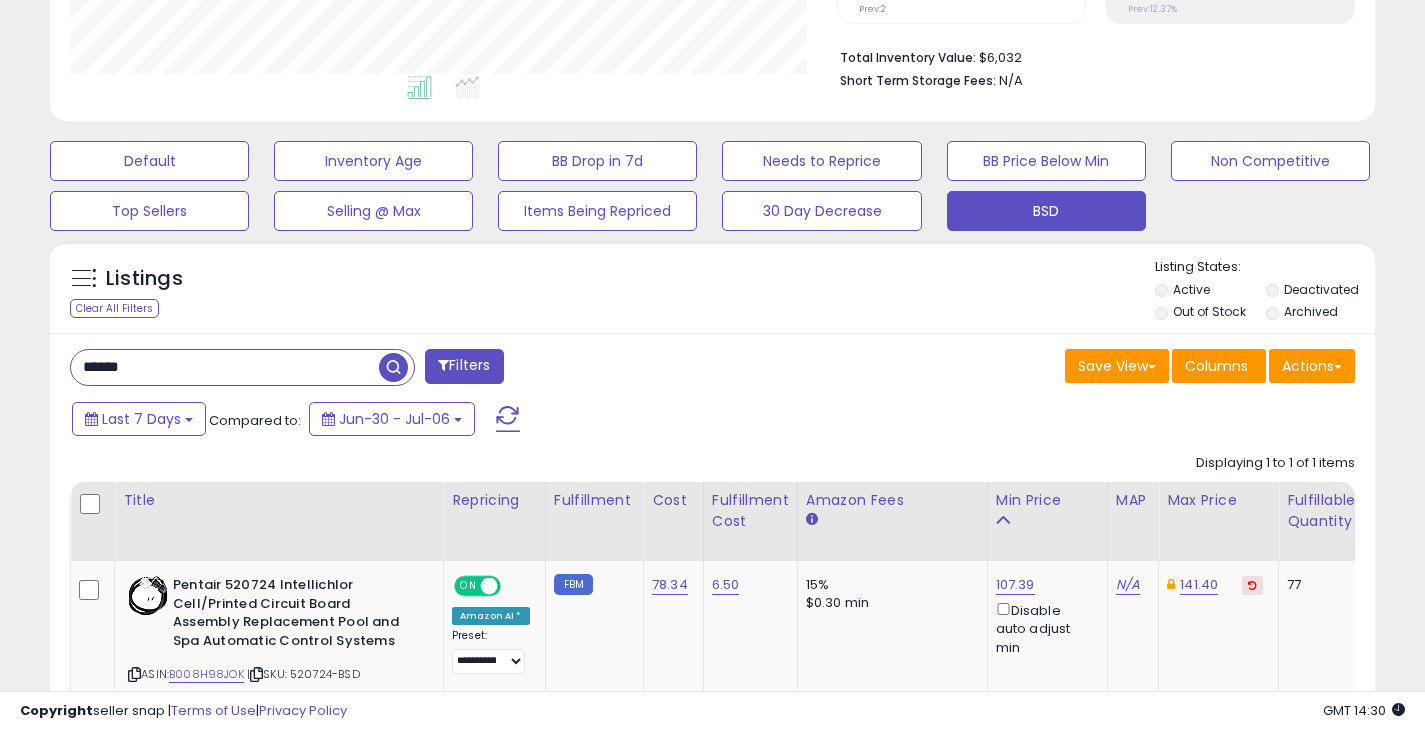 drag, startPoint x: 189, startPoint y: 360, endPoint x: 67, endPoint y: 374, distance: 122.80065 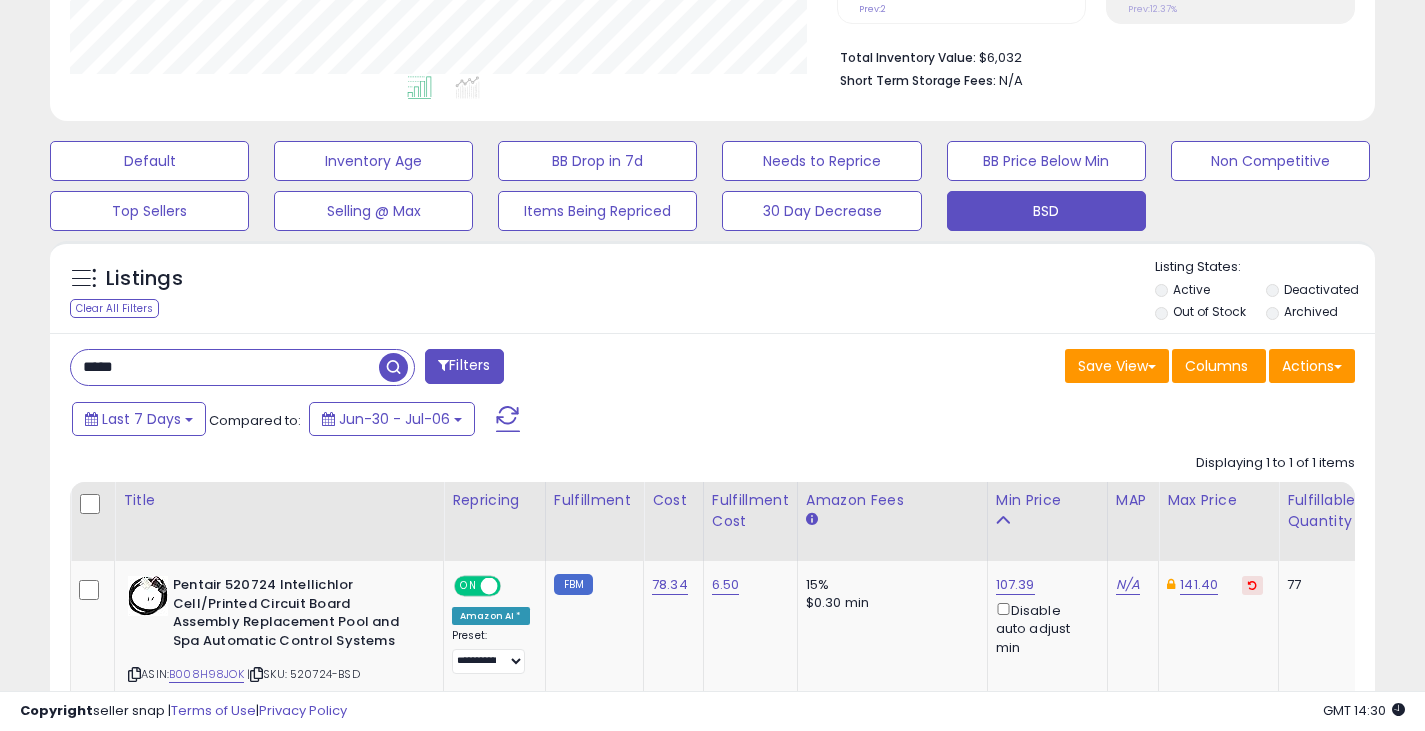 click at bounding box center [393, 367] 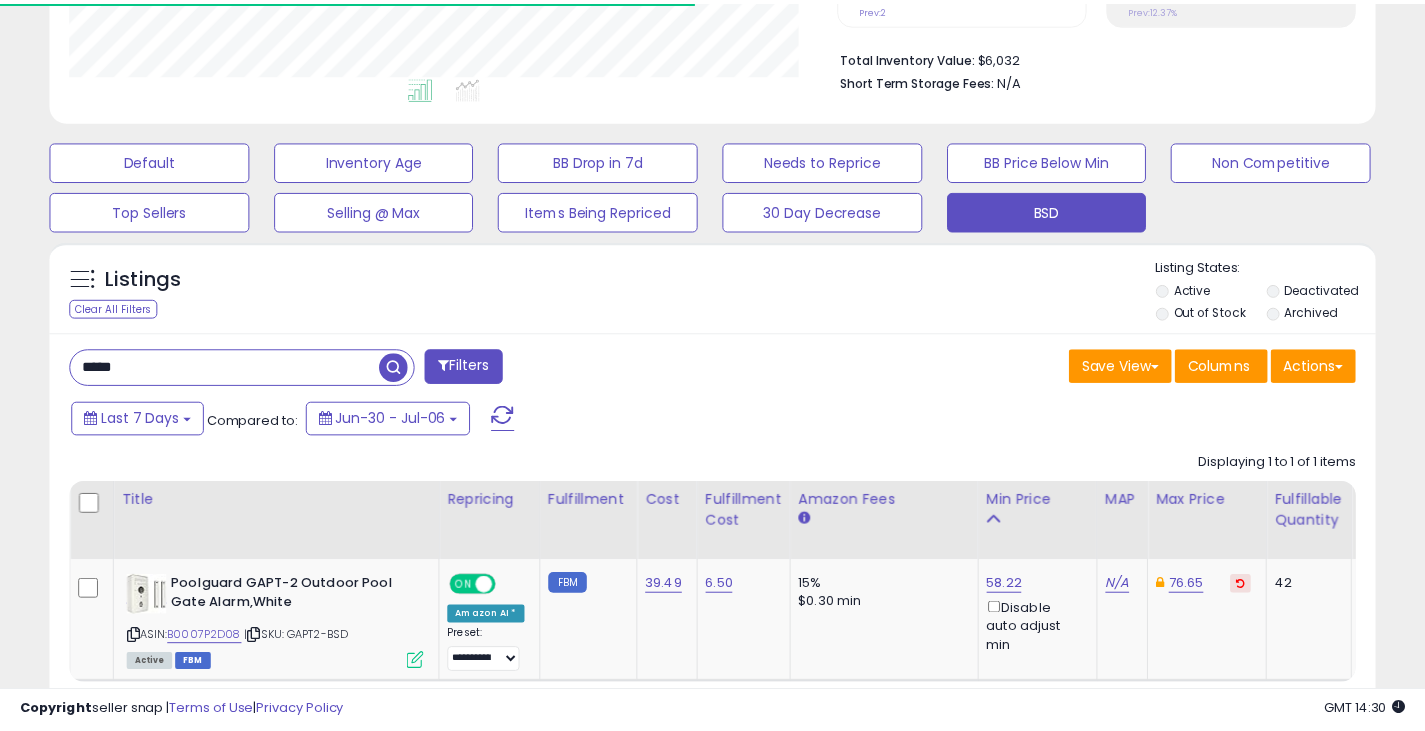 scroll, scrollTop: 410, scrollLeft: 767, axis: both 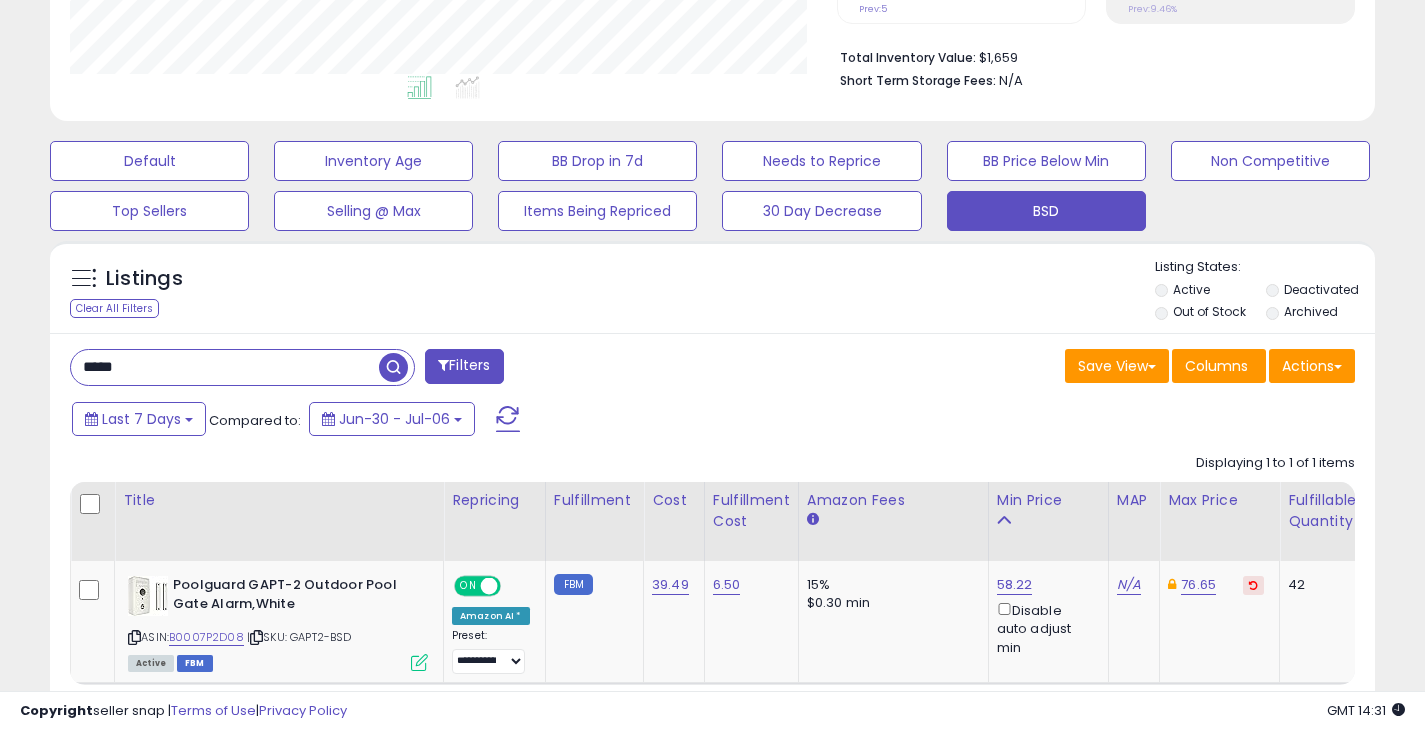 drag, startPoint x: 154, startPoint y: 354, endPoint x: 24, endPoint y: 374, distance: 131.52946 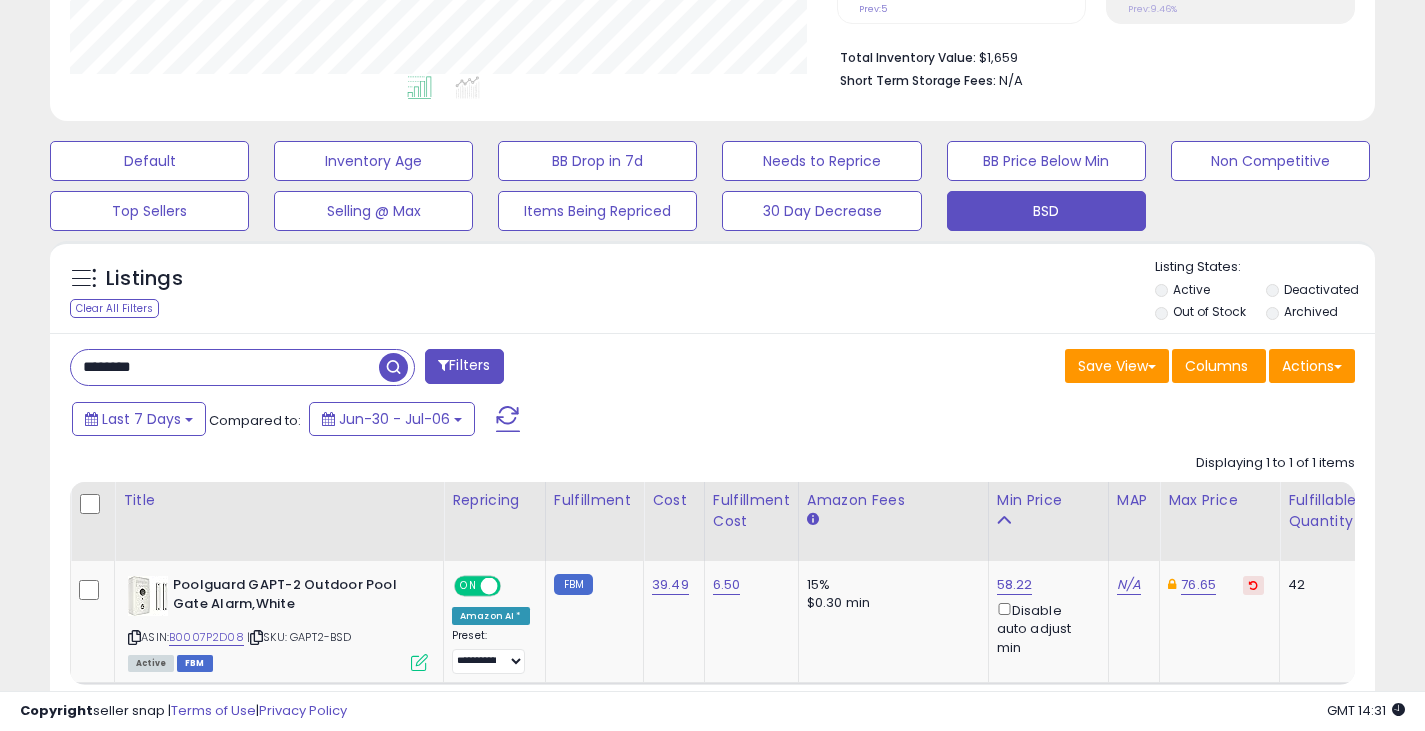 click at bounding box center (393, 367) 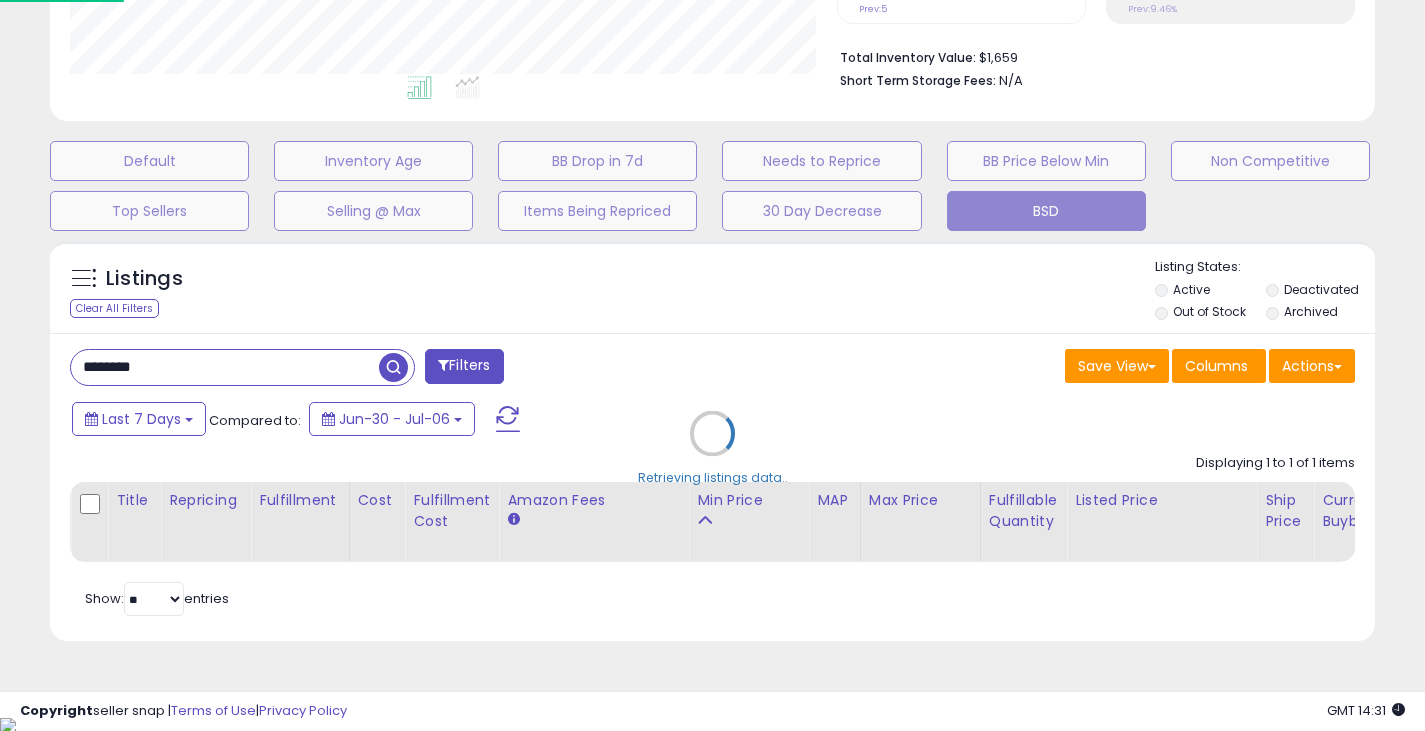scroll, scrollTop: 999590, scrollLeft: 999224, axis: both 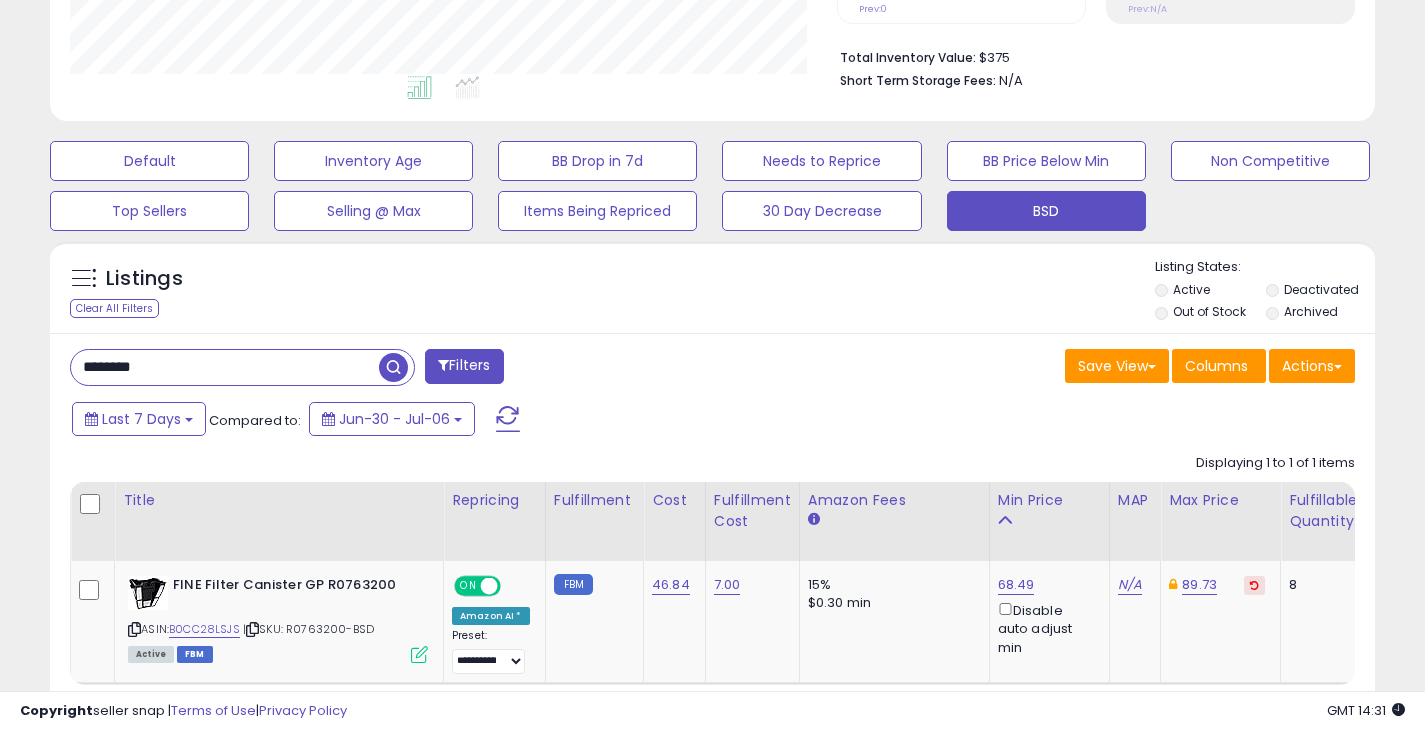 click on "********
Filters
Save View
Save As New View
Update Current View" at bounding box center [712, 548] 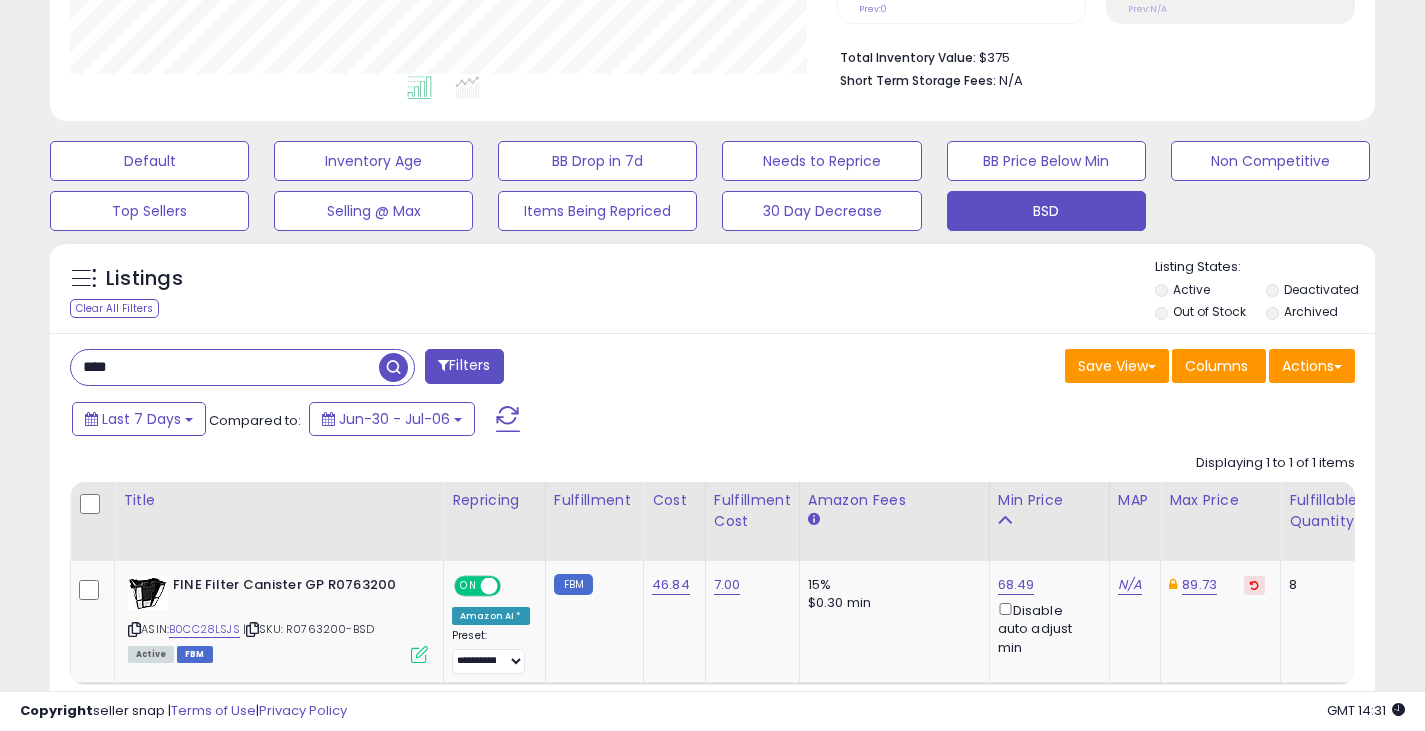 click at bounding box center [393, 367] 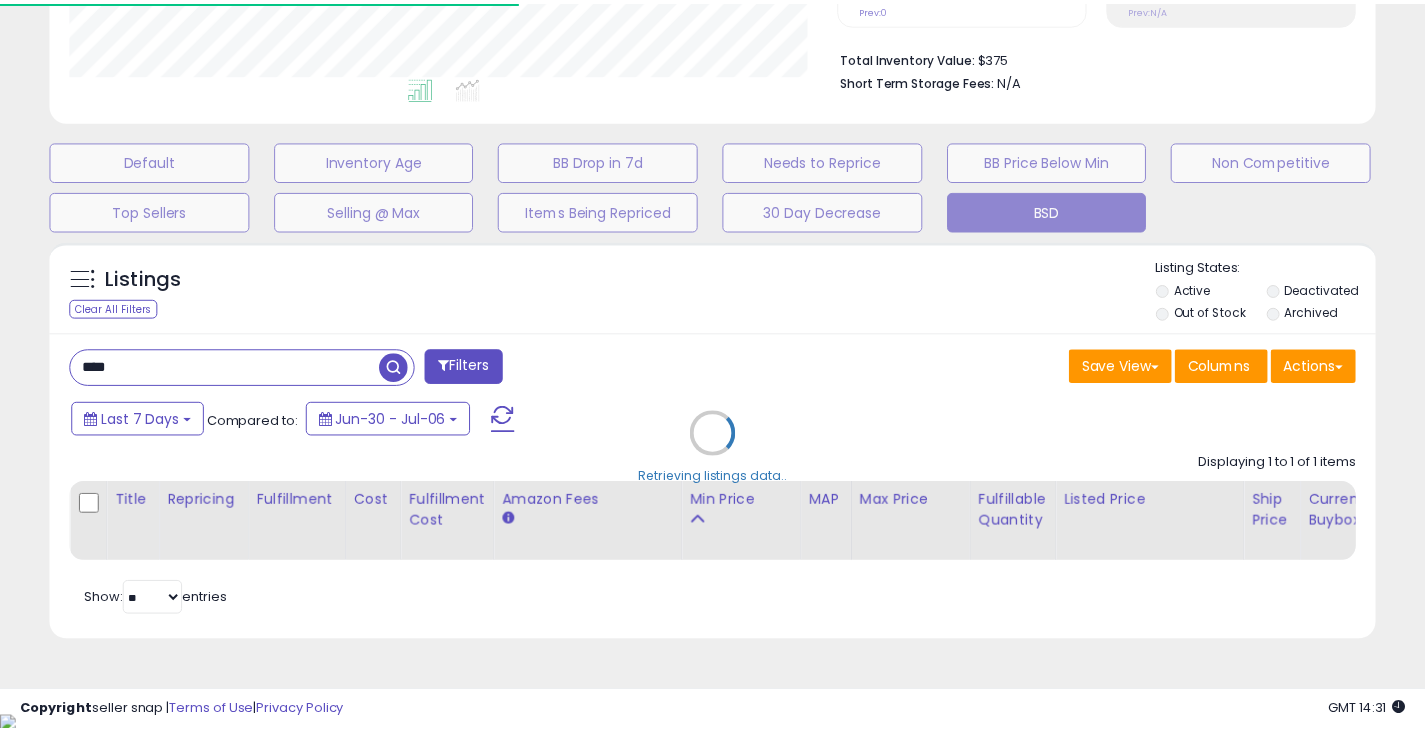 scroll, scrollTop: 410, scrollLeft: 767, axis: both 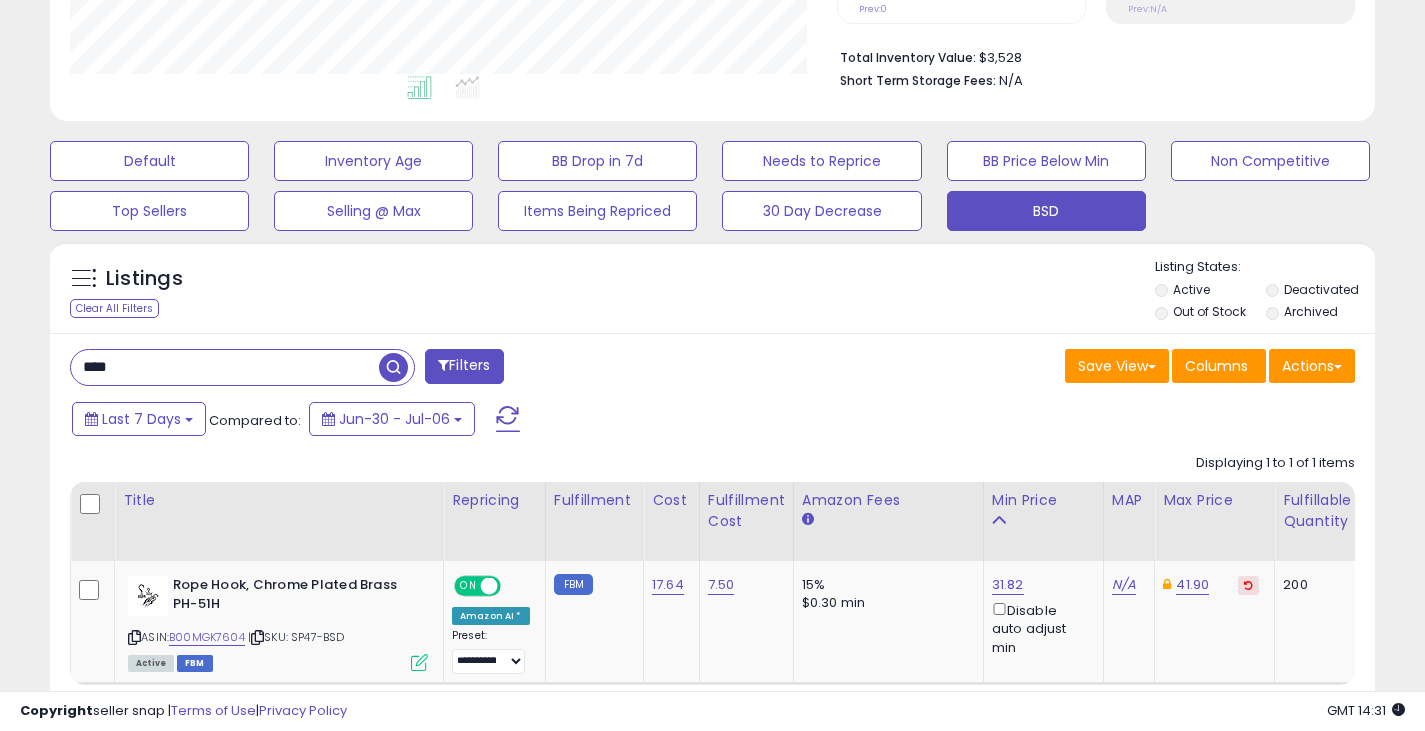 drag, startPoint x: 217, startPoint y: 371, endPoint x: 64, endPoint y: 368, distance: 153.0294 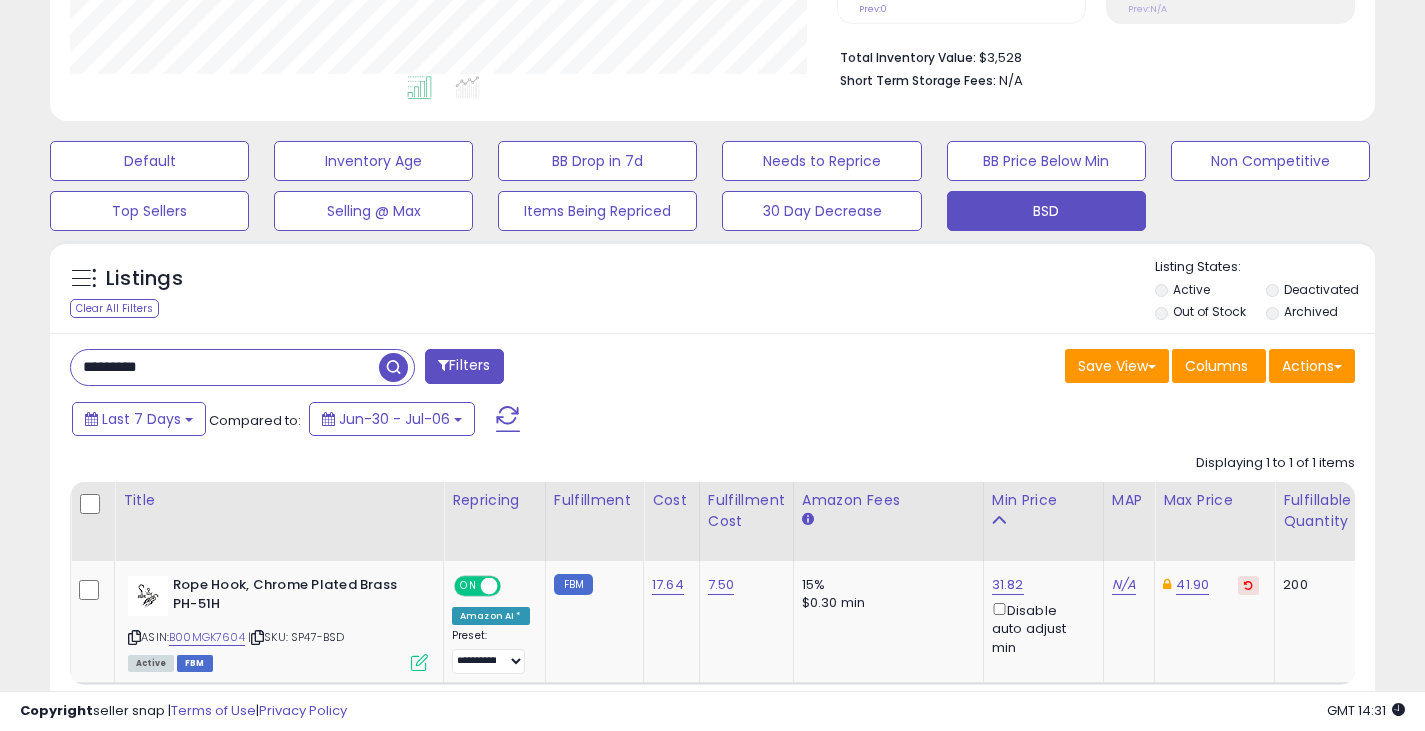 type on "*********" 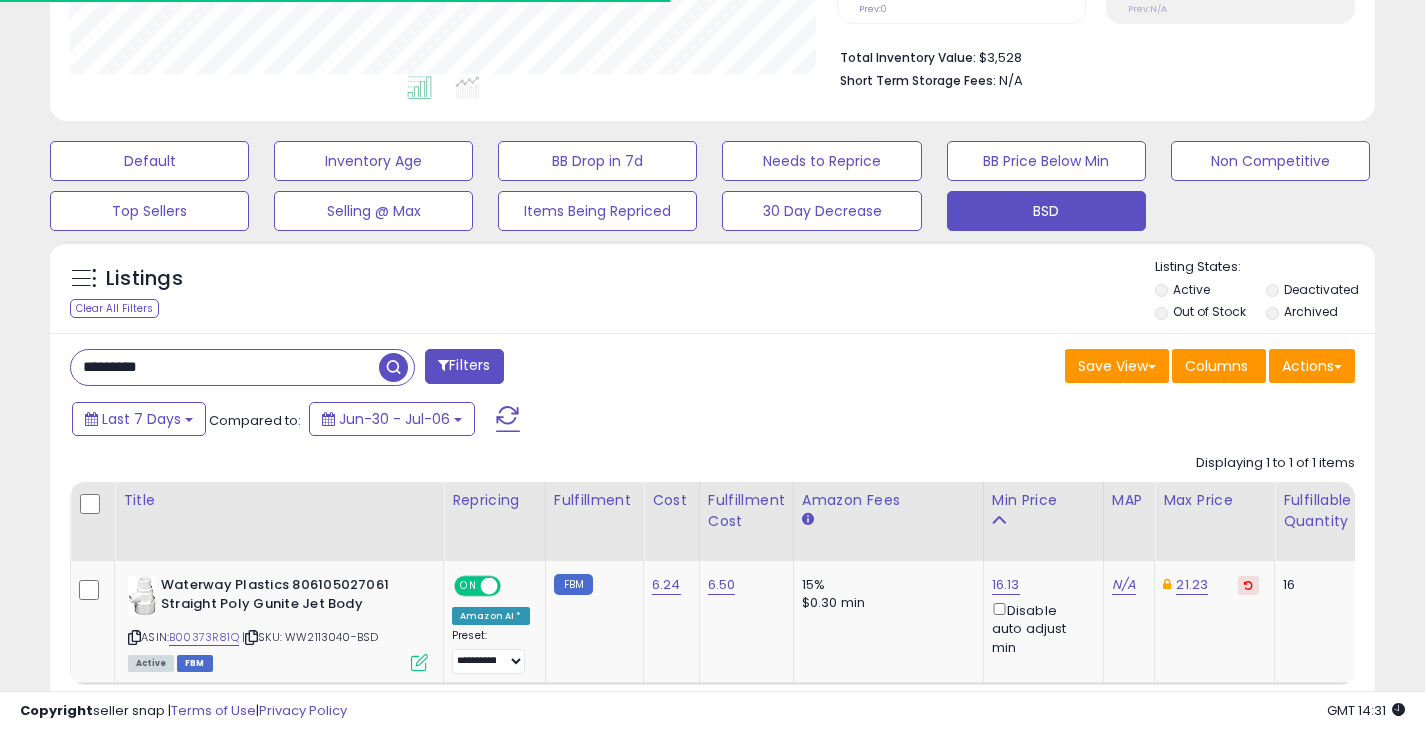 scroll, scrollTop: 410, scrollLeft: 767, axis: both 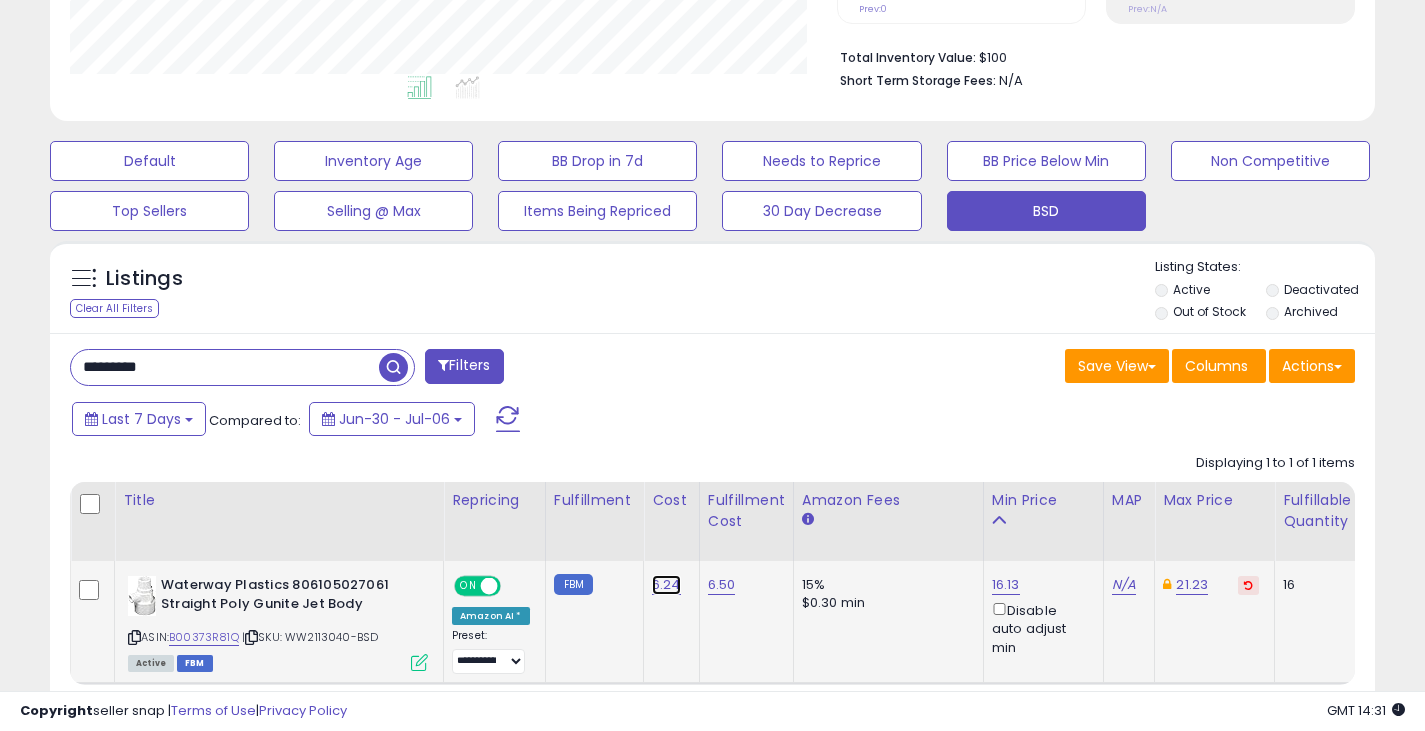click on "6.24" at bounding box center [666, 585] 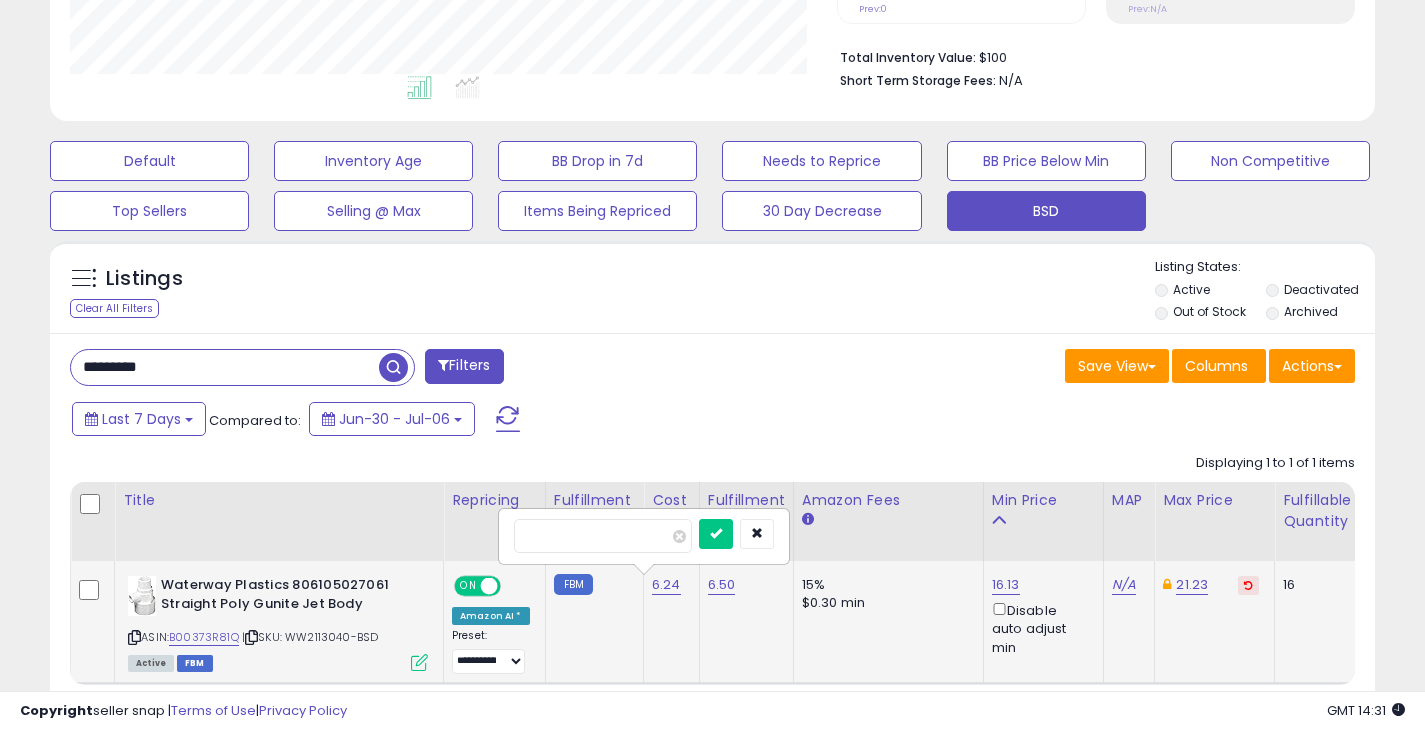 type on "****" 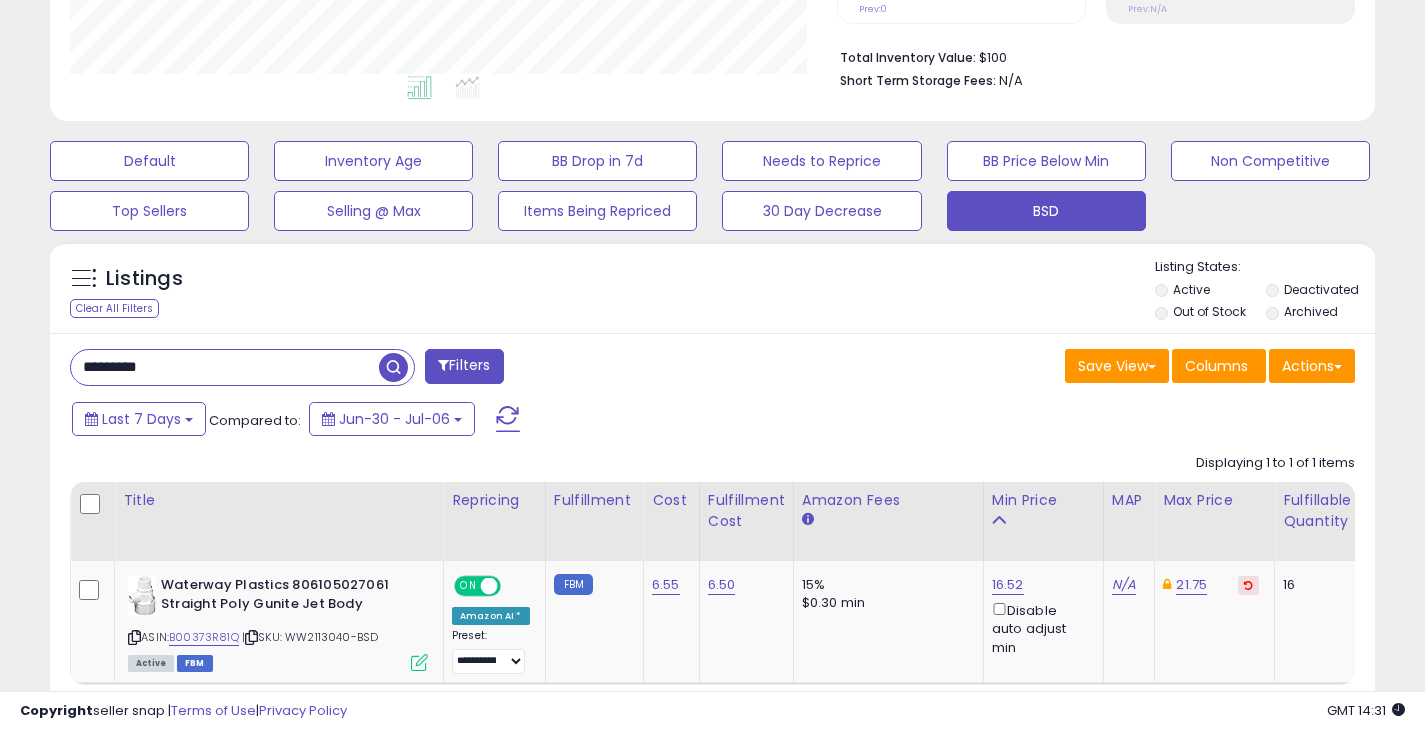 drag, startPoint x: 200, startPoint y: 358, endPoint x: 29, endPoint y: 362, distance: 171.04678 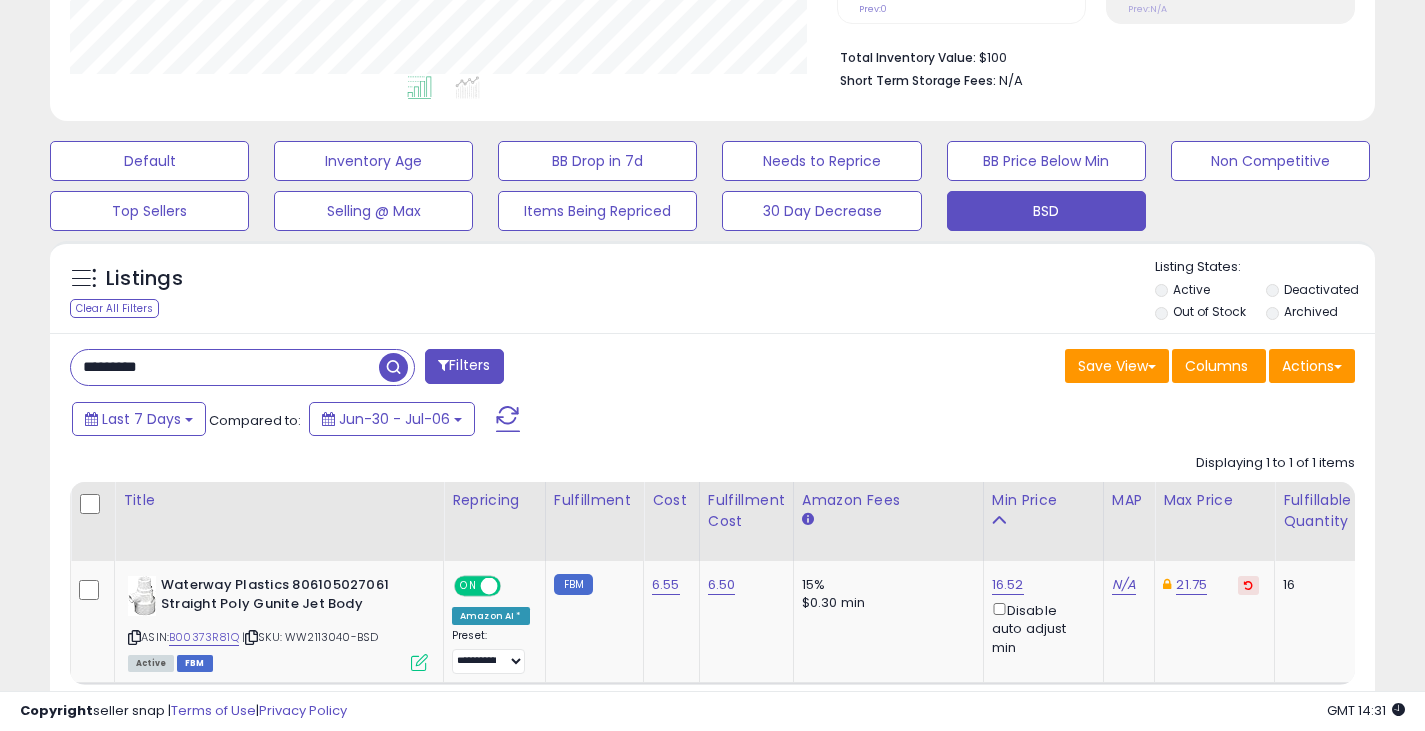 type on "*********" 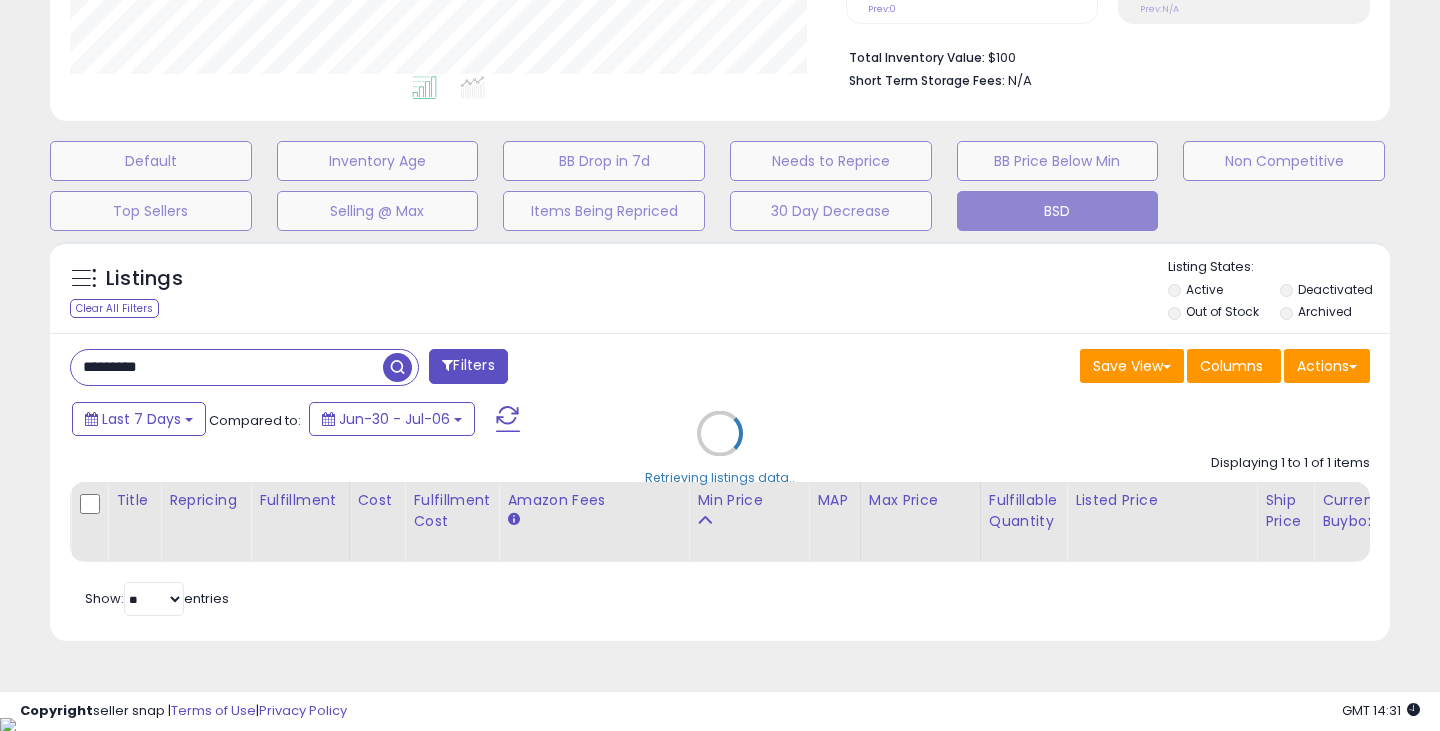 scroll, scrollTop: 999590, scrollLeft: 999224, axis: both 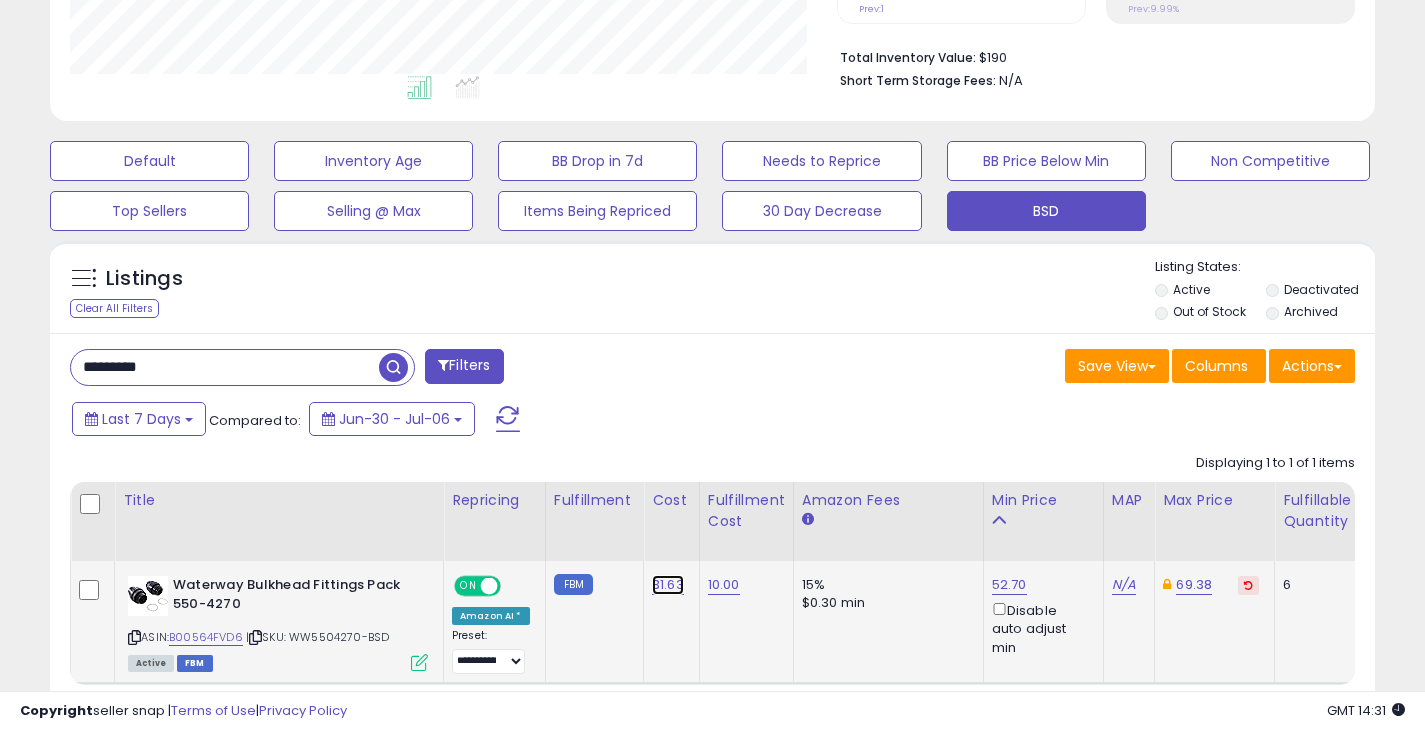 click on "31.63" at bounding box center [668, 585] 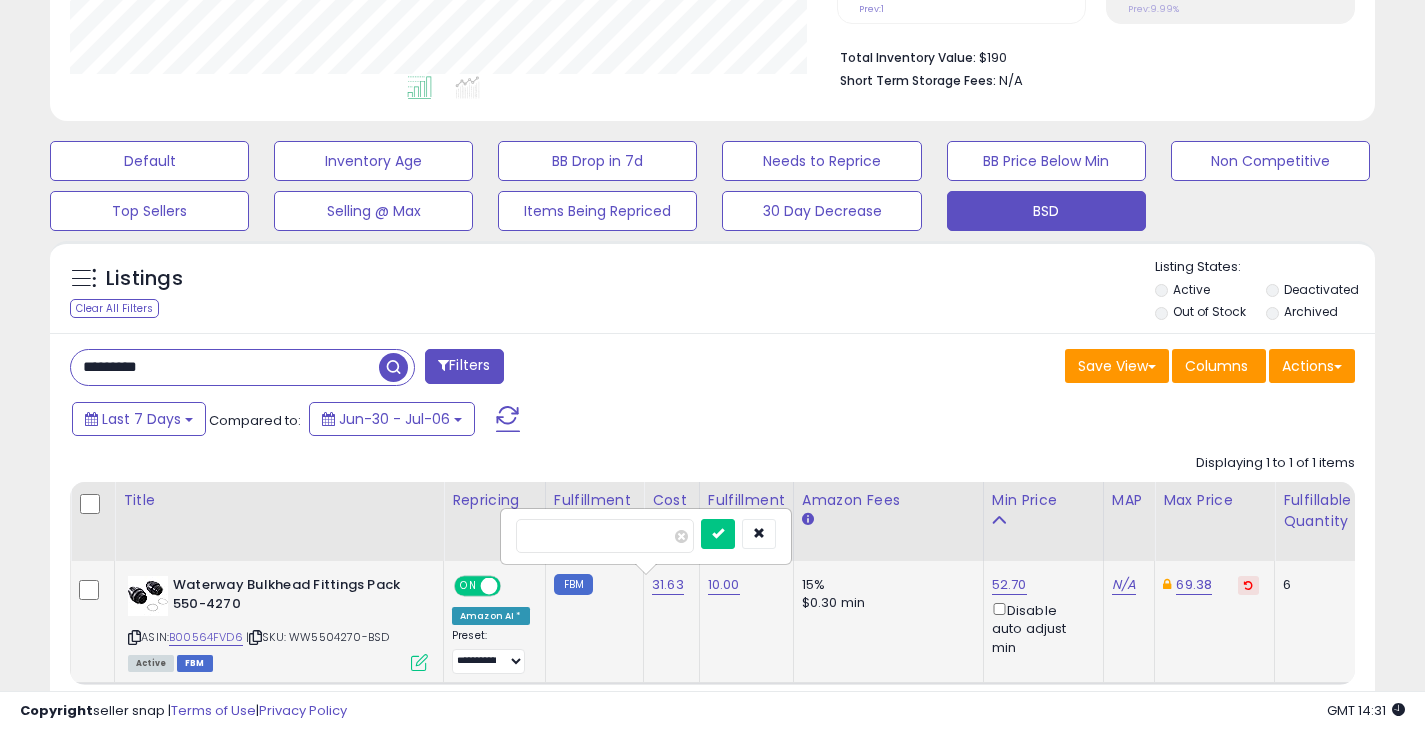 type on "*****" 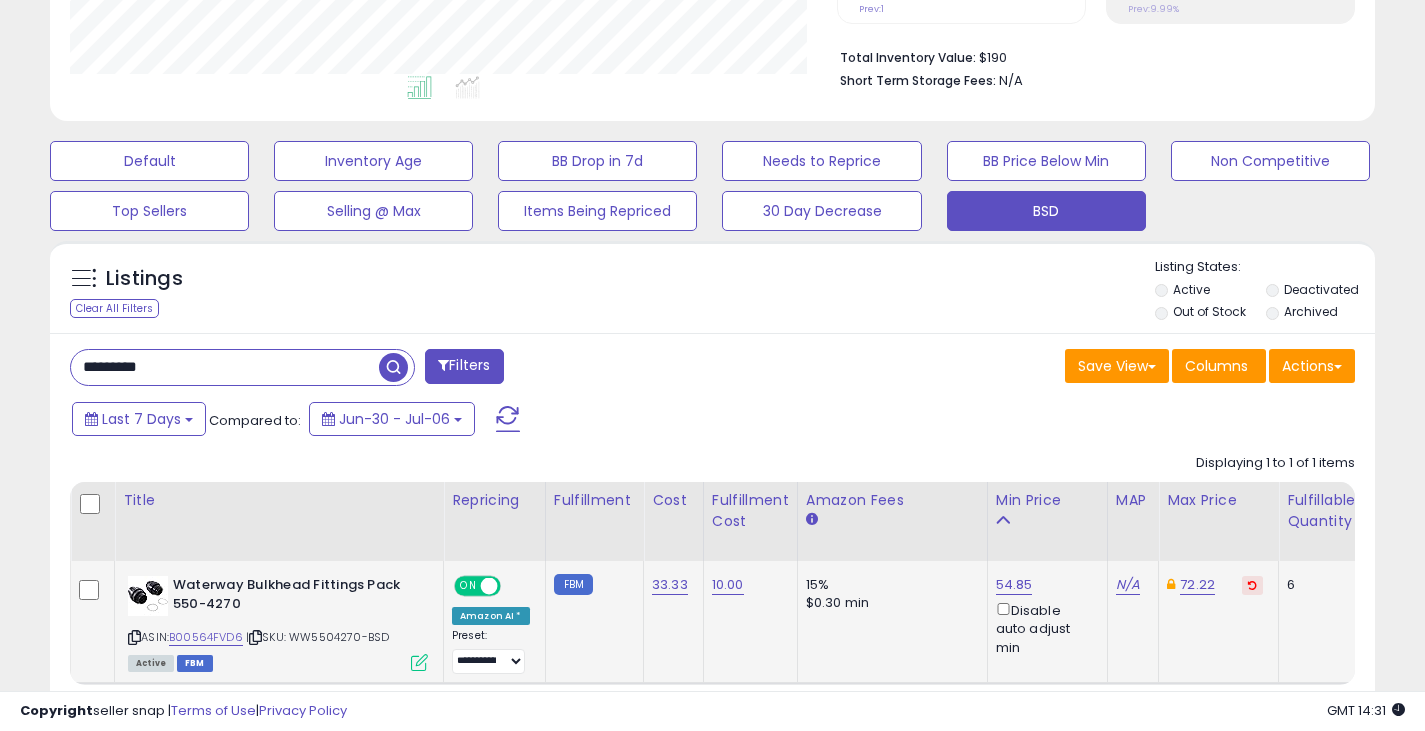 drag, startPoint x: 249, startPoint y: 356, endPoint x: 23, endPoint y: 371, distance: 226.49724 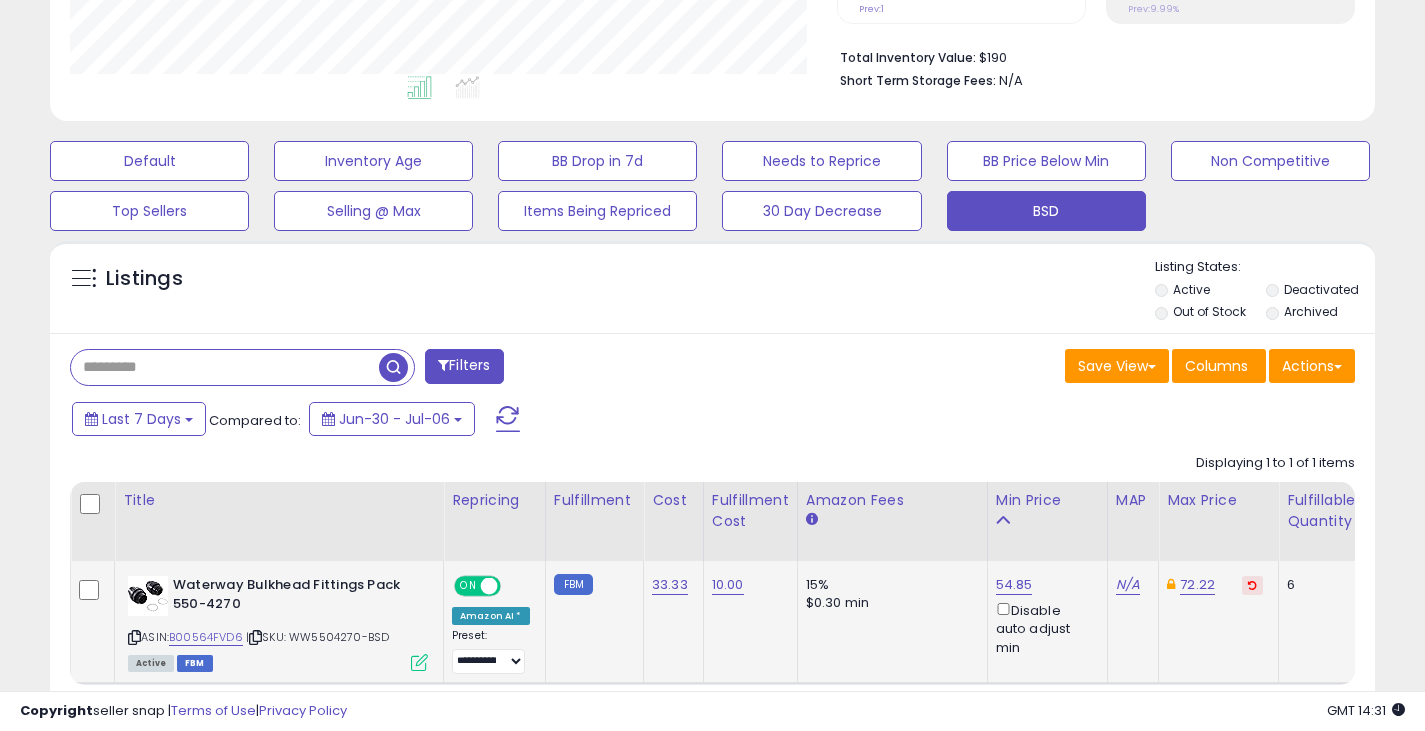 paste on "*******" 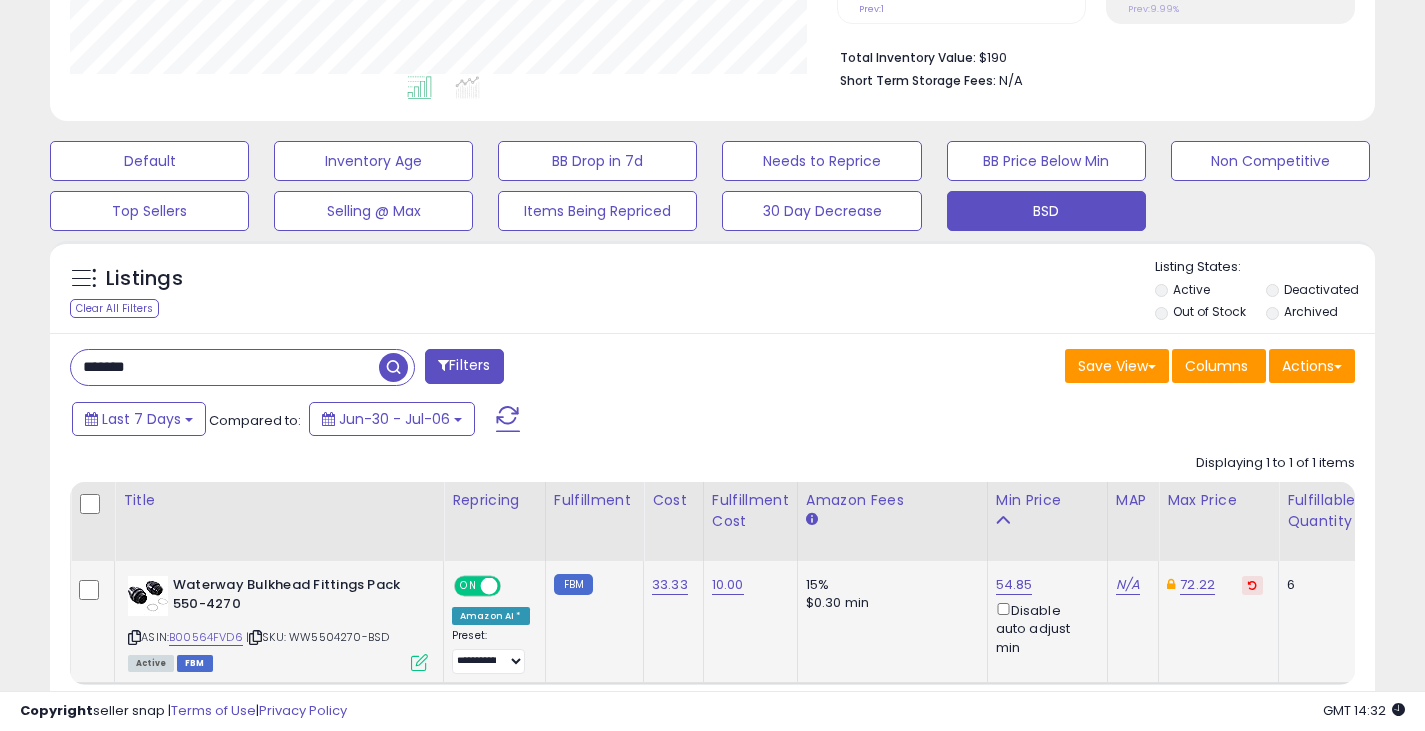 drag, startPoint x: 217, startPoint y: 370, endPoint x: 31, endPoint y: 379, distance: 186.21762 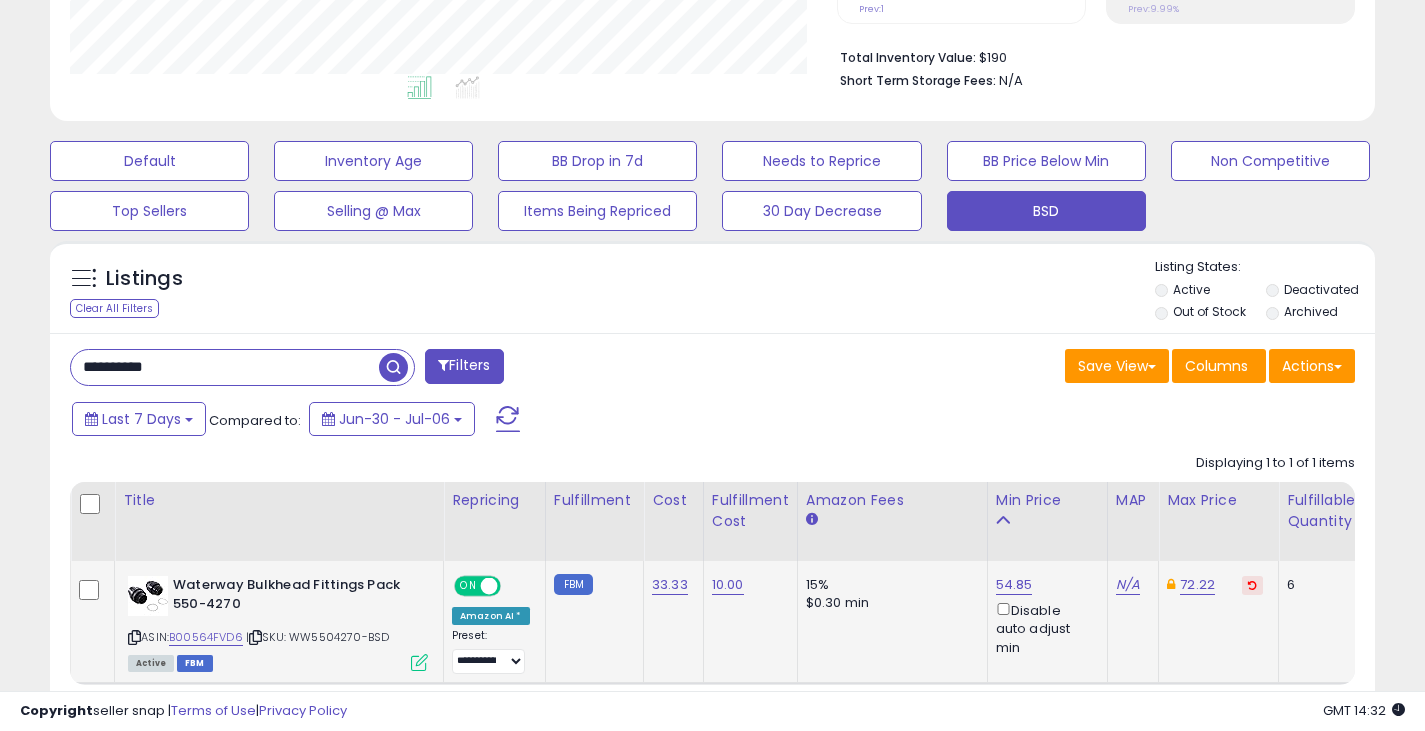 type on "**********" 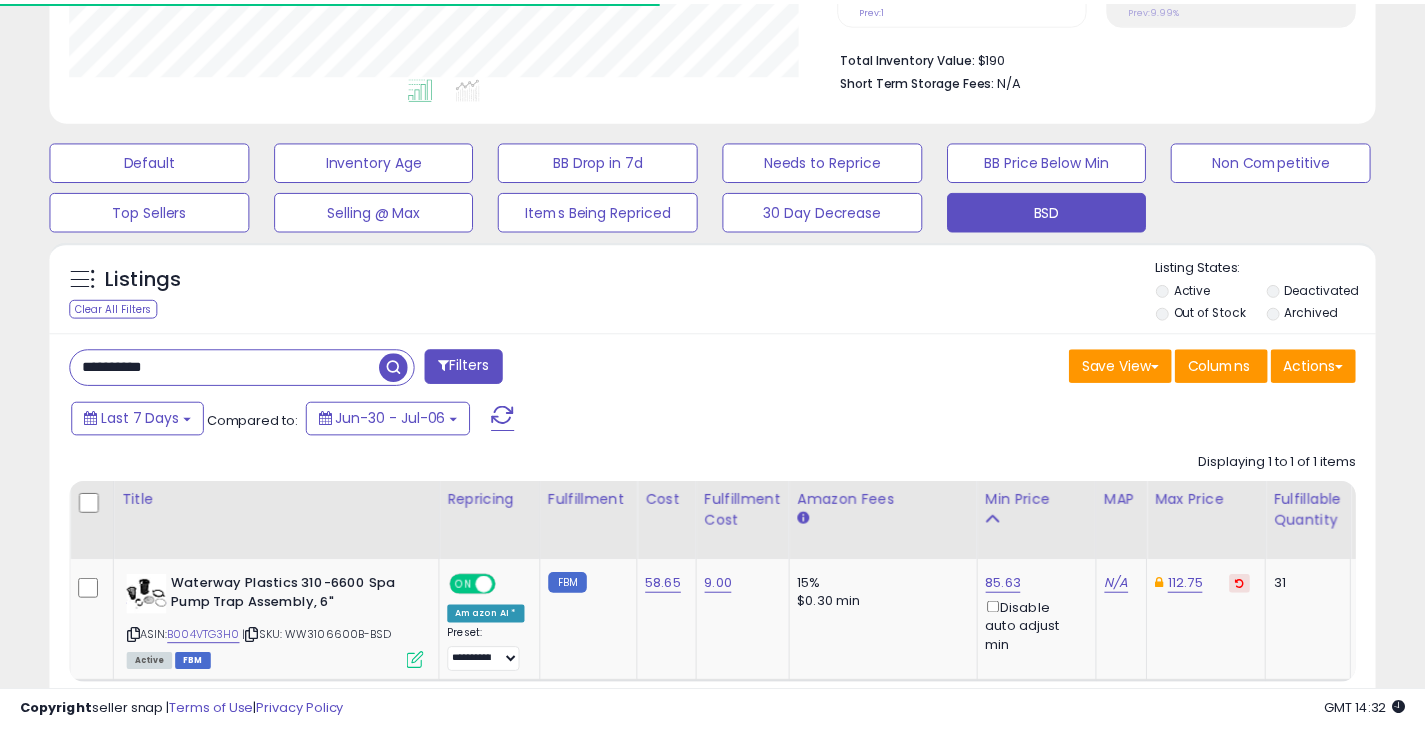 scroll, scrollTop: 410, scrollLeft: 767, axis: both 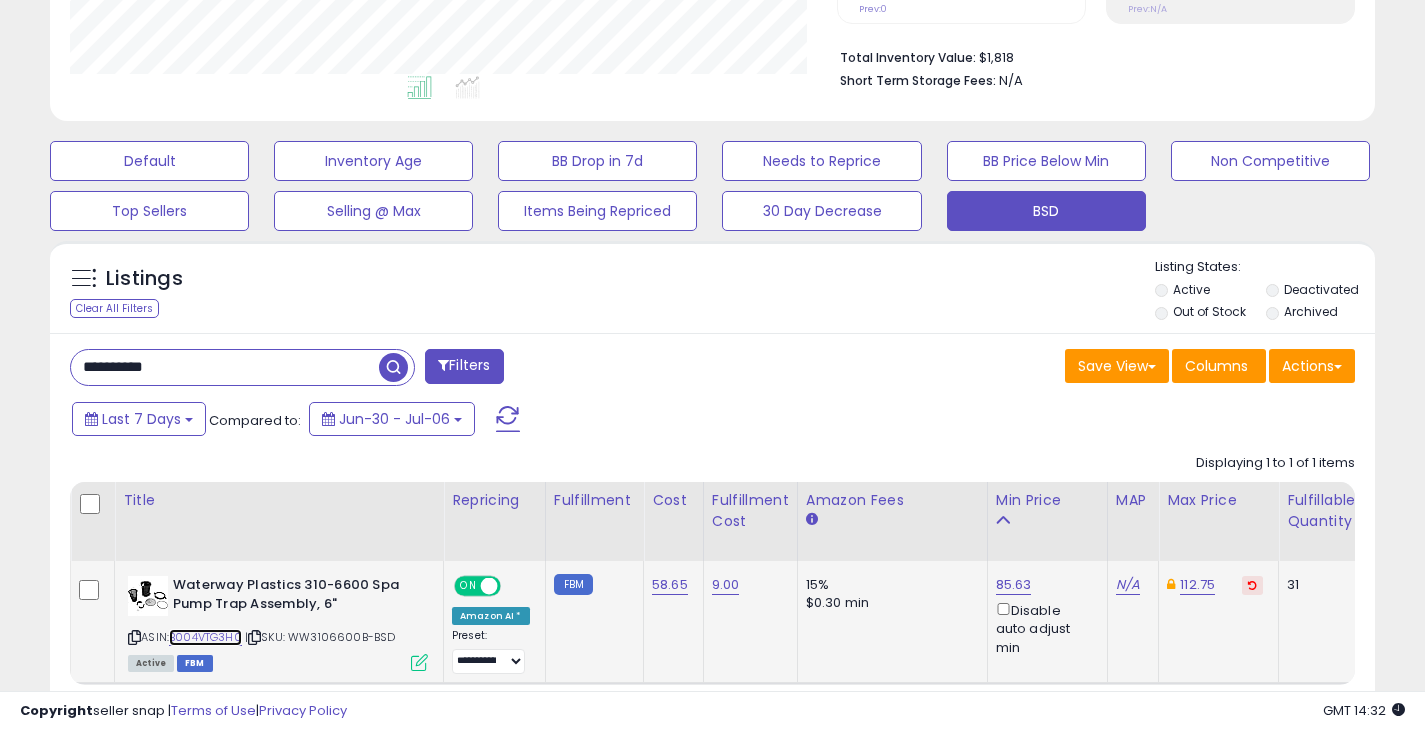 click on "B004VTG3H0" at bounding box center (205, 637) 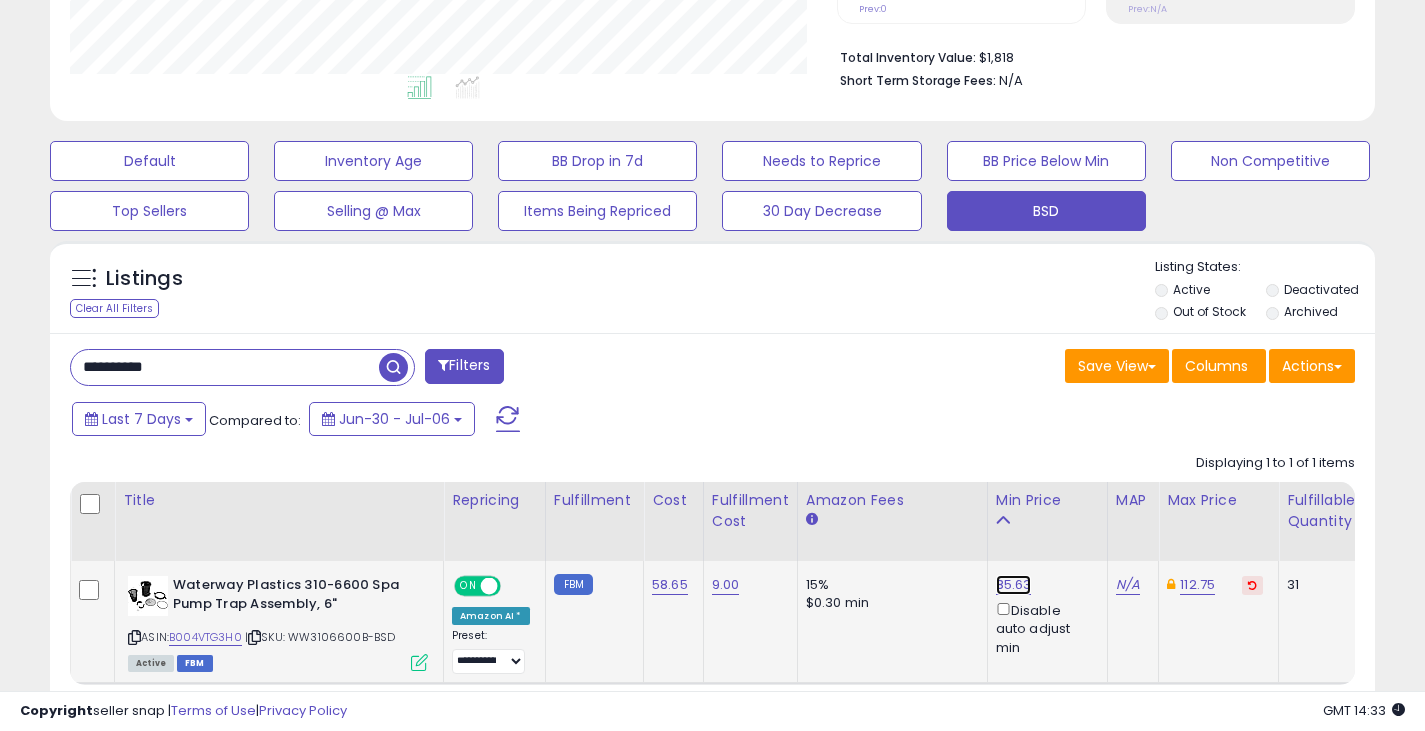 click on "85.63" at bounding box center (1014, 585) 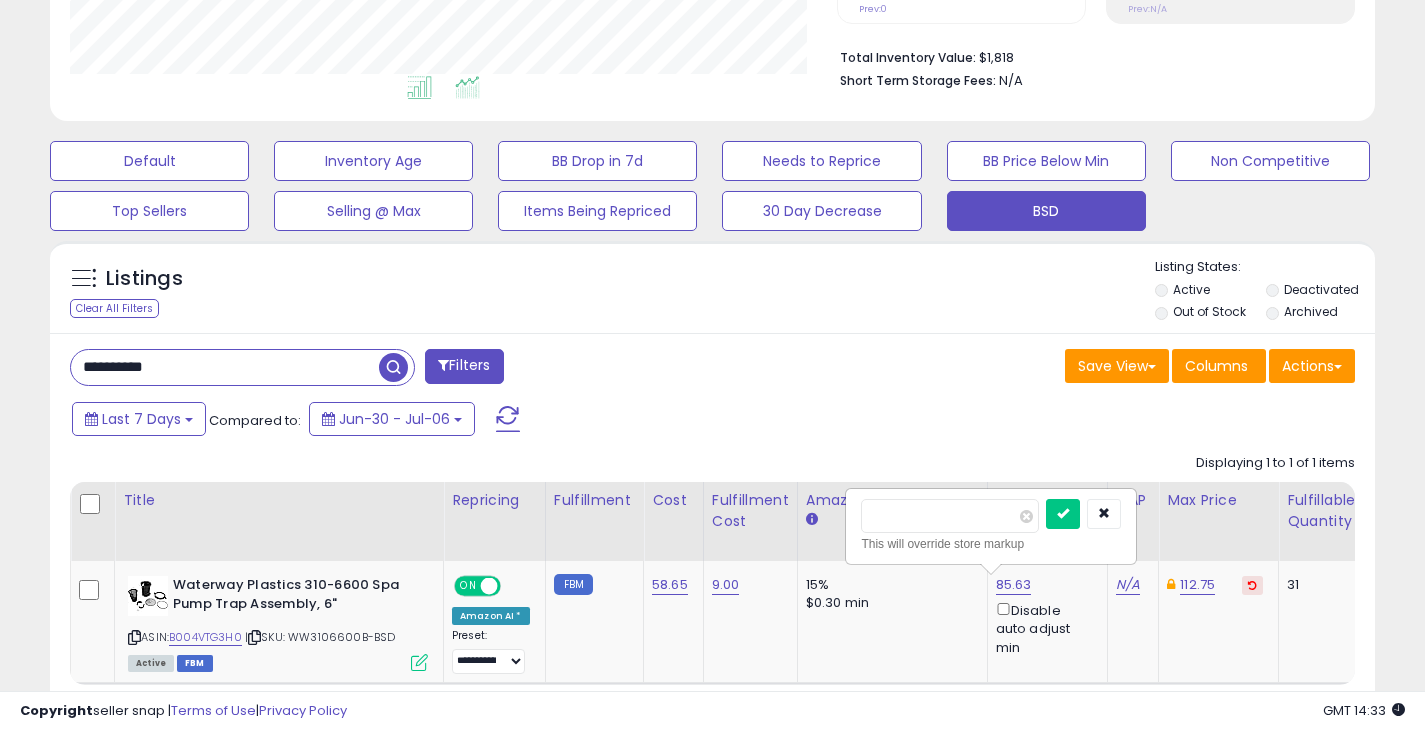 type on "****" 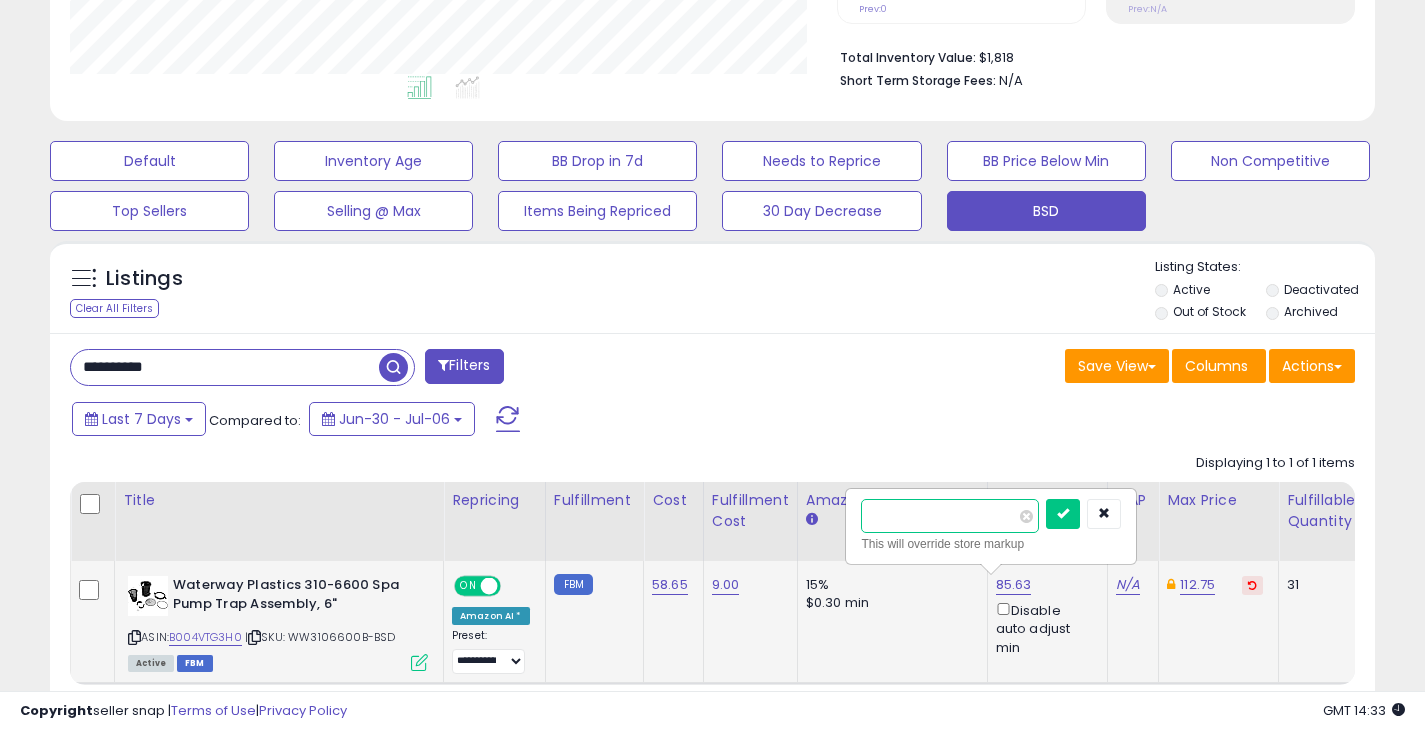 drag, startPoint x: 936, startPoint y: 516, endPoint x: 858, endPoint y: 520, distance: 78.10249 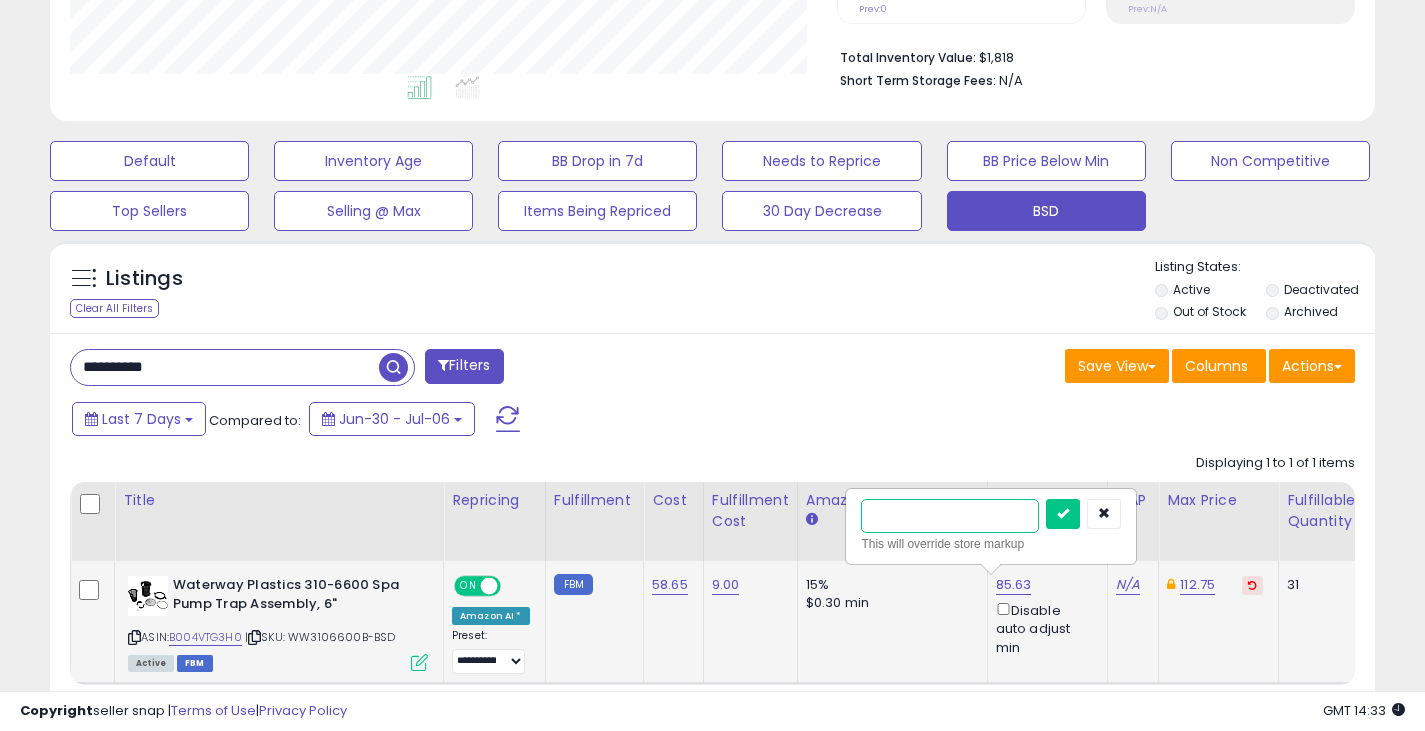 type on "*" 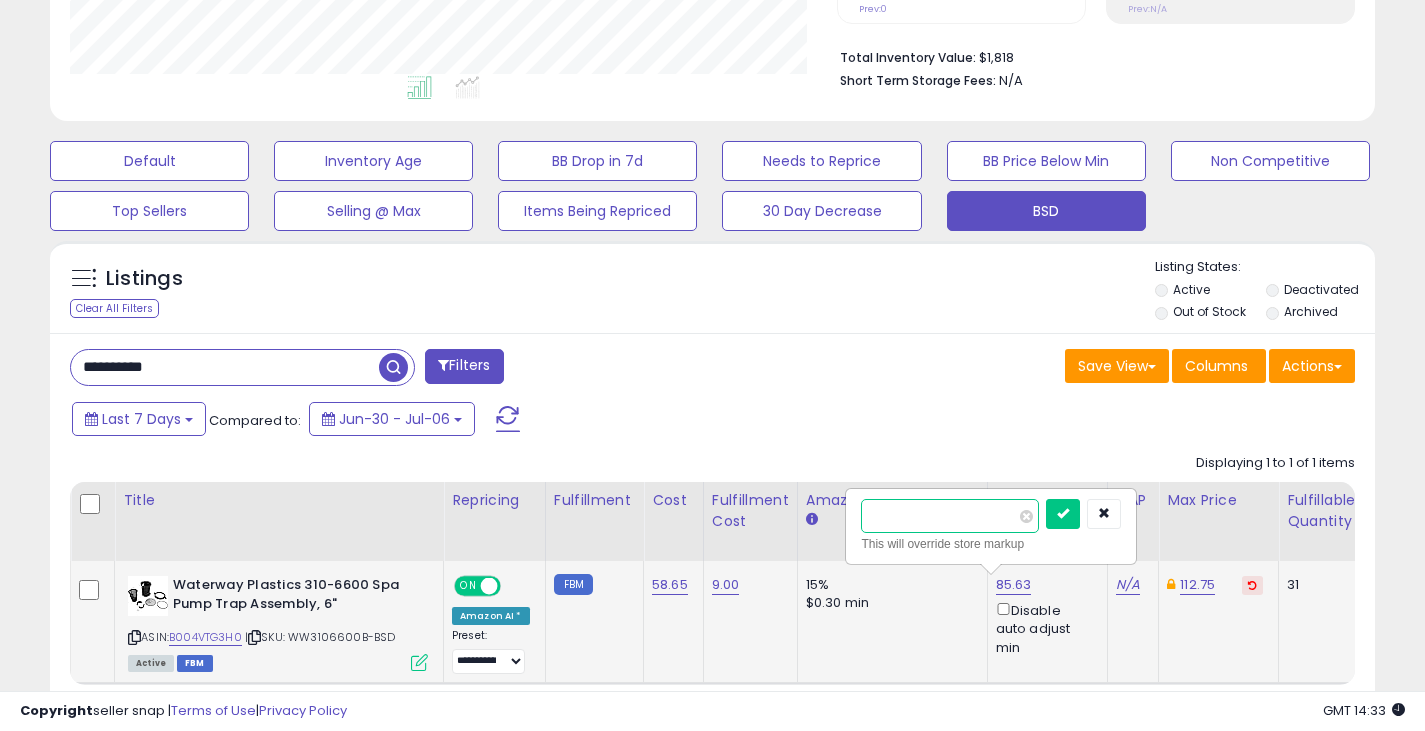 type on "*****" 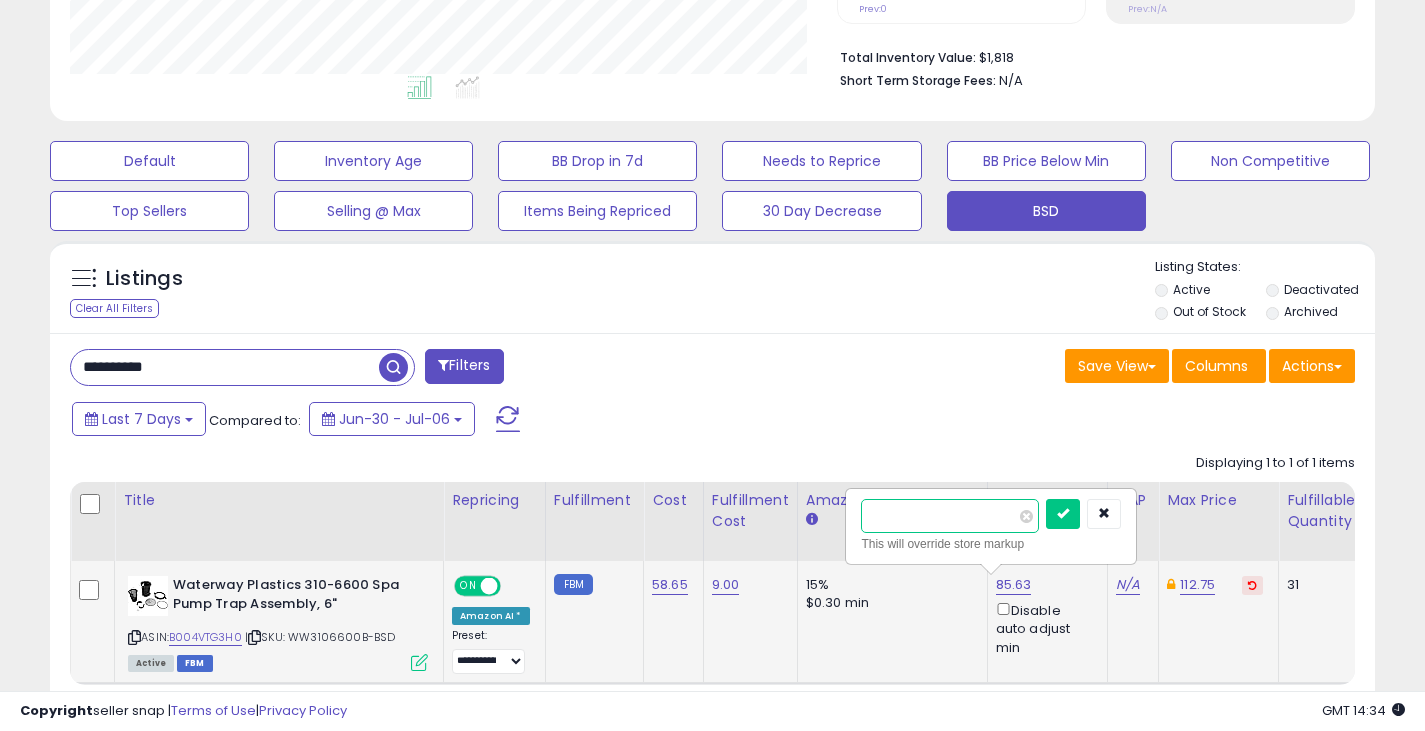 click at bounding box center [1063, 514] 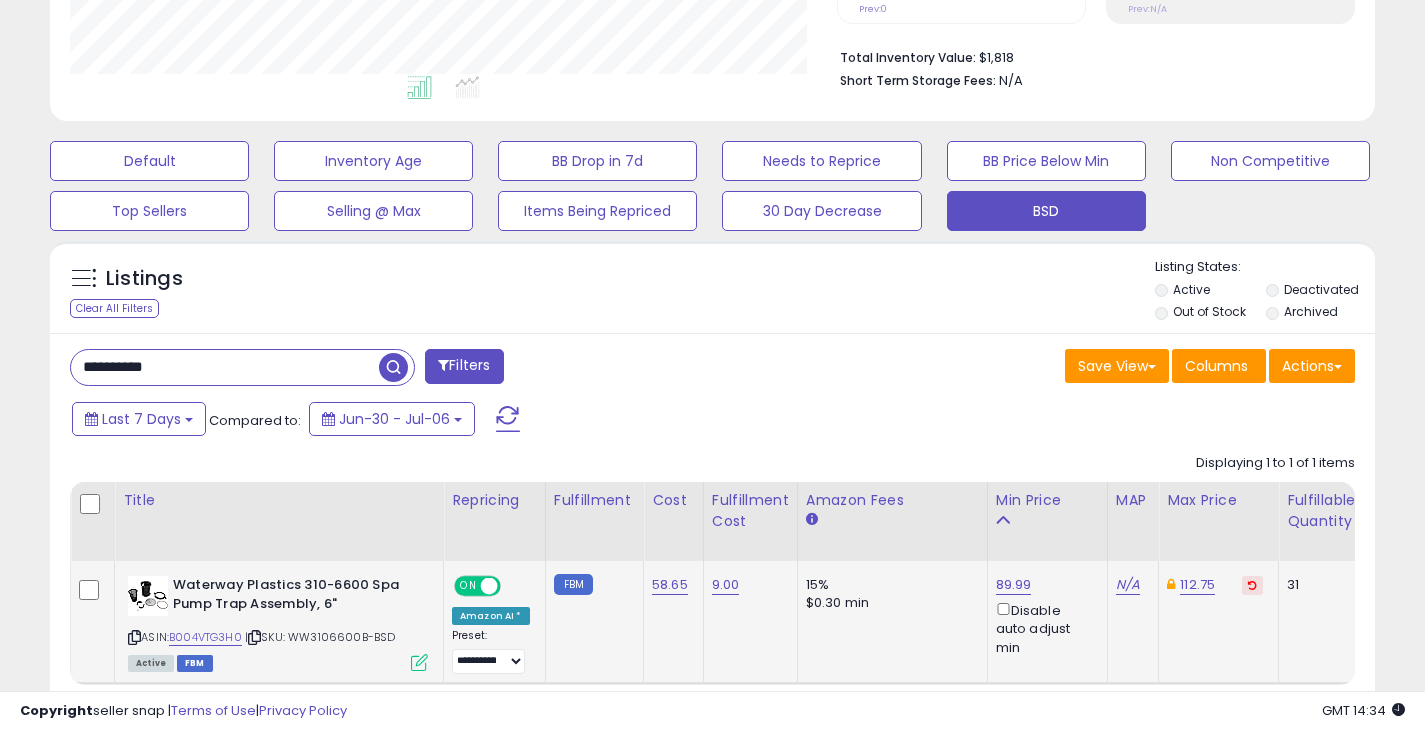 drag, startPoint x: 114, startPoint y: 361, endPoint x: 50, endPoint y: 361, distance: 64 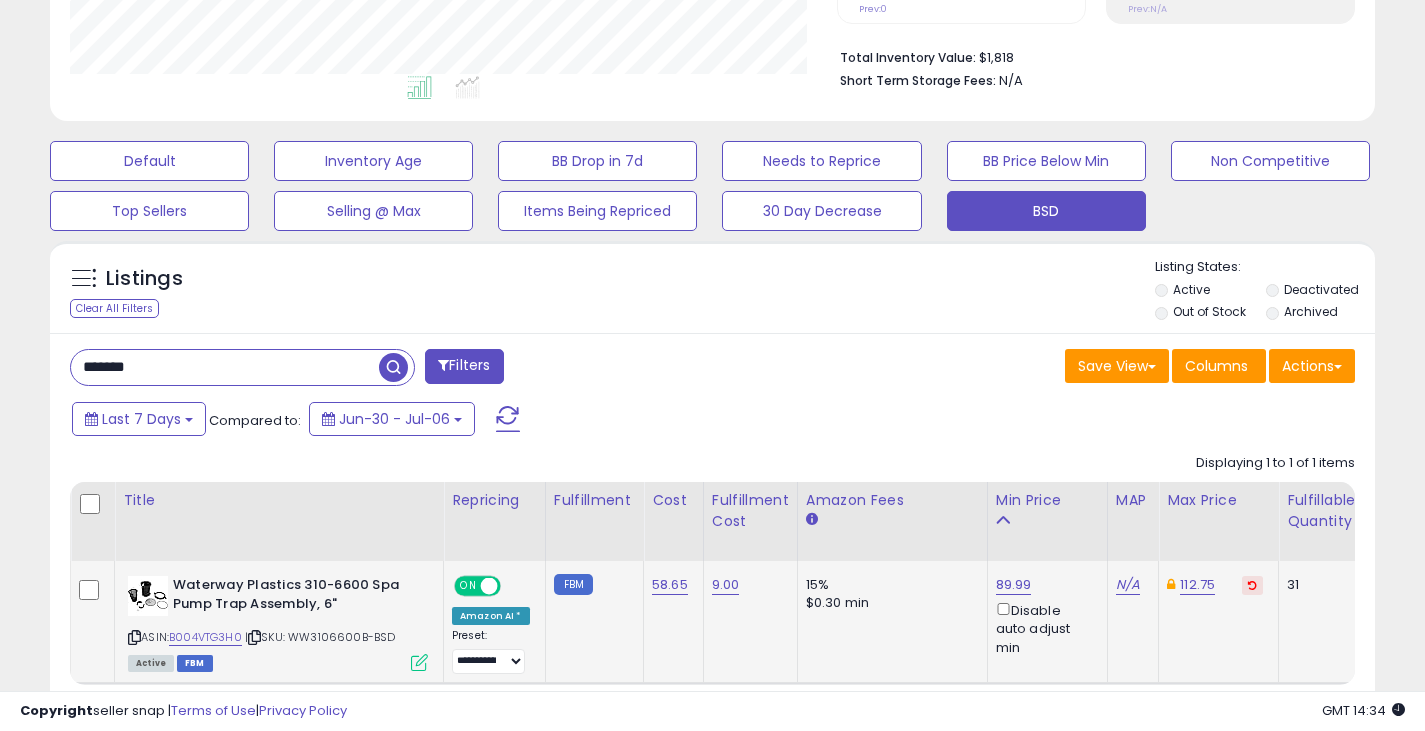 click on "*******" at bounding box center (225, 367) 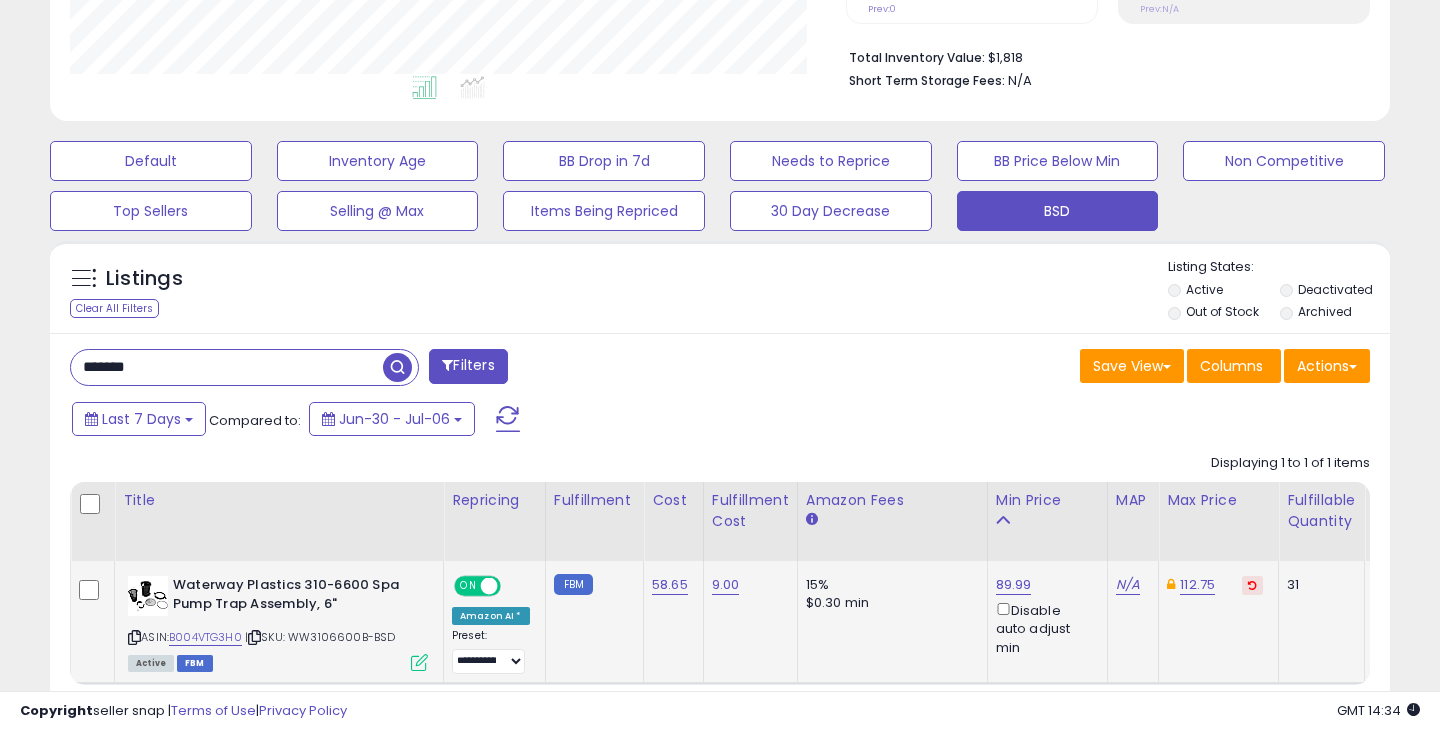 scroll, scrollTop: 999590, scrollLeft: 999224, axis: both 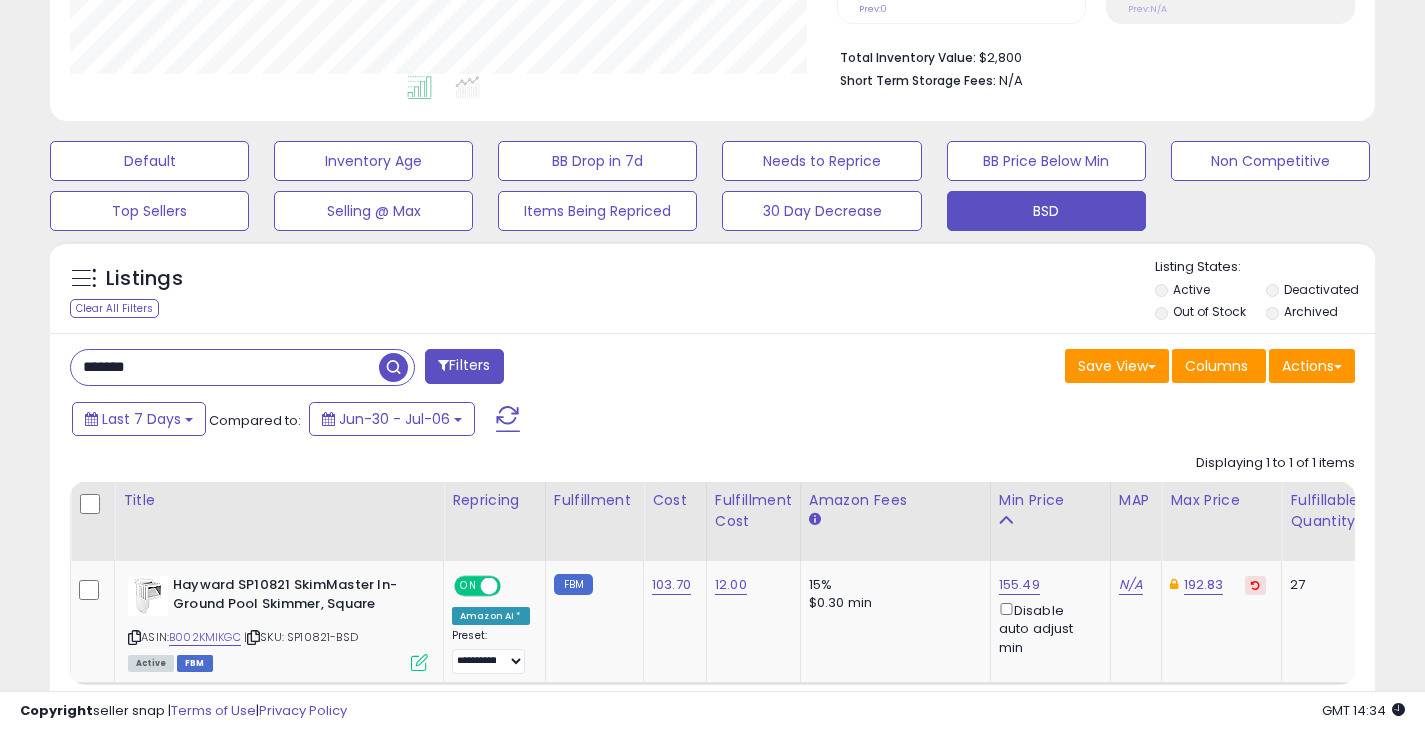drag, startPoint x: 191, startPoint y: 363, endPoint x: 51, endPoint y: 364, distance: 140.00357 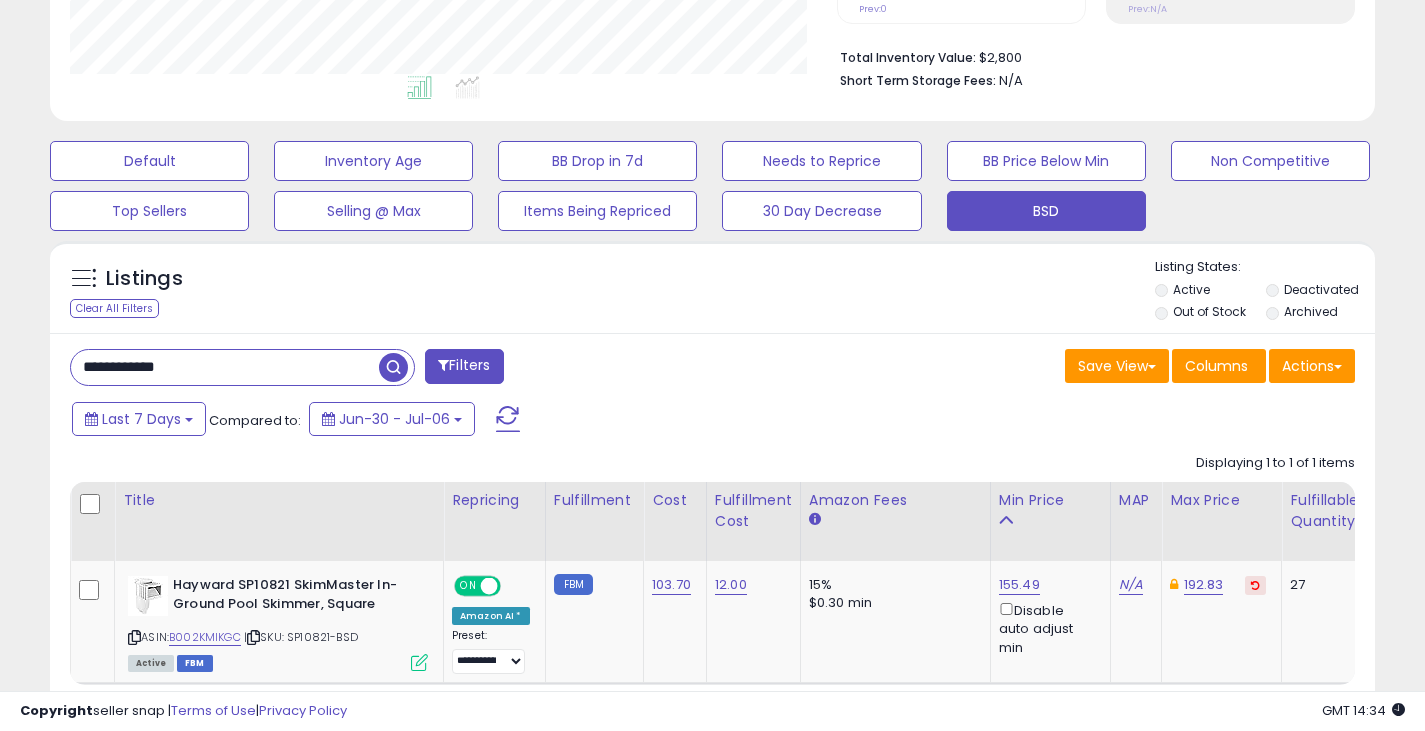 click at bounding box center (393, 367) 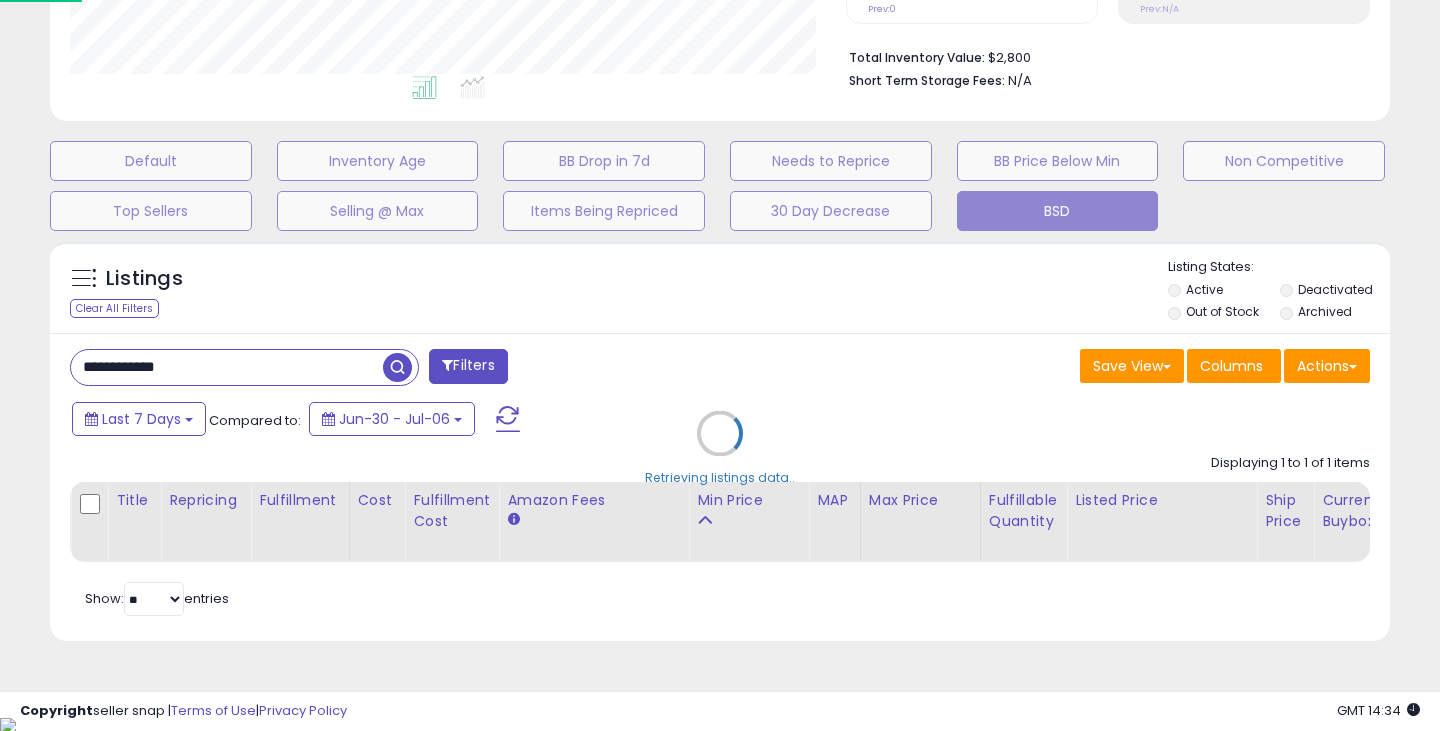 scroll, scrollTop: 999590, scrollLeft: 999224, axis: both 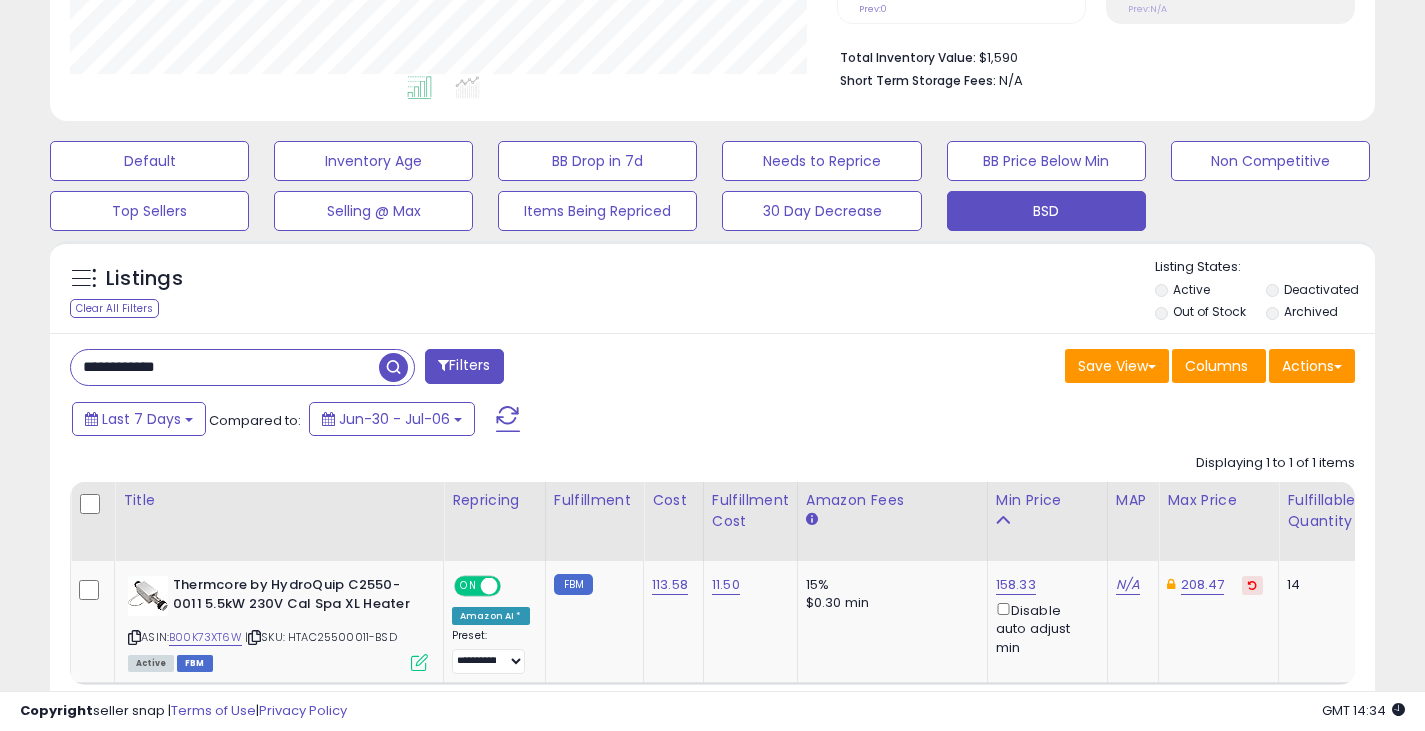 drag, startPoint x: 260, startPoint y: 361, endPoint x: 78, endPoint y: 391, distance: 184.45596 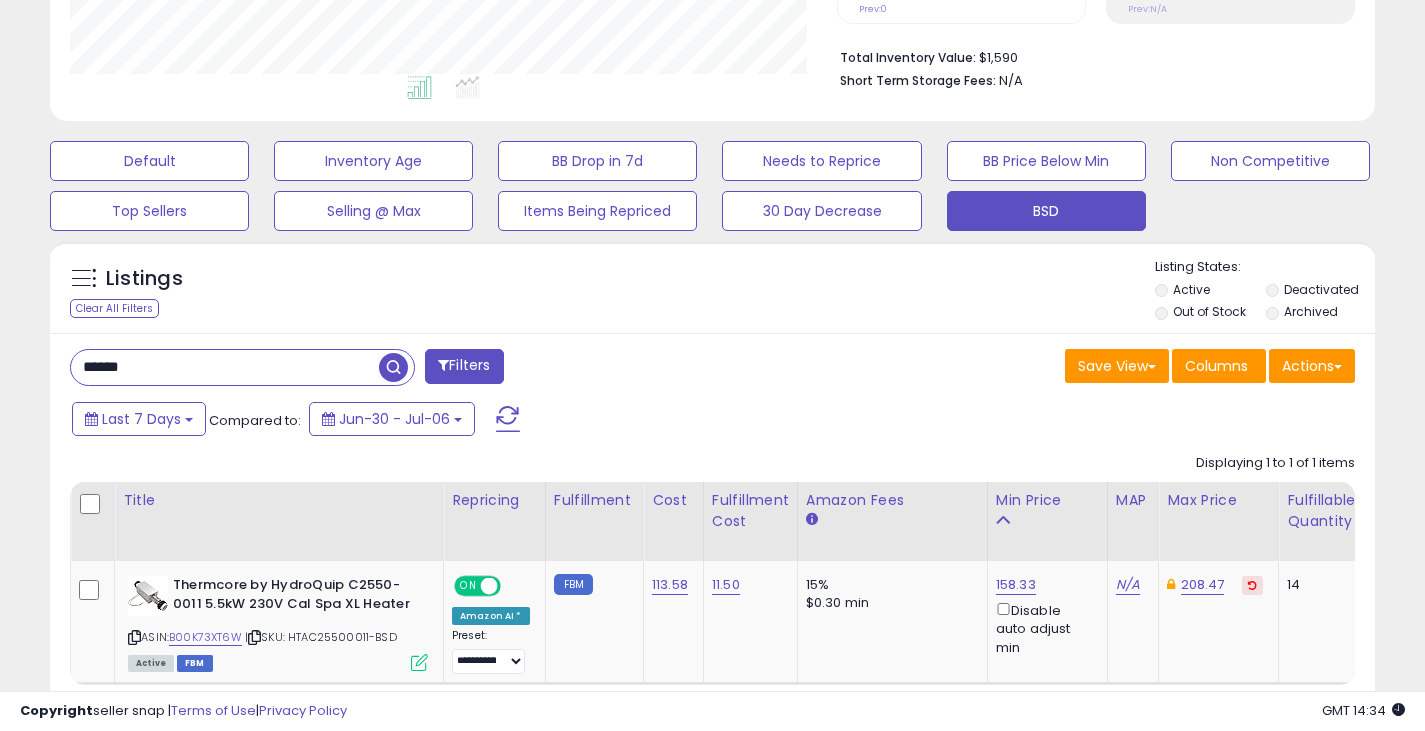 click at bounding box center (393, 367) 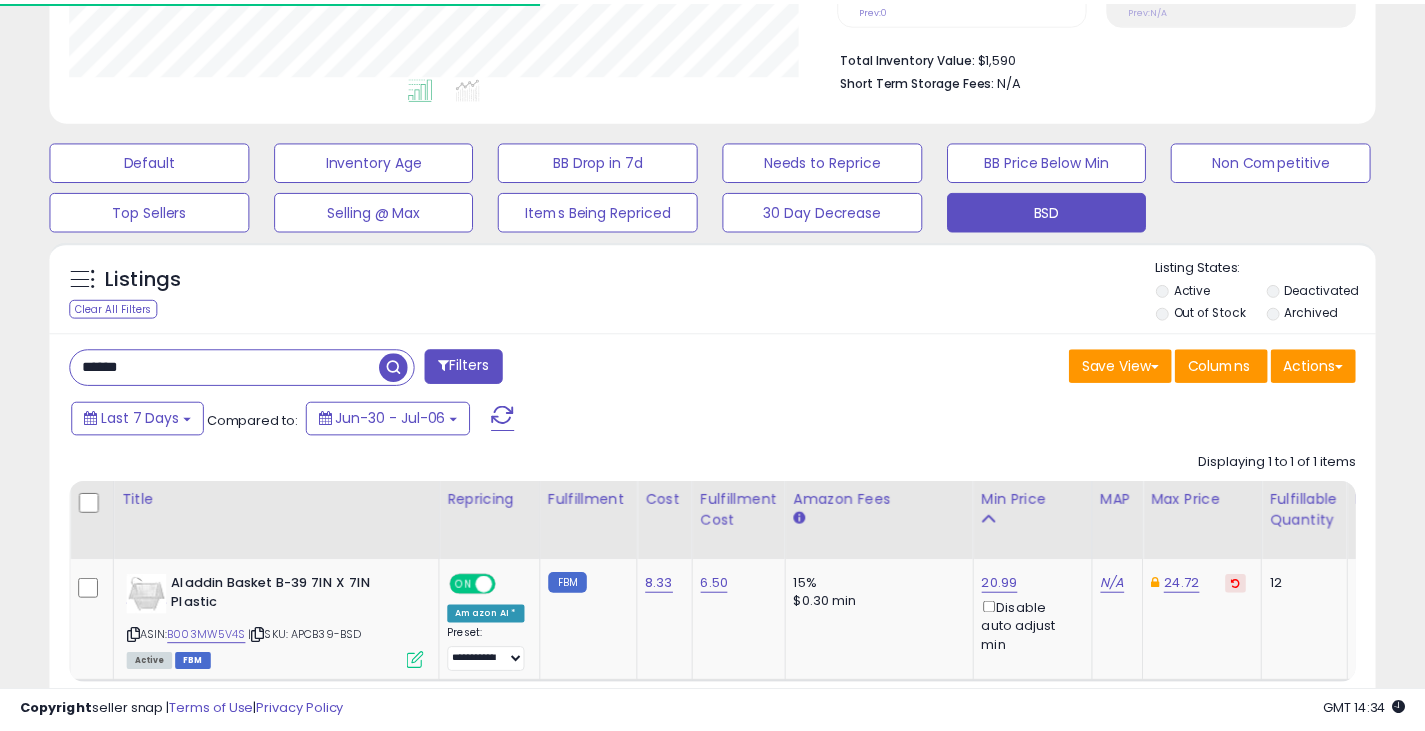 scroll, scrollTop: 410, scrollLeft: 767, axis: both 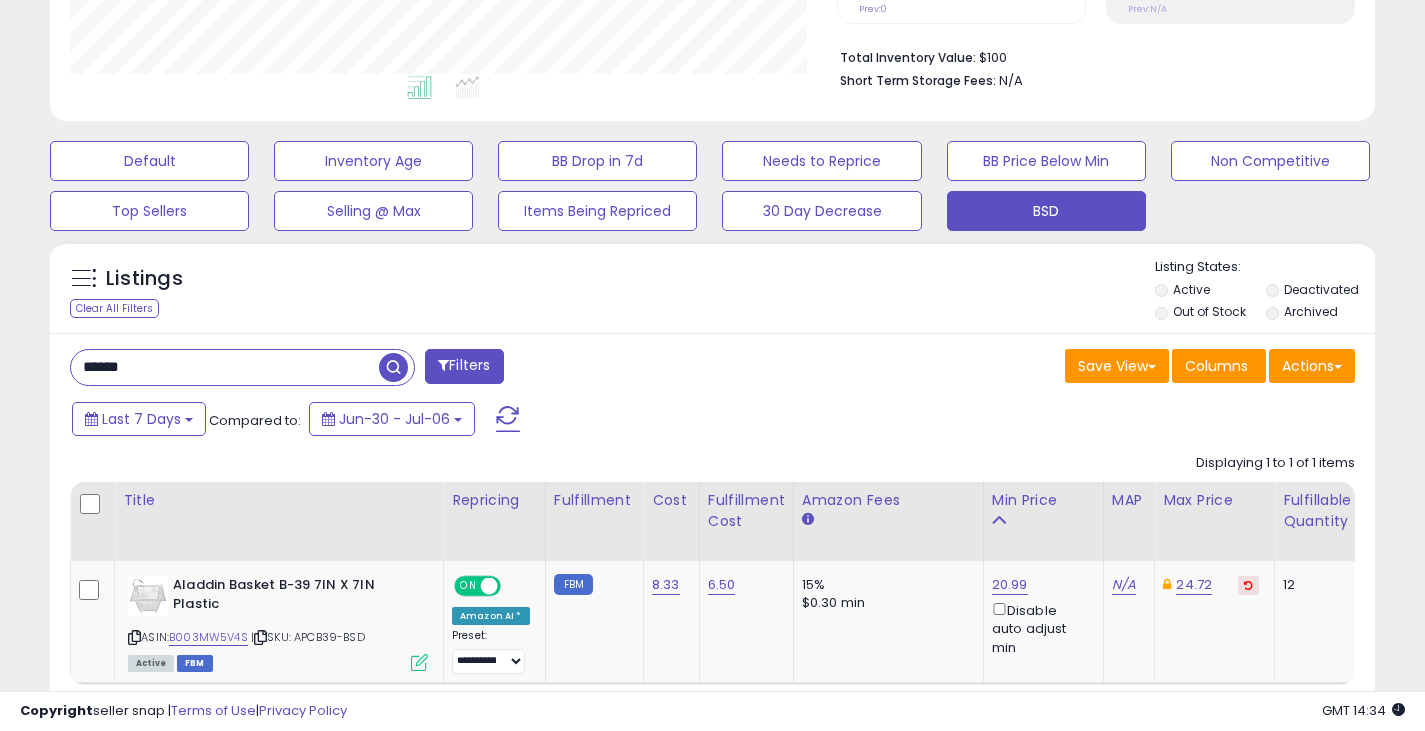 drag, startPoint x: 180, startPoint y: 370, endPoint x: 20, endPoint y: 371, distance: 160.00313 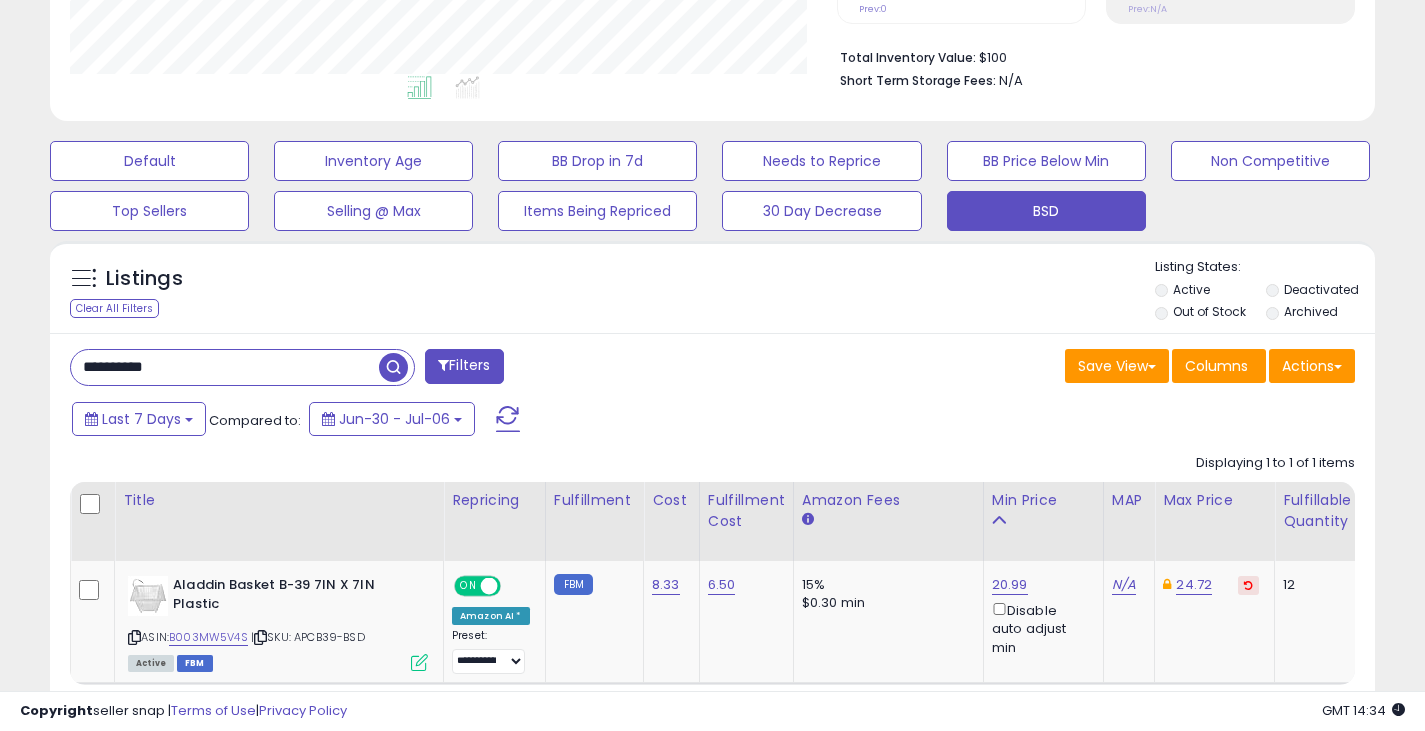 type on "**********" 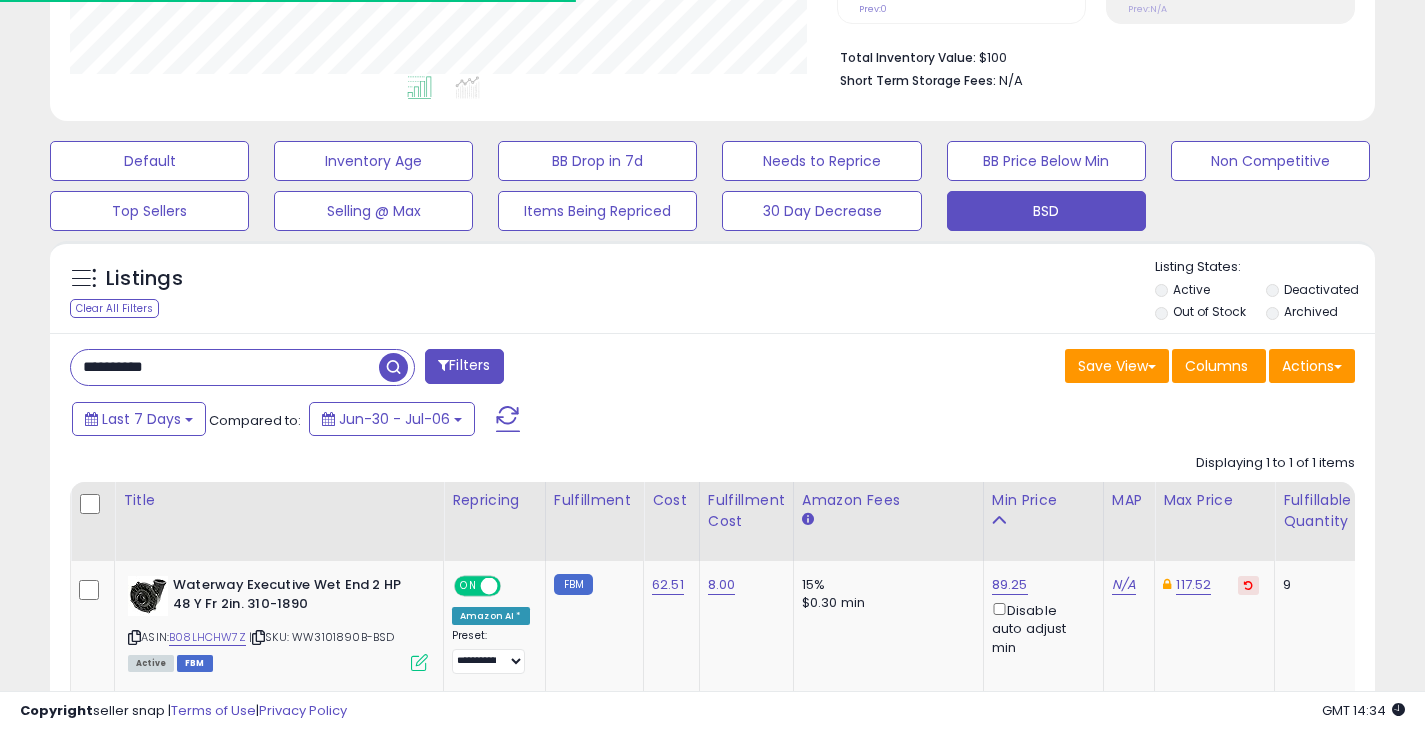 scroll, scrollTop: 410, scrollLeft: 767, axis: both 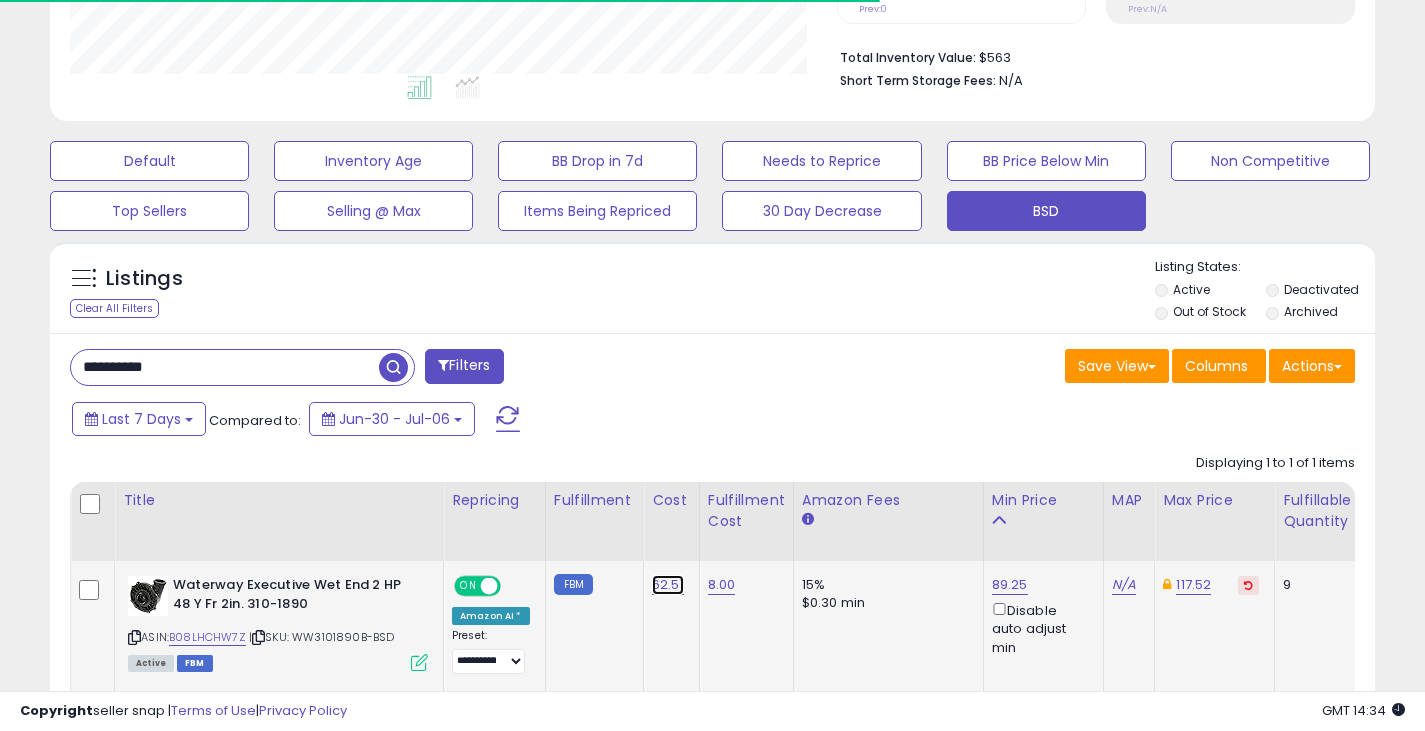 click on "62.51" at bounding box center [668, 585] 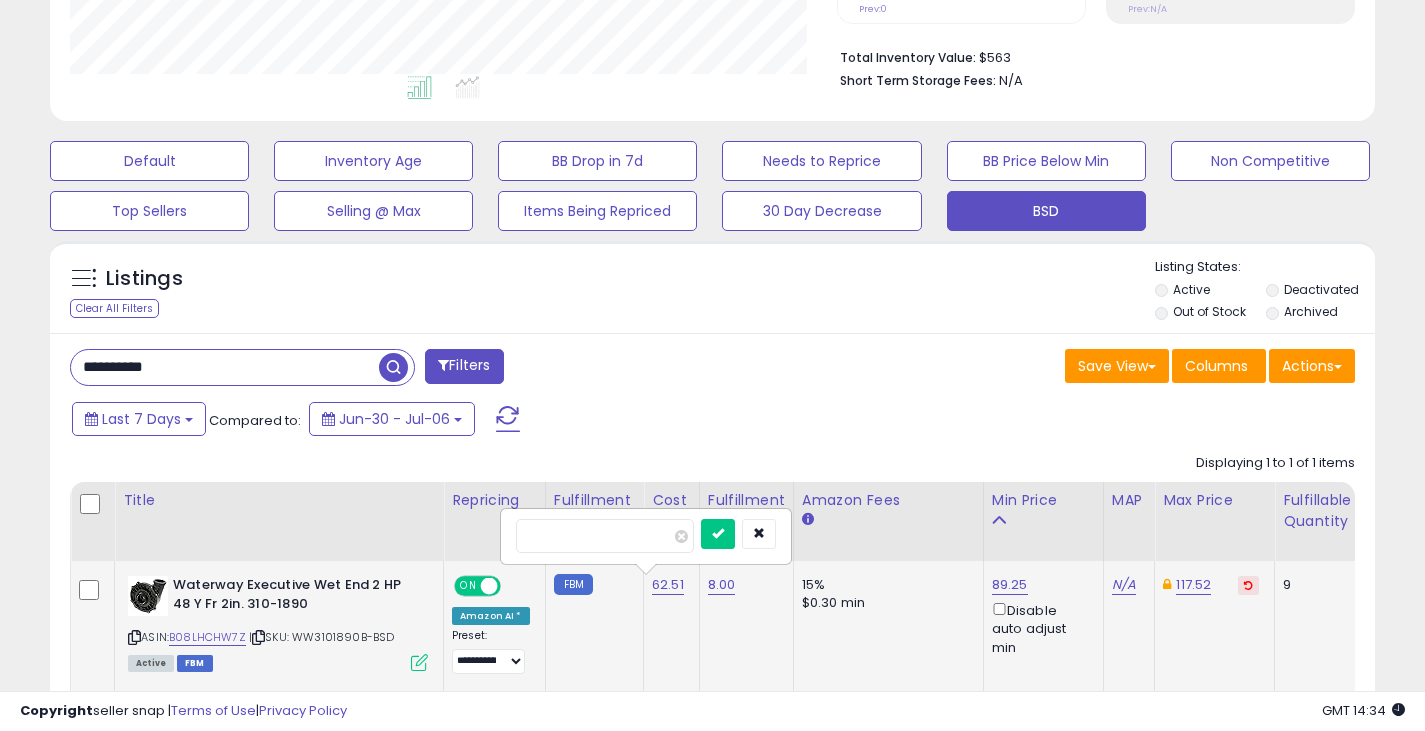 scroll, scrollTop: 999590, scrollLeft: 999233, axis: both 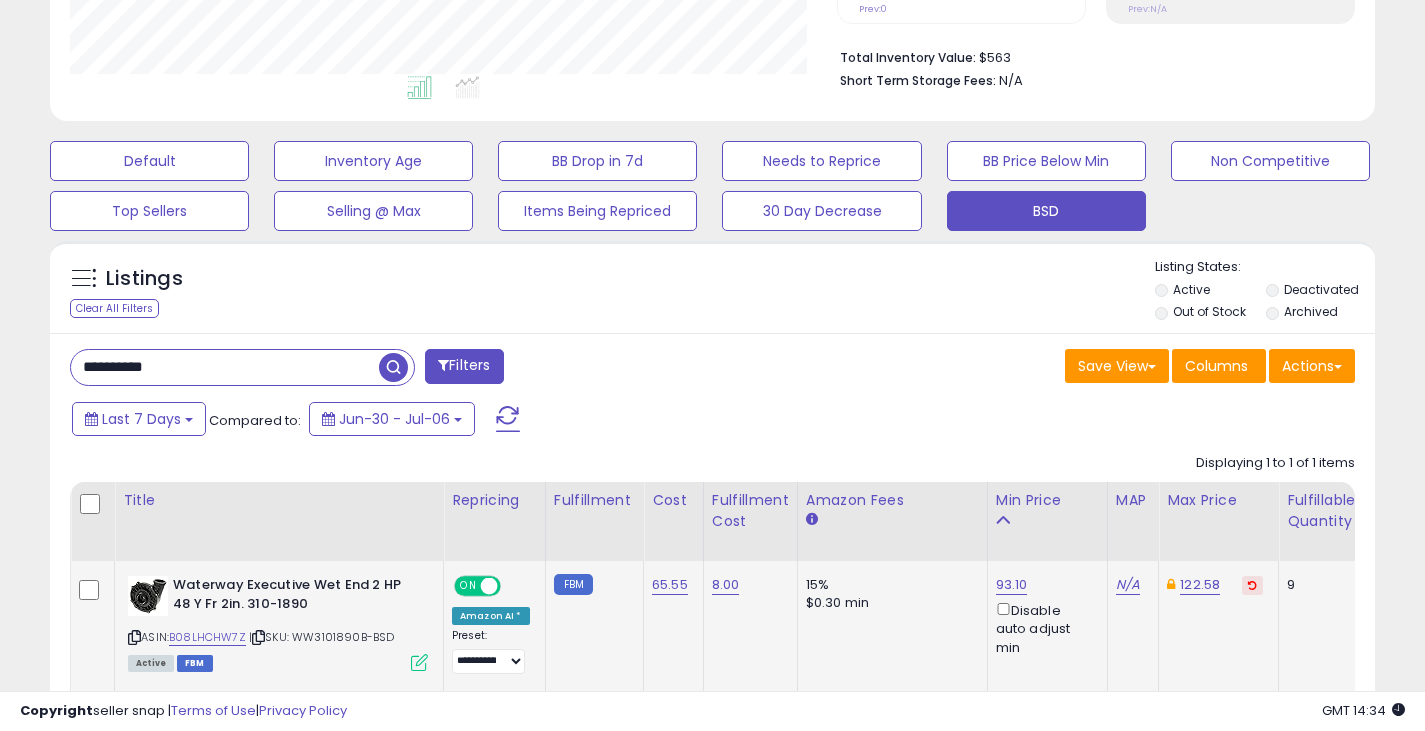 drag, startPoint x: 197, startPoint y: 379, endPoint x: -22, endPoint y: 377, distance: 219.00912 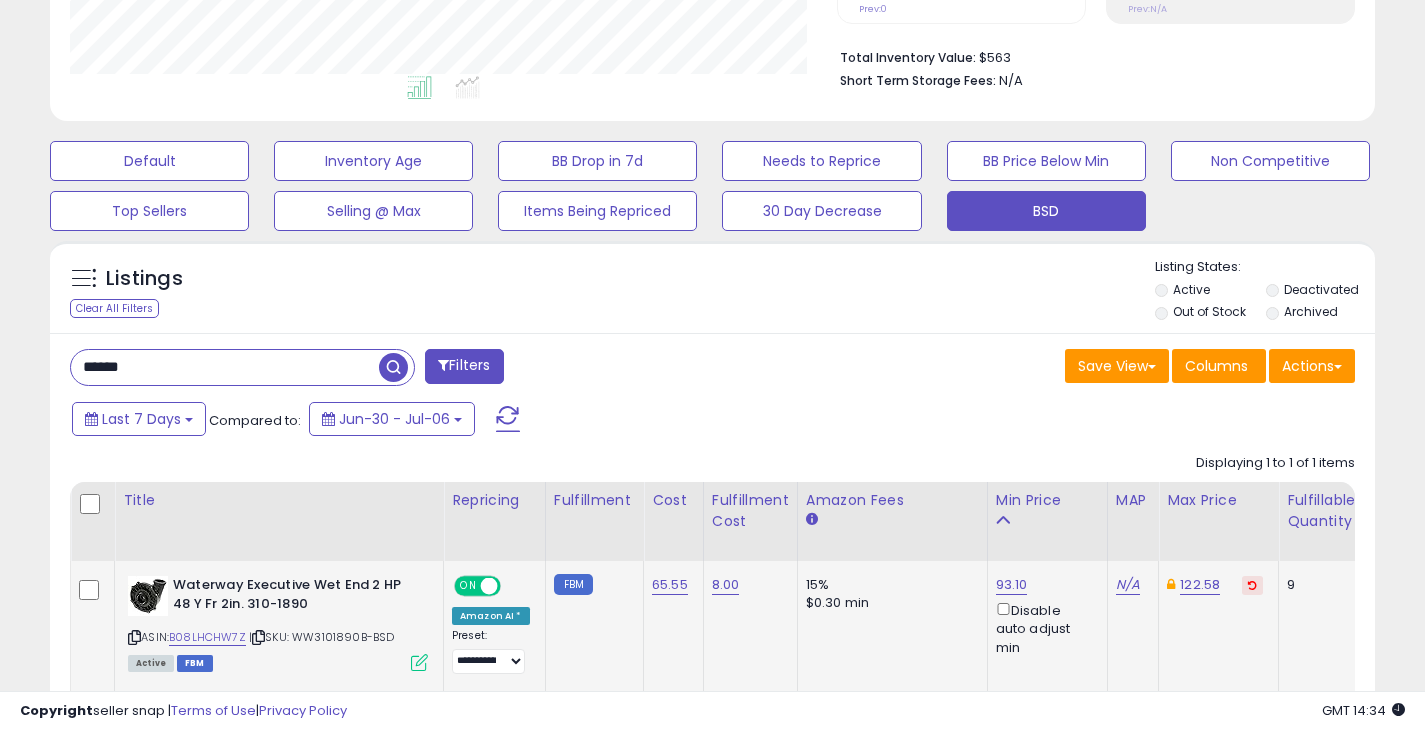click at bounding box center [393, 367] 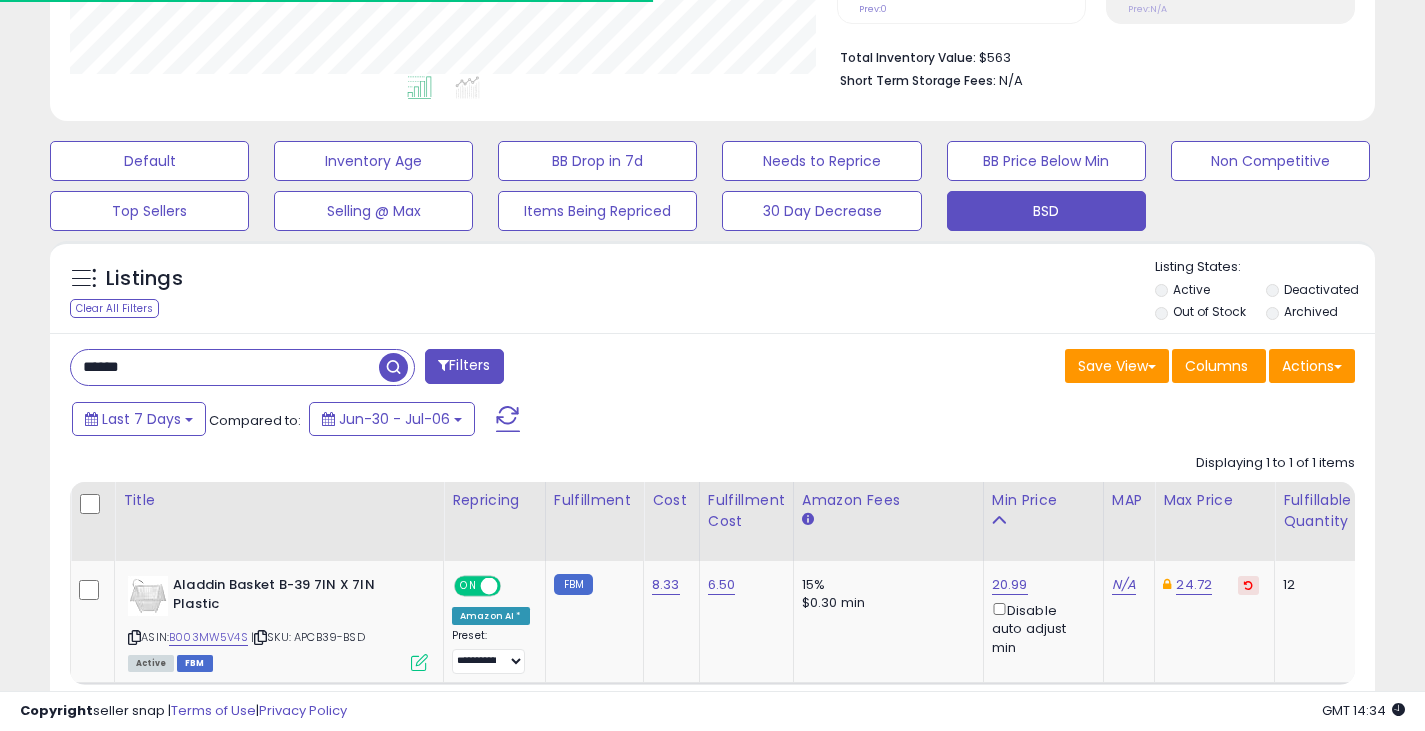 scroll, scrollTop: 410, scrollLeft: 767, axis: both 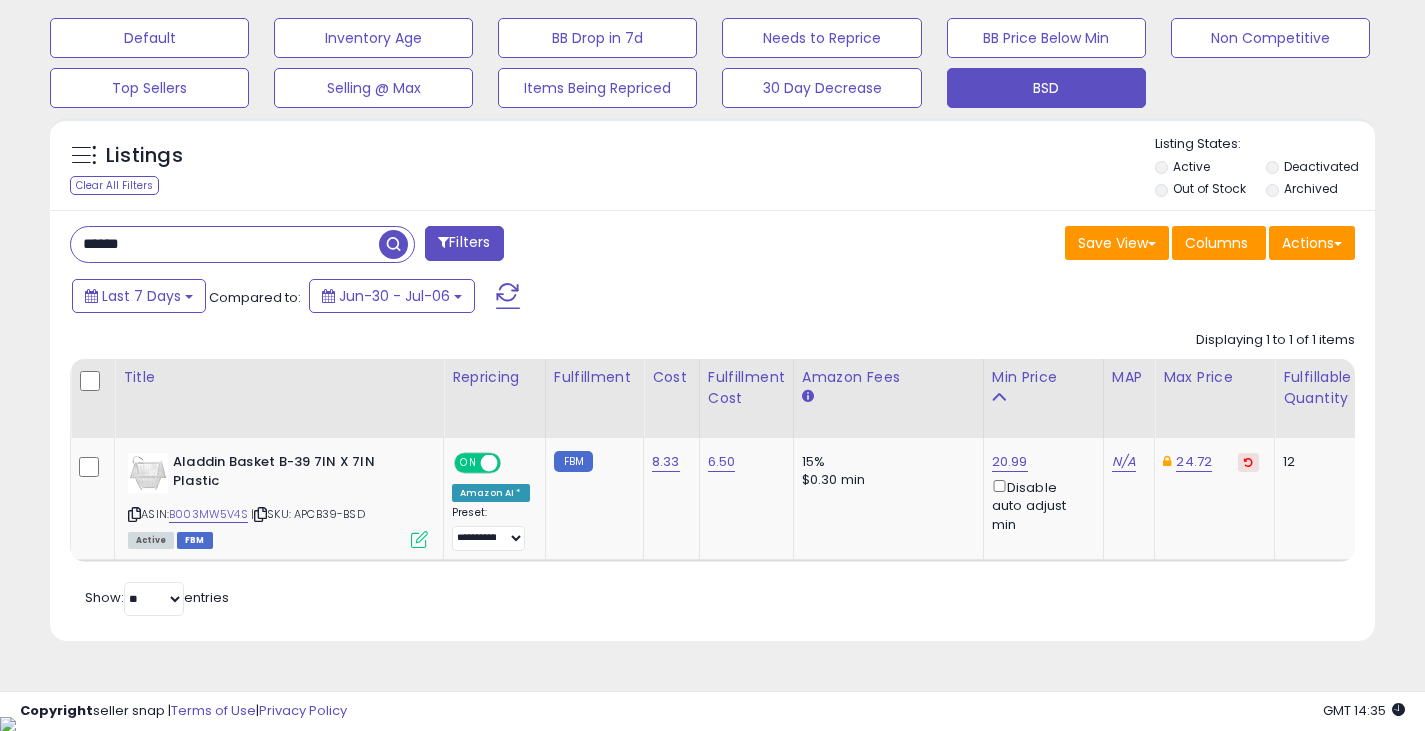 drag, startPoint x: 166, startPoint y: 244, endPoint x: 59, endPoint y: 245, distance: 107.00467 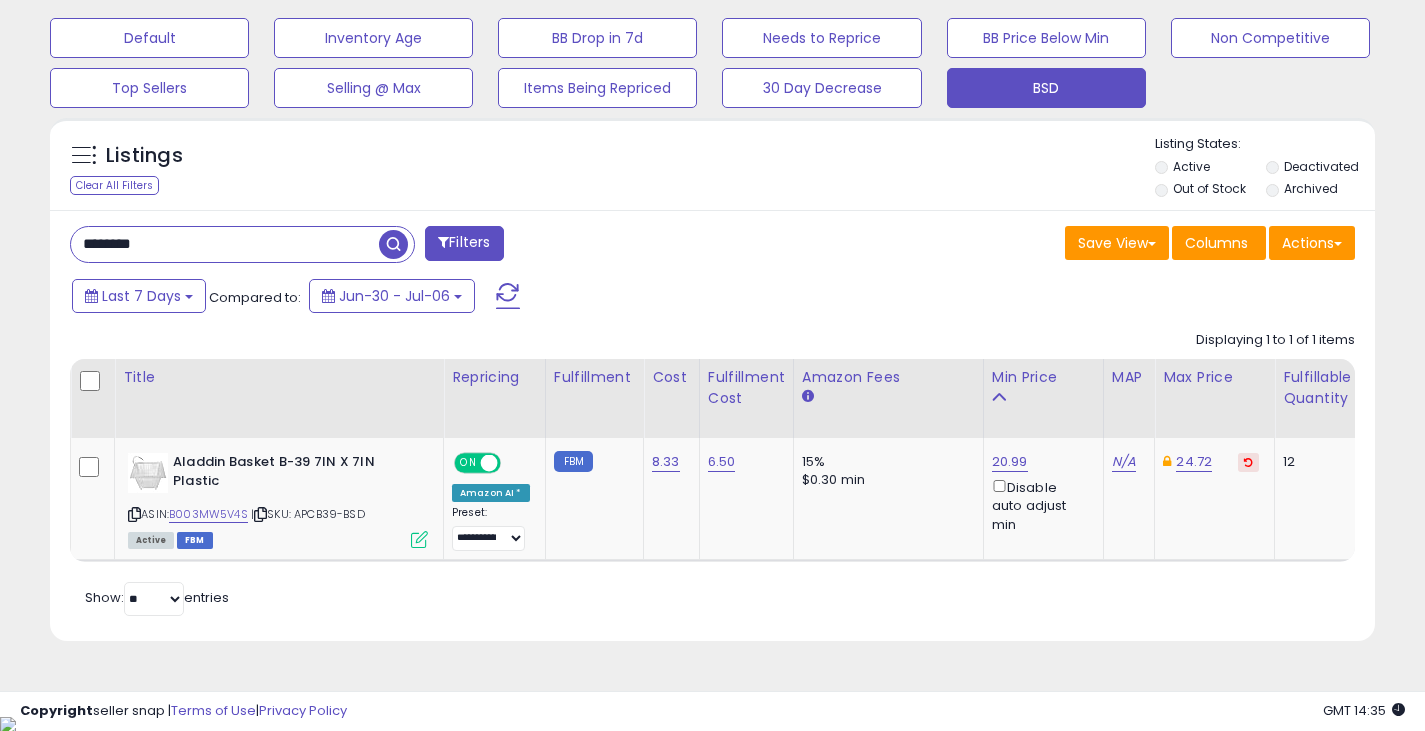 click at bounding box center (393, 244) 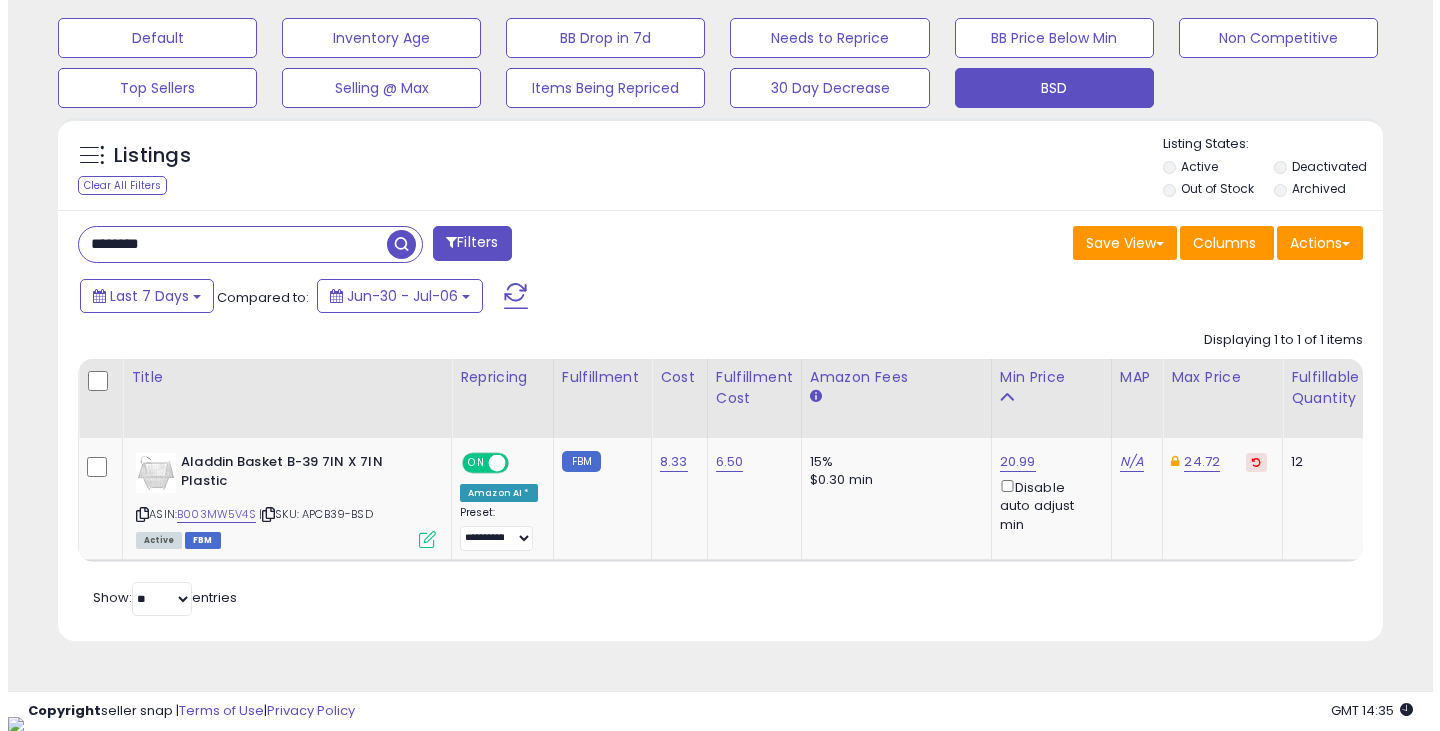 scroll, scrollTop: 489, scrollLeft: 0, axis: vertical 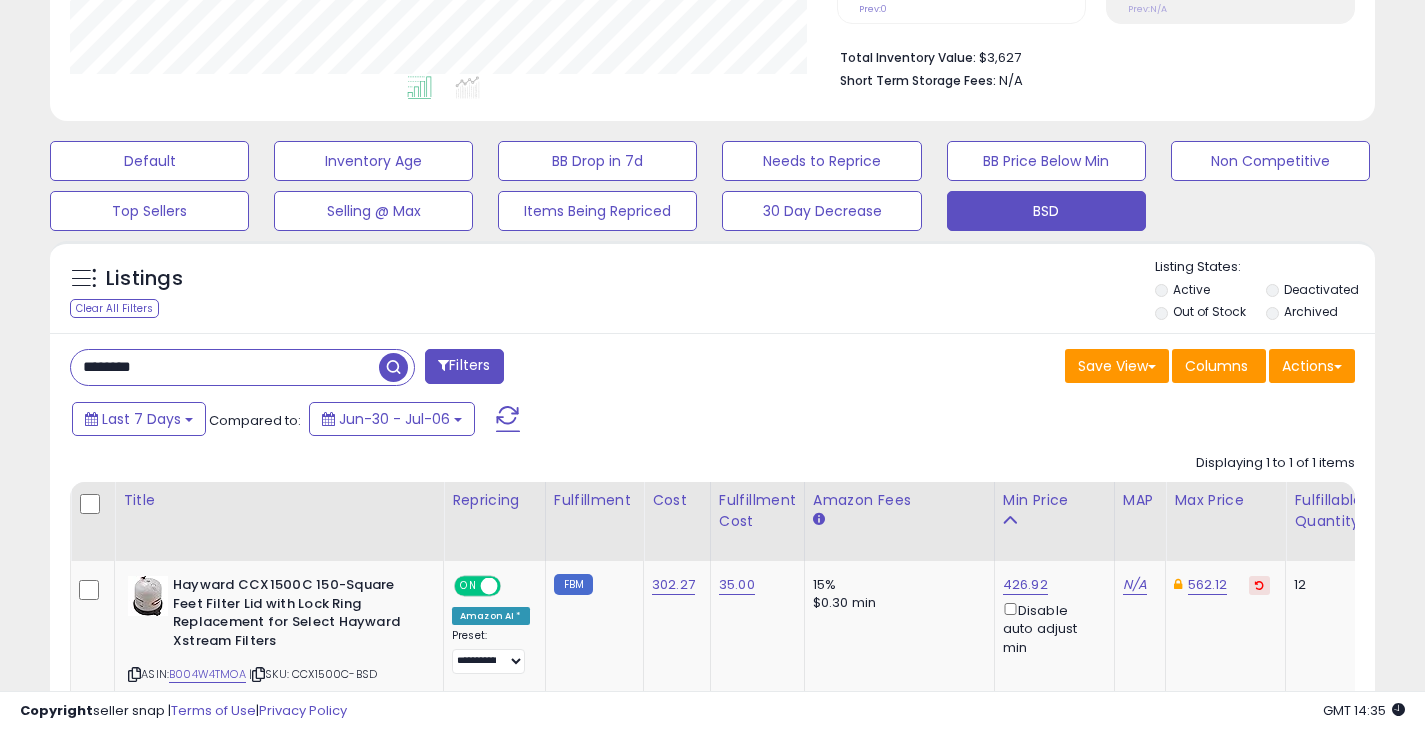 drag, startPoint x: 249, startPoint y: 365, endPoint x: -6, endPoint y: 368, distance: 255.01764 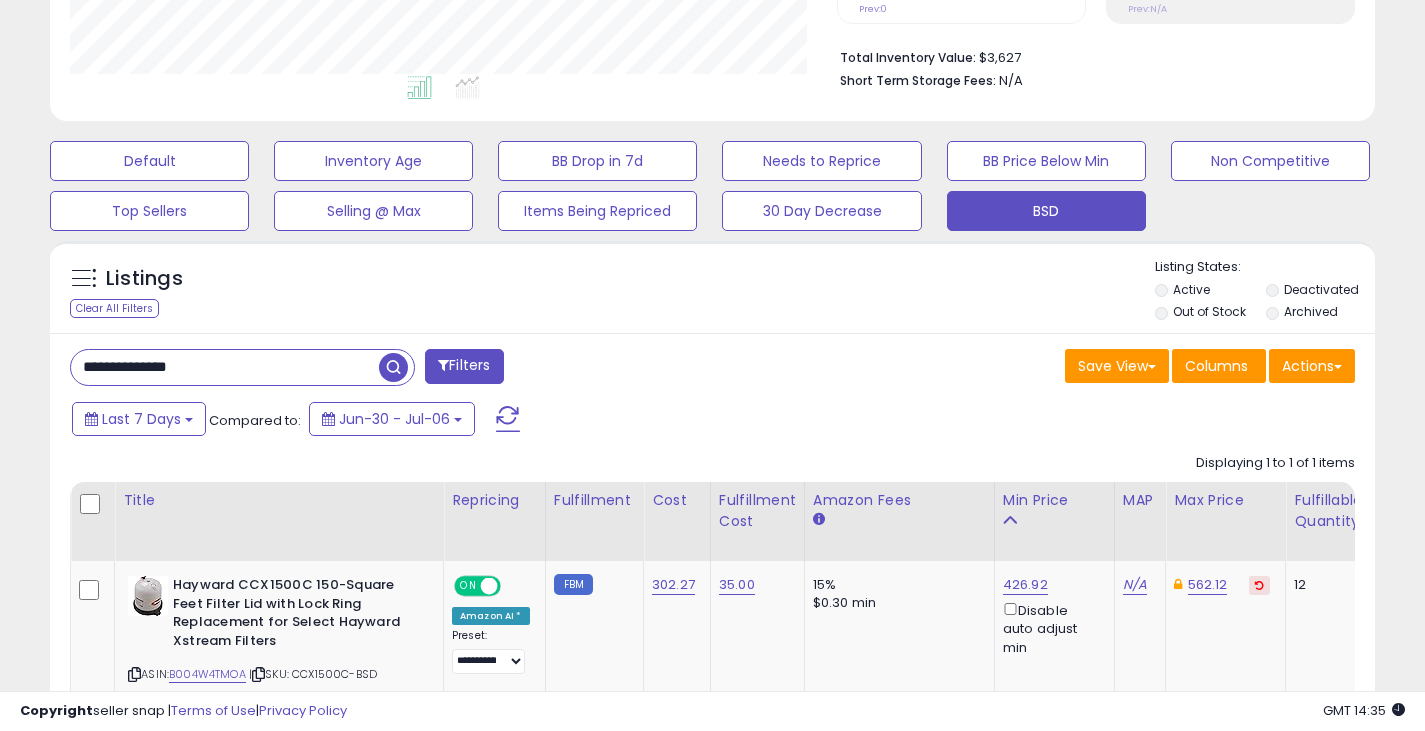 click at bounding box center [393, 367] 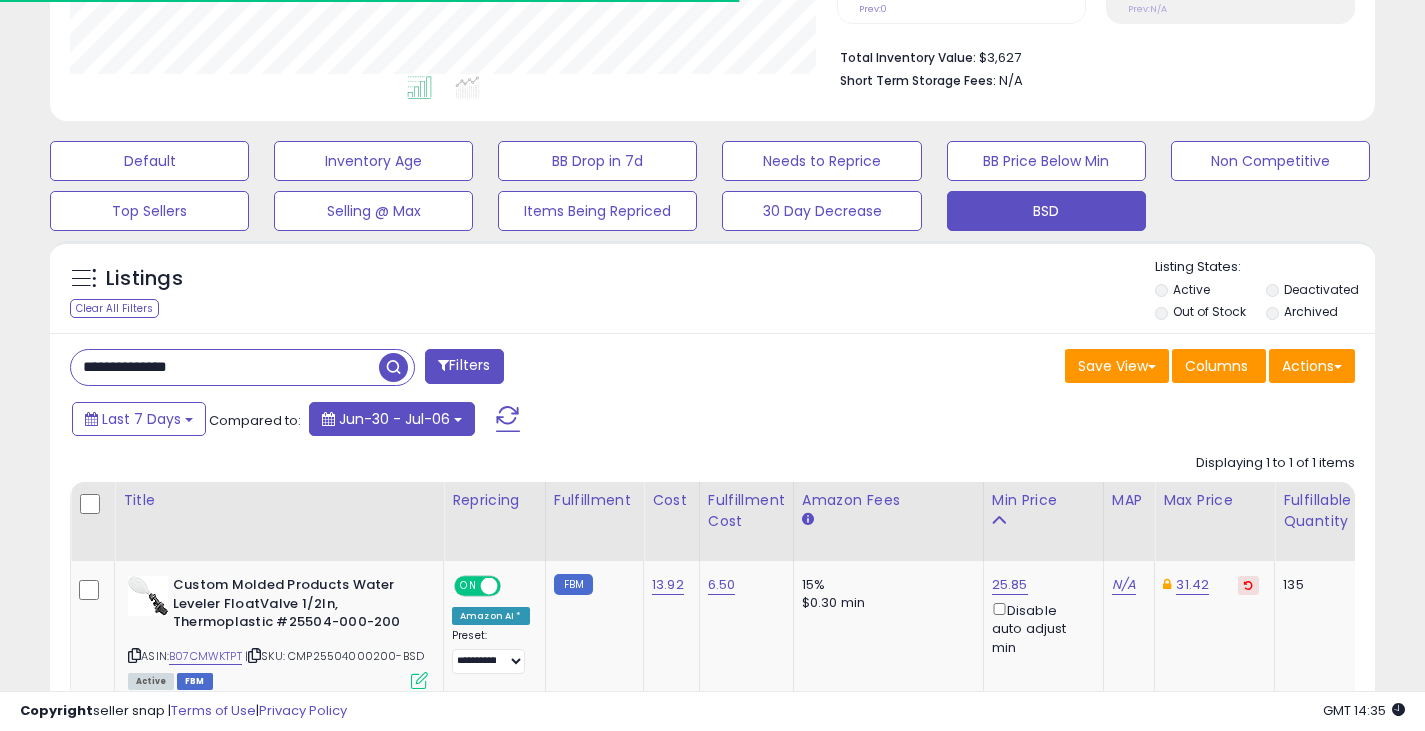 scroll, scrollTop: 410, scrollLeft: 767, axis: both 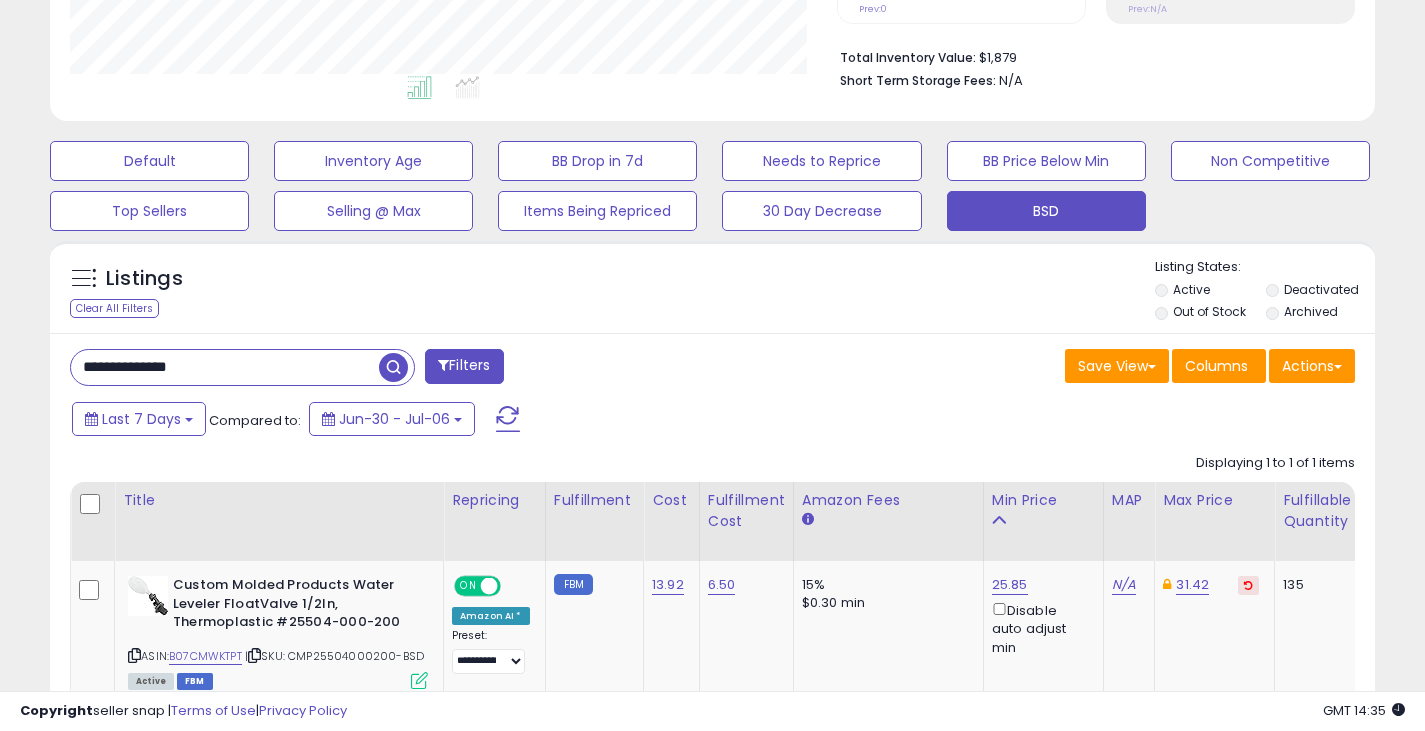 drag, startPoint x: 281, startPoint y: 373, endPoint x: 18, endPoint y: 386, distance: 263.3211 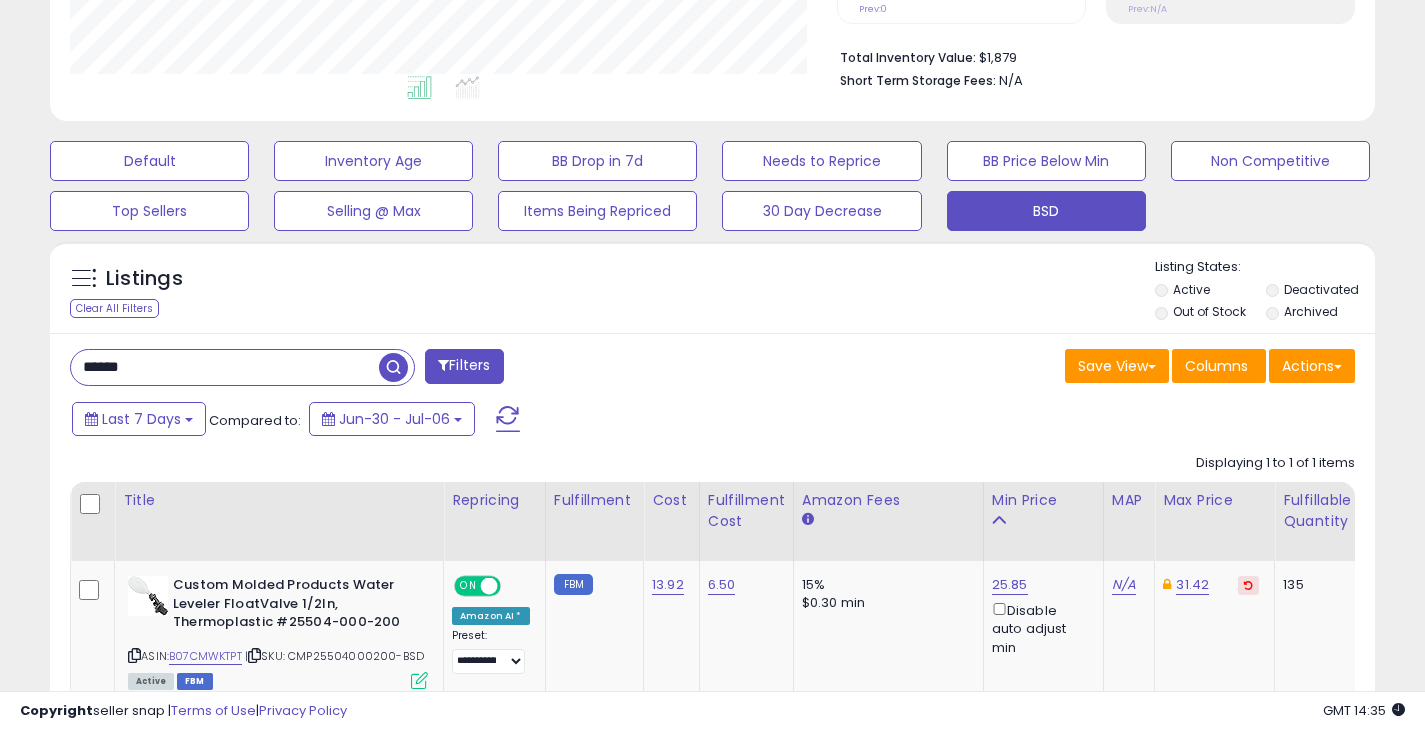 click at bounding box center [393, 367] 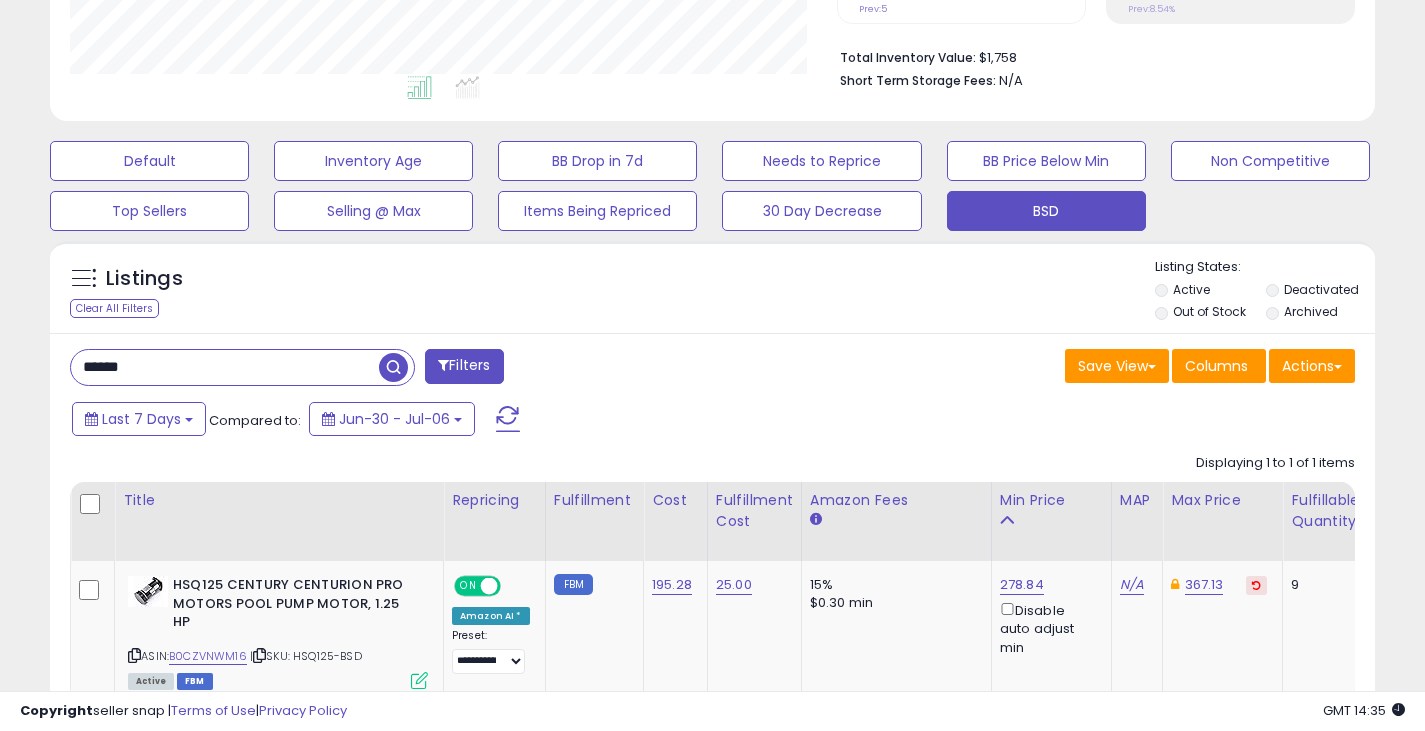 drag, startPoint x: 183, startPoint y: 356, endPoint x: 11, endPoint y: 382, distance: 173.95401 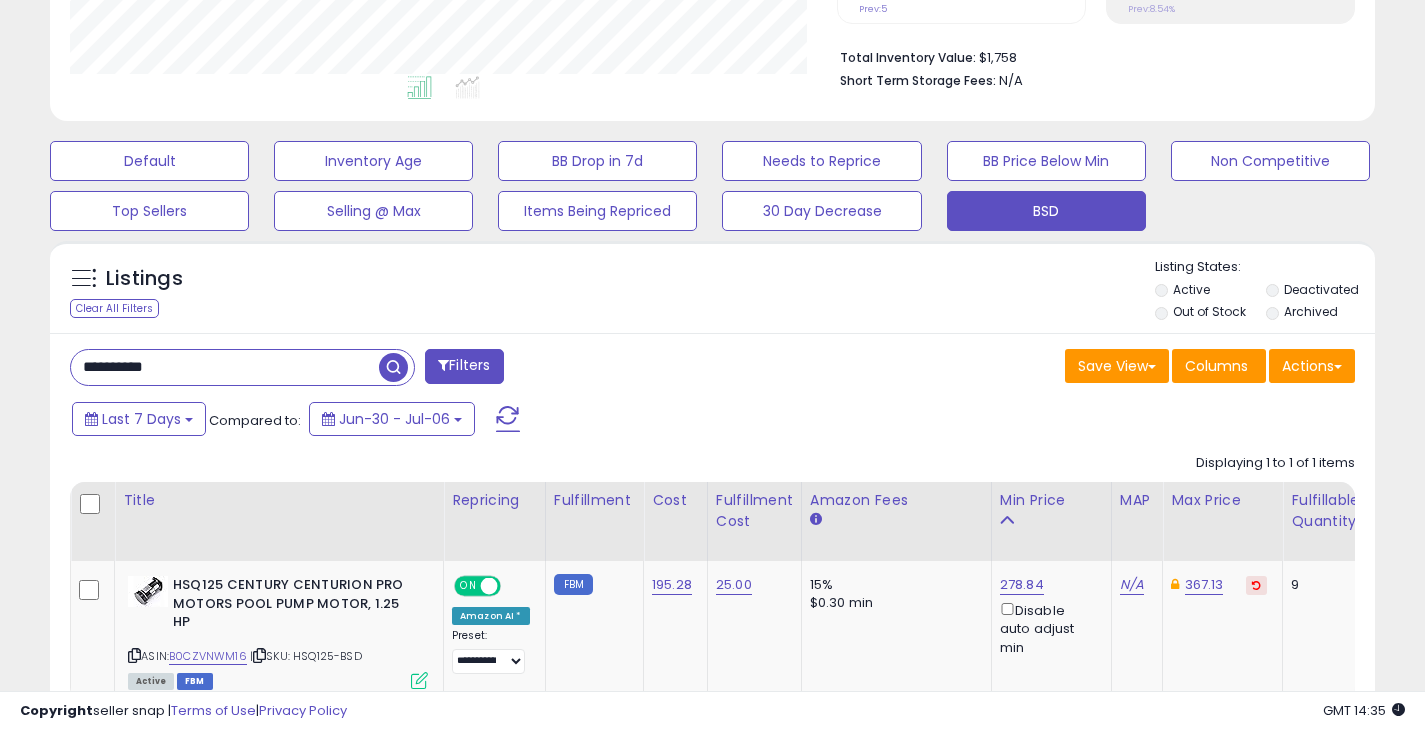 click at bounding box center [393, 367] 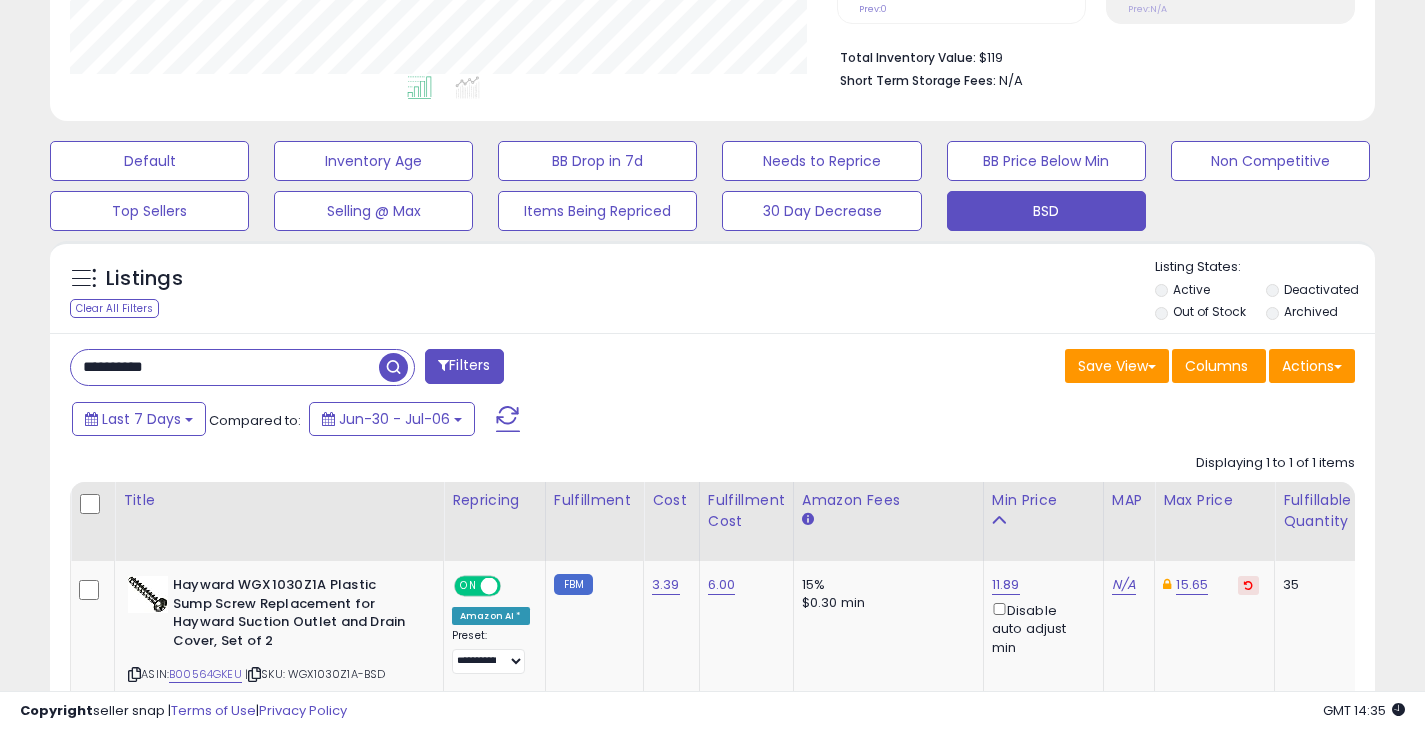 drag, startPoint x: 221, startPoint y: 369, endPoint x: -57, endPoint y: 393, distance: 279.03406 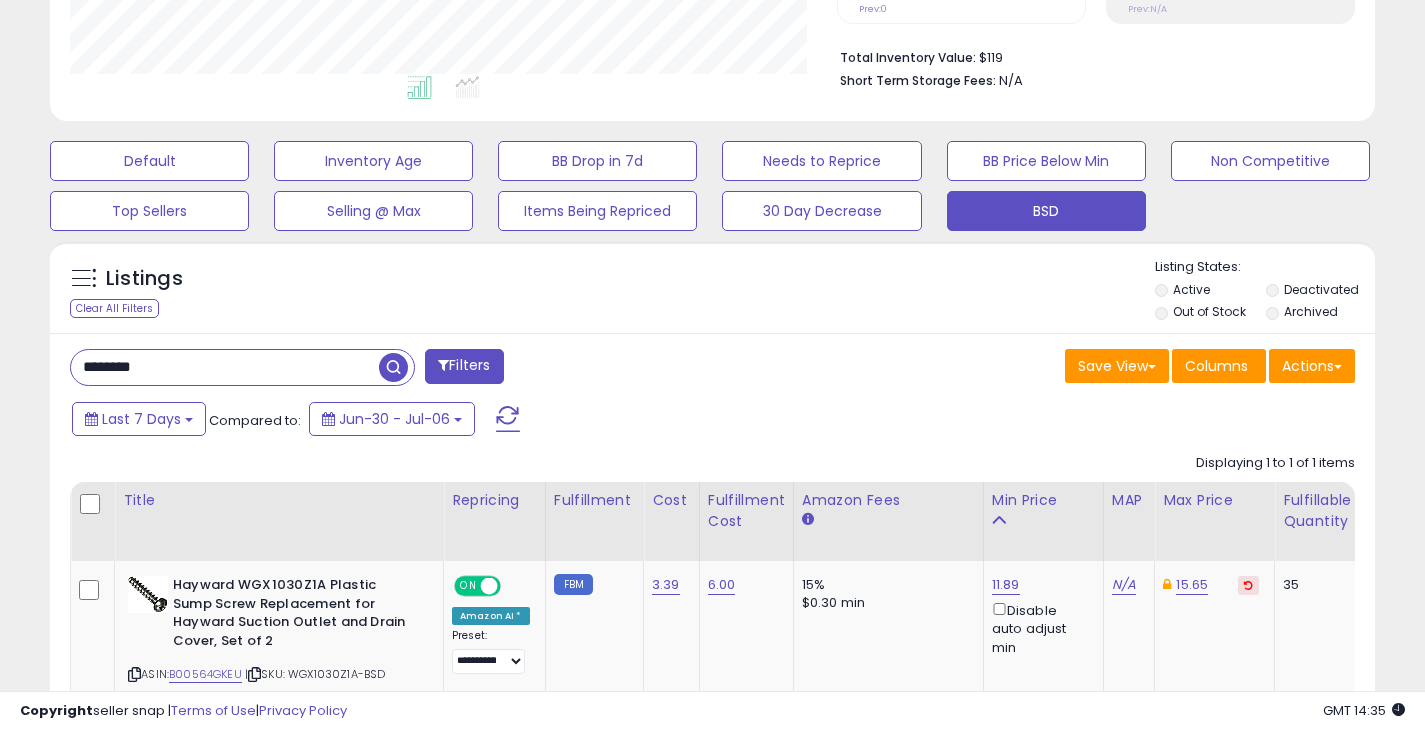click on "********" at bounding box center [225, 367] 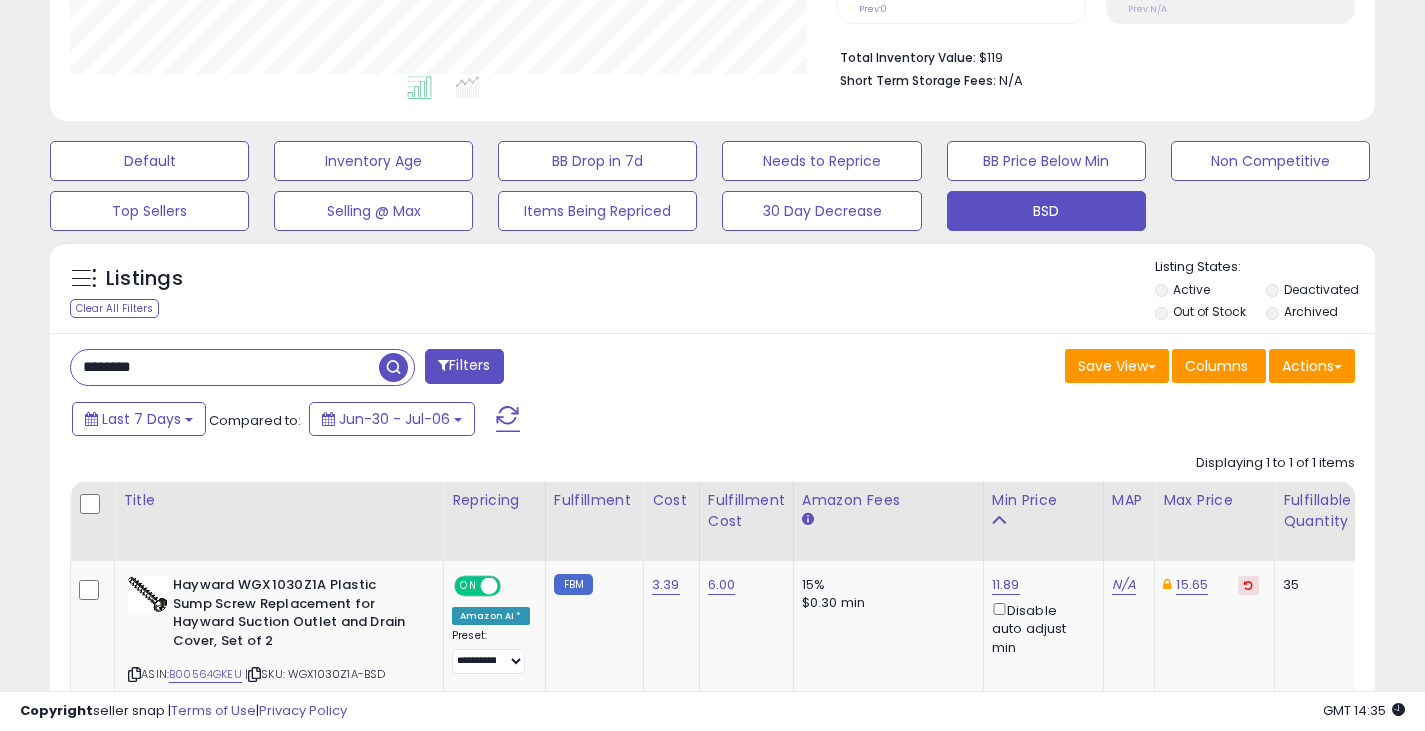 click at bounding box center (393, 367) 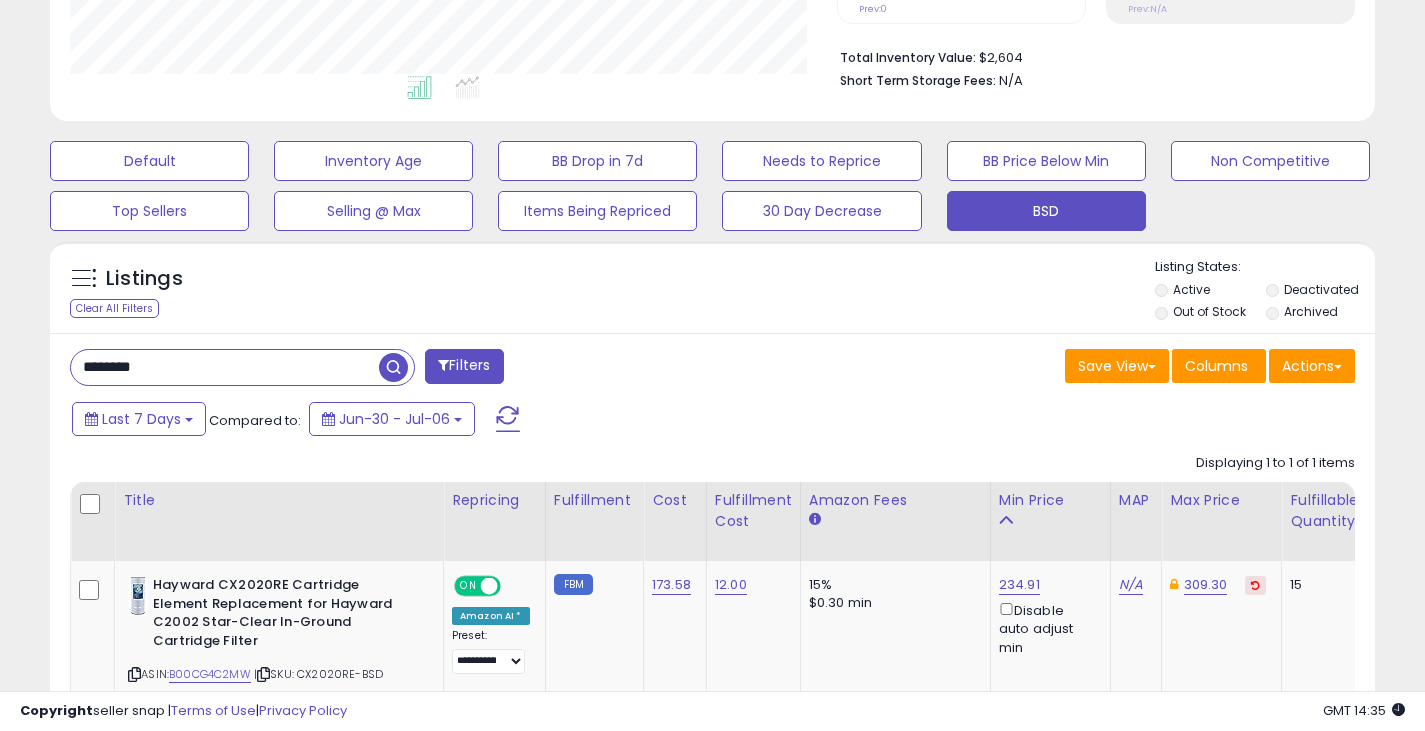 drag, startPoint x: 223, startPoint y: 375, endPoint x: 50, endPoint y: 374, distance: 173.00288 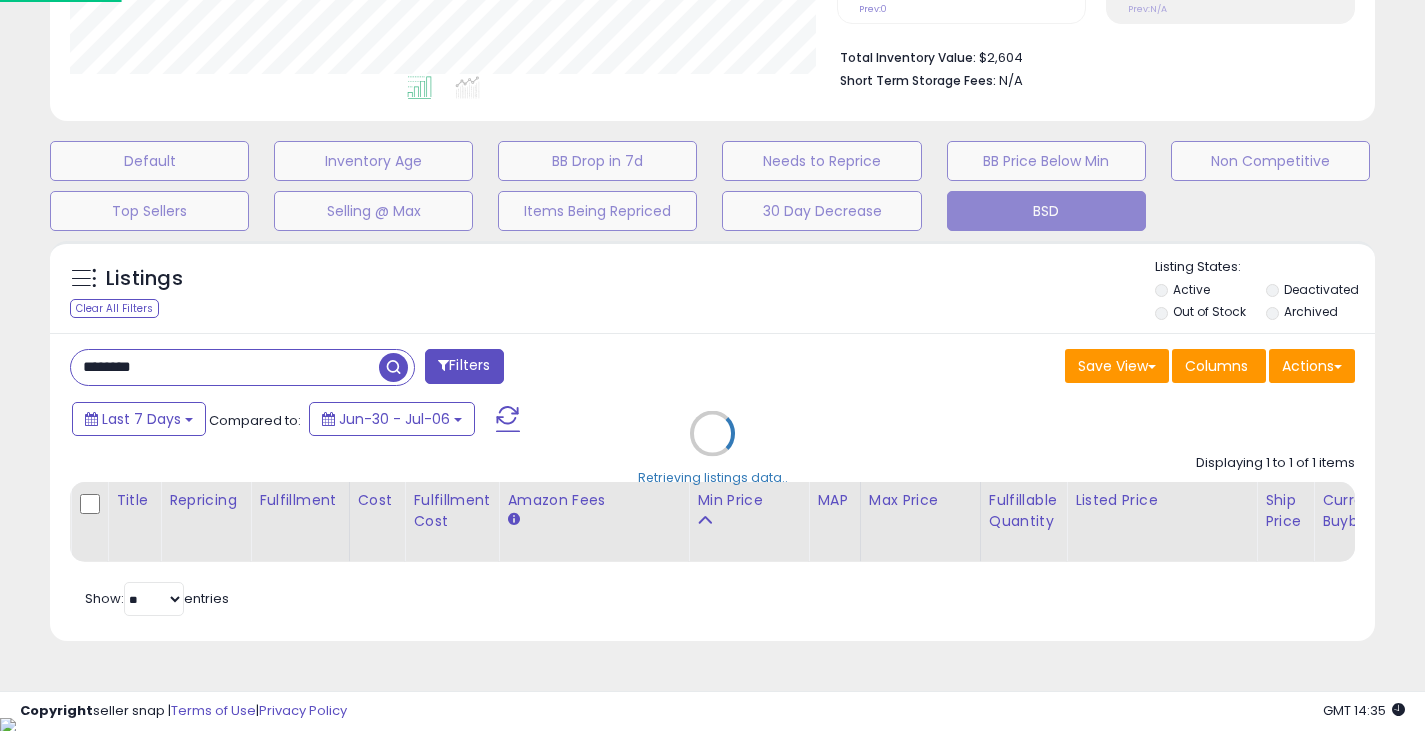 scroll, scrollTop: 999590, scrollLeft: 999224, axis: both 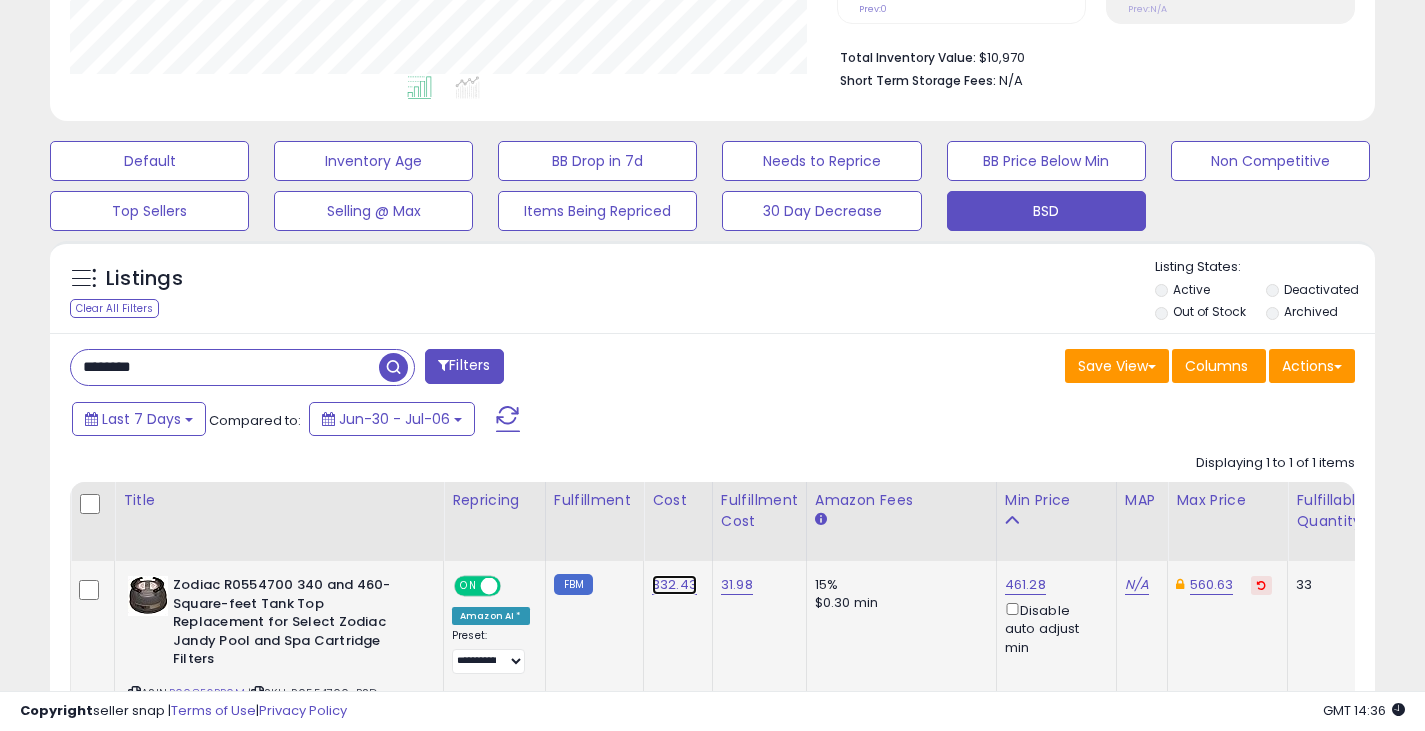 click on "332.43" at bounding box center [674, 585] 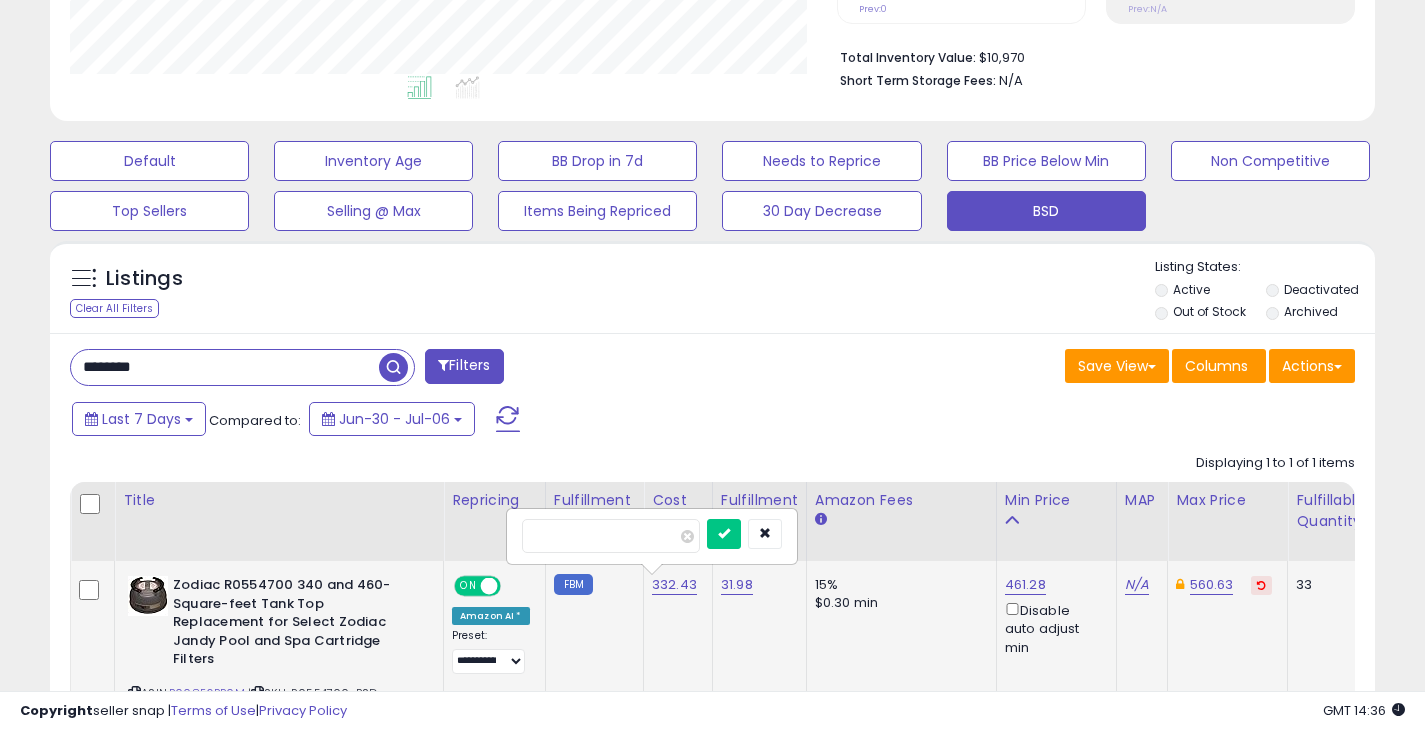 drag, startPoint x: 592, startPoint y: 535, endPoint x: 542, endPoint y: 538, distance: 50.08992 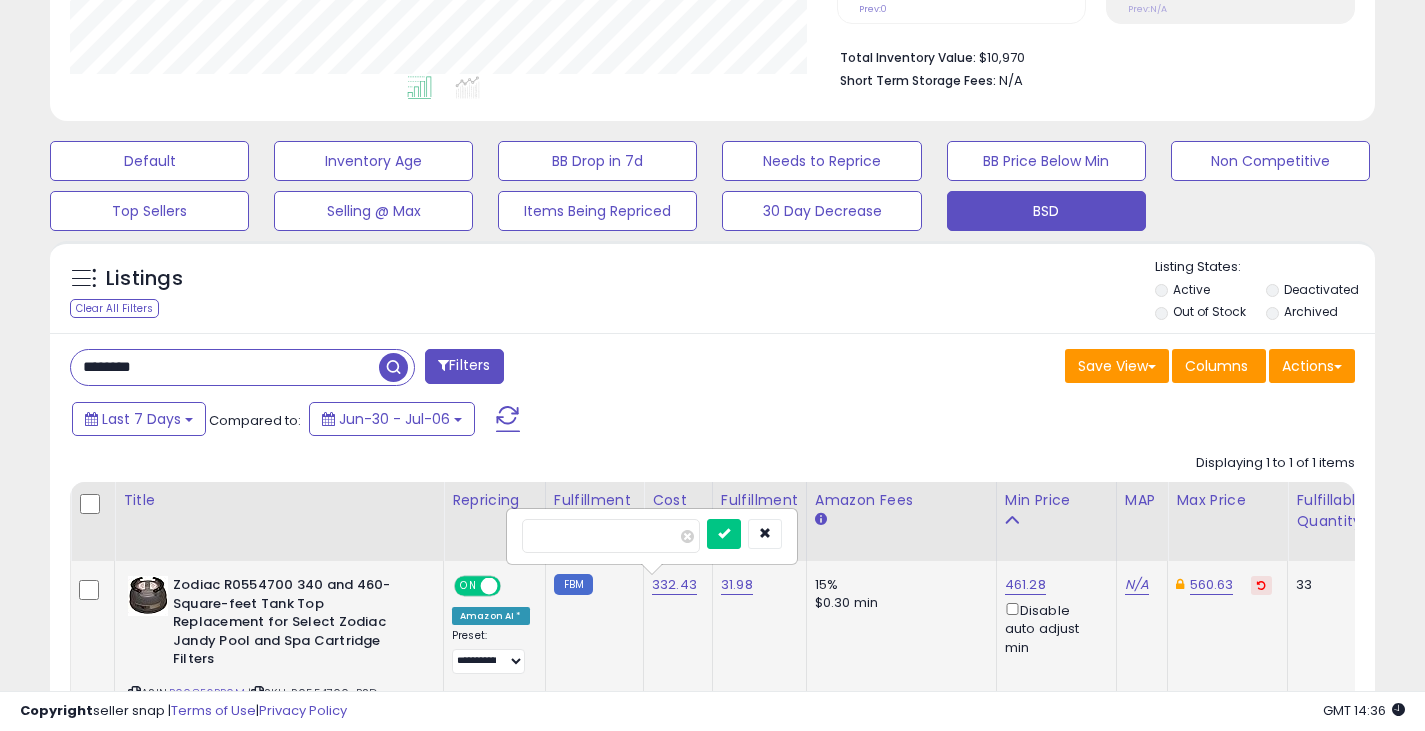 click at bounding box center [724, 534] 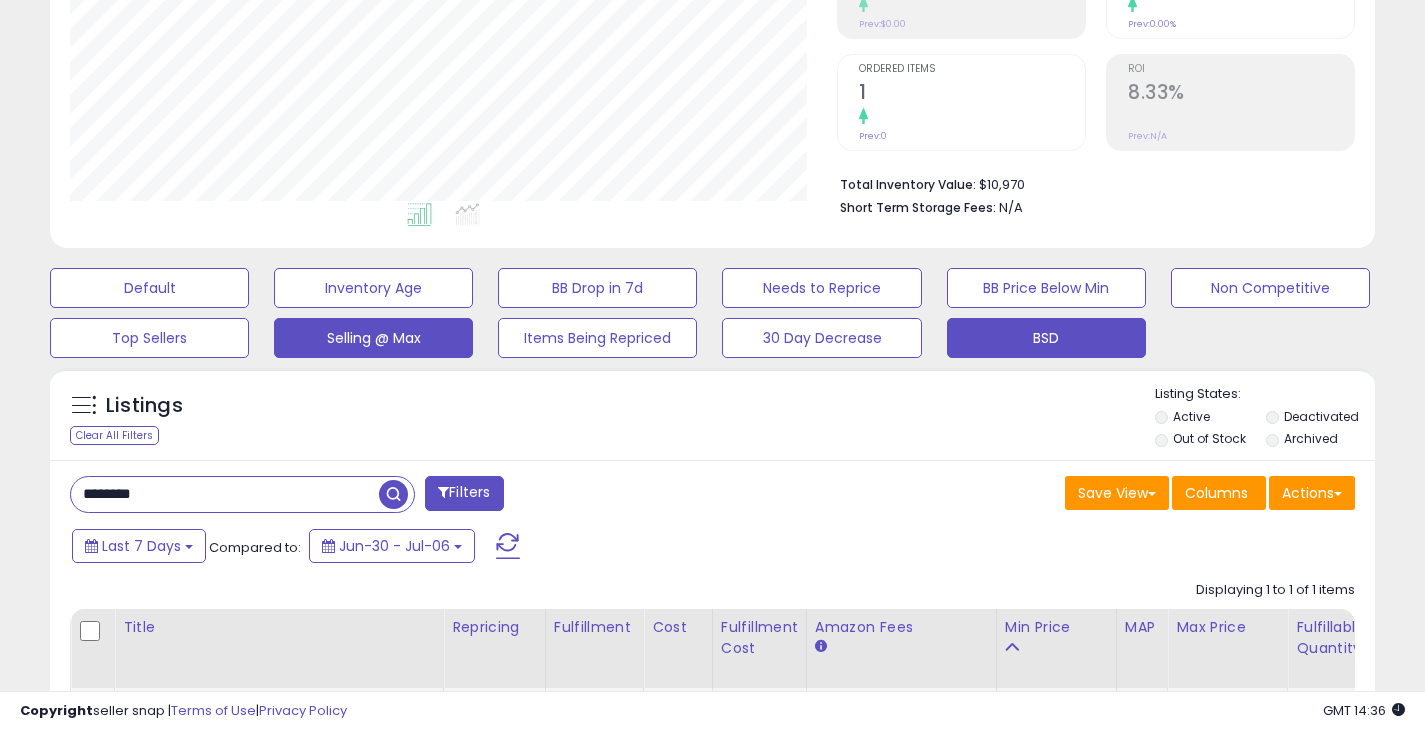 scroll, scrollTop: 322, scrollLeft: 0, axis: vertical 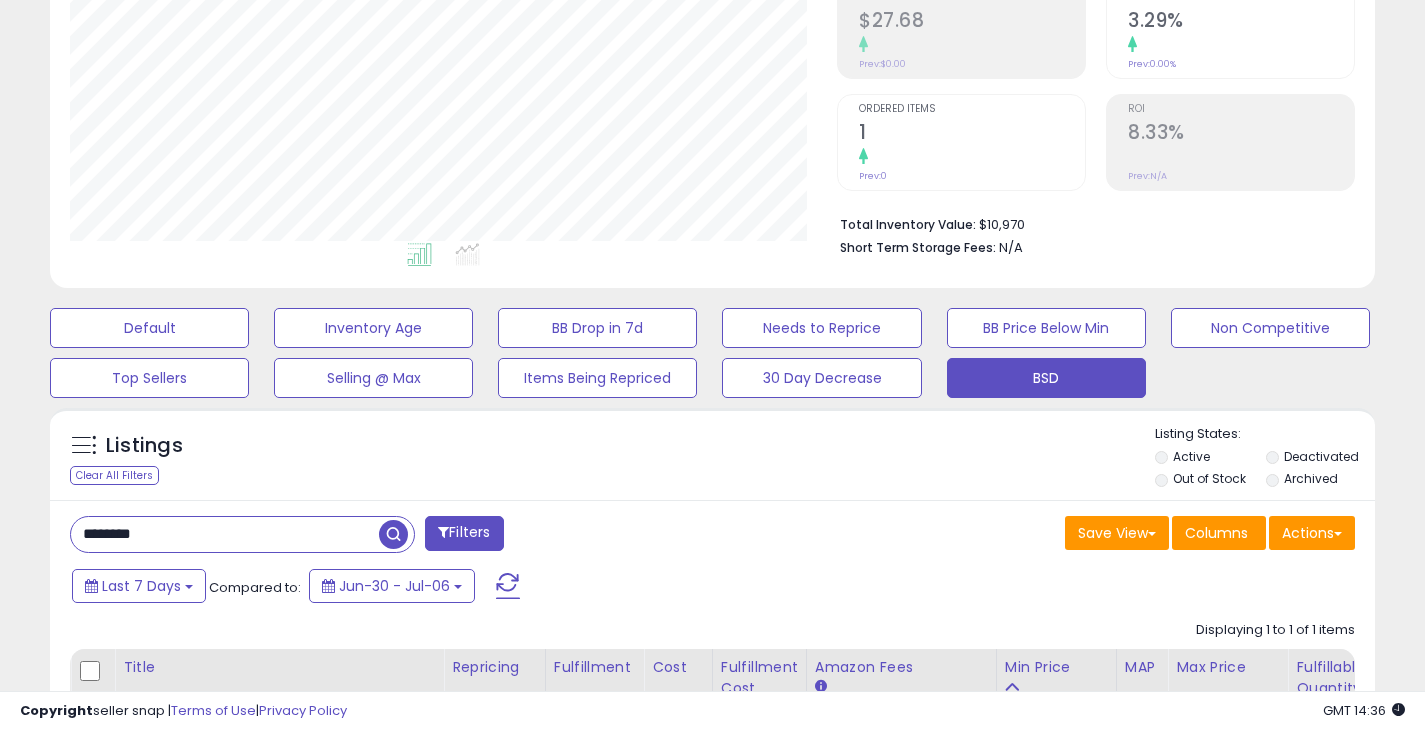 drag, startPoint x: 217, startPoint y: 517, endPoint x: 36, endPoint y: 535, distance: 181.89282 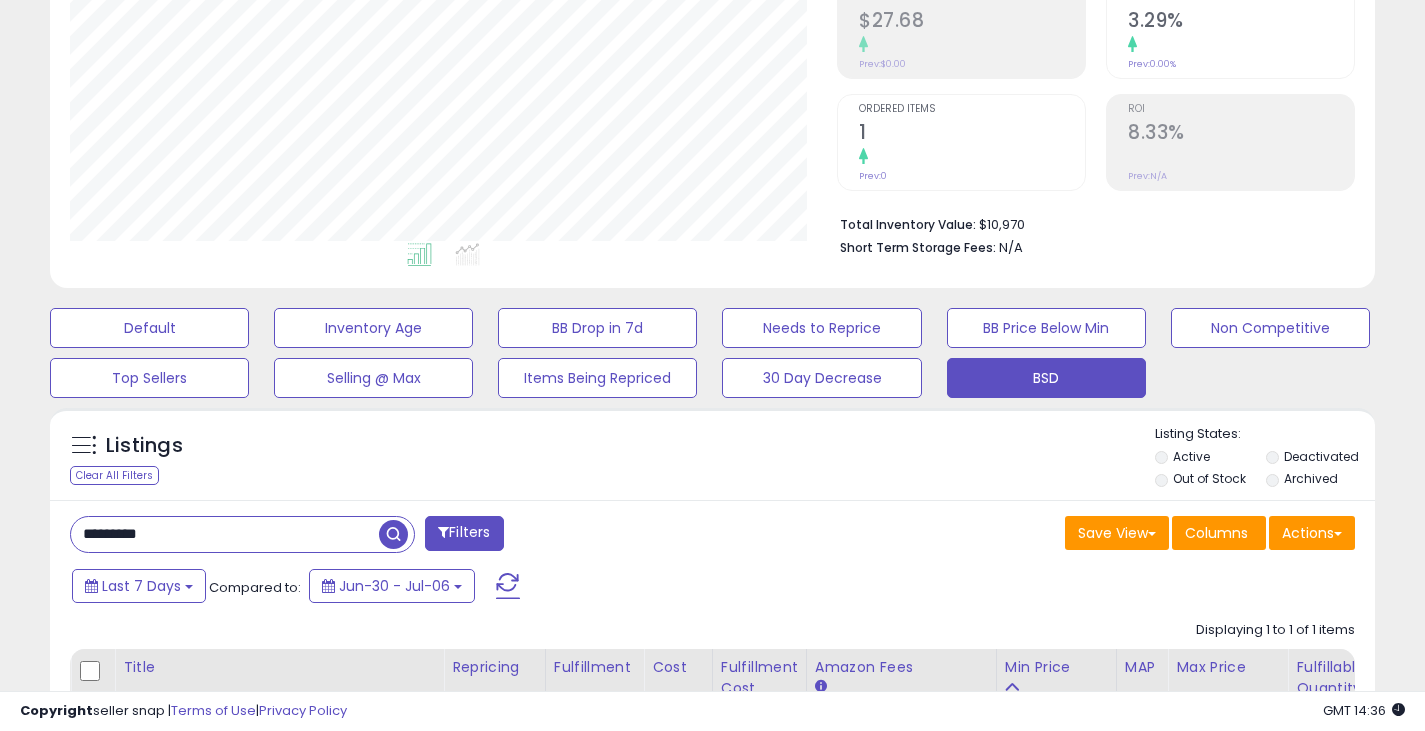 click at bounding box center [393, 534] 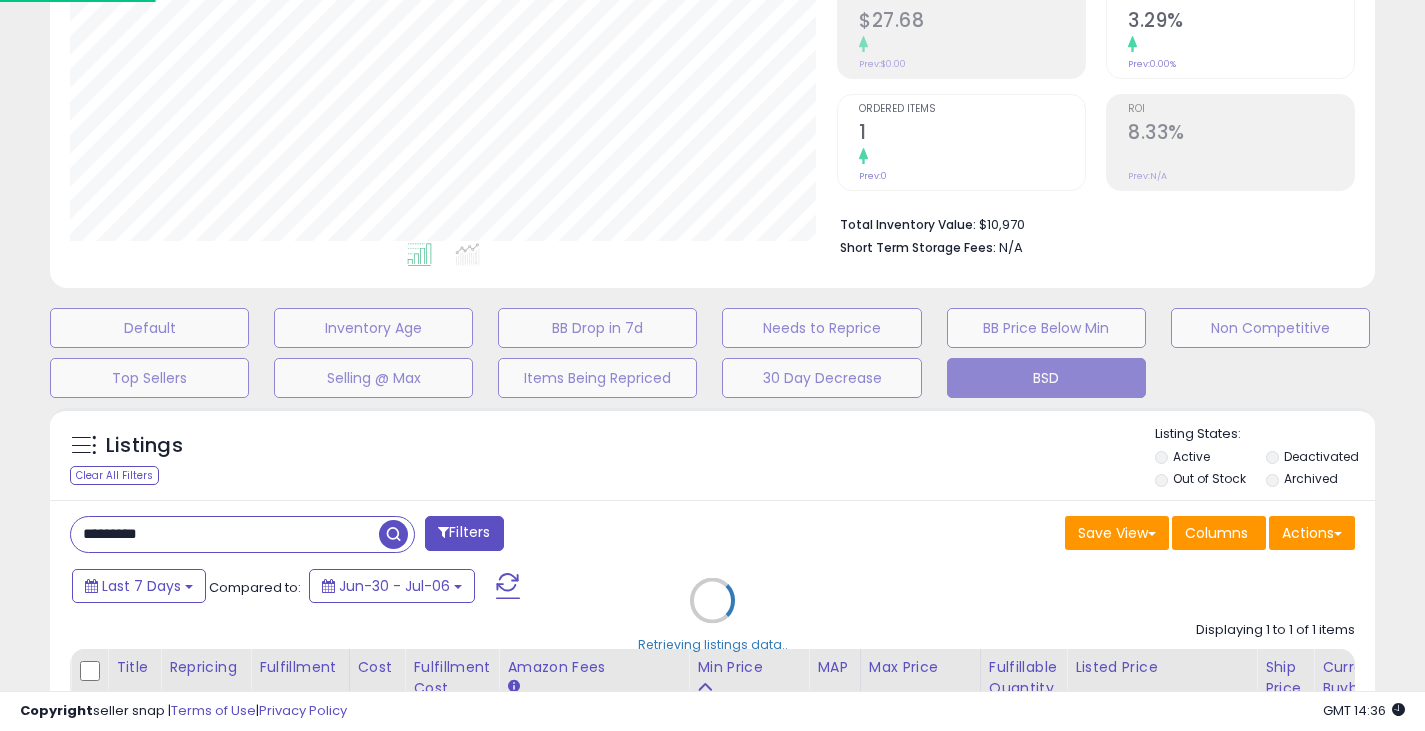 scroll, scrollTop: 999590, scrollLeft: 999224, axis: both 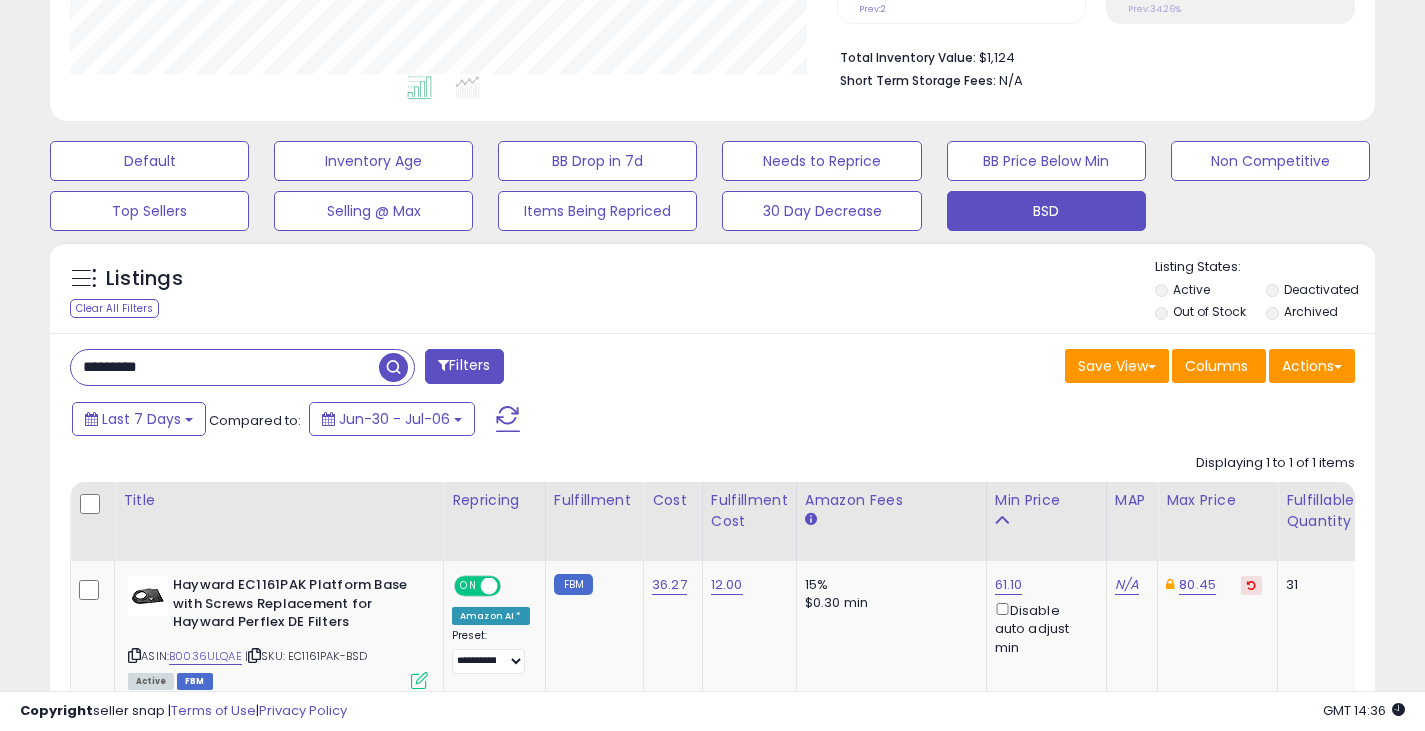 drag, startPoint x: 201, startPoint y: 362, endPoint x: 27, endPoint y: 362, distance: 174 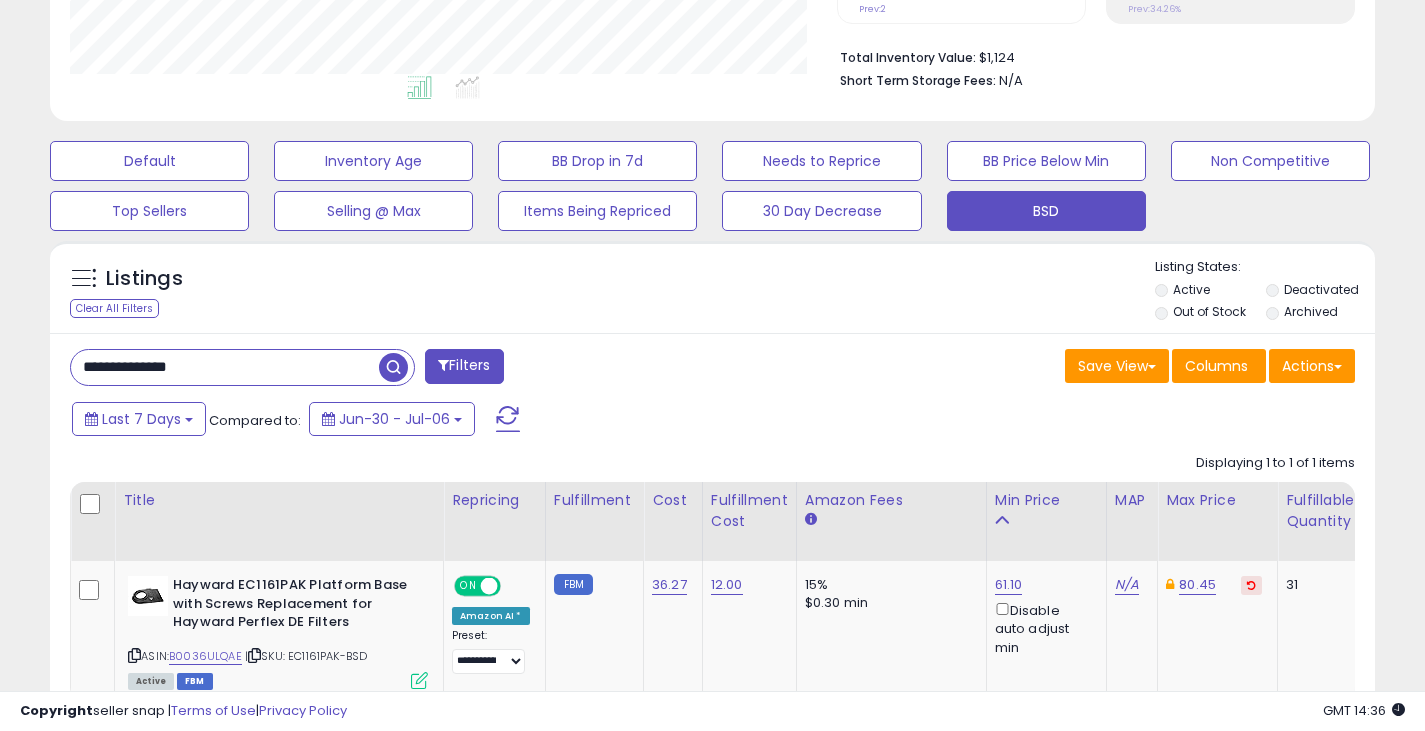 click at bounding box center (393, 367) 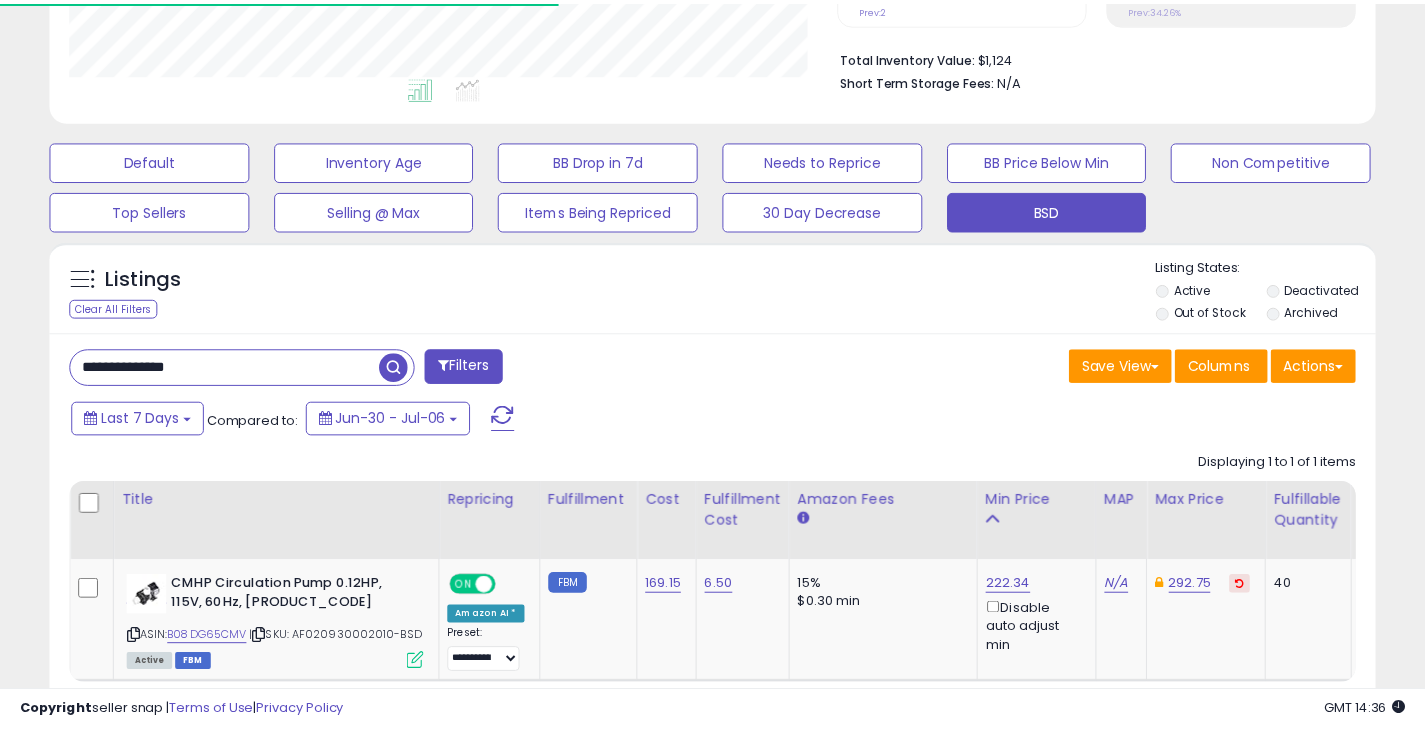 scroll, scrollTop: 410, scrollLeft: 767, axis: both 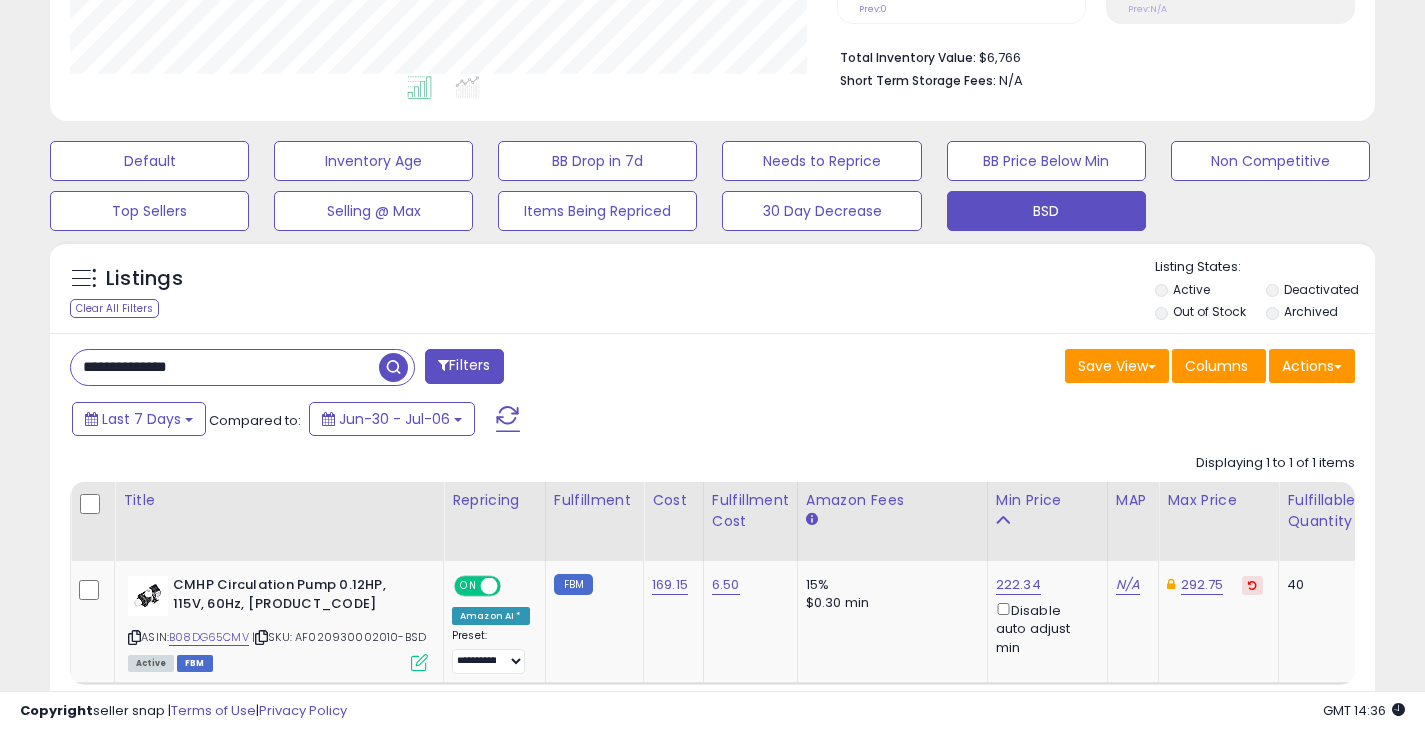 drag, startPoint x: 222, startPoint y: 366, endPoint x: 34, endPoint y: 370, distance: 188.04254 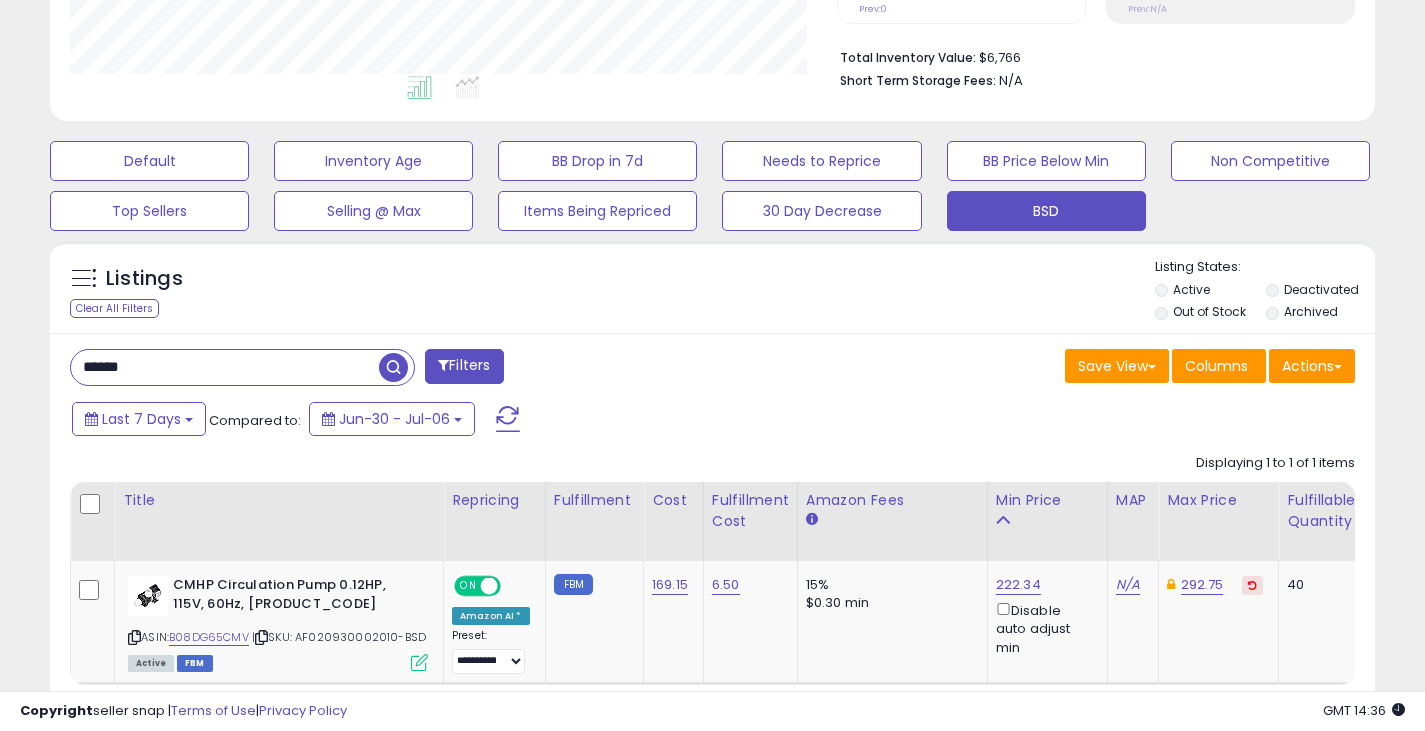 type on "******" 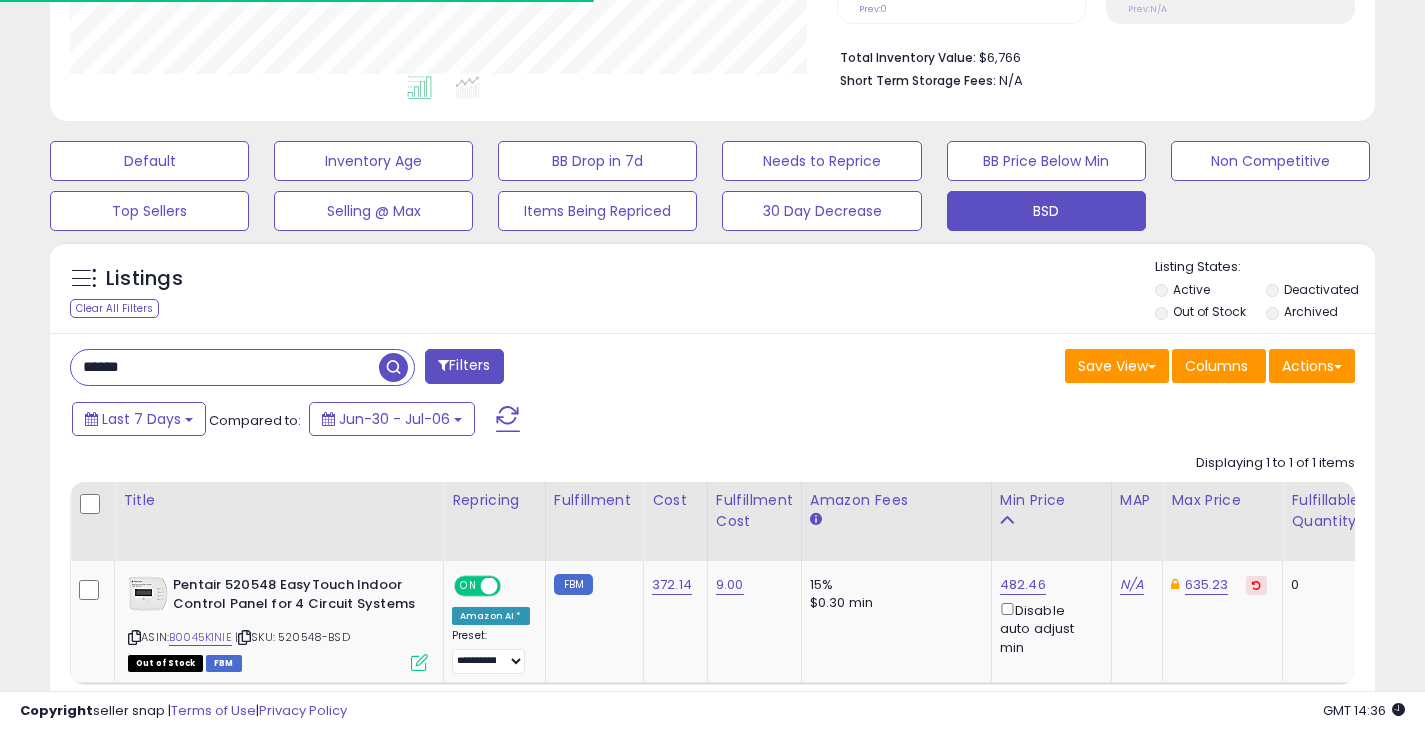 scroll, scrollTop: 410, scrollLeft: 767, axis: both 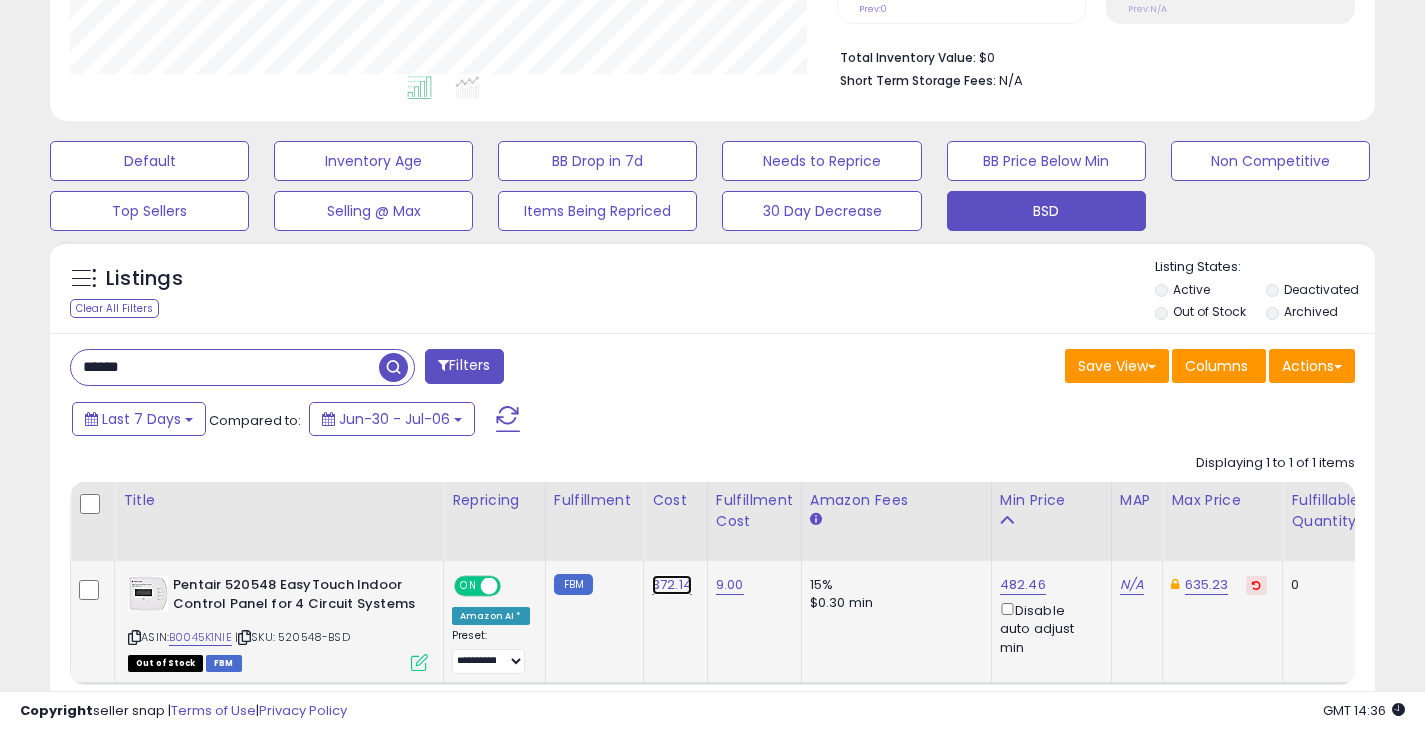 click on "372.14" at bounding box center [672, 585] 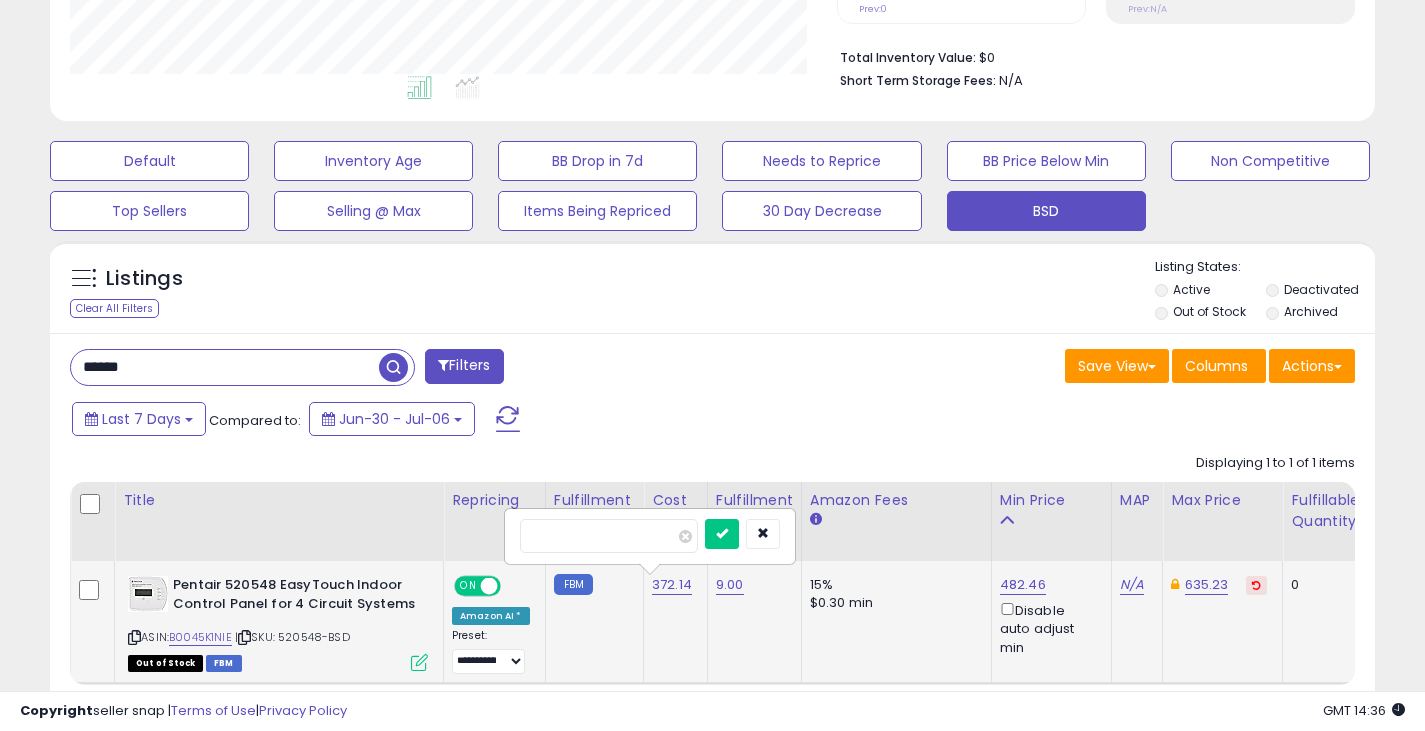type on "******" 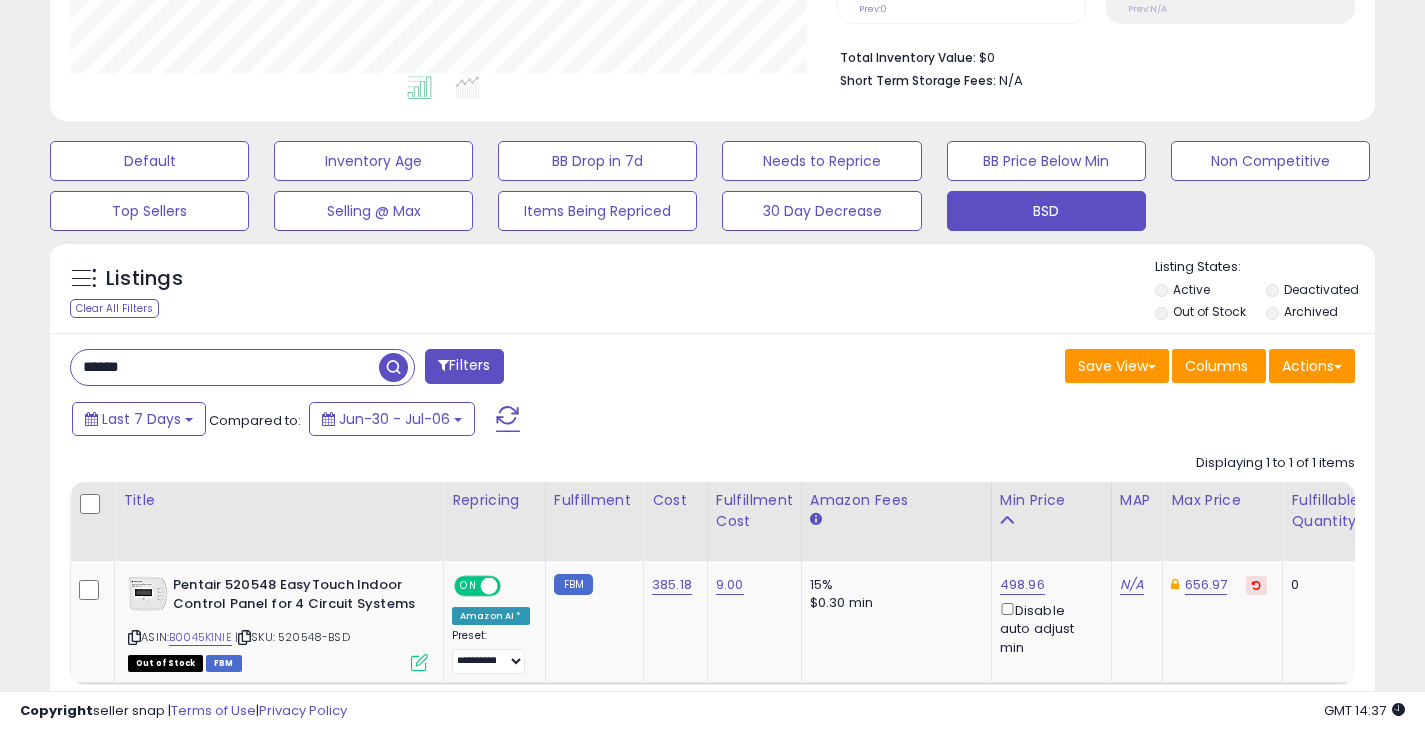 drag, startPoint x: 157, startPoint y: 366, endPoint x: 18, endPoint y: 356, distance: 139.35925 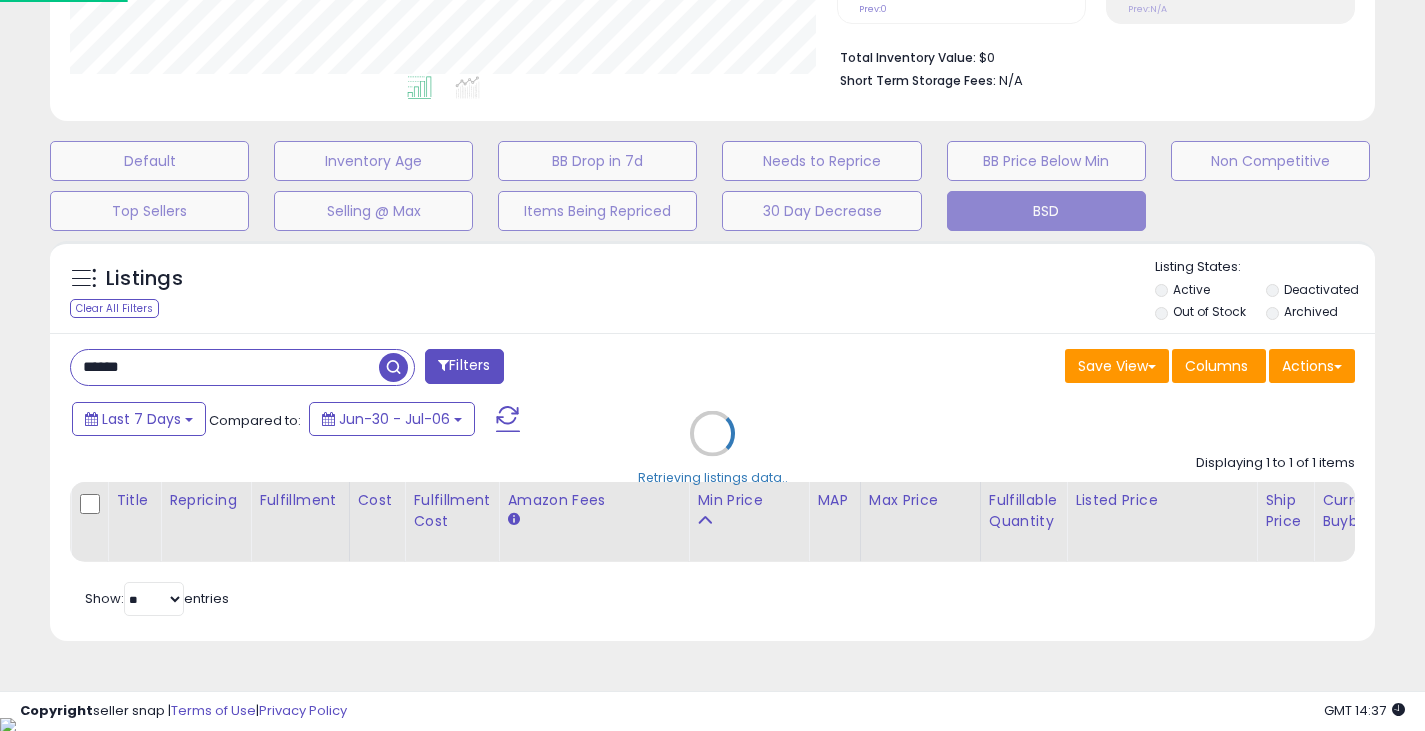 scroll, scrollTop: 999590, scrollLeft: 999224, axis: both 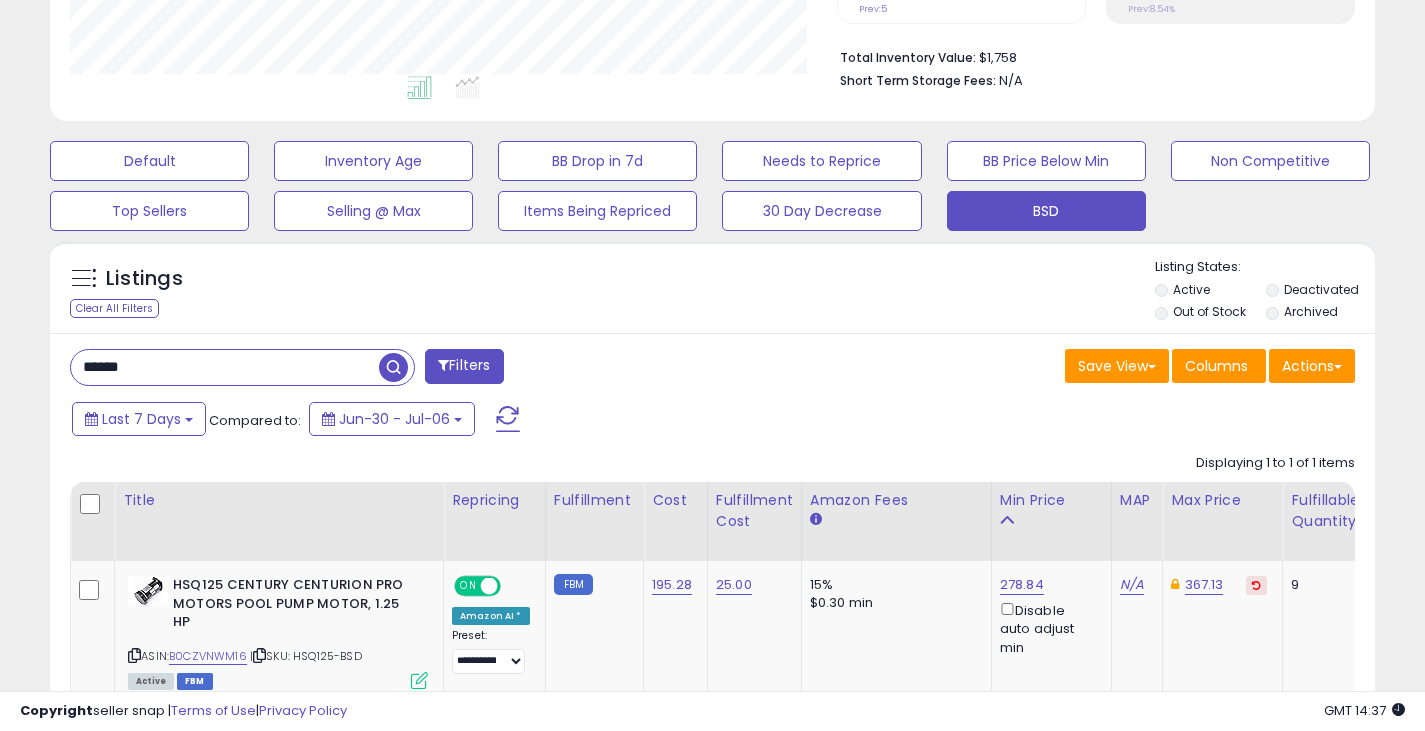 drag, startPoint x: 90, startPoint y: 347, endPoint x: -5, endPoint y: 341, distance: 95.189285 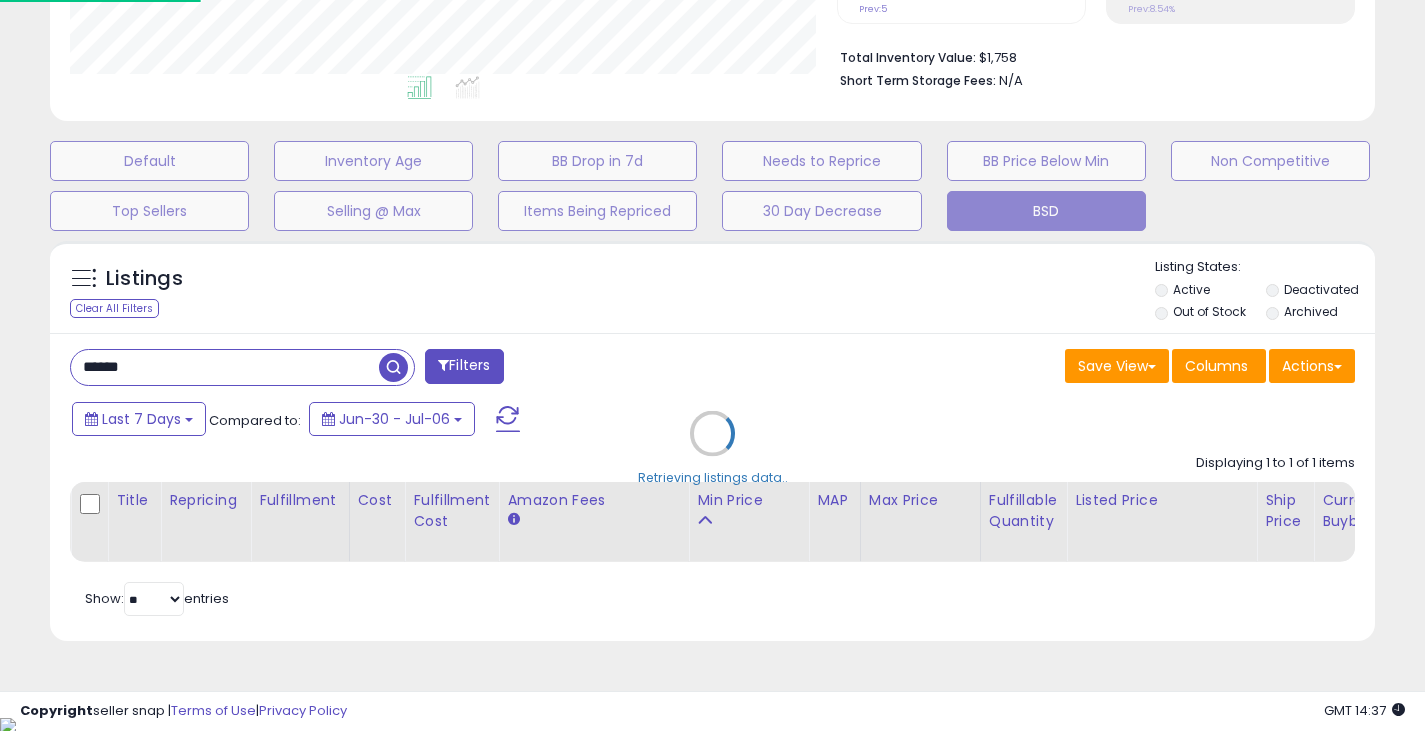 scroll, scrollTop: 999590, scrollLeft: 999224, axis: both 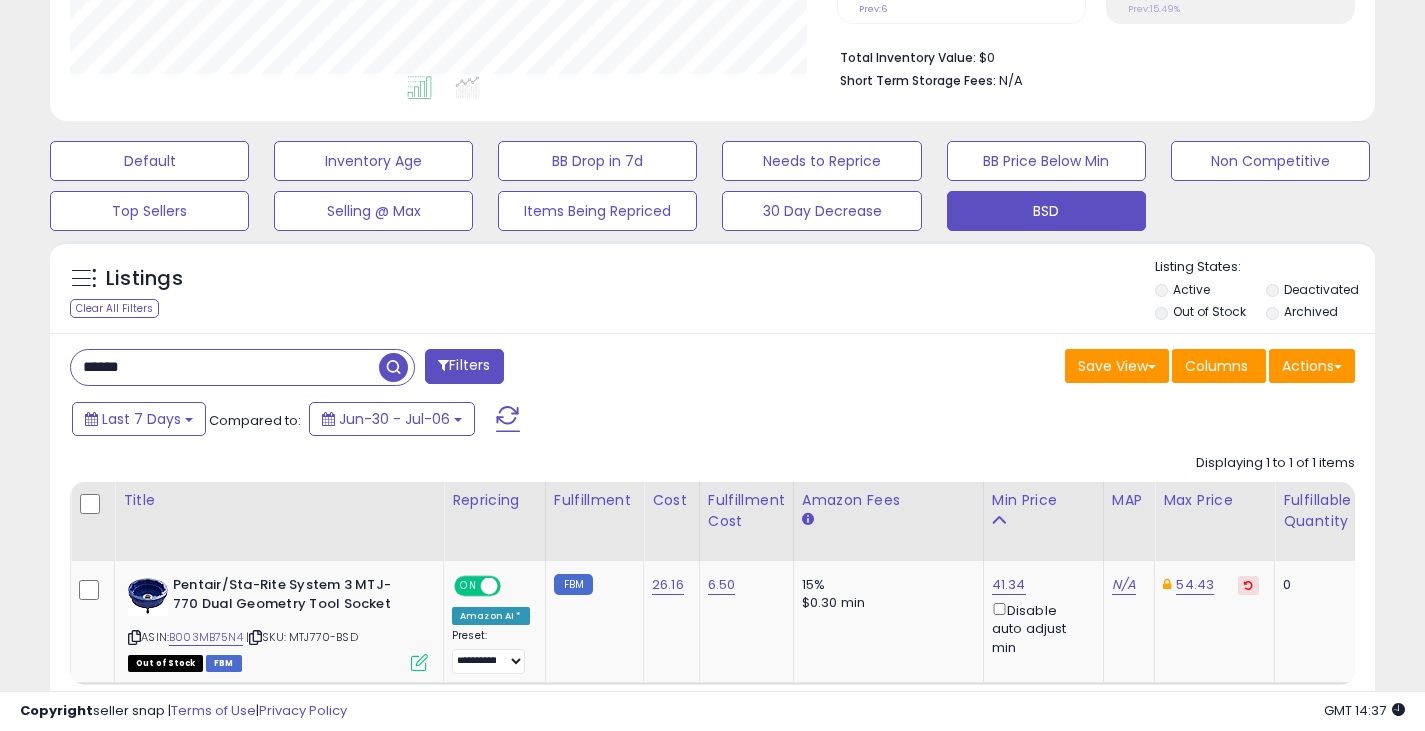 drag, startPoint x: 195, startPoint y: 366, endPoint x: 17, endPoint y: 365, distance: 178.0028 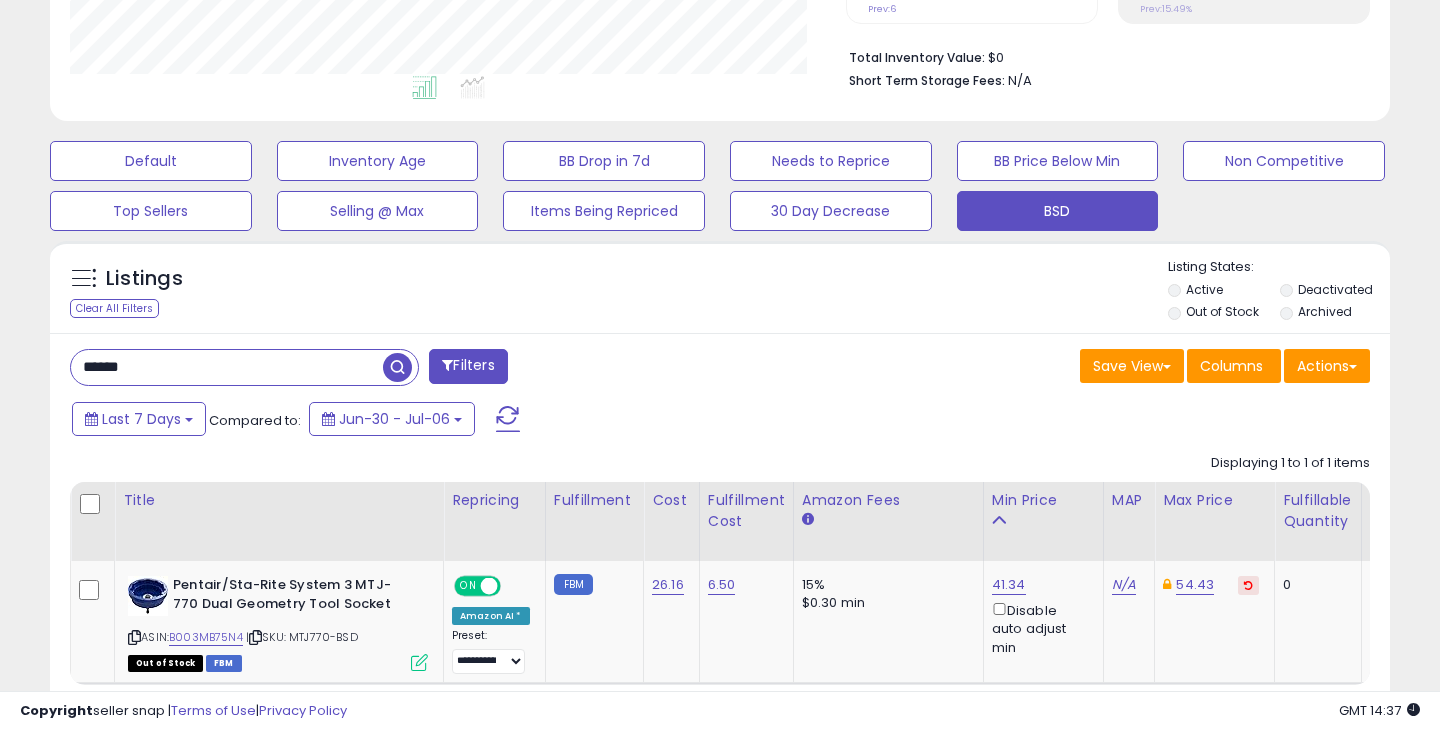 scroll, scrollTop: 999590, scrollLeft: 999224, axis: both 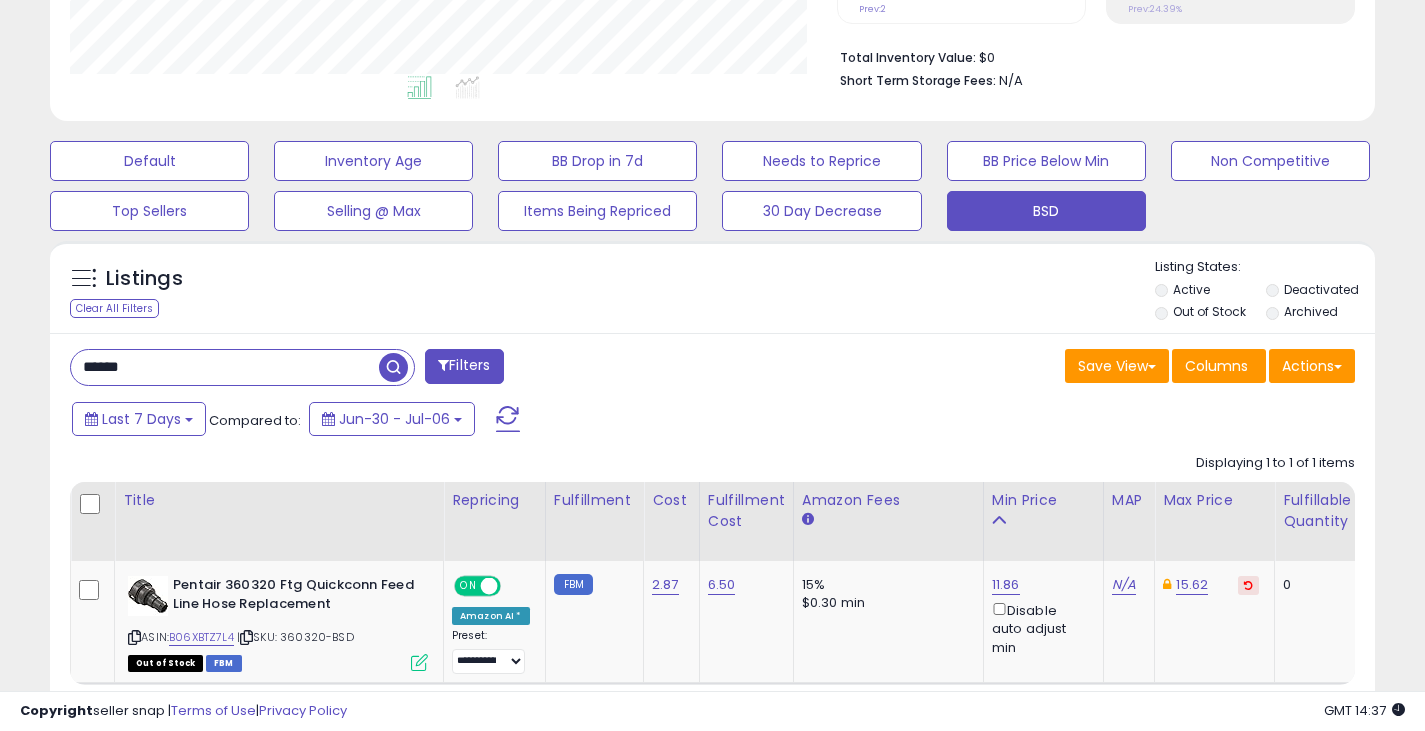 drag, startPoint x: 161, startPoint y: 362, endPoint x: 31, endPoint y: 369, distance: 130.18832 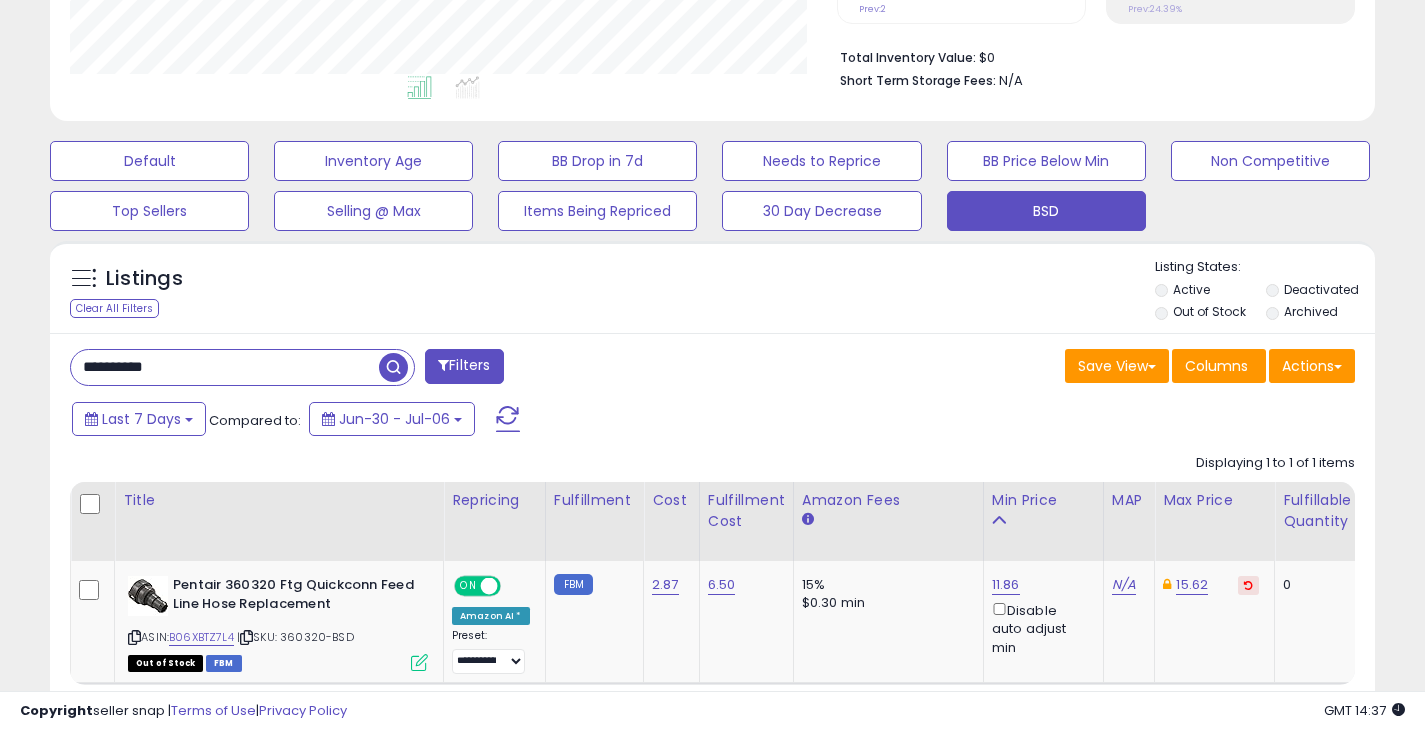 click at bounding box center (393, 367) 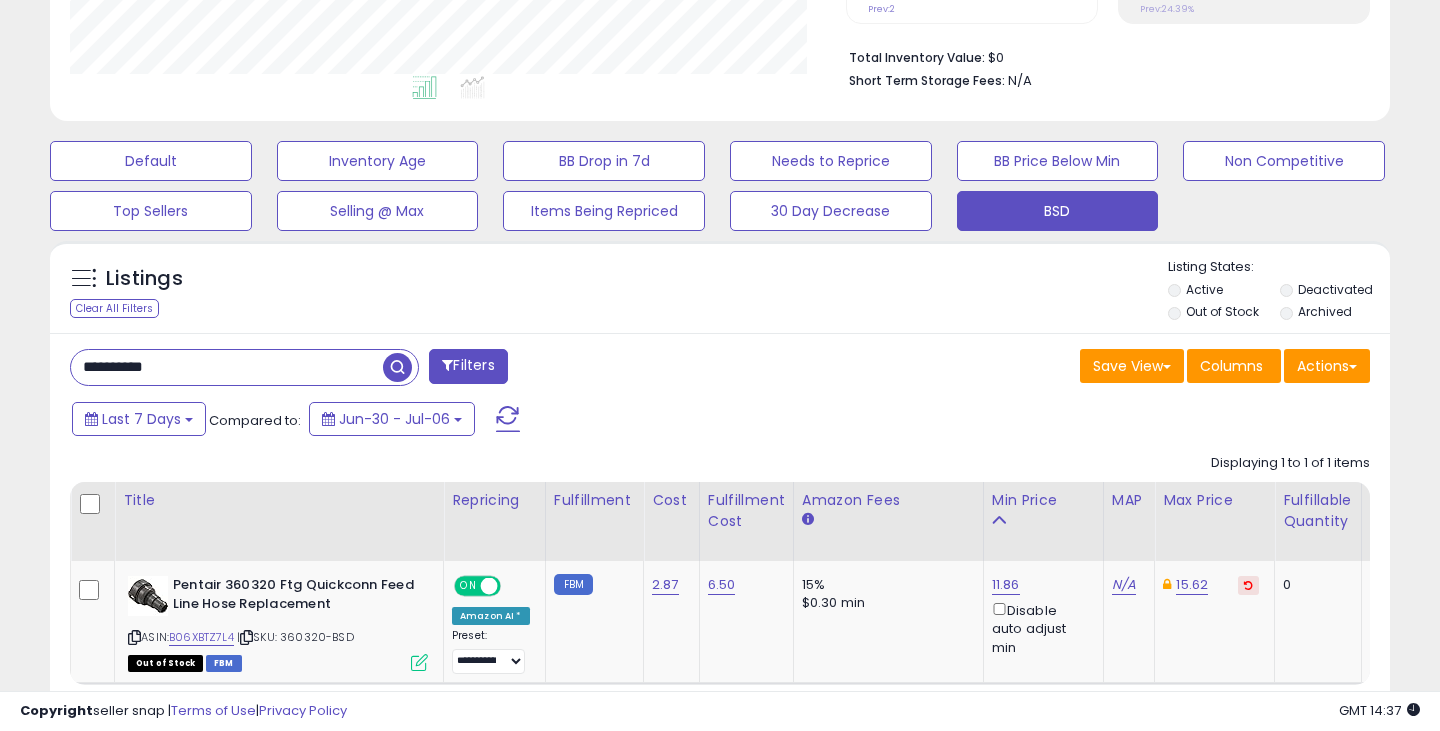 scroll, scrollTop: 999590, scrollLeft: 999224, axis: both 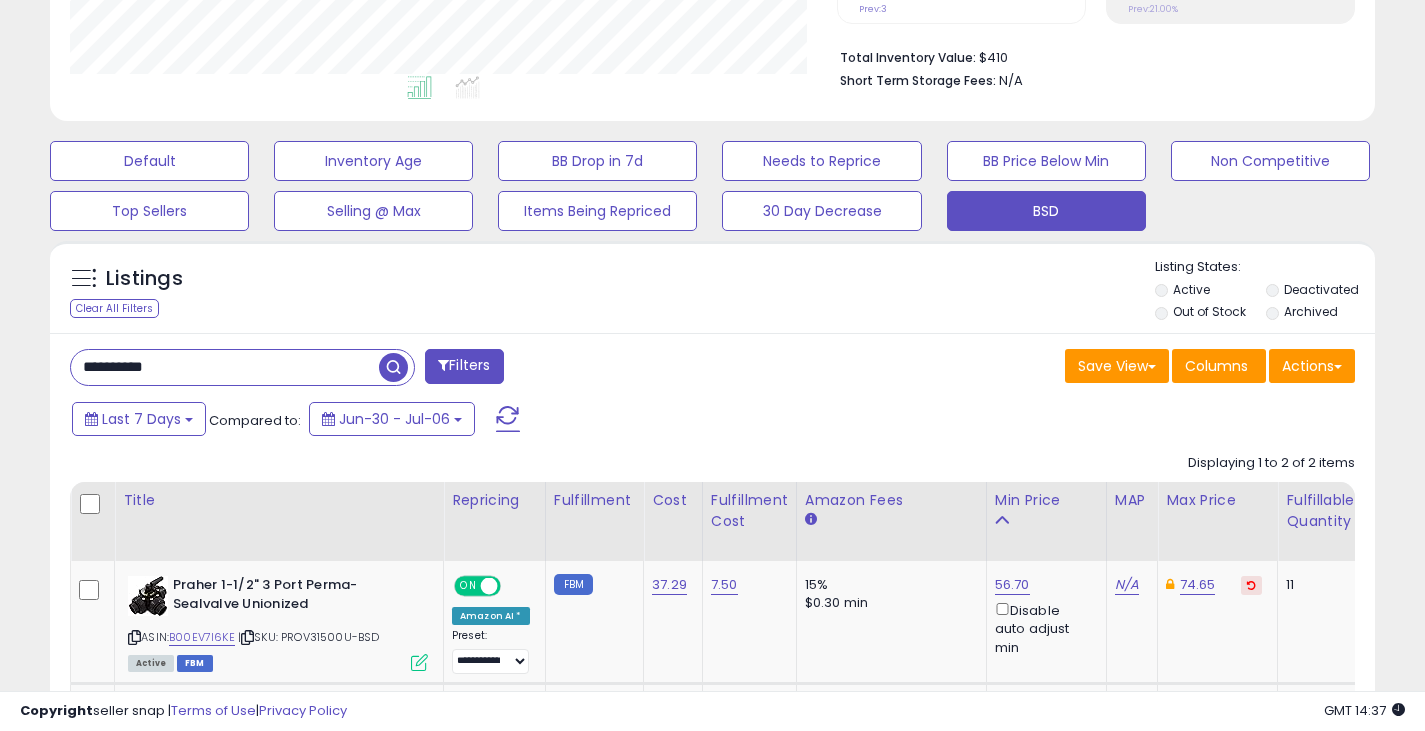 drag, startPoint x: 173, startPoint y: 364, endPoint x: 16, endPoint y: 365, distance: 157.00319 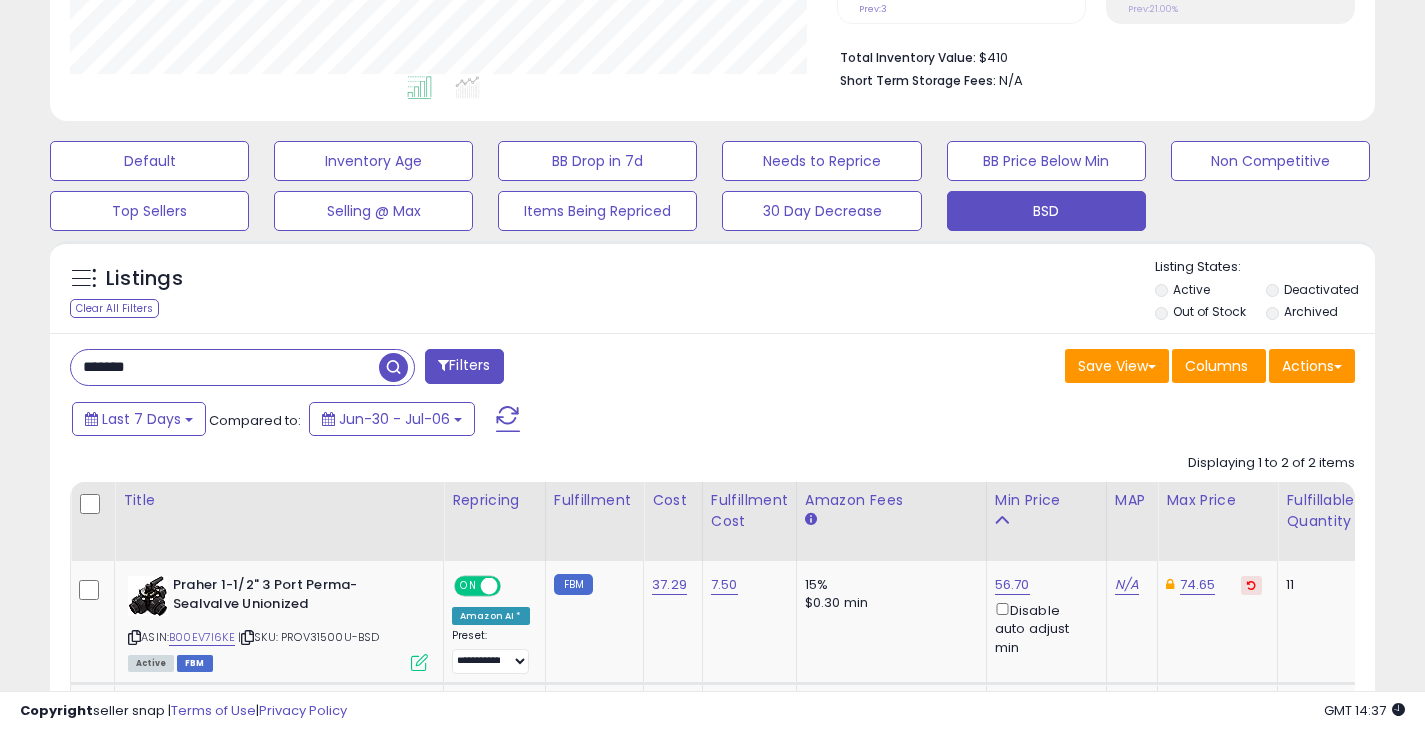 type on "*******" 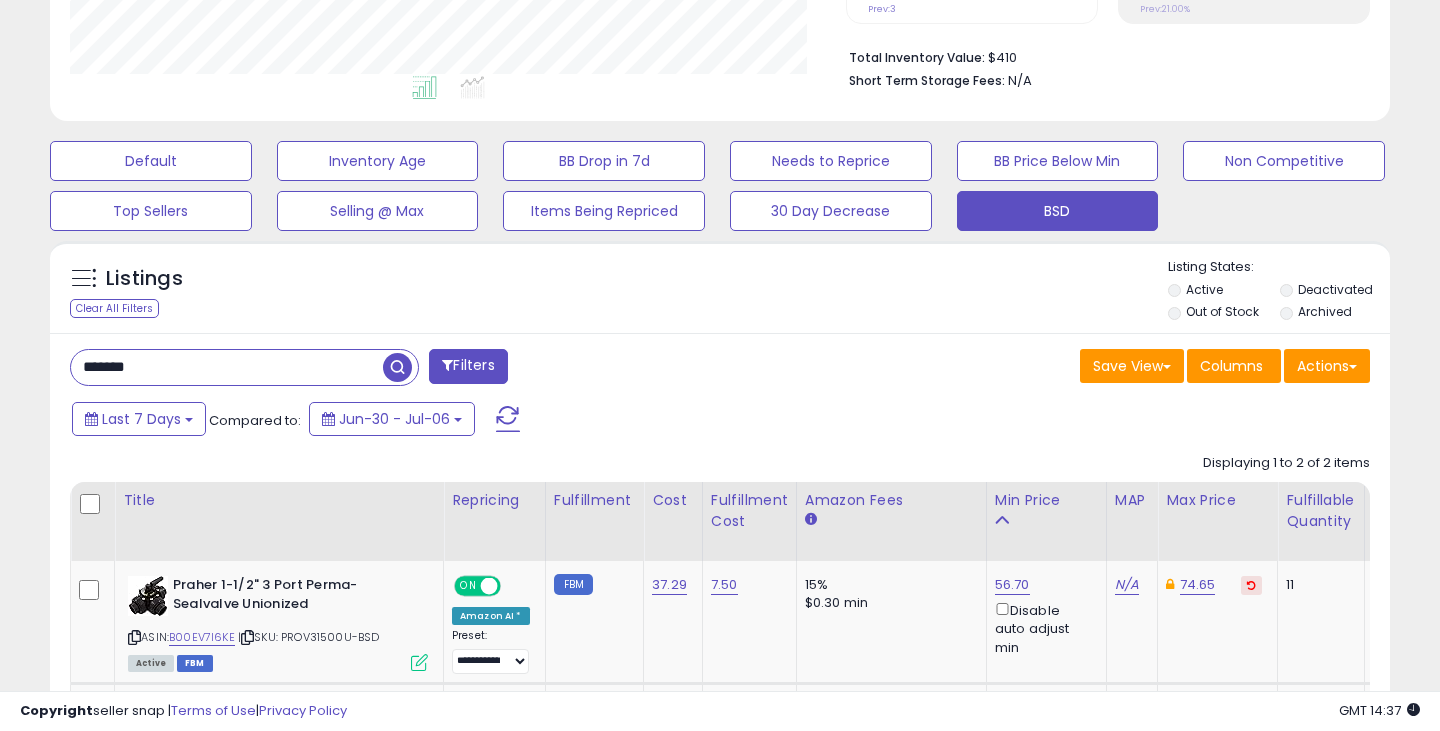 scroll, scrollTop: 999590, scrollLeft: 999224, axis: both 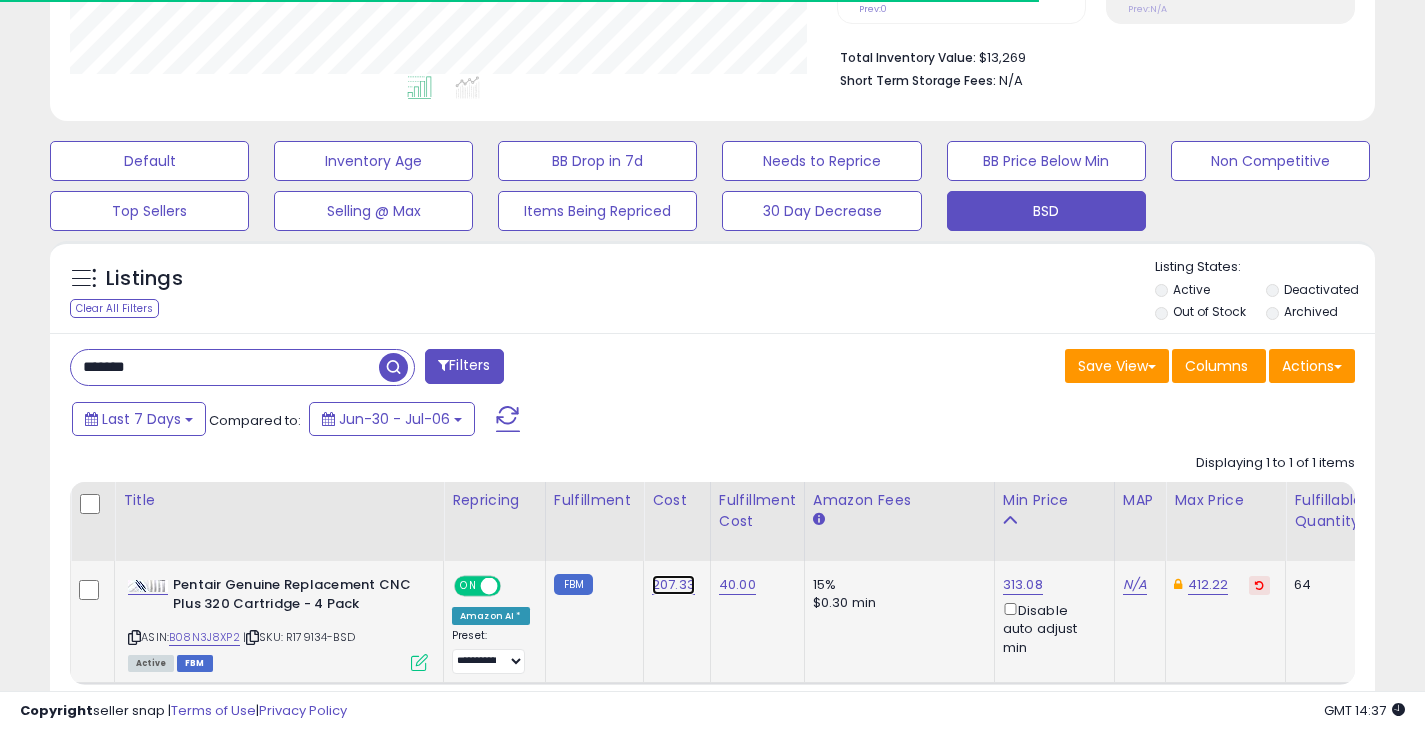 click on "207.33" at bounding box center [673, 585] 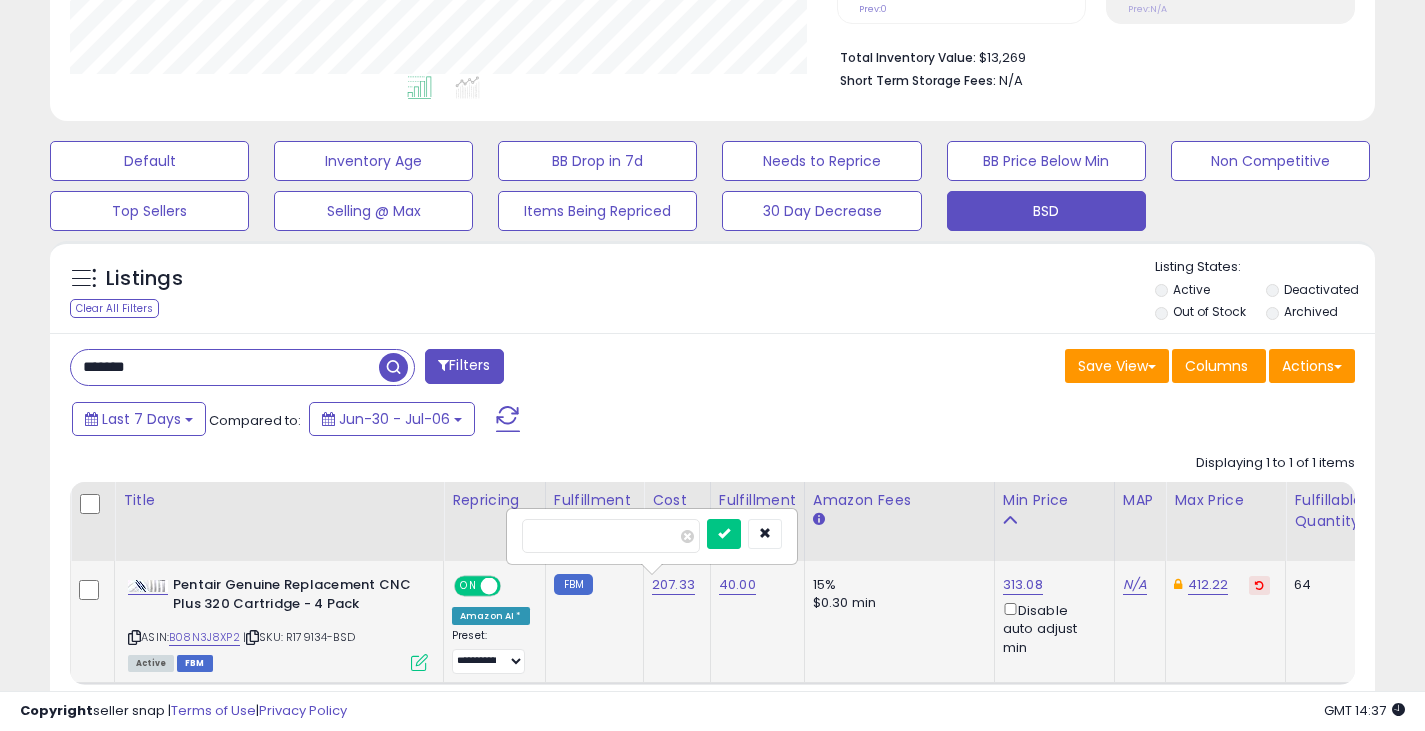 scroll, scrollTop: 999590, scrollLeft: 999233, axis: both 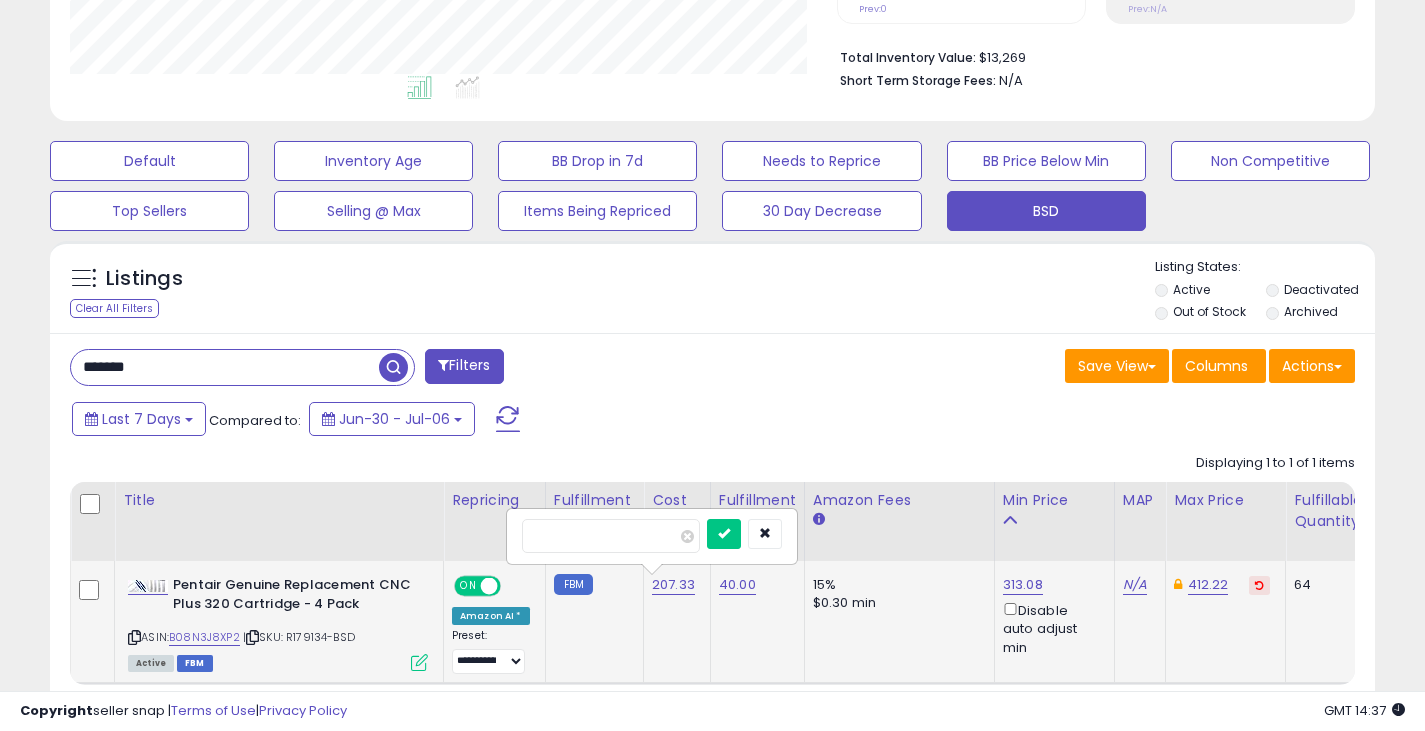 click at bounding box center (724, 534) 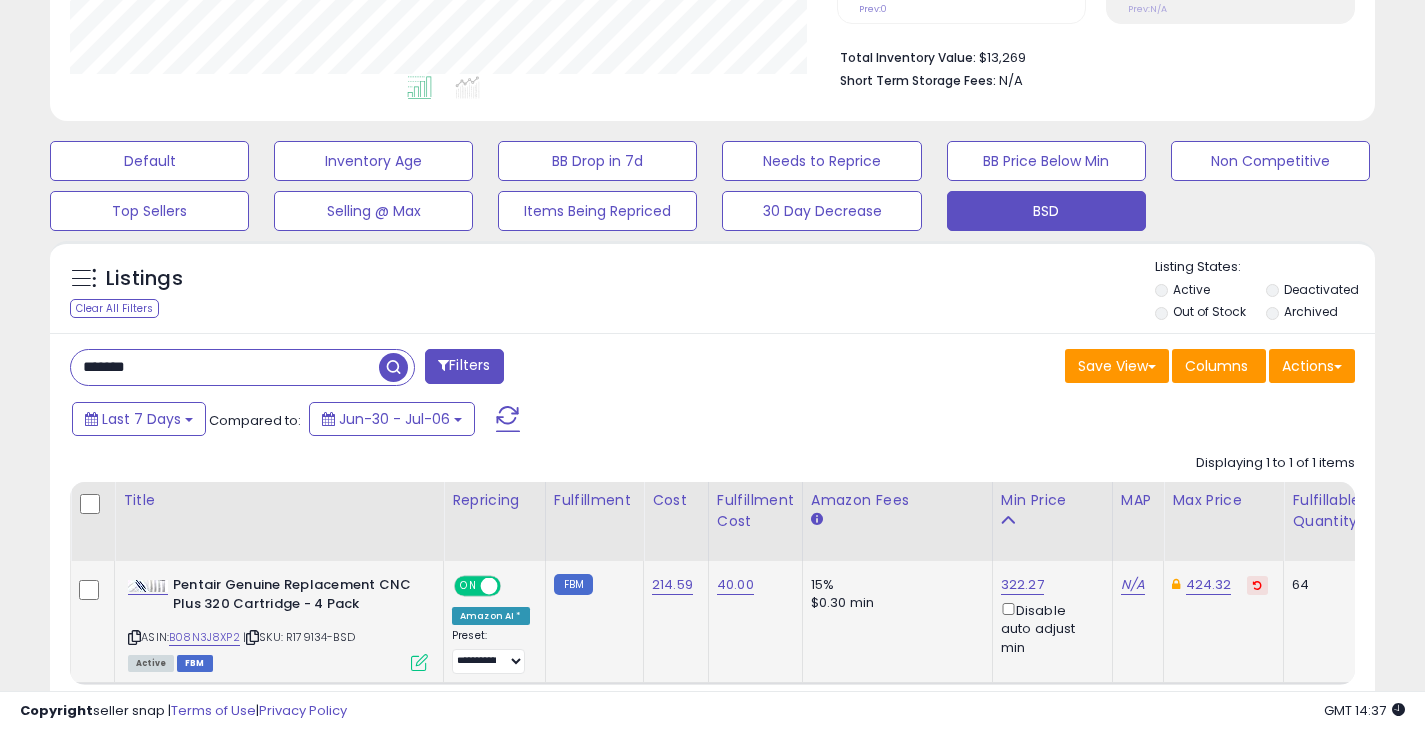 drag, startPoint x: 205, startPoint y: 371, endPoint x: -36, endPoint y: 355, distance: 241.53053 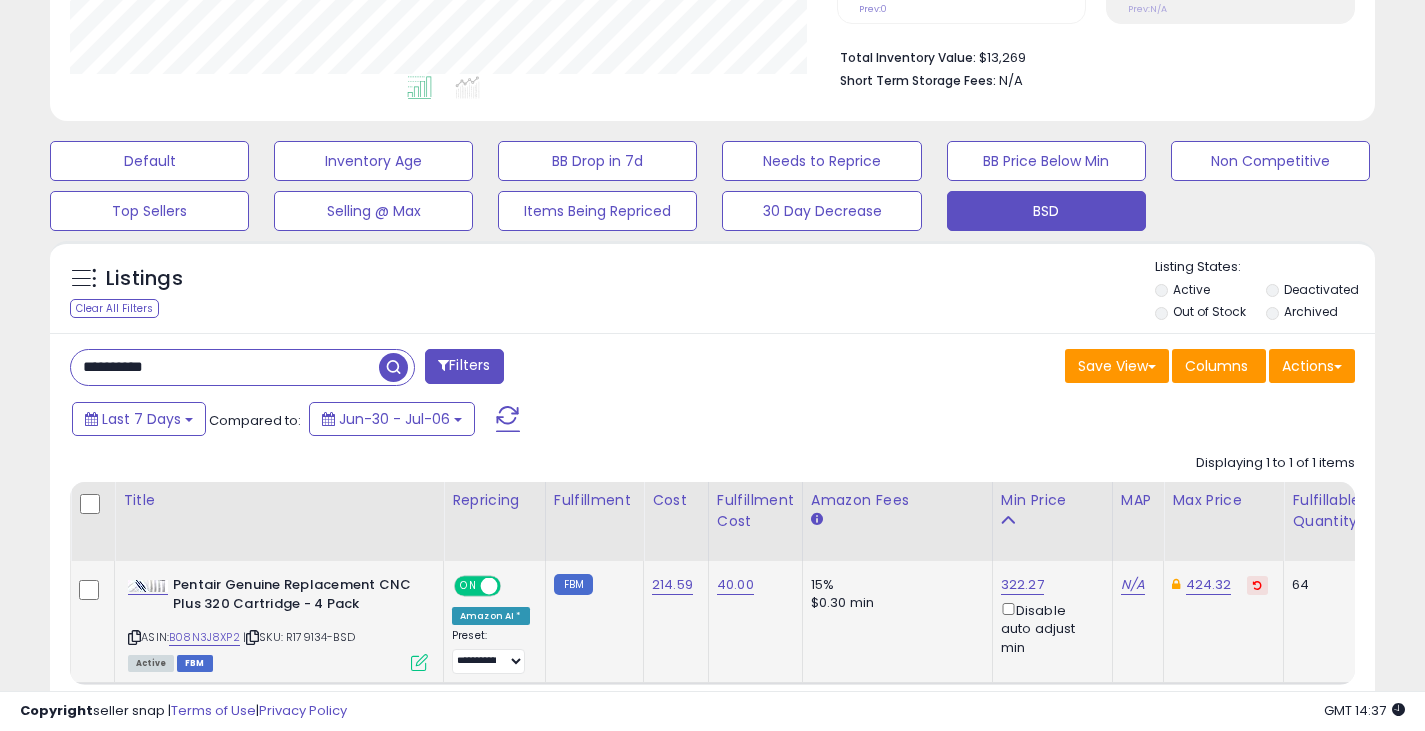 click at bounding box center [393, 367] 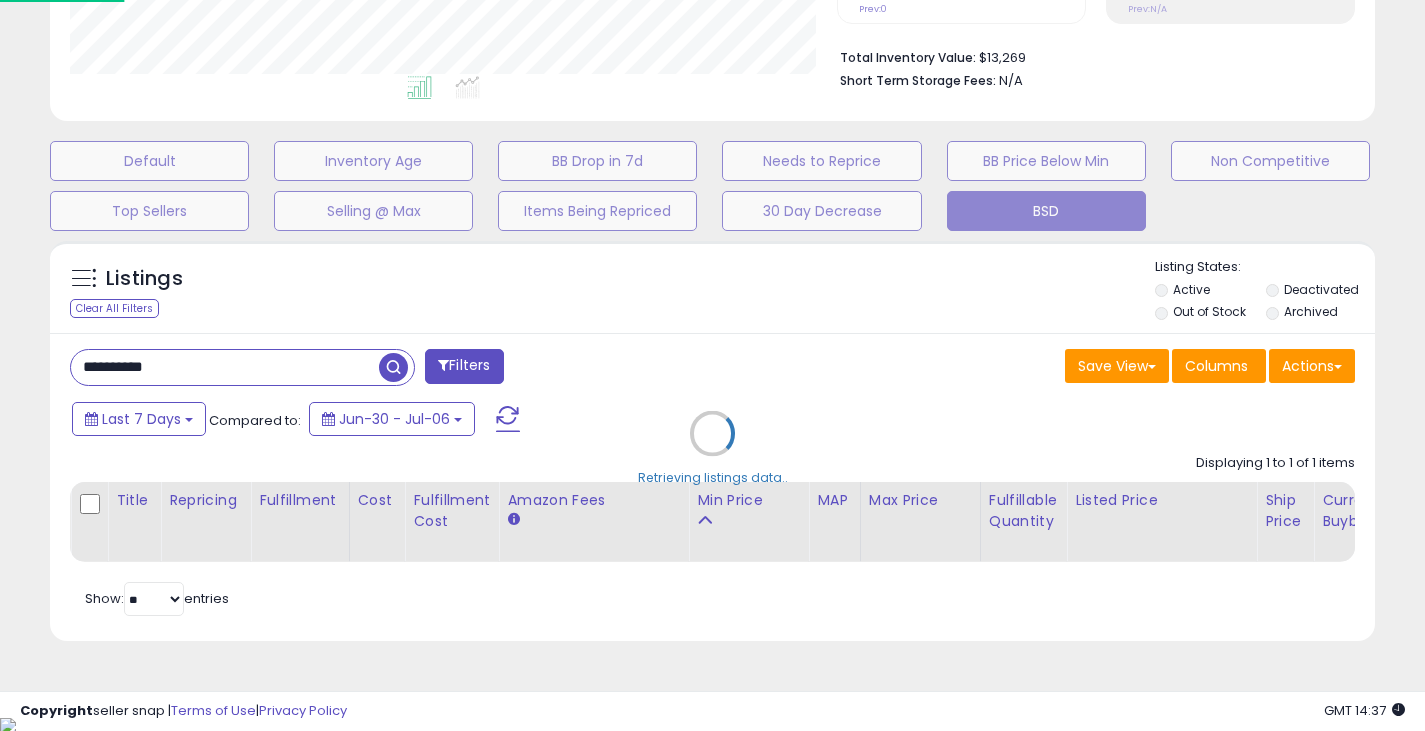 scroll, scrollTop: 999590, scrollLeft: 999224, axis: both 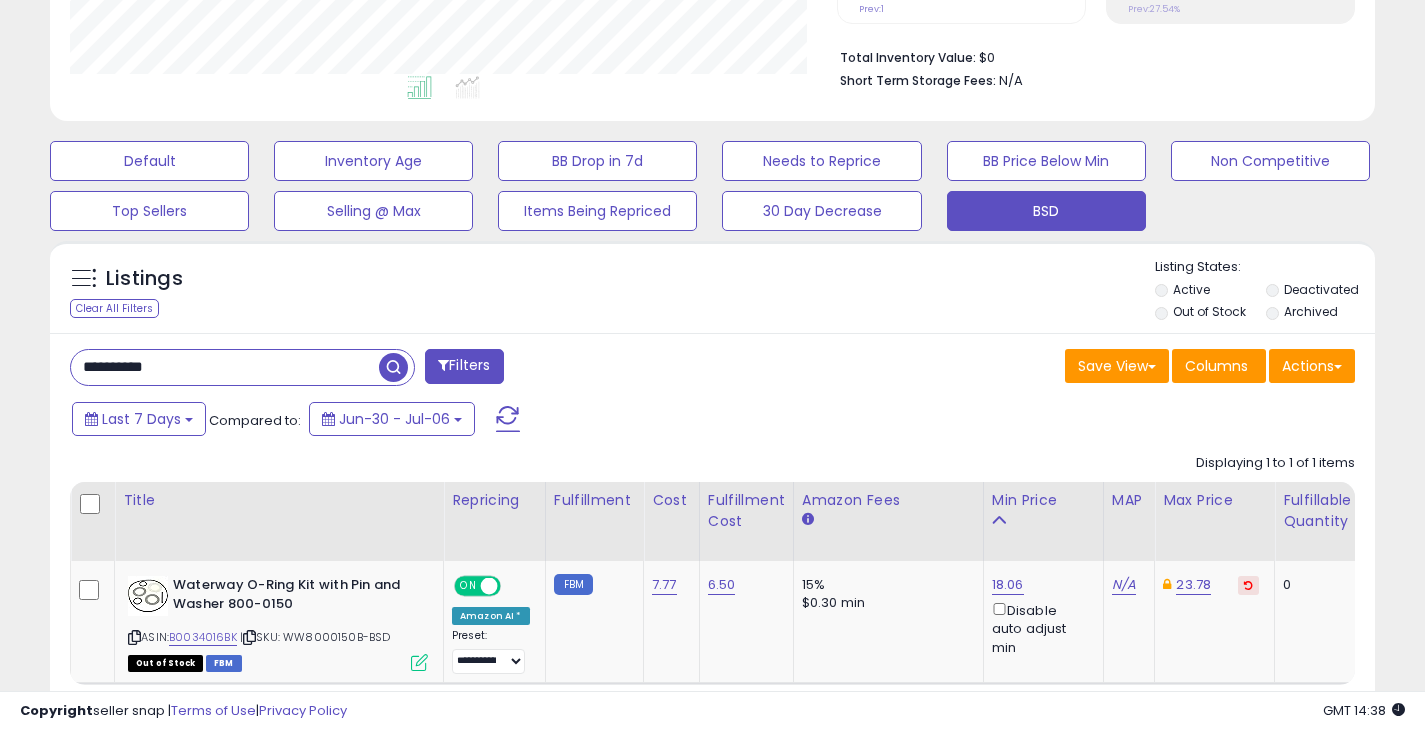 drag, startPoint x: 194, startPoint y: 369, endPoint x: -34, endPoint y: 380, distance: 228.2652 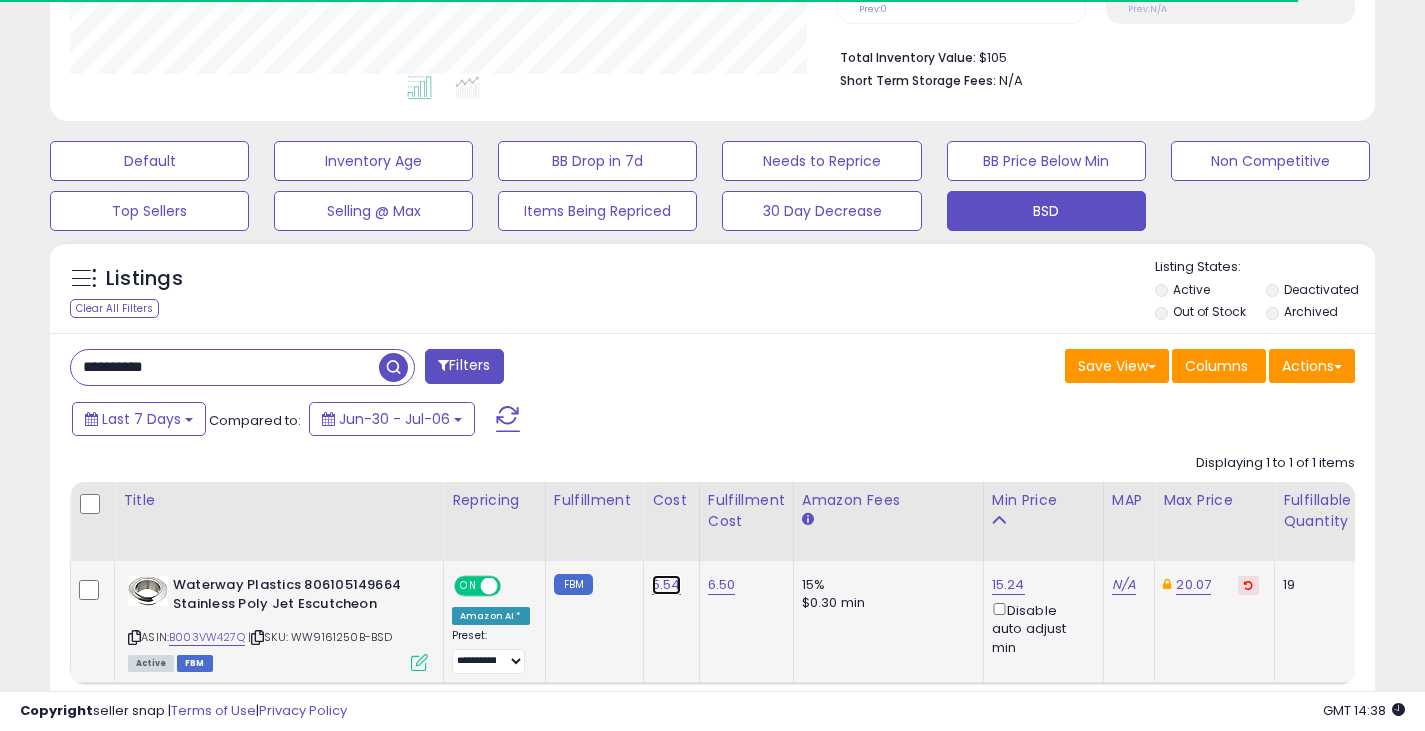 click on "5.54" at bounding box center [666, 585] 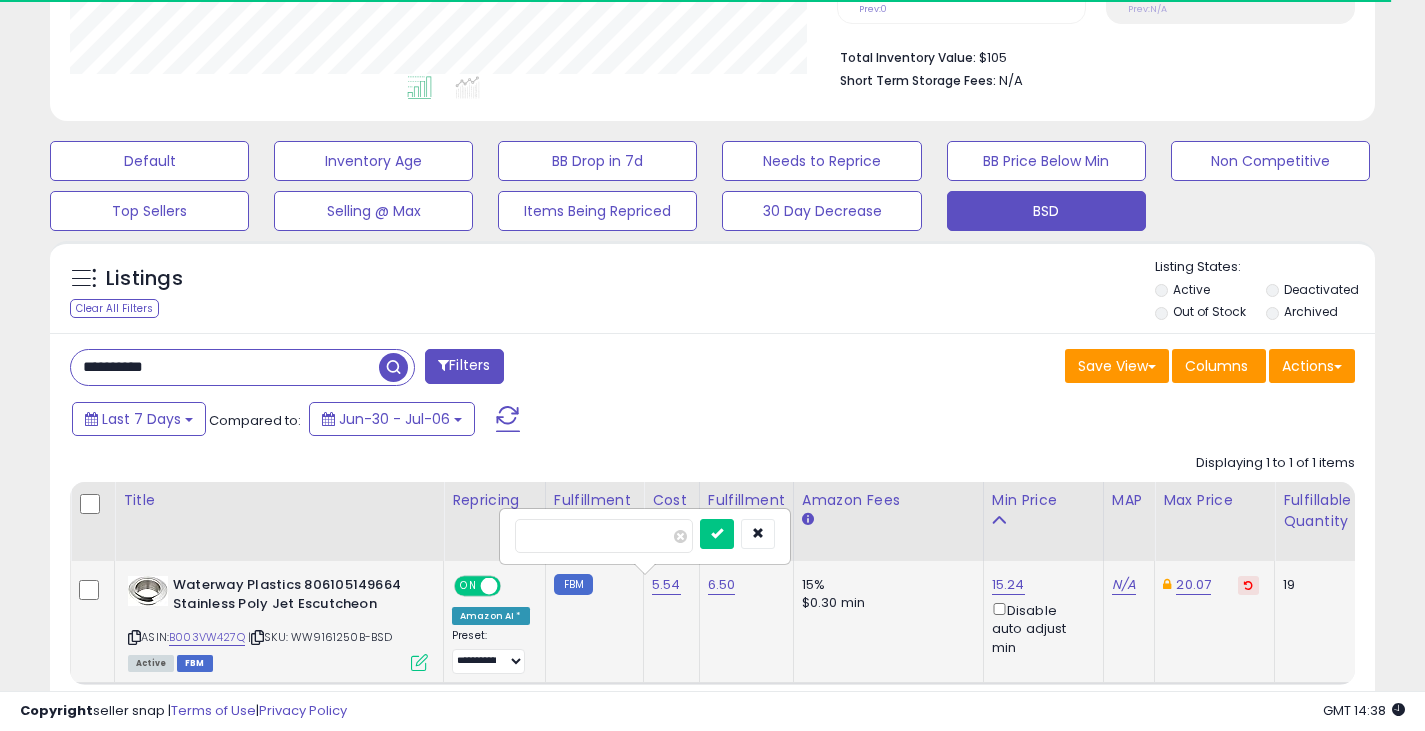 type on "****" 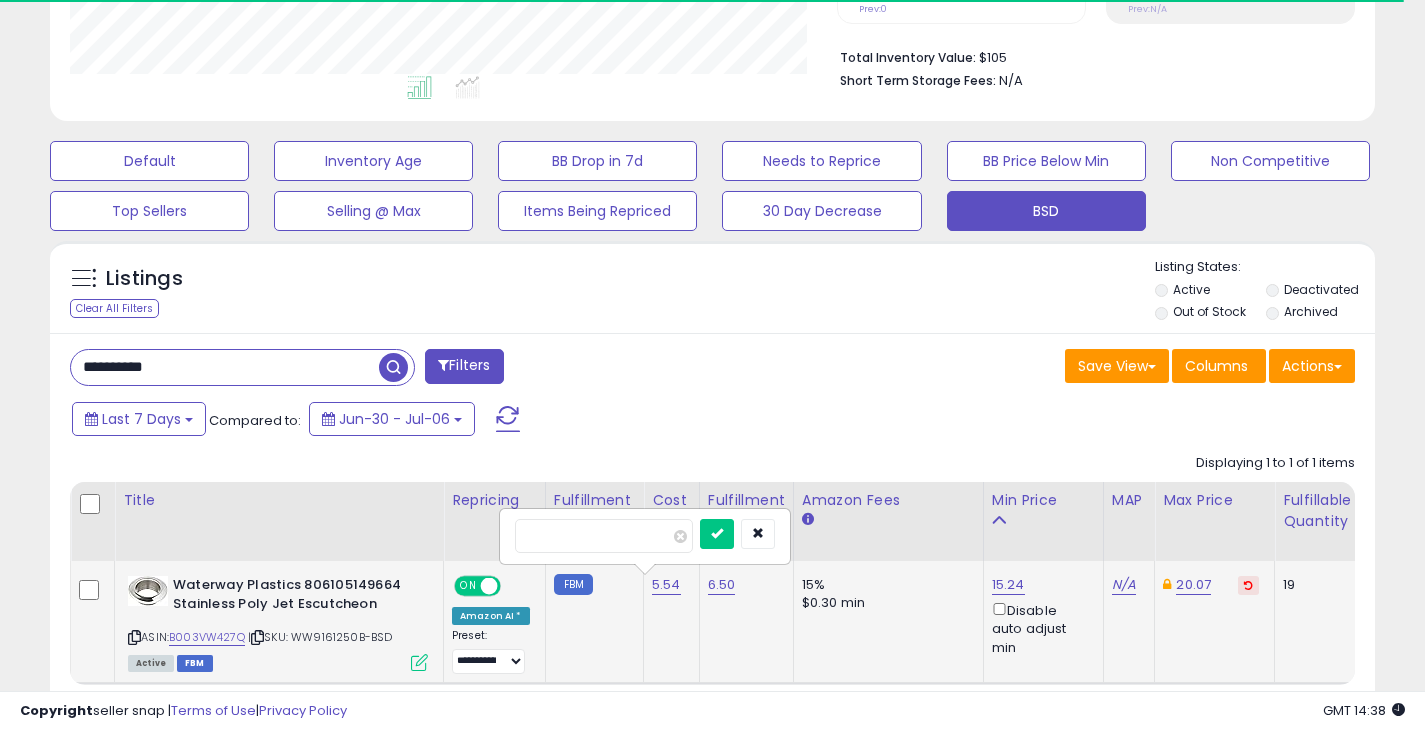 click at bounding box center [717, 534] 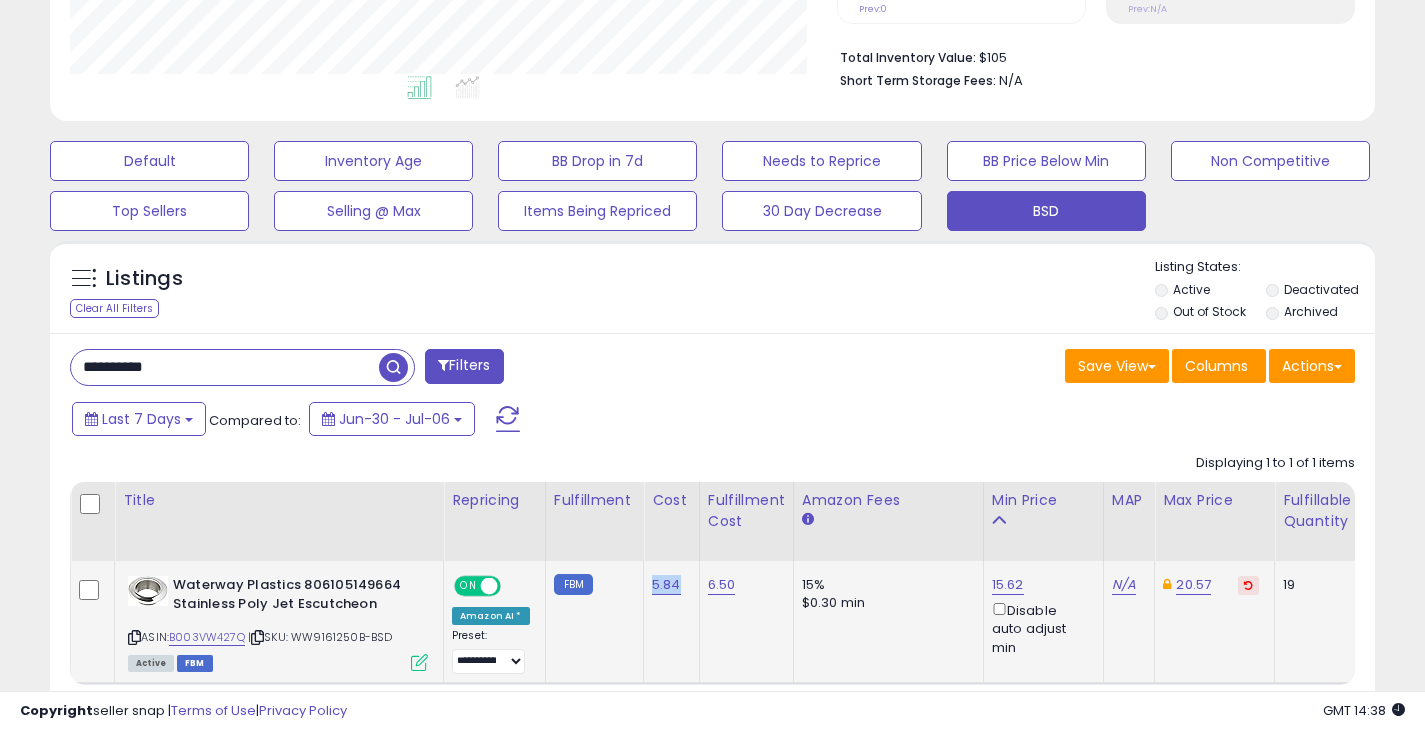 drag, startPoint x: 639, startPoint y: 581, endPoint x: 680, endPoint y: 569, distance: 42.72002 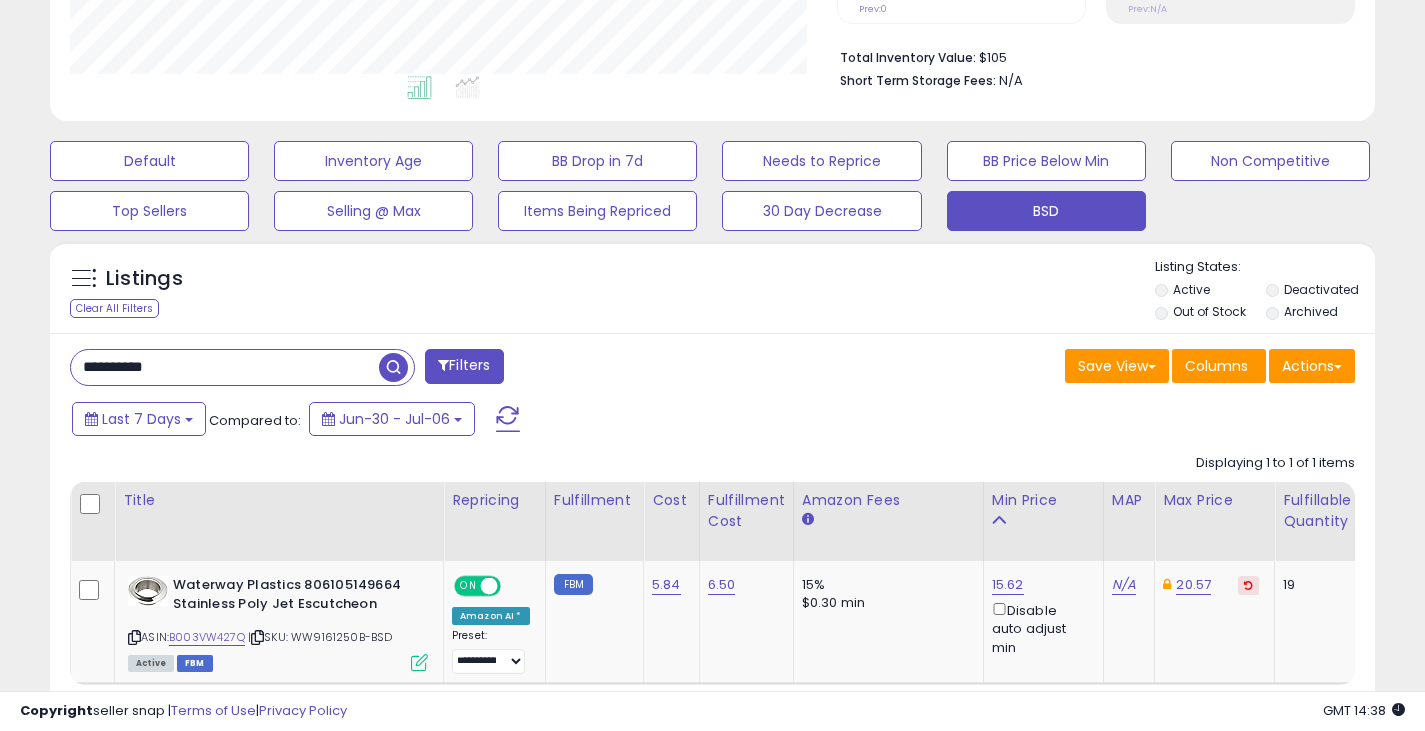 drag, startPoint x: 202, startPoint y: 377, endPoint x: 20, endPoint y: 367, distance: 182.27452 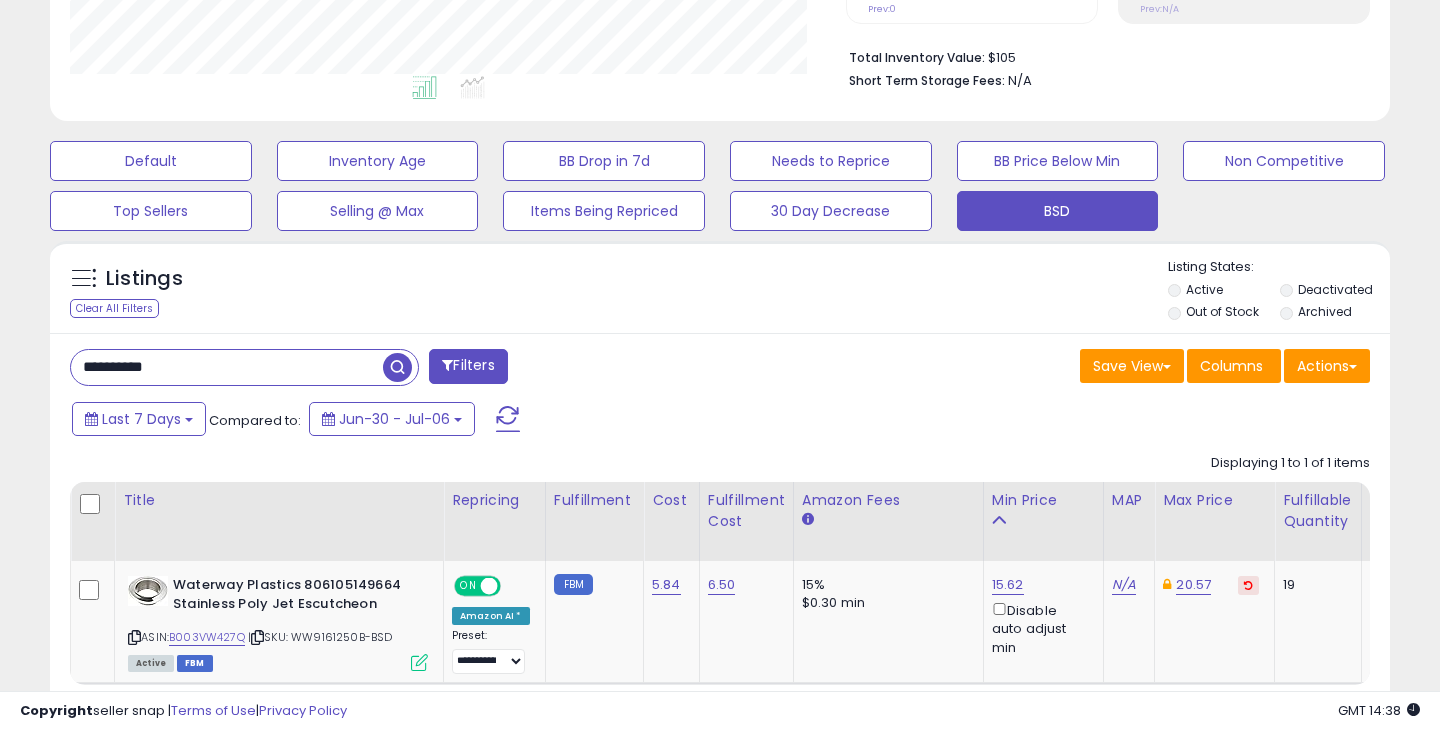 scroll, scrollTop: 999590, scrollLeft: 999224, axis: both 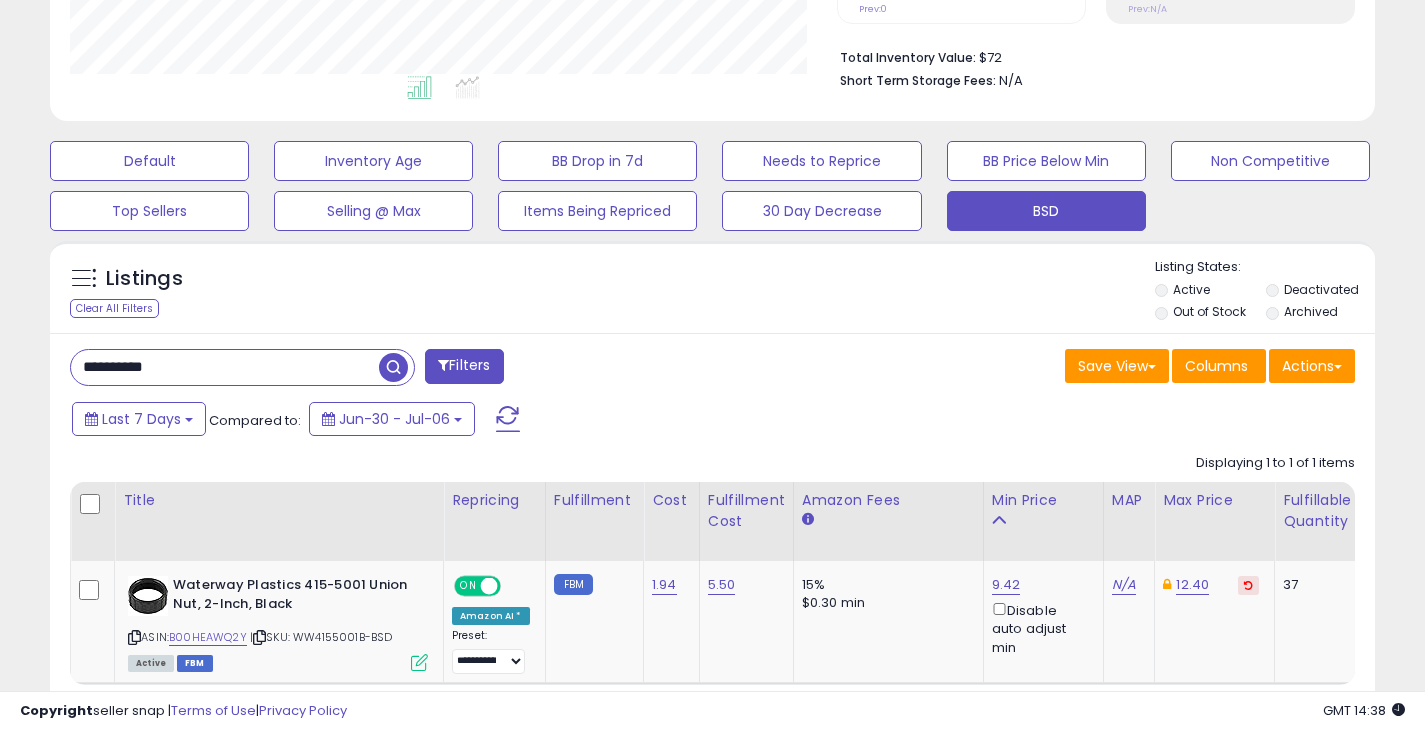 drag, startPoint x: 229, startPoint y: 368, endPoint x: -18, endPoint y: 377, distance: 247.16391 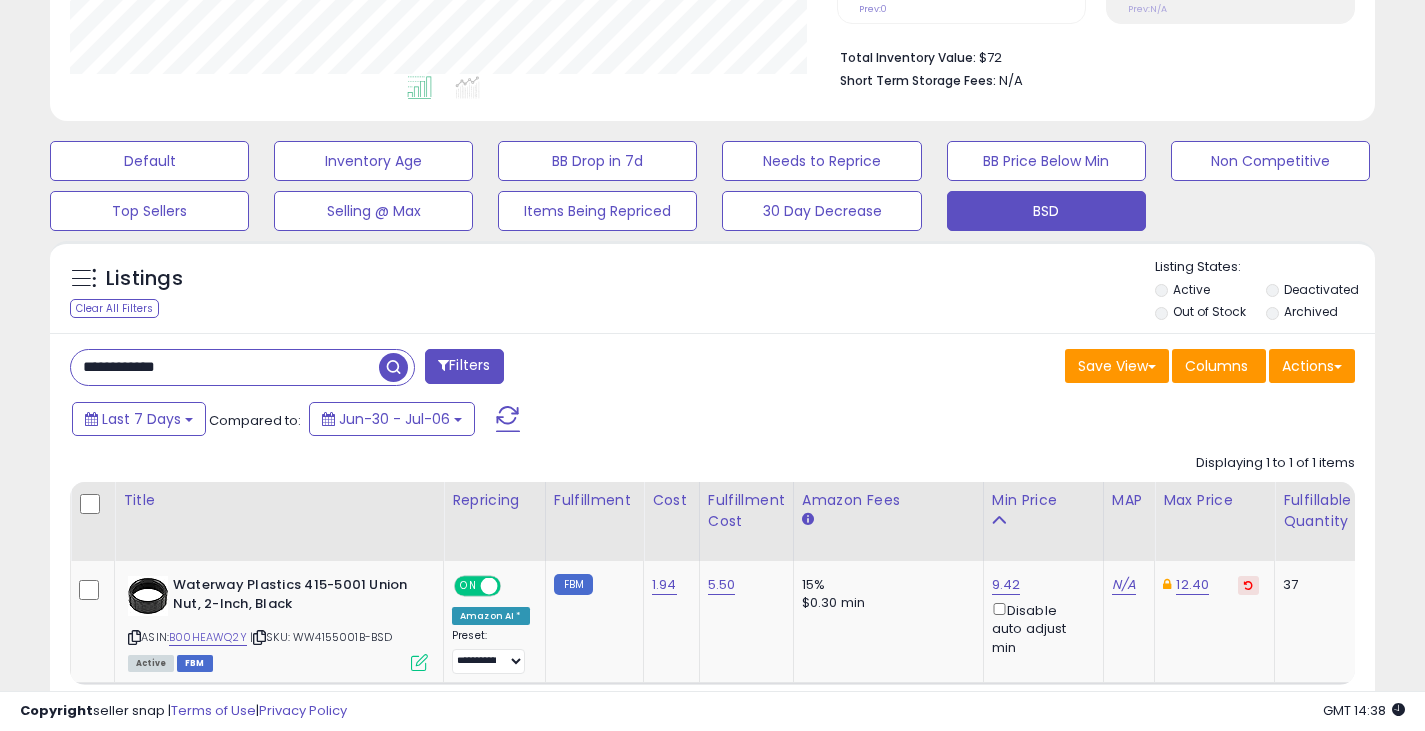 type on "**********" 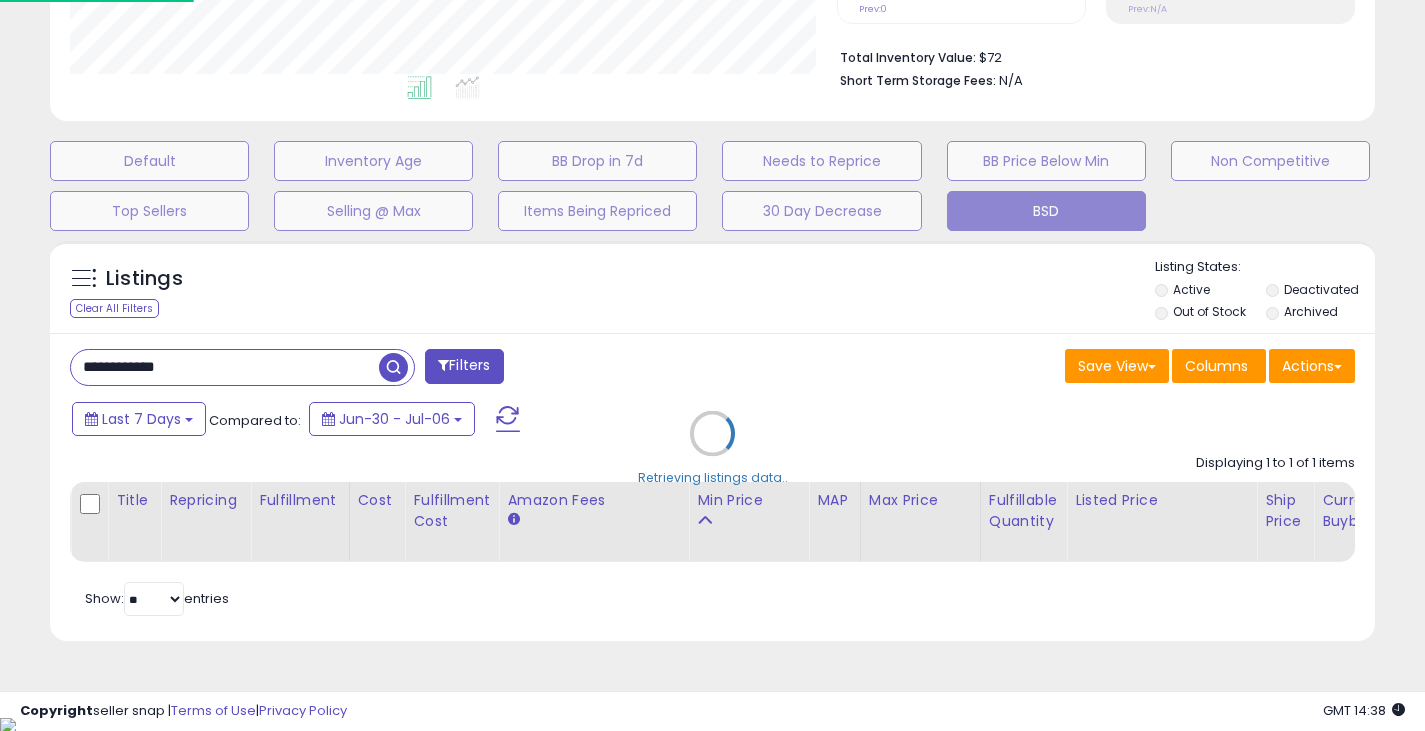 scroll, scrollTop: 999590, scrollLeft: 999224, axis: both 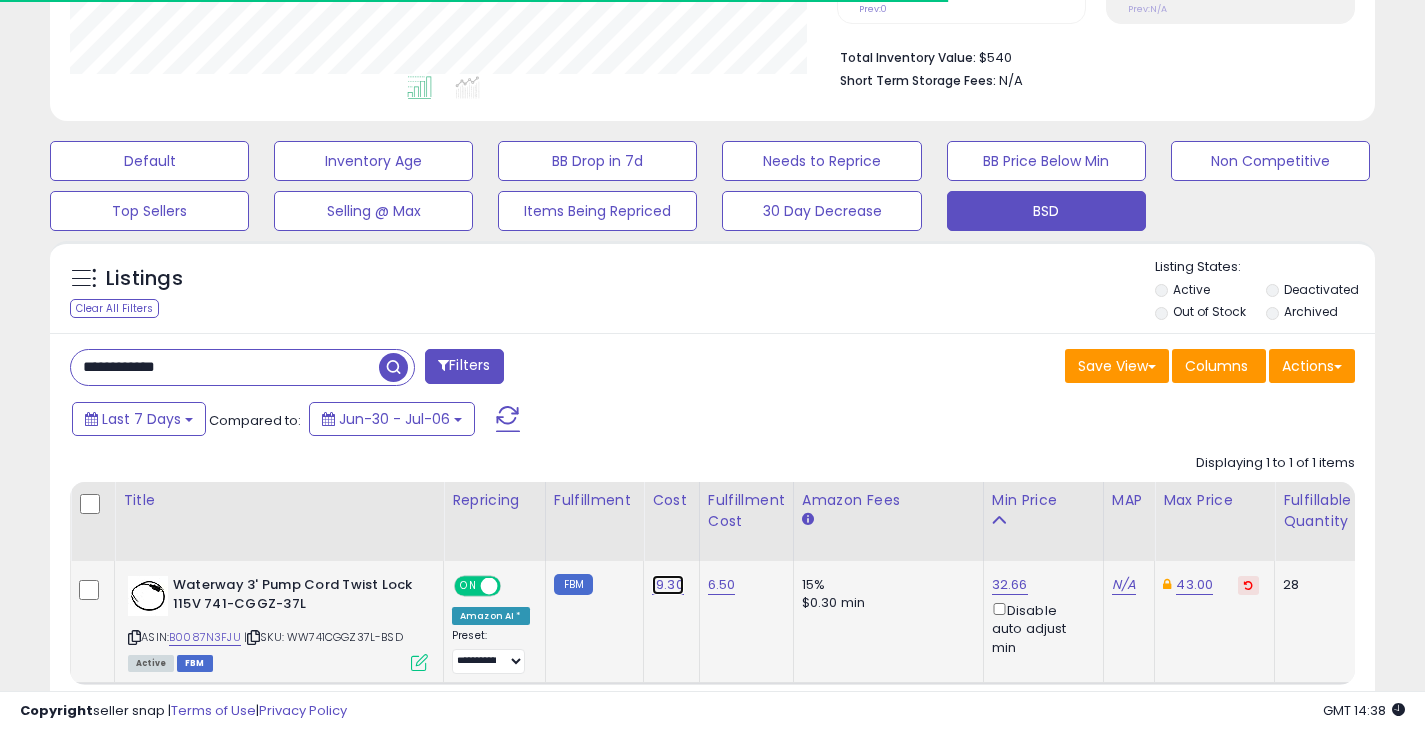 click on "19.30" at bounding box center (668, 585) 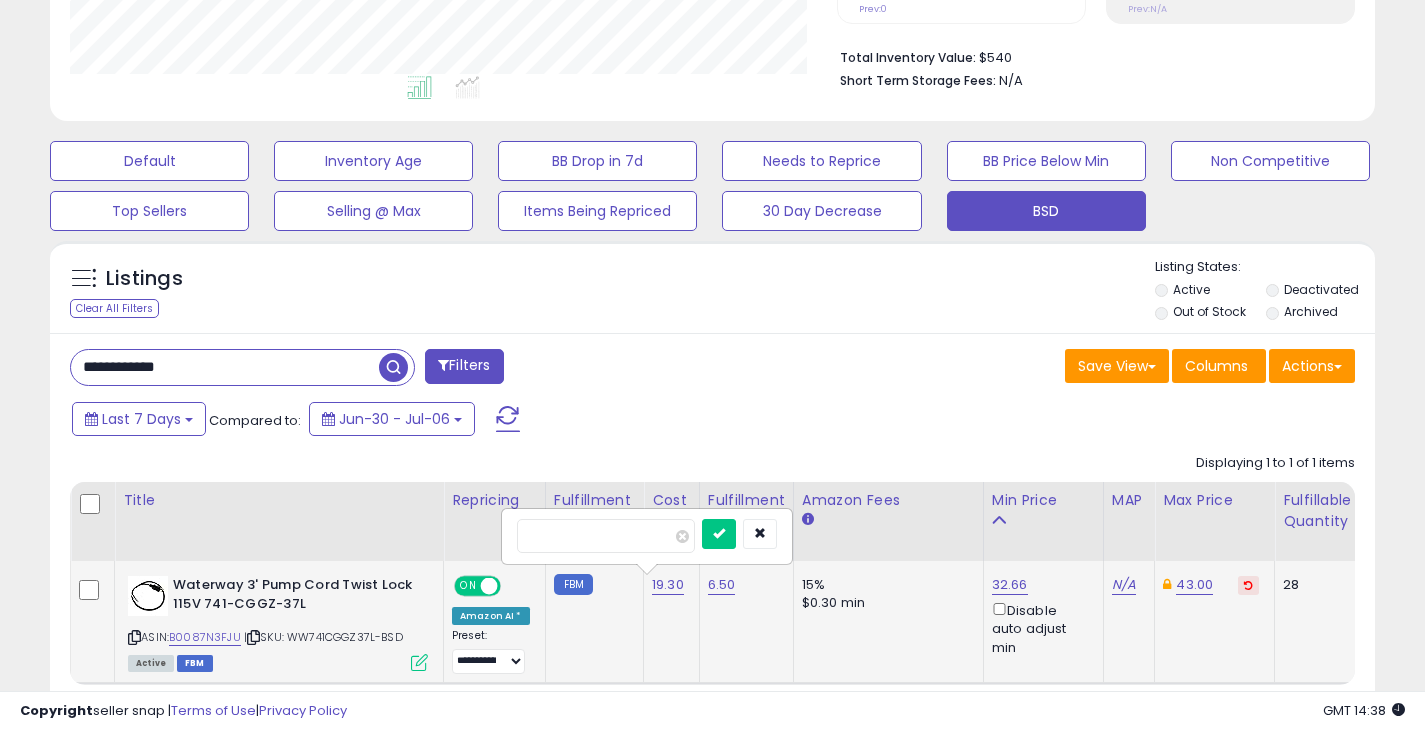 type on "*" 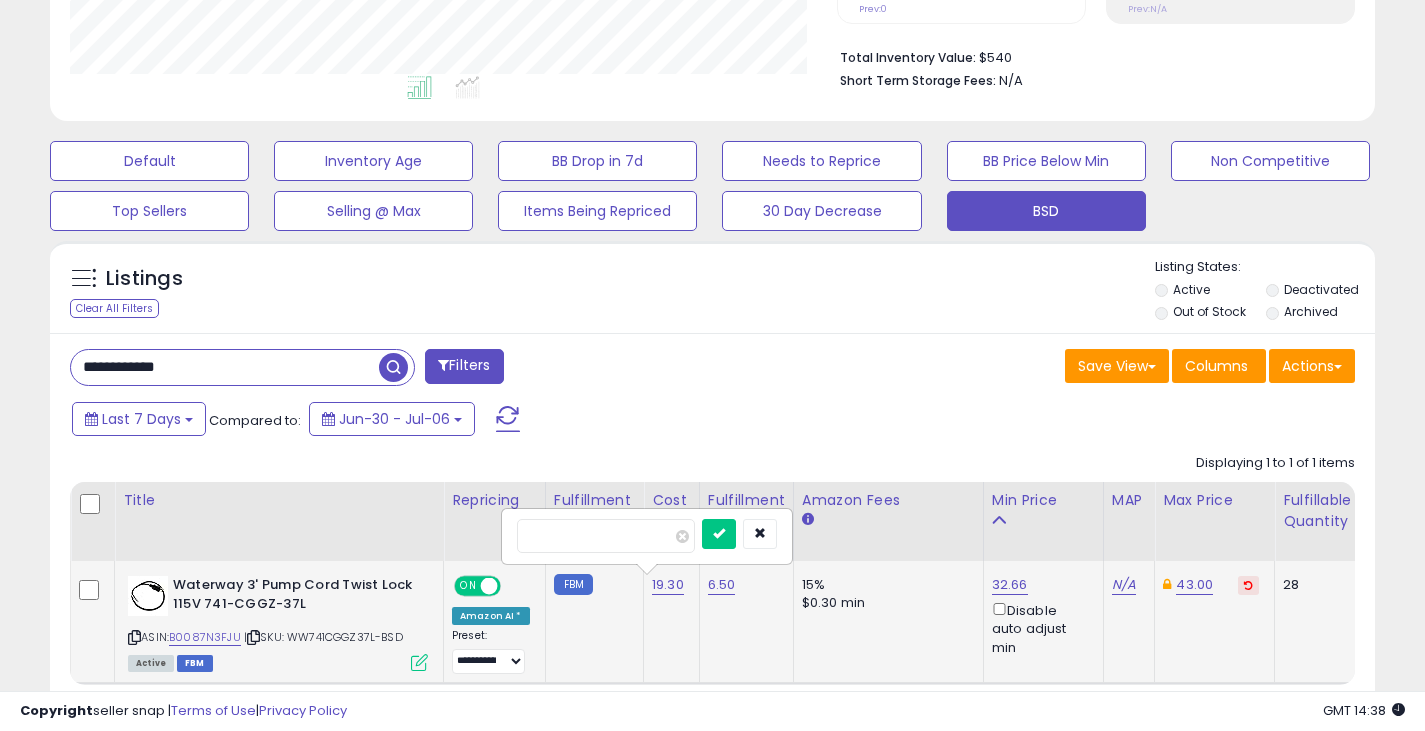 type on "*****" 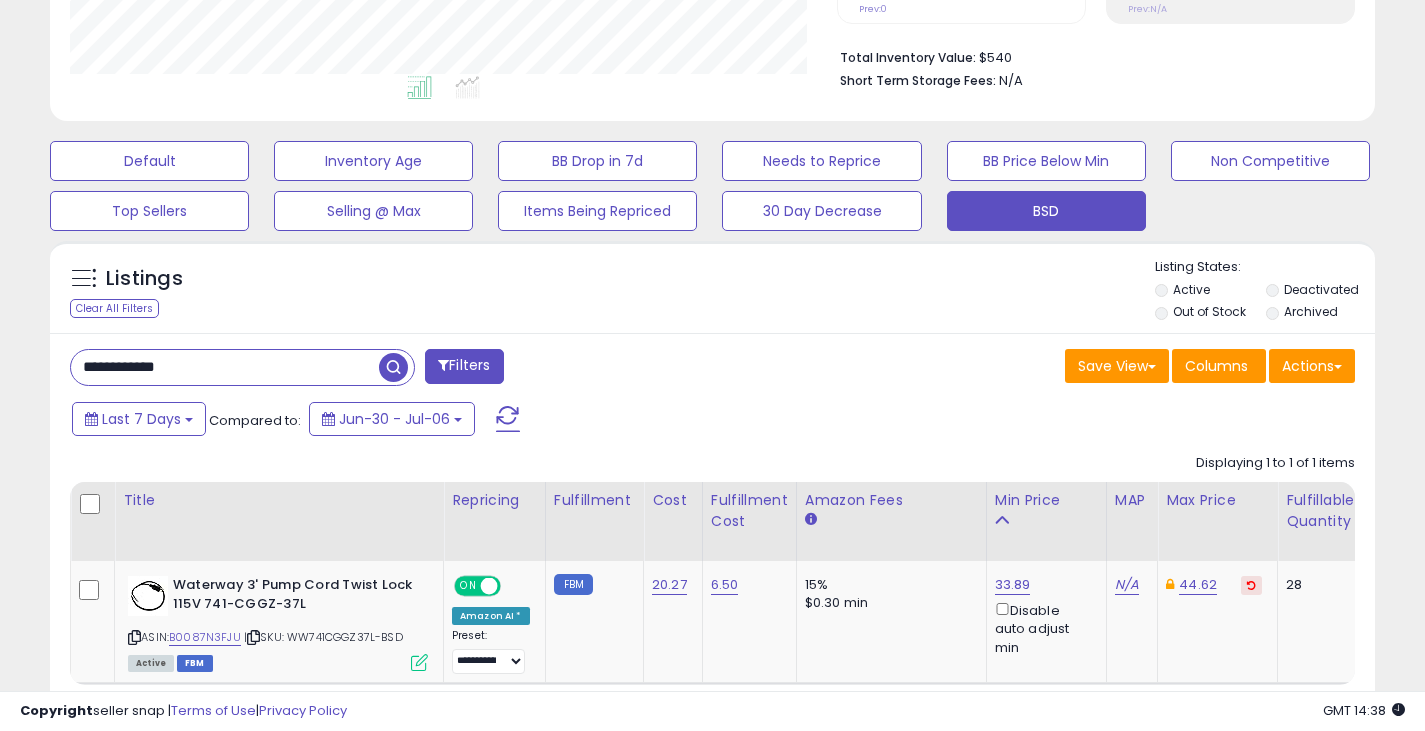 drag, startPoint x: 221, startPoint y: 366, endPoint x: -24, endPoint y: 377, distance: 245.24681 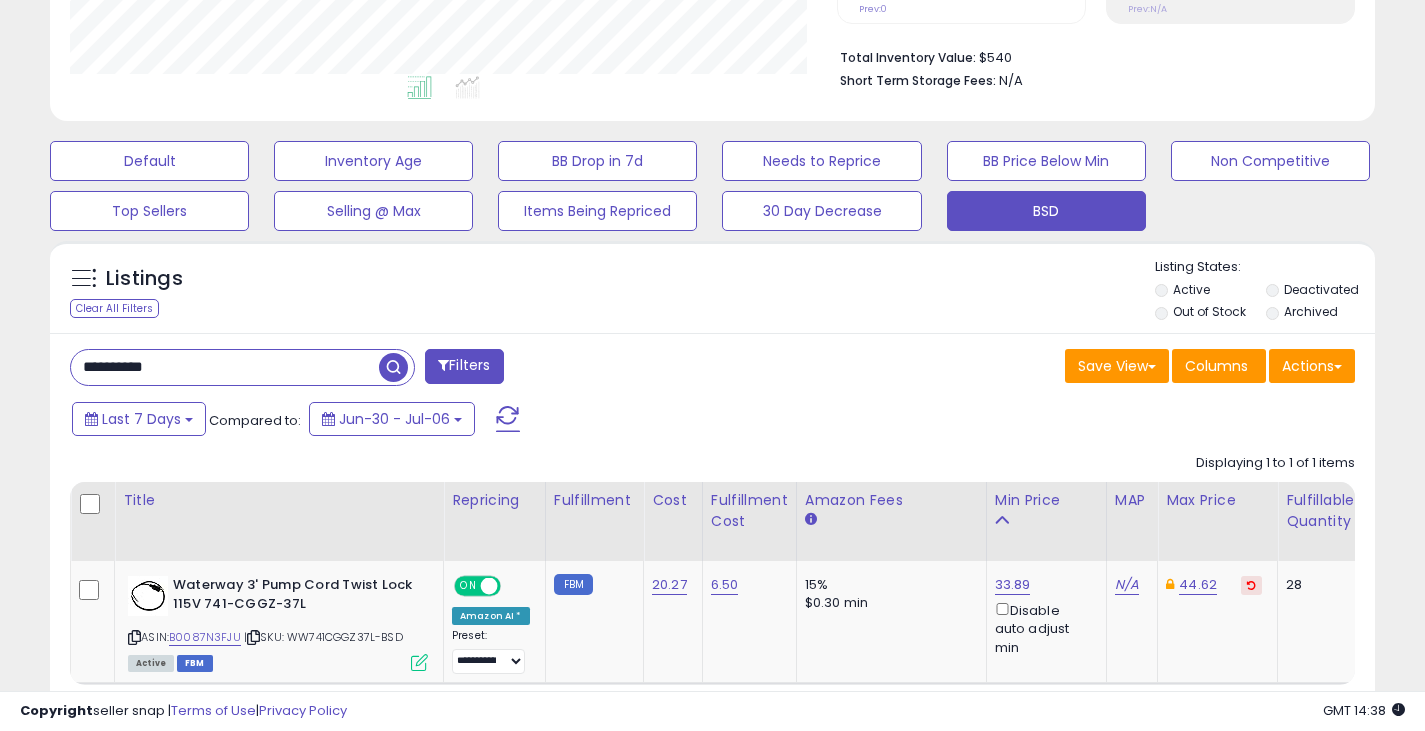 type on "**********" 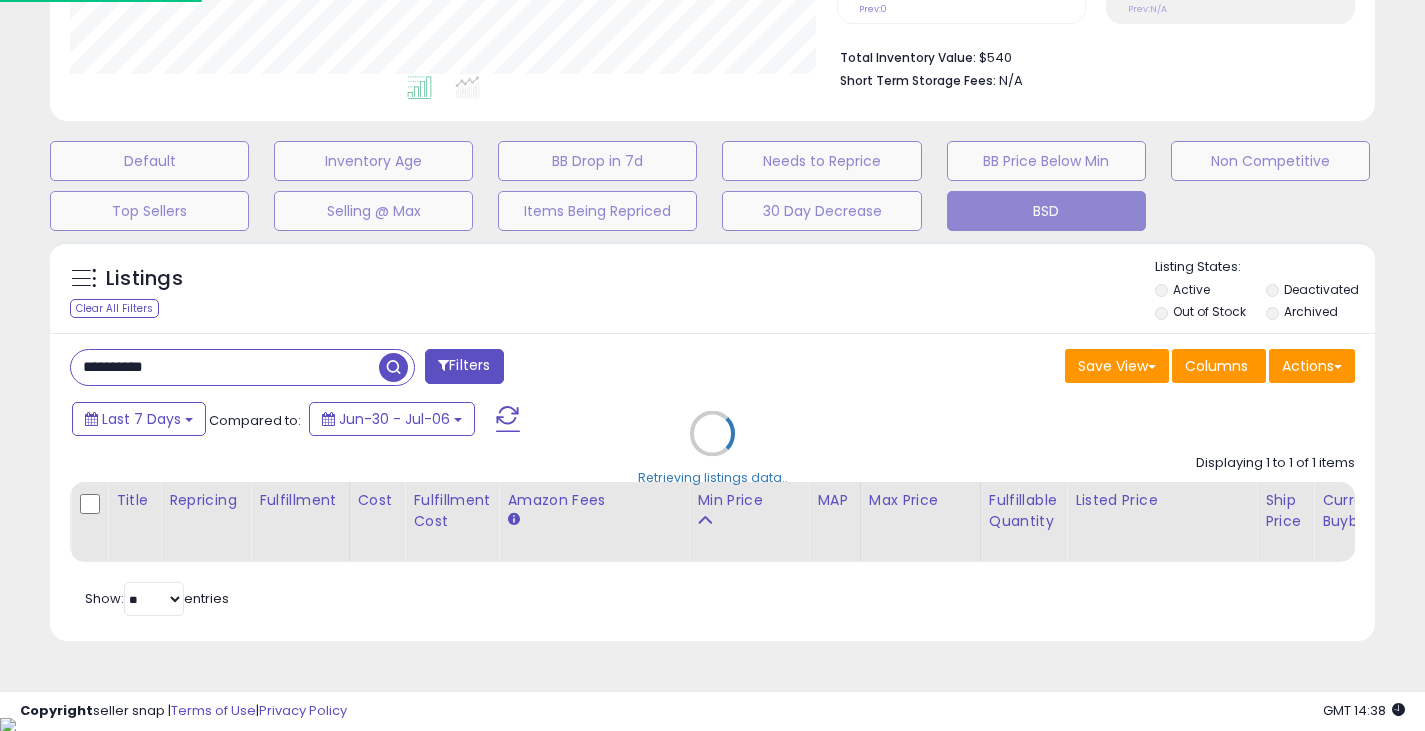 scroll, scrollTop: 999590, scrollLeft: 999224, axis: both 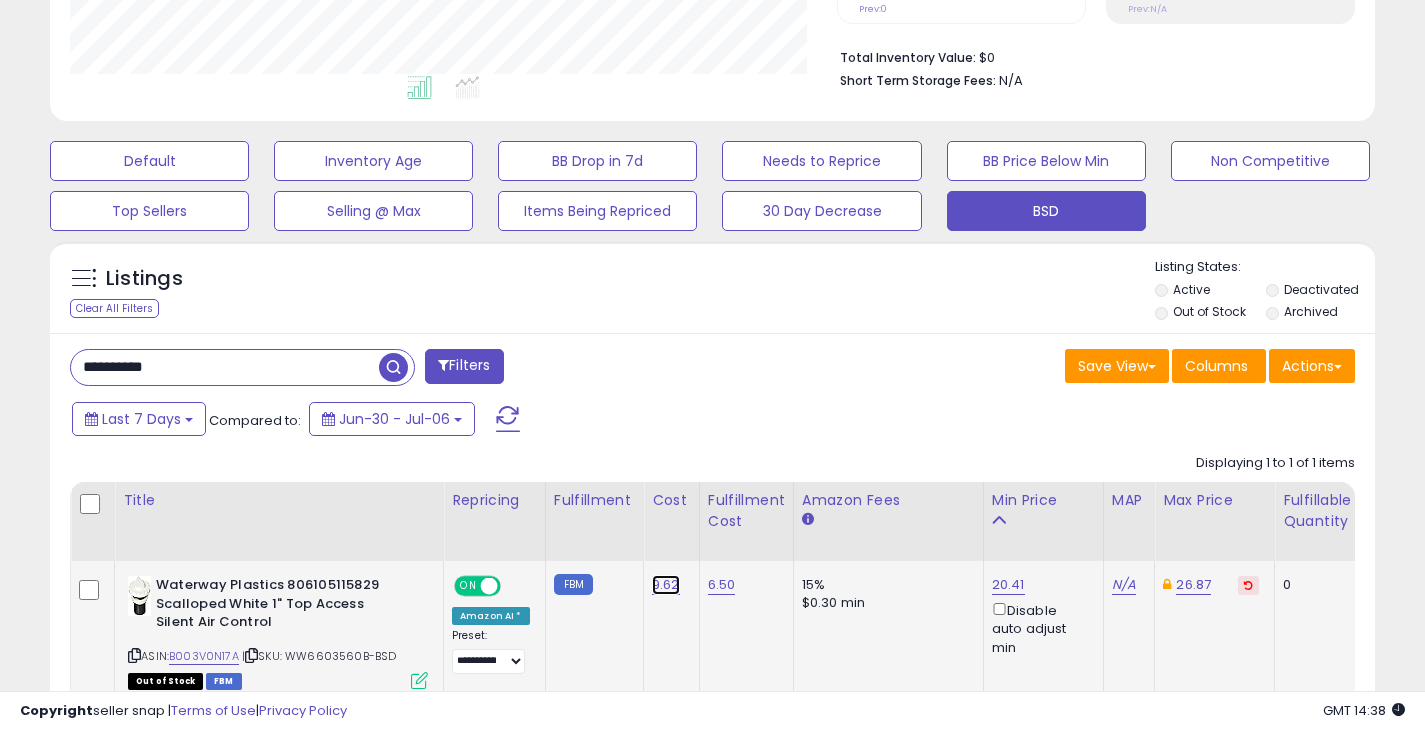 click on "9.62" at bounding box center (666, 585) 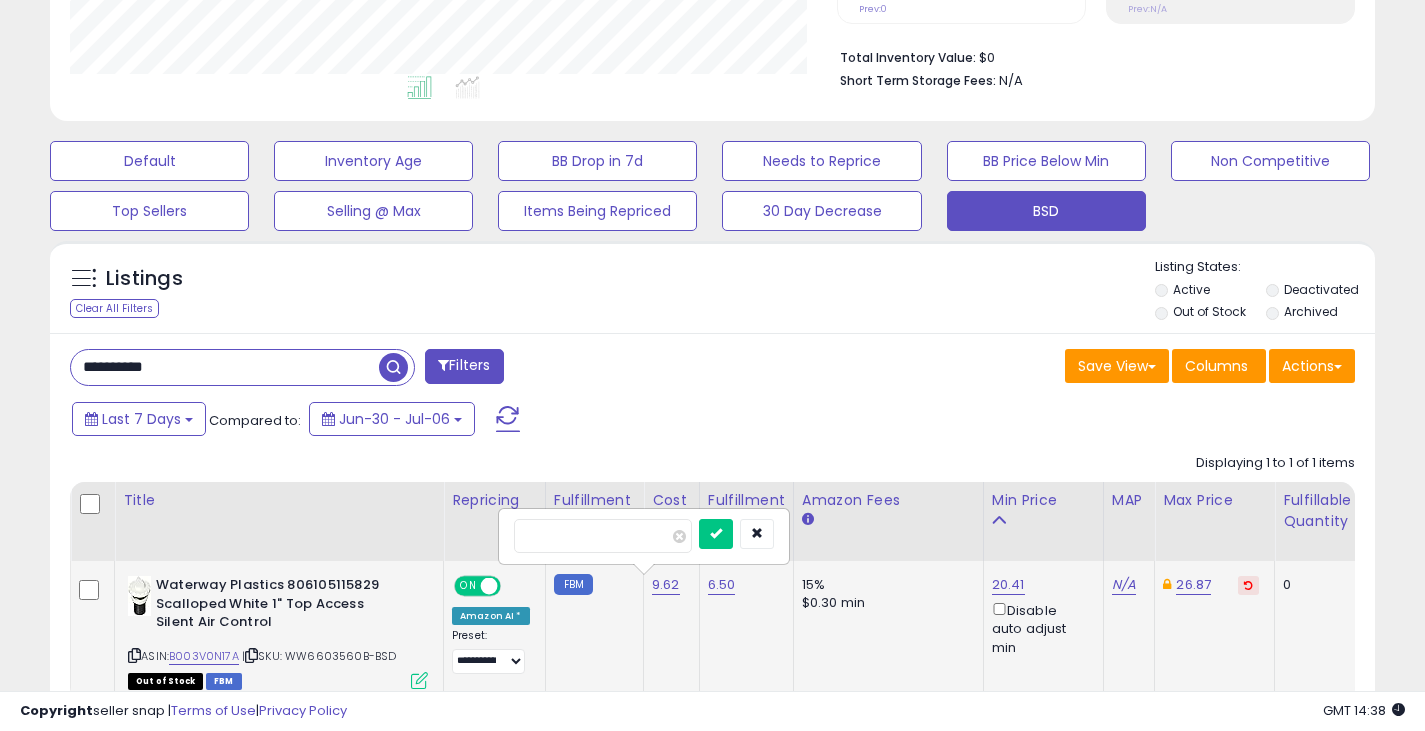 type on "*" 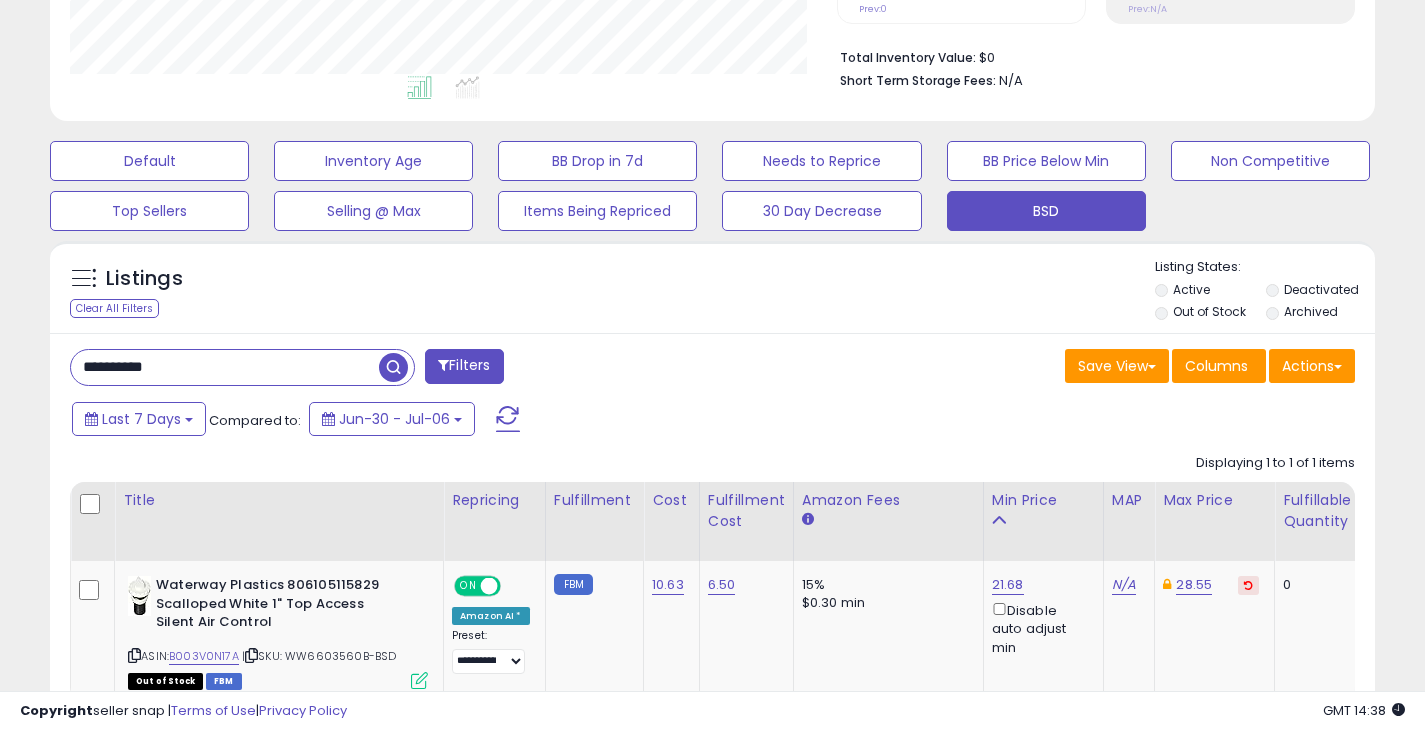 drag, startPoint x: 228, startPoint y: 362, endPoint x: -5, endPoint y: 377, distance: 233.48233 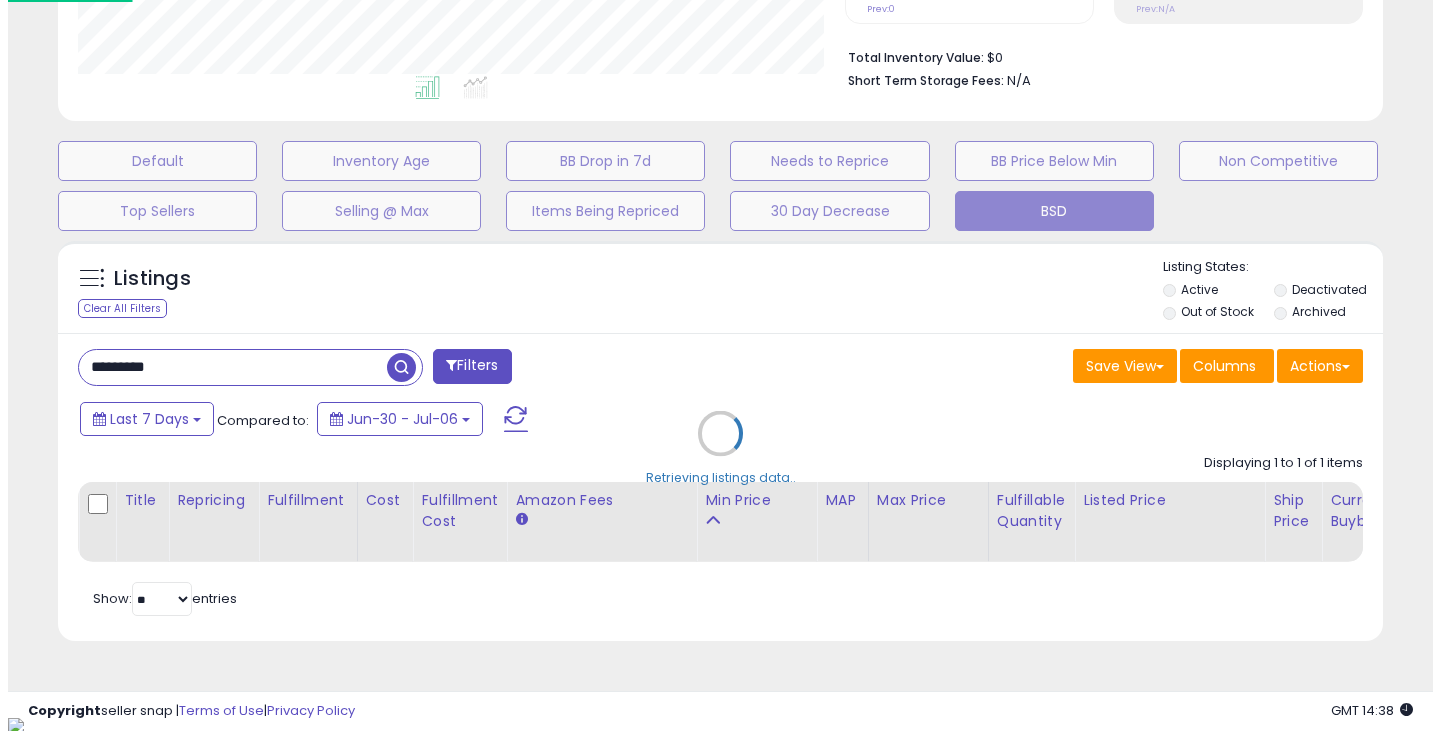 scroll, scrollTop: 999590, scrollLeft: 999224, axis: both 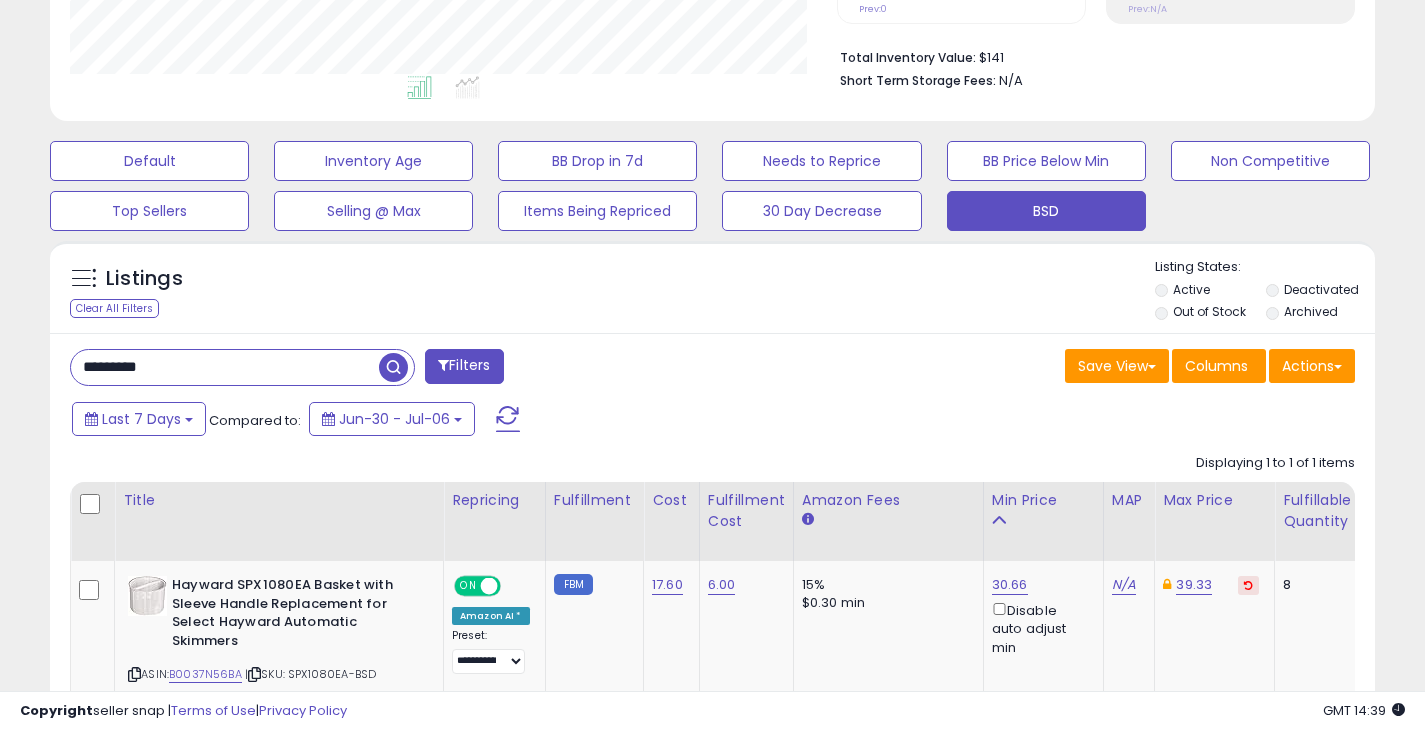 drag, startPoint x: 207, startPoint y: 371, endPoint x: -164, endPoint y: 354, distance: 371.38928 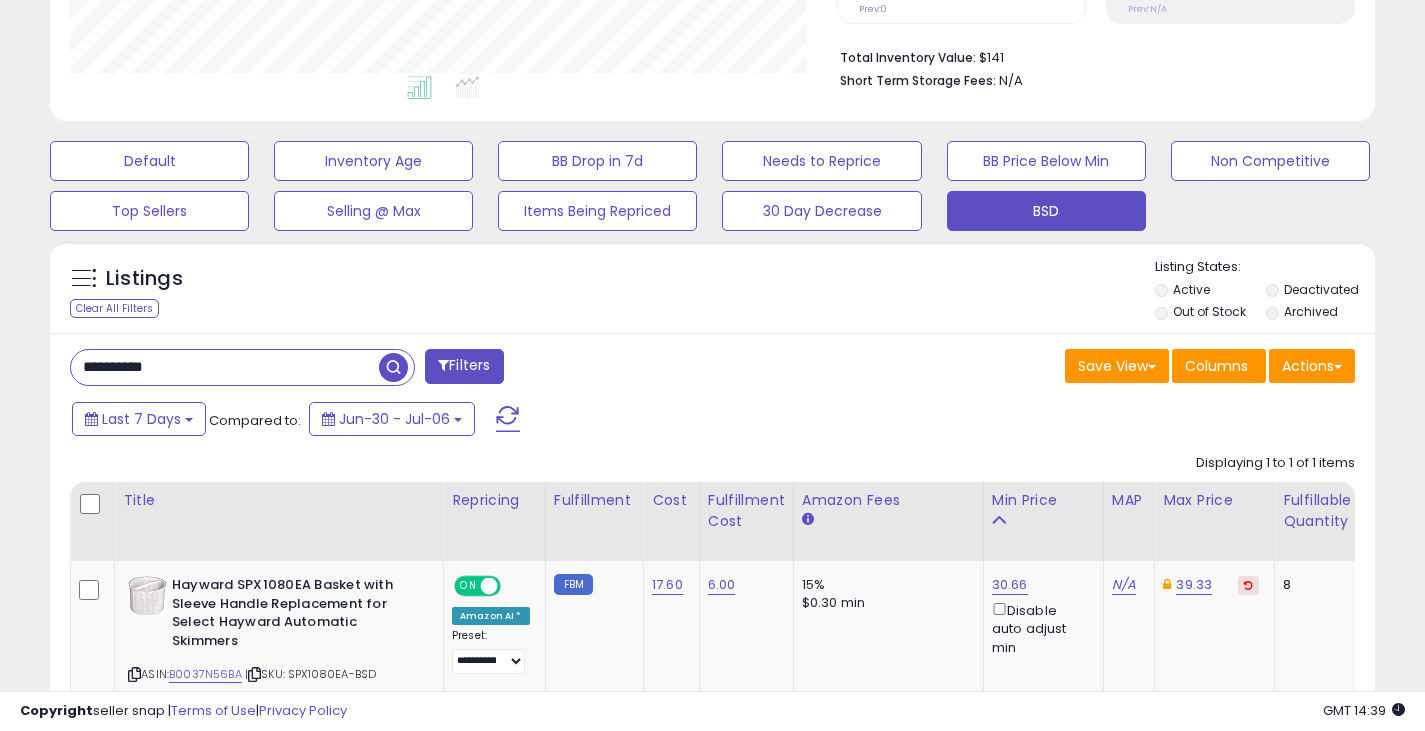 type on "**********" 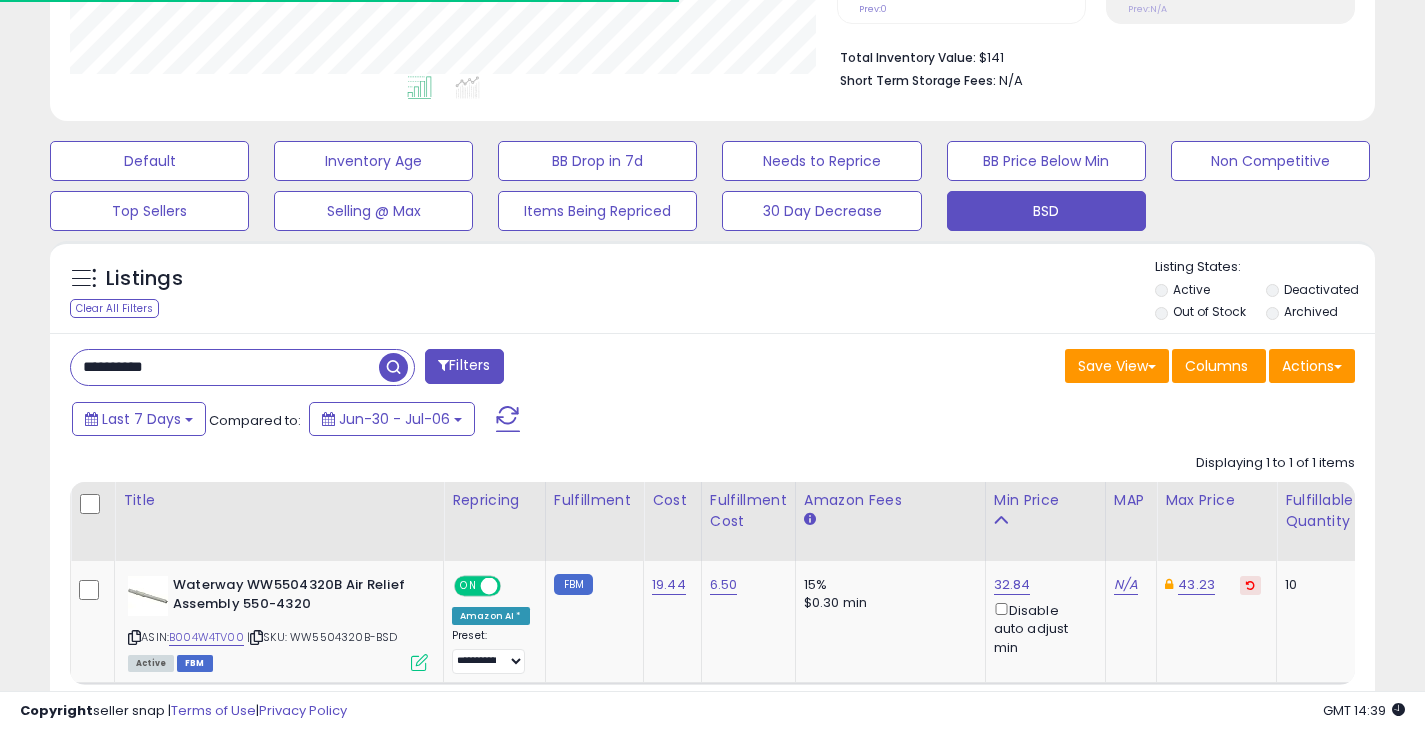 scroll, scrollTop: 410, scrollLeft: 767, axis: both 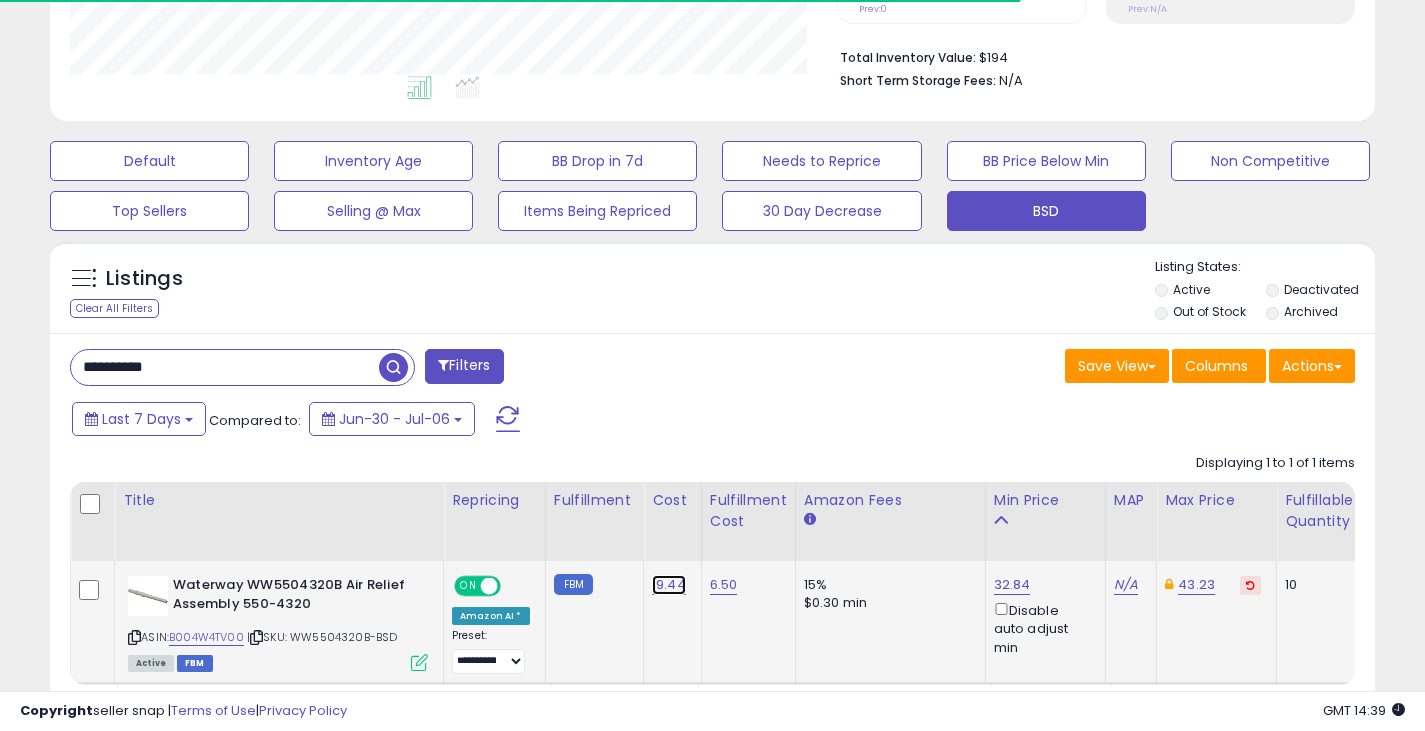 click on "19.44" at bounding box center [669, 585] 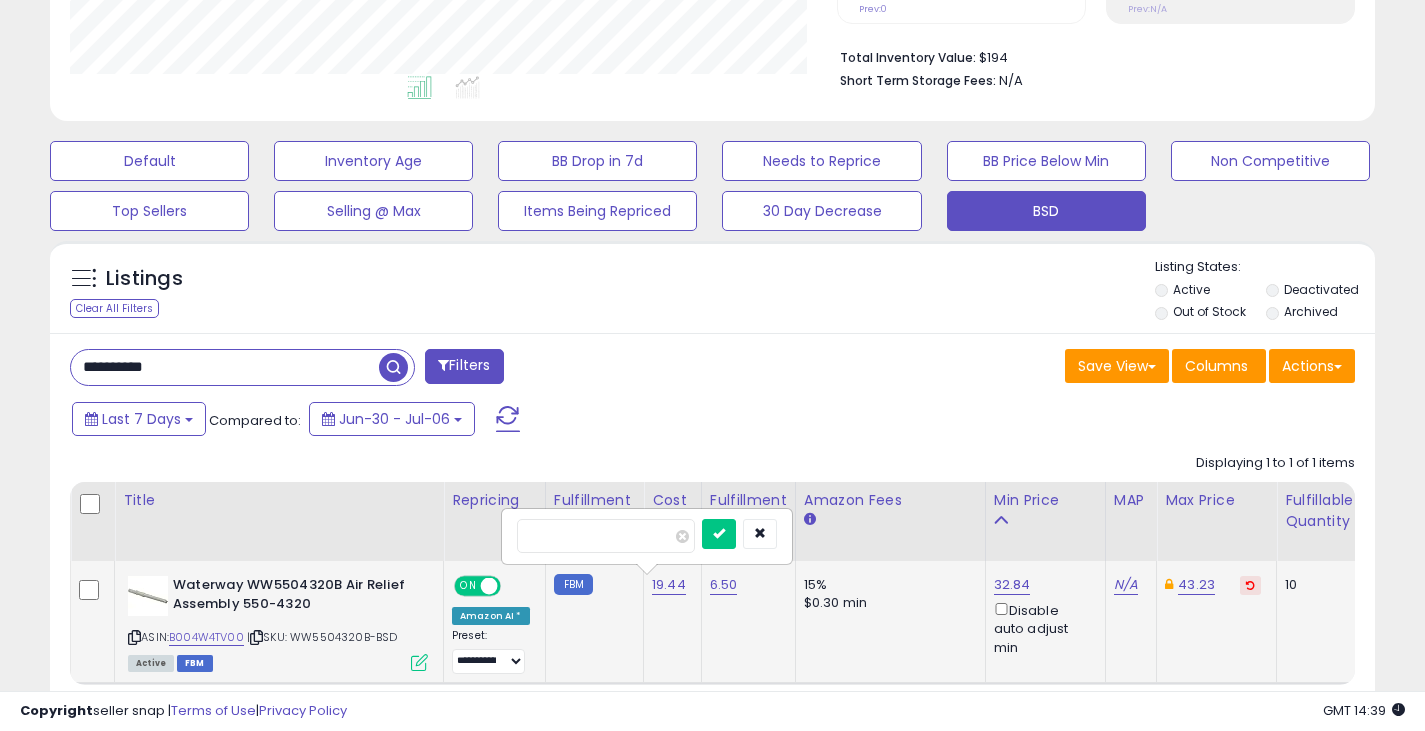 scroll, scrollTop: 999590, scrollLeft: 999233, axis: both 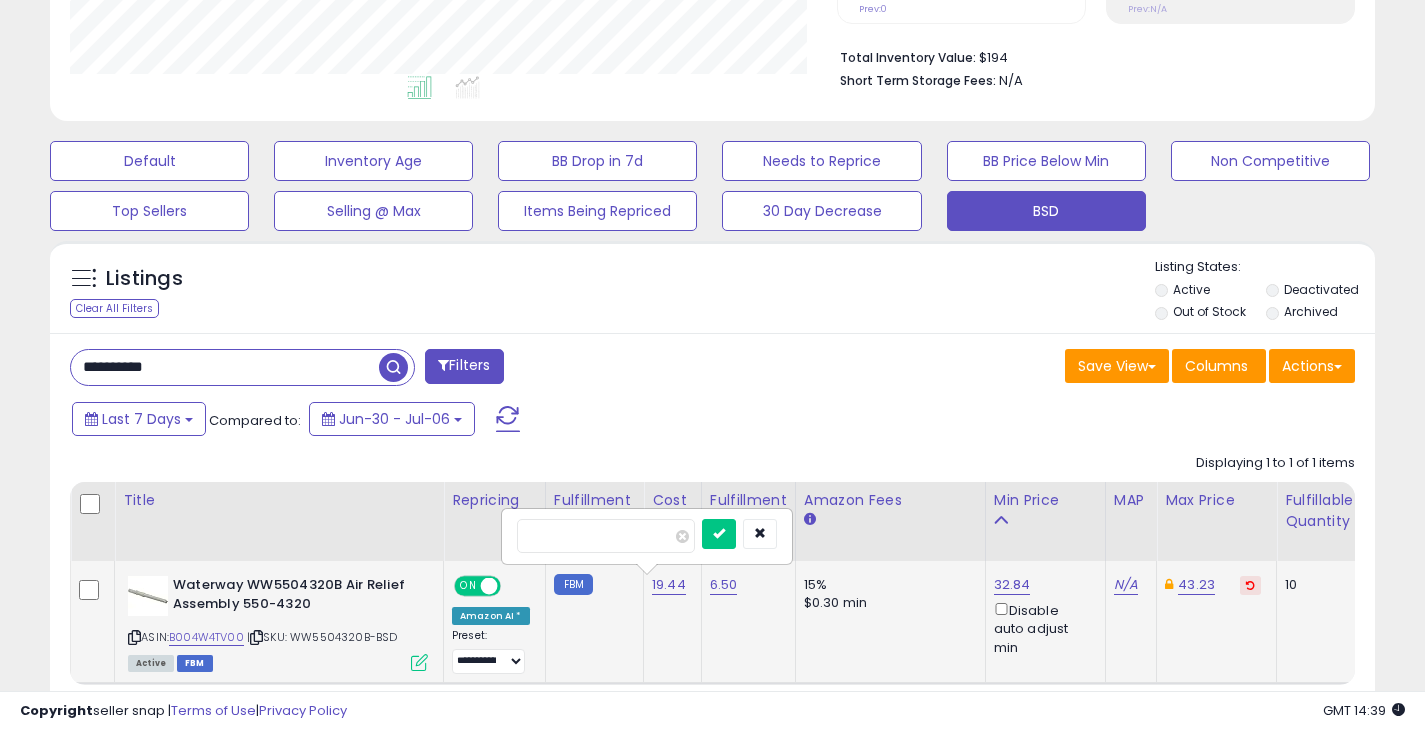 type on "*" 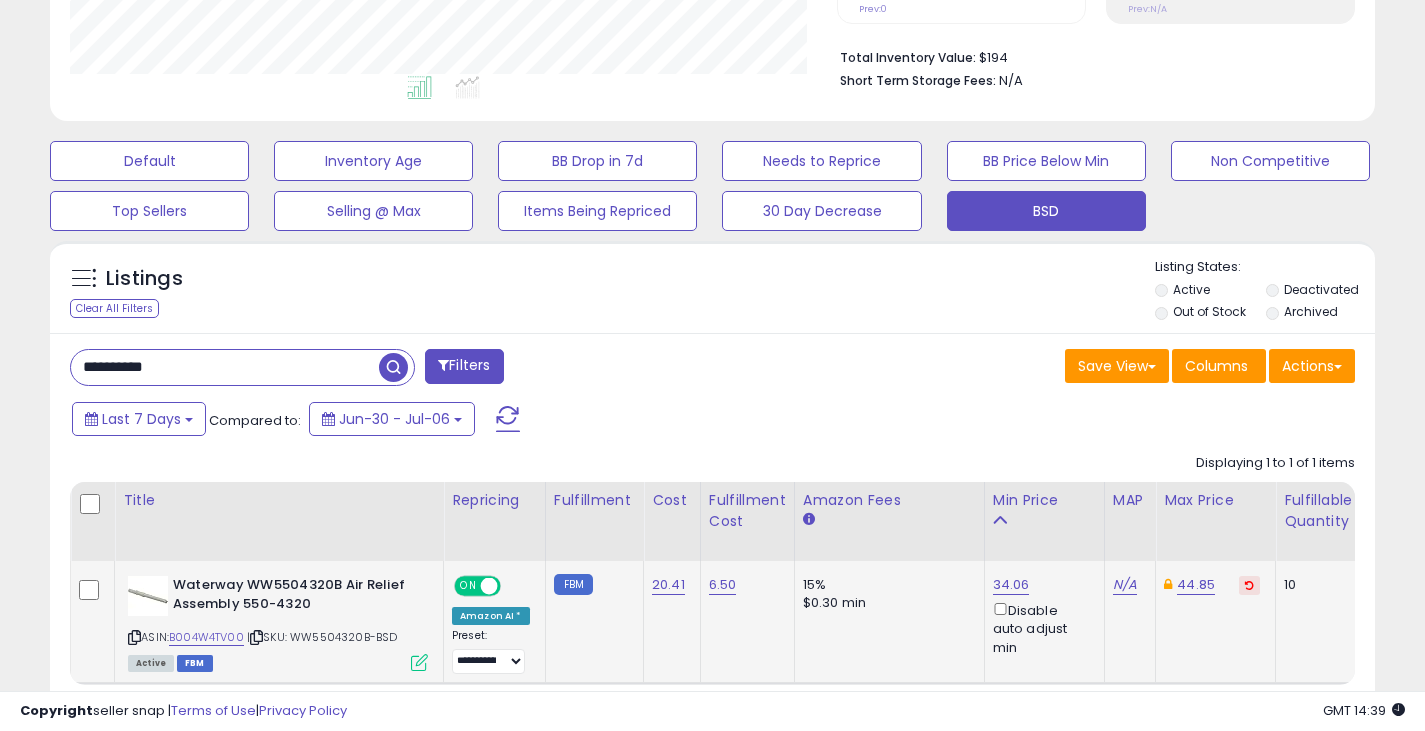 drag, startPoint x: 223, startPoint y: 364, endPoint x: -2, endPoint y: 375, distance: 225.26872 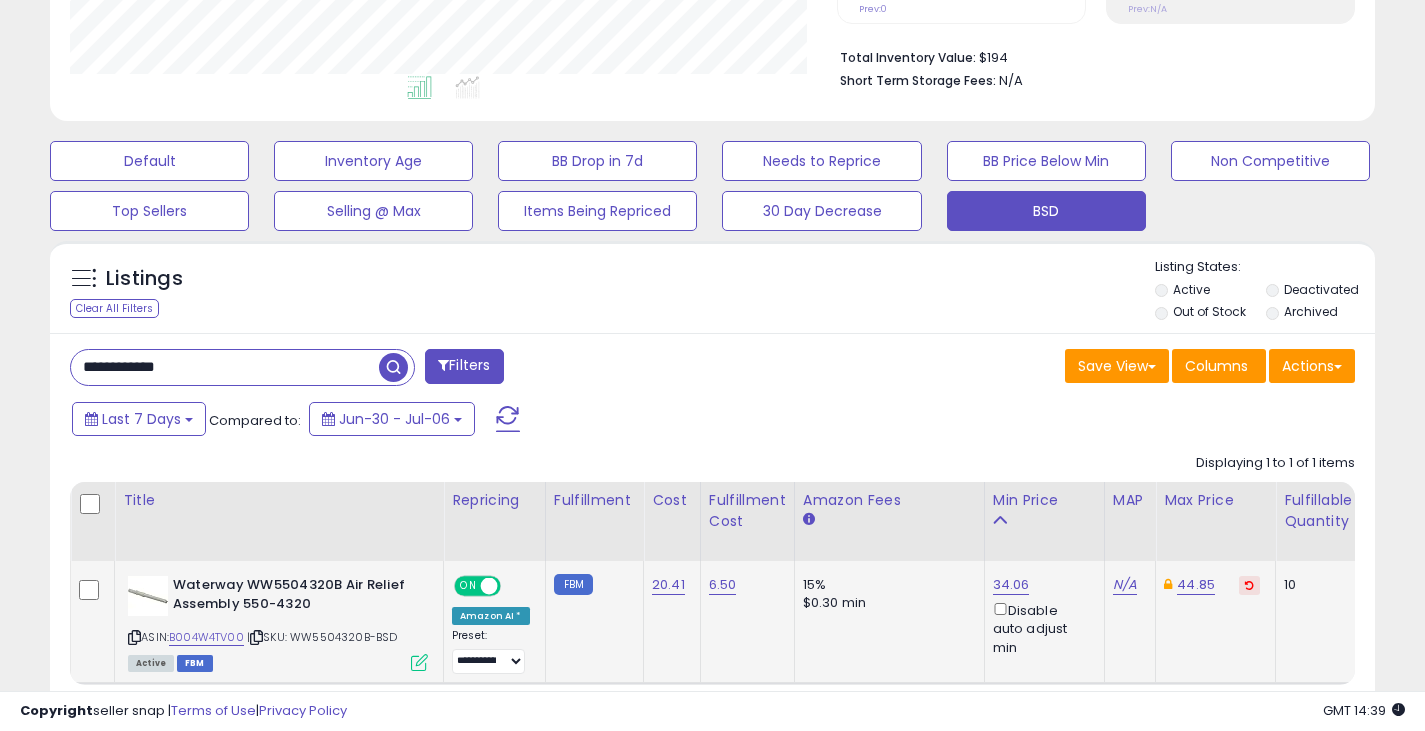 type on "**********" 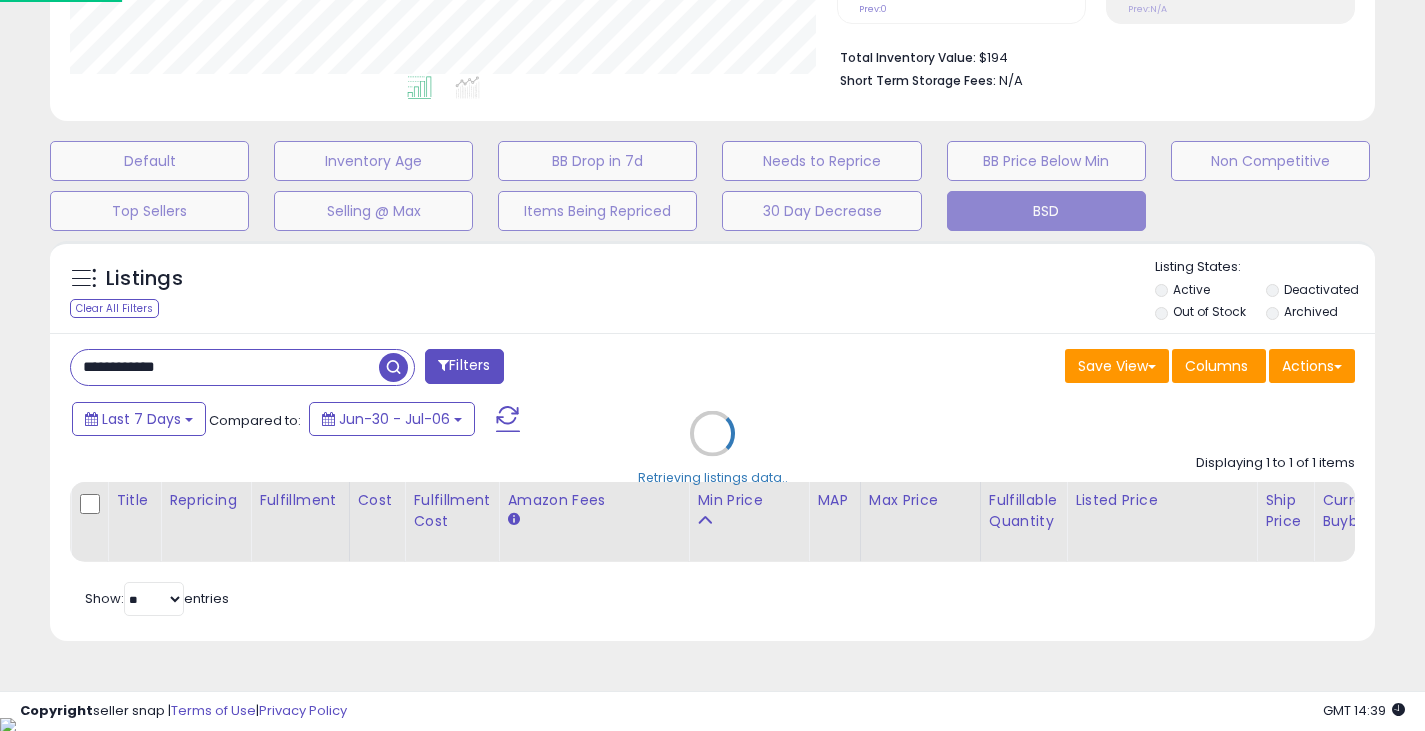 scroll, scrollTop: 999590, scrollLeft: 999224, axis: both 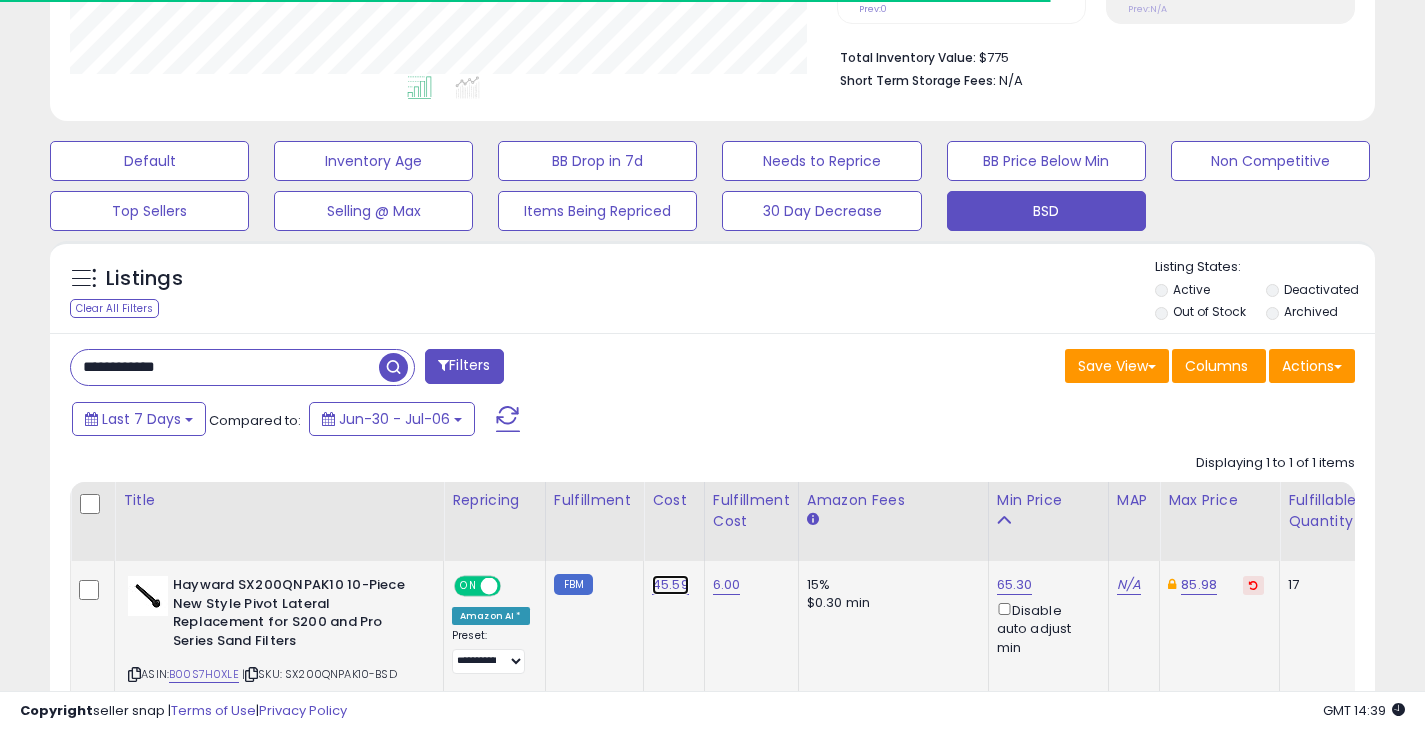 click on "45.59" at bounding box center [670, 585] 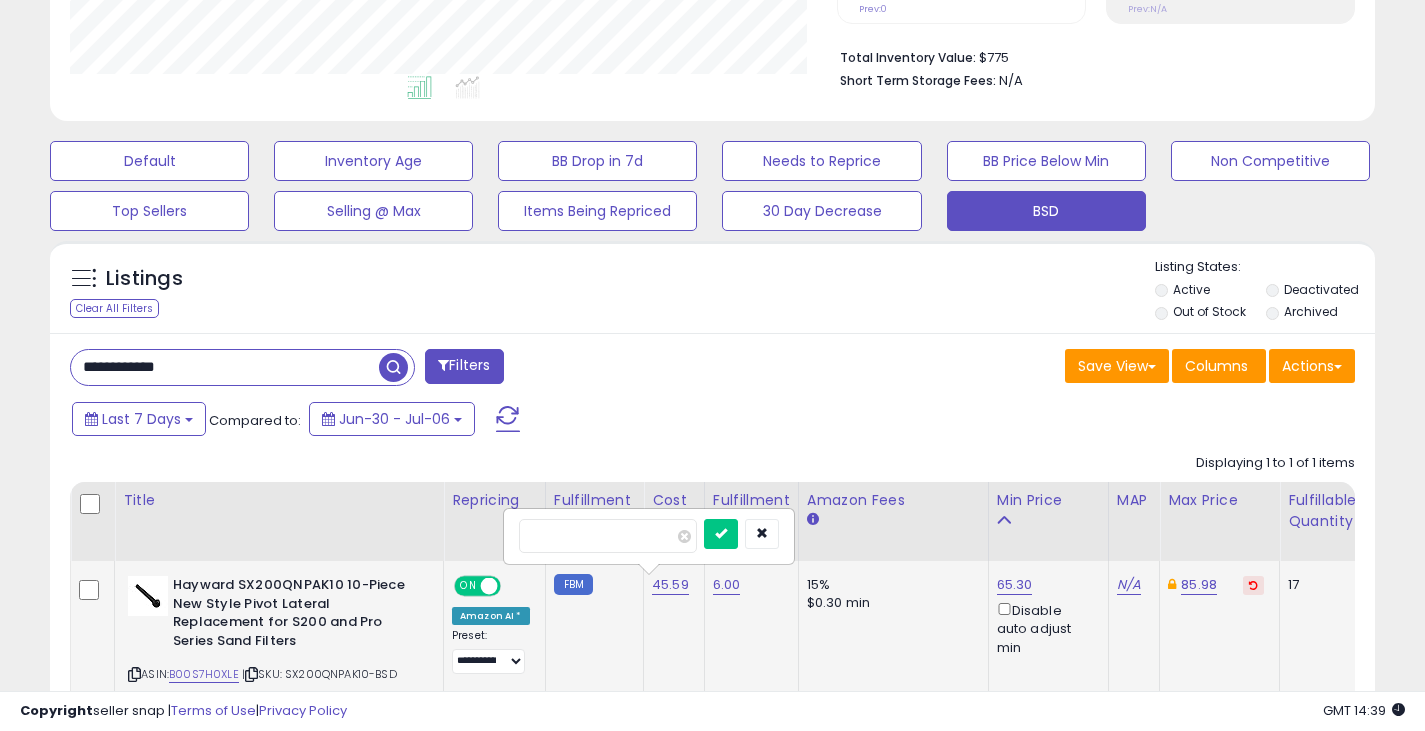 scroll, scrollTop: 999590, scrollLeft: 999233, axis: both 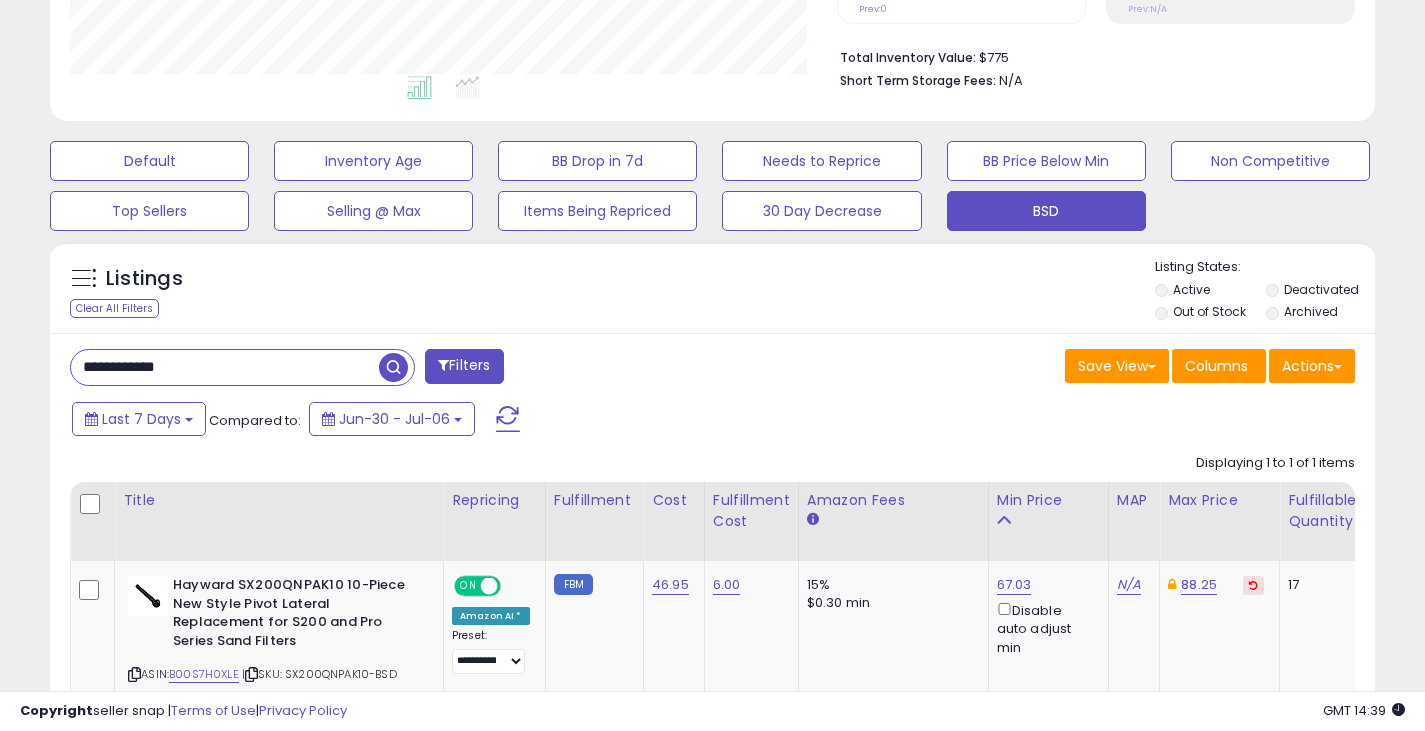 drag, startPoint x: 199, startPoint y: 359, endPoint x: 12, endPoint y: 364, distance: 187.06683 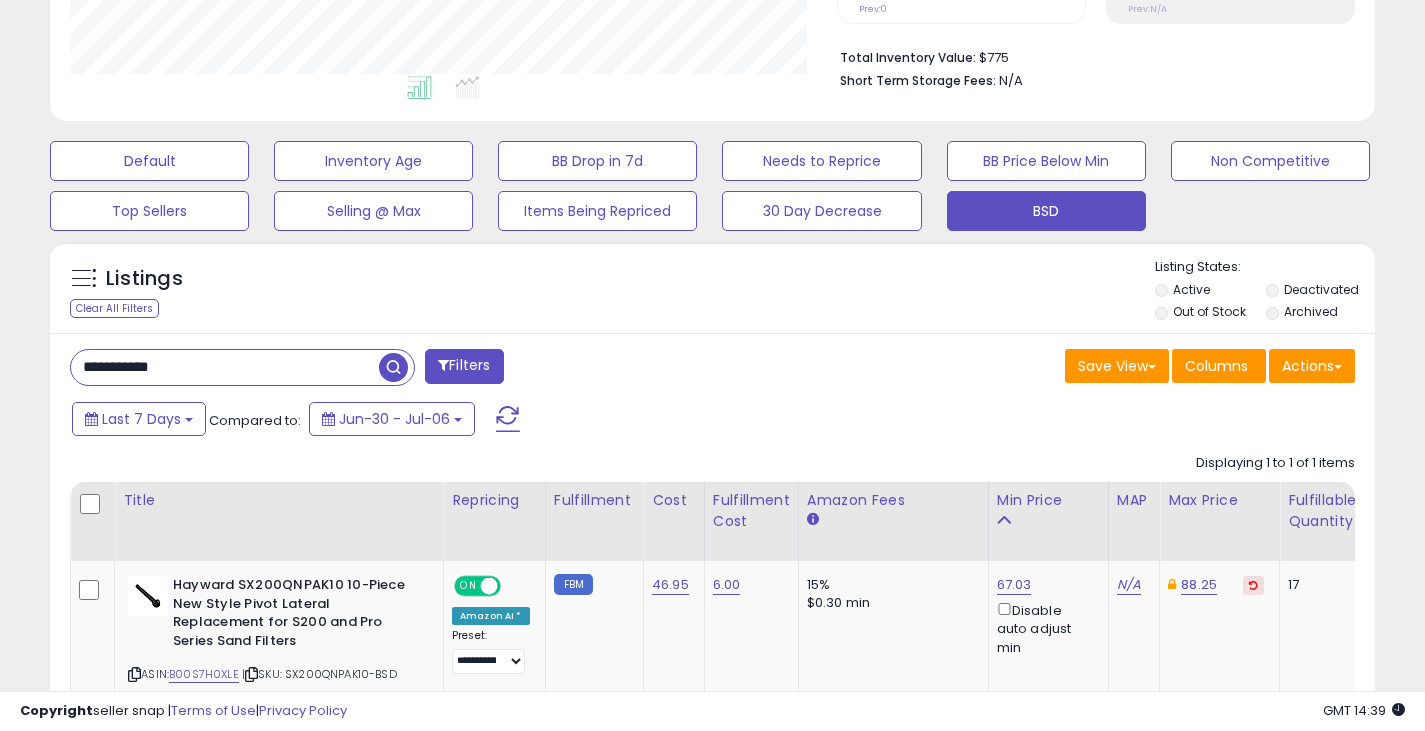 type on "**********" 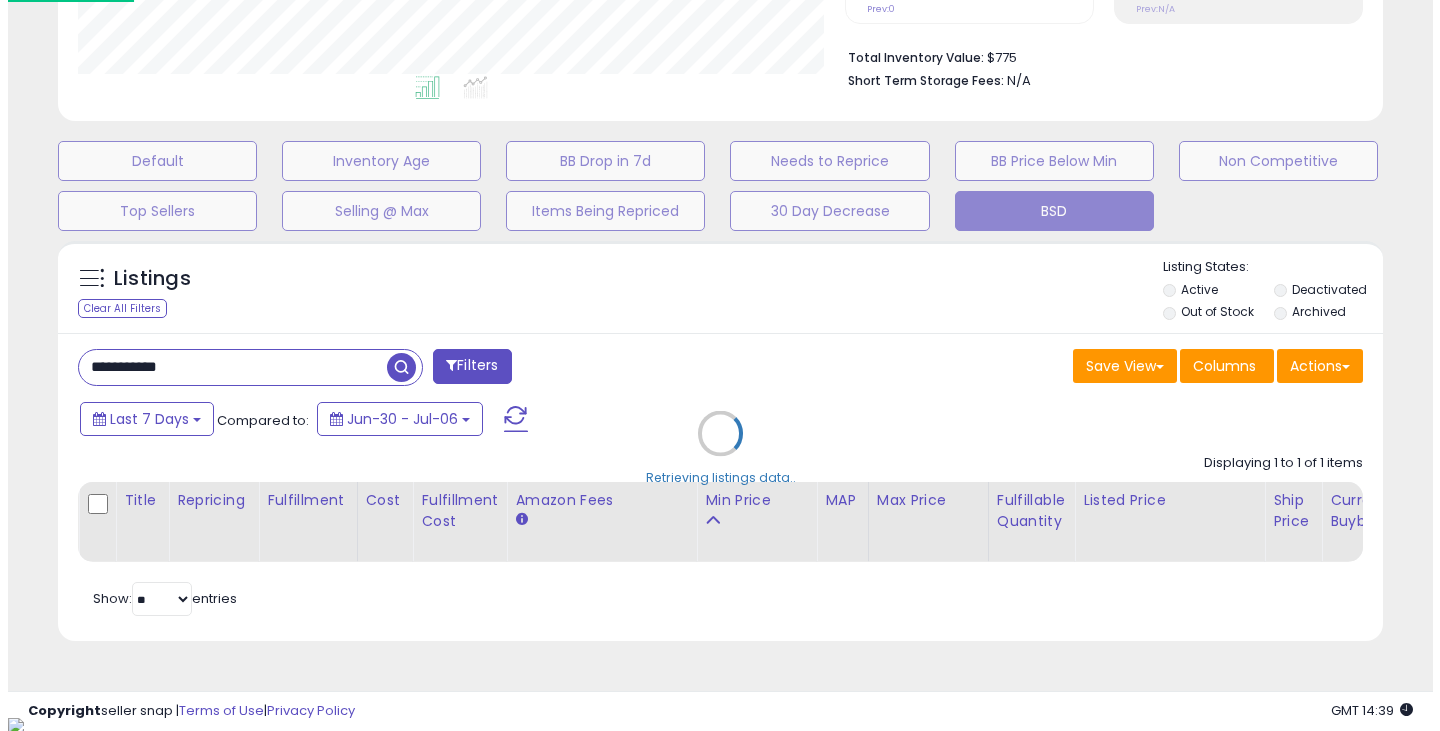 scroll, scrollTop: 999590, scrollLeft: 999224, axis: both 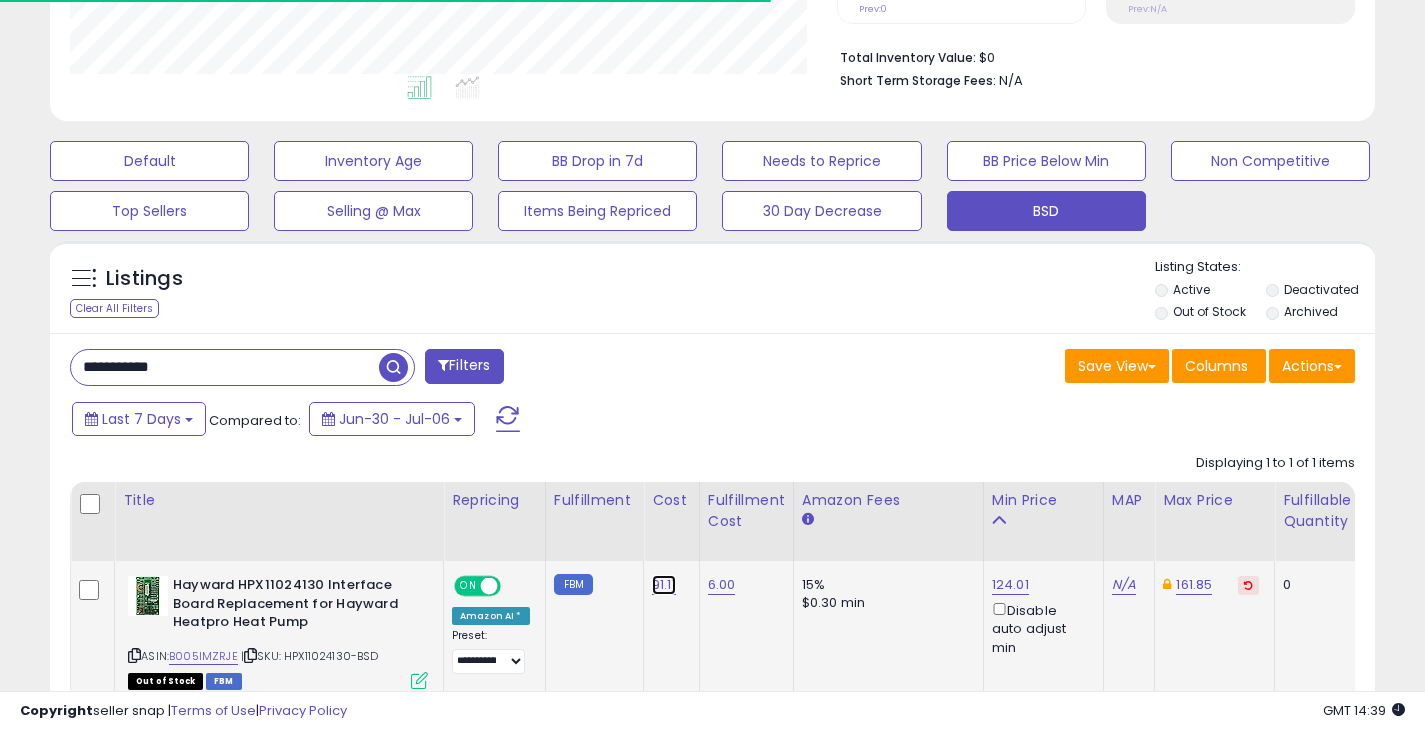 click on "91.11" at bounding box center (664, 585) 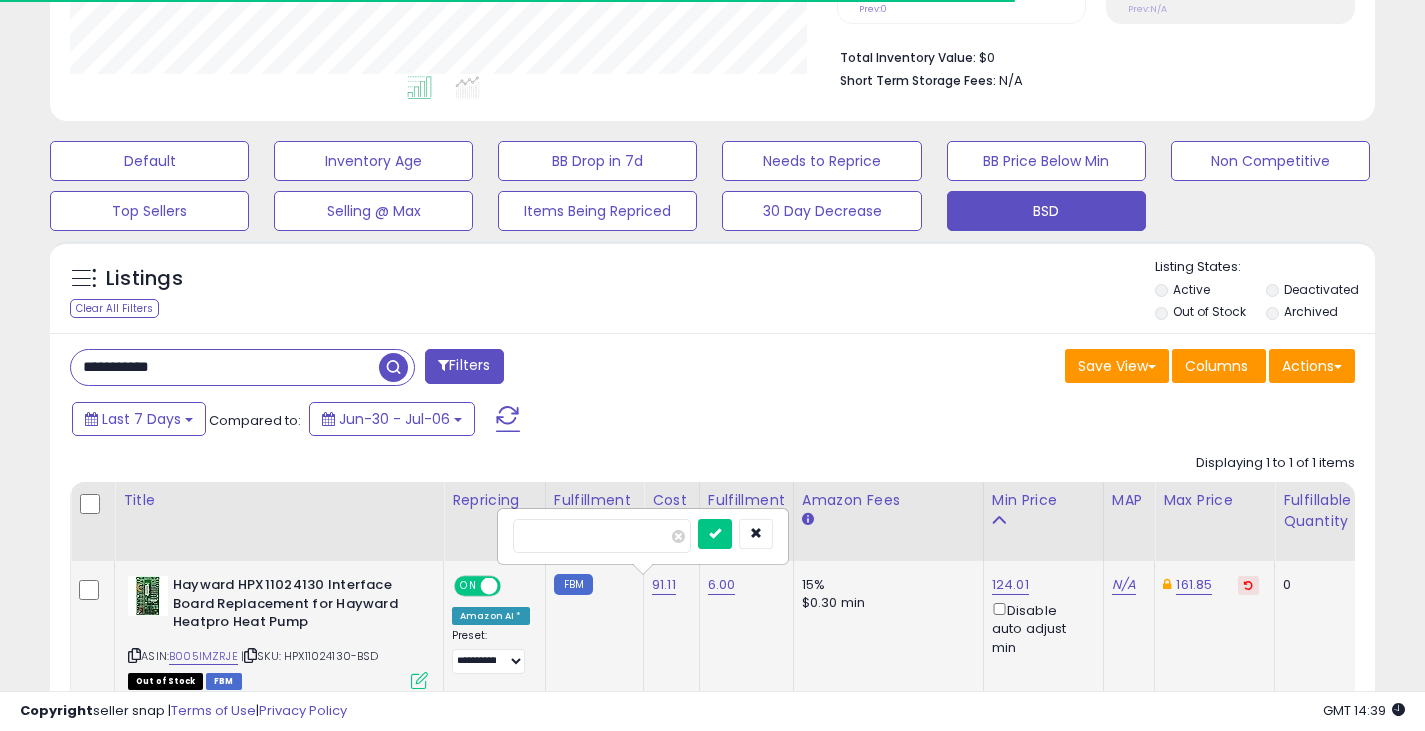 scroll, scrollTop: 999590, scrollLeft: 999233, axis: both 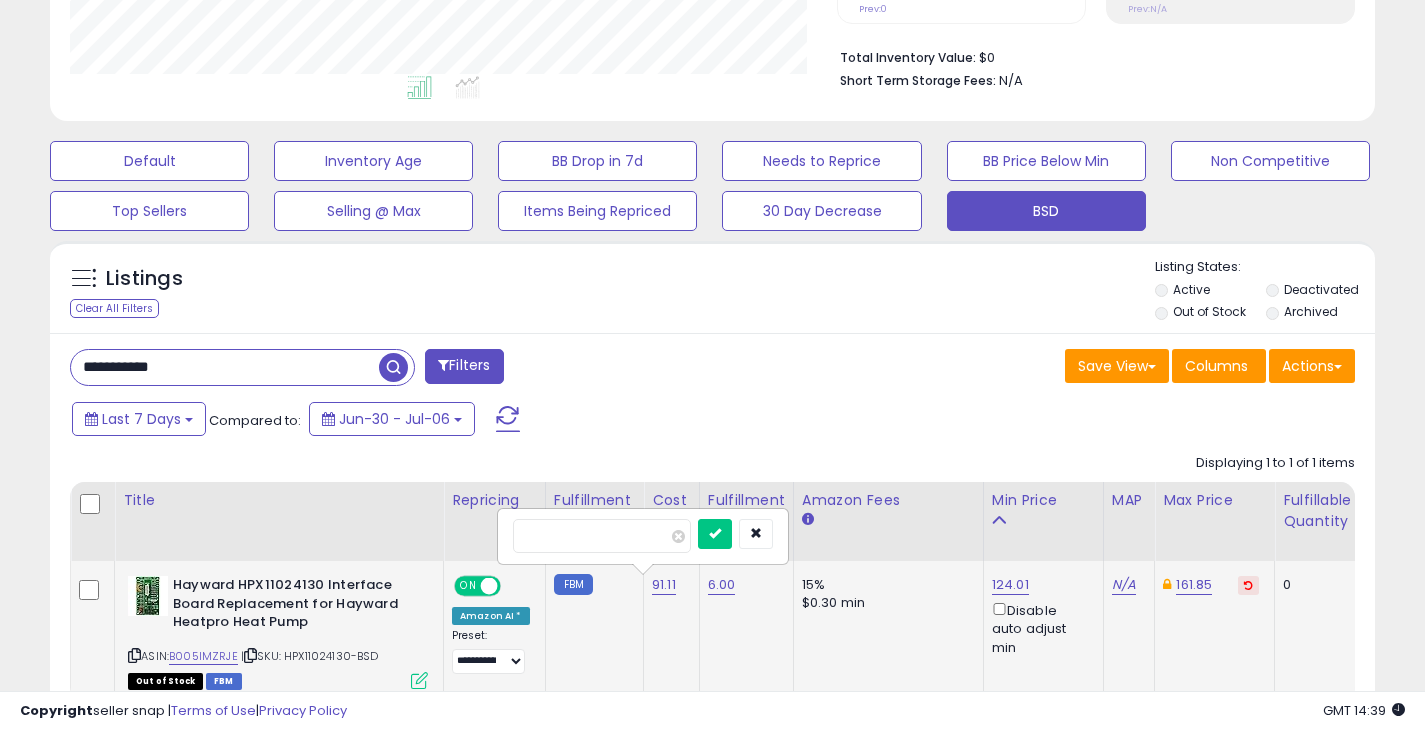 type on "*****" 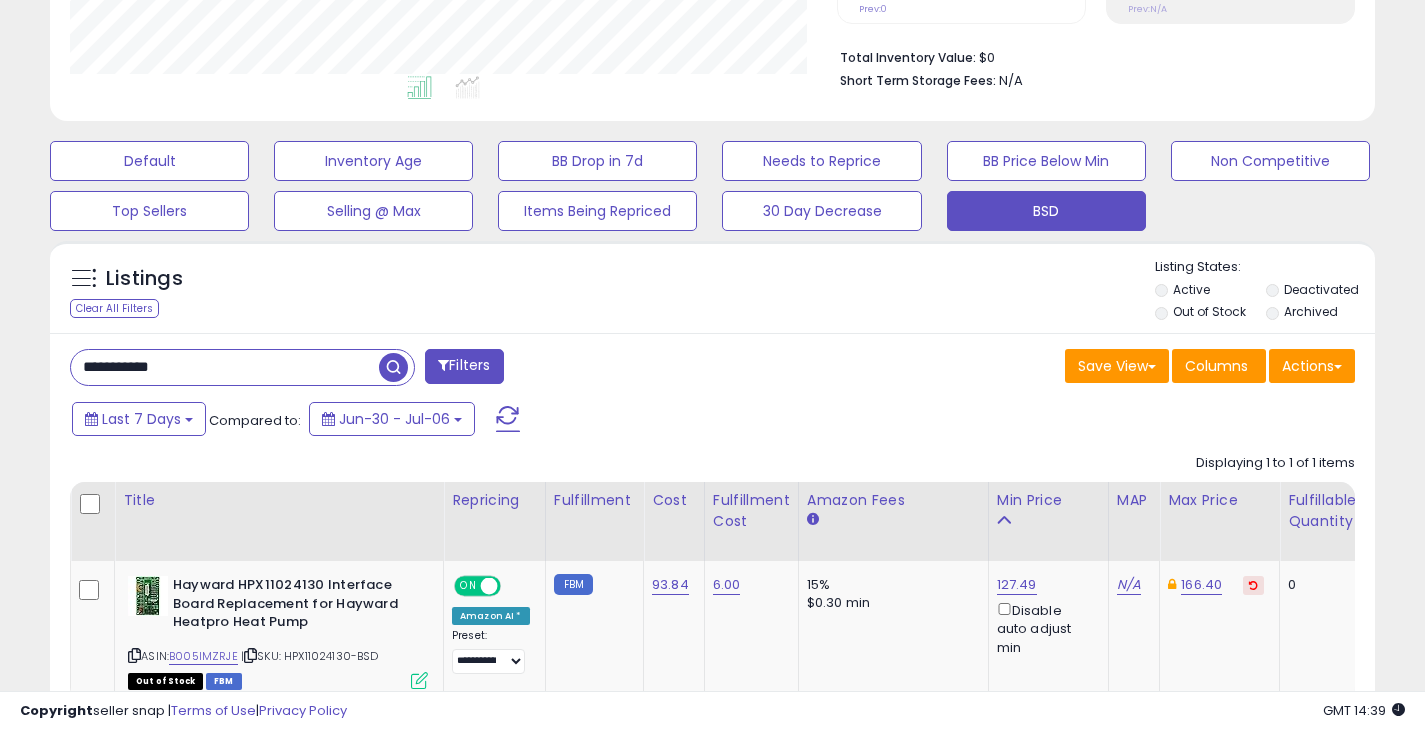 drag, startPoint x: 136, startPoint y: 366, endPoint x: 38, endPoint y: 366, distance: 98 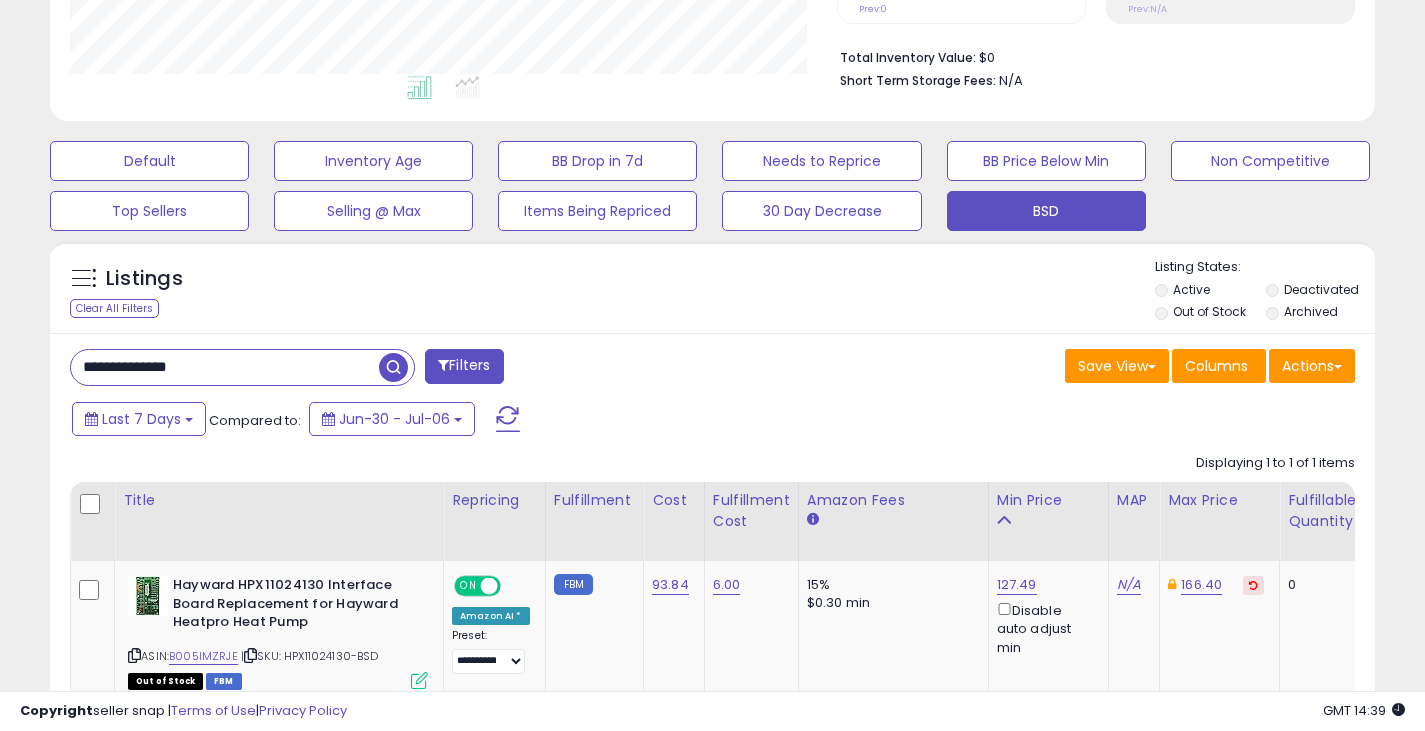 drag, startPoint x: 347, startPoint y: 363, endPoint x: 415, endPoint y: 356, distance: 68.359344 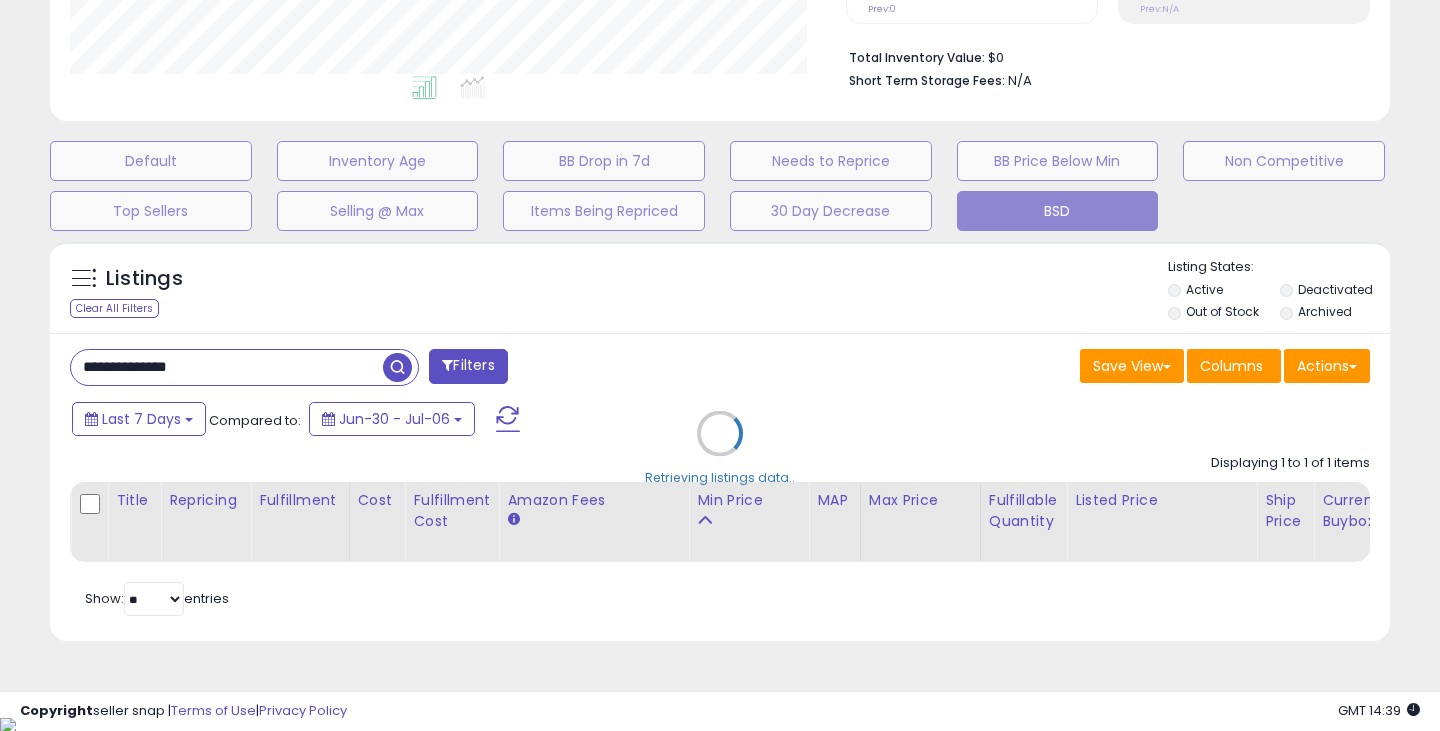 scroll, scrollTop: 999590, scrollLeft: 999224, axis: both 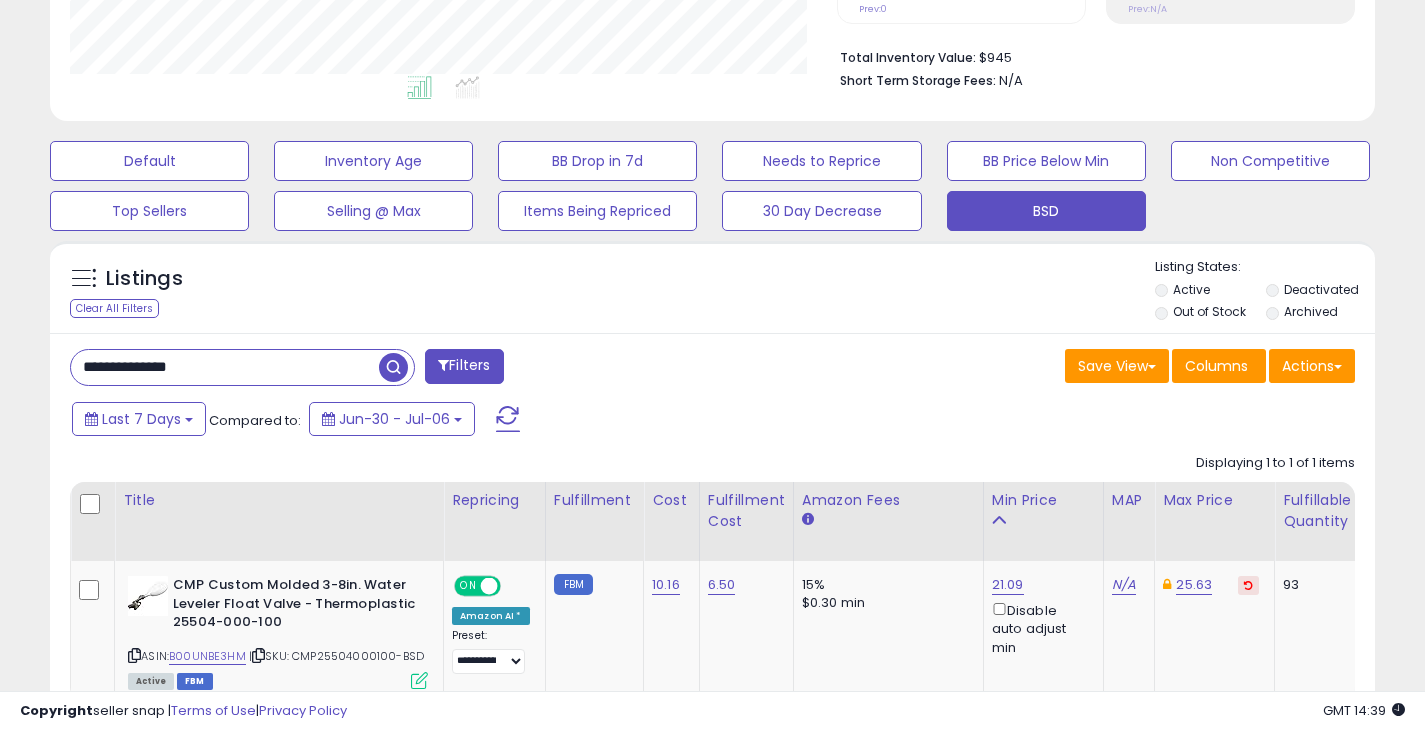 drag, startPoint x: 254, startPoint y: 365, endPoint x: 12, endPoint y: 375, distance: 242.20653 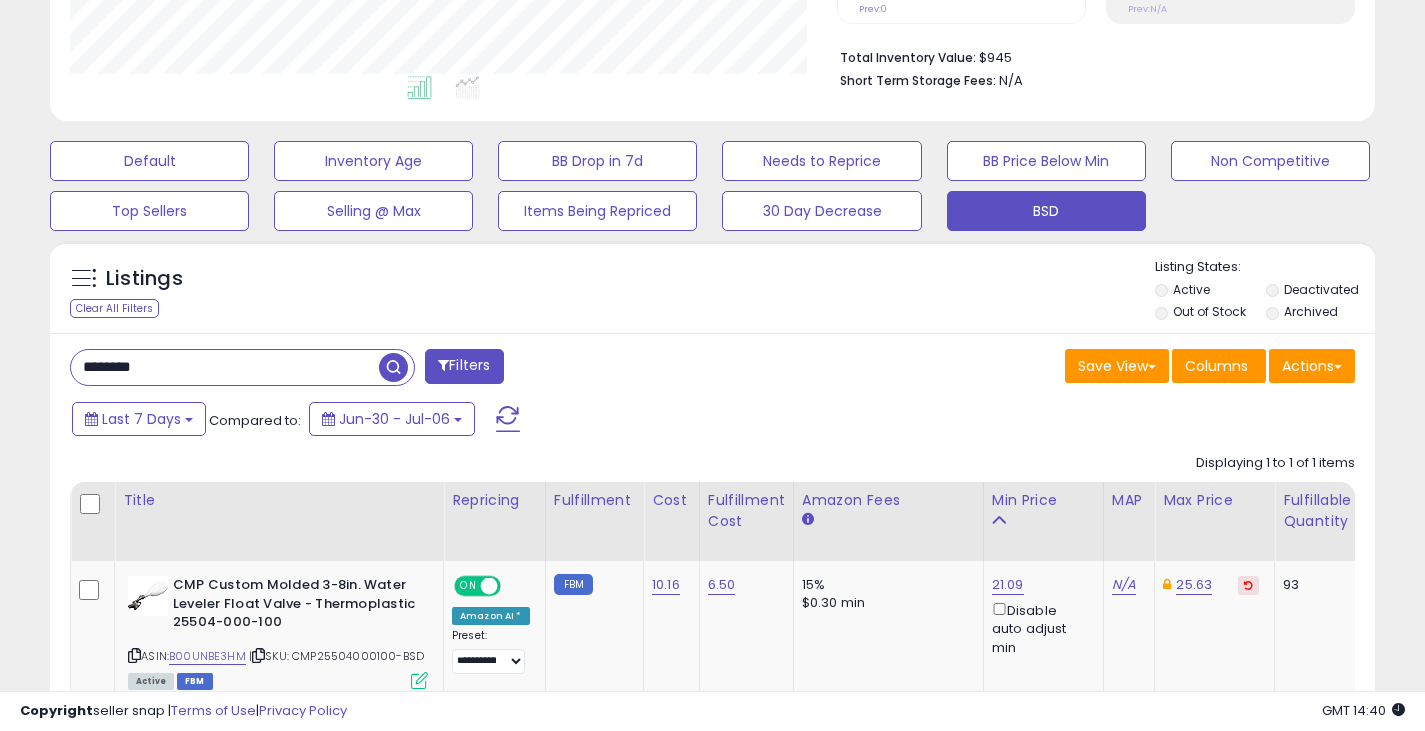 click at bounding box center (393, 367) 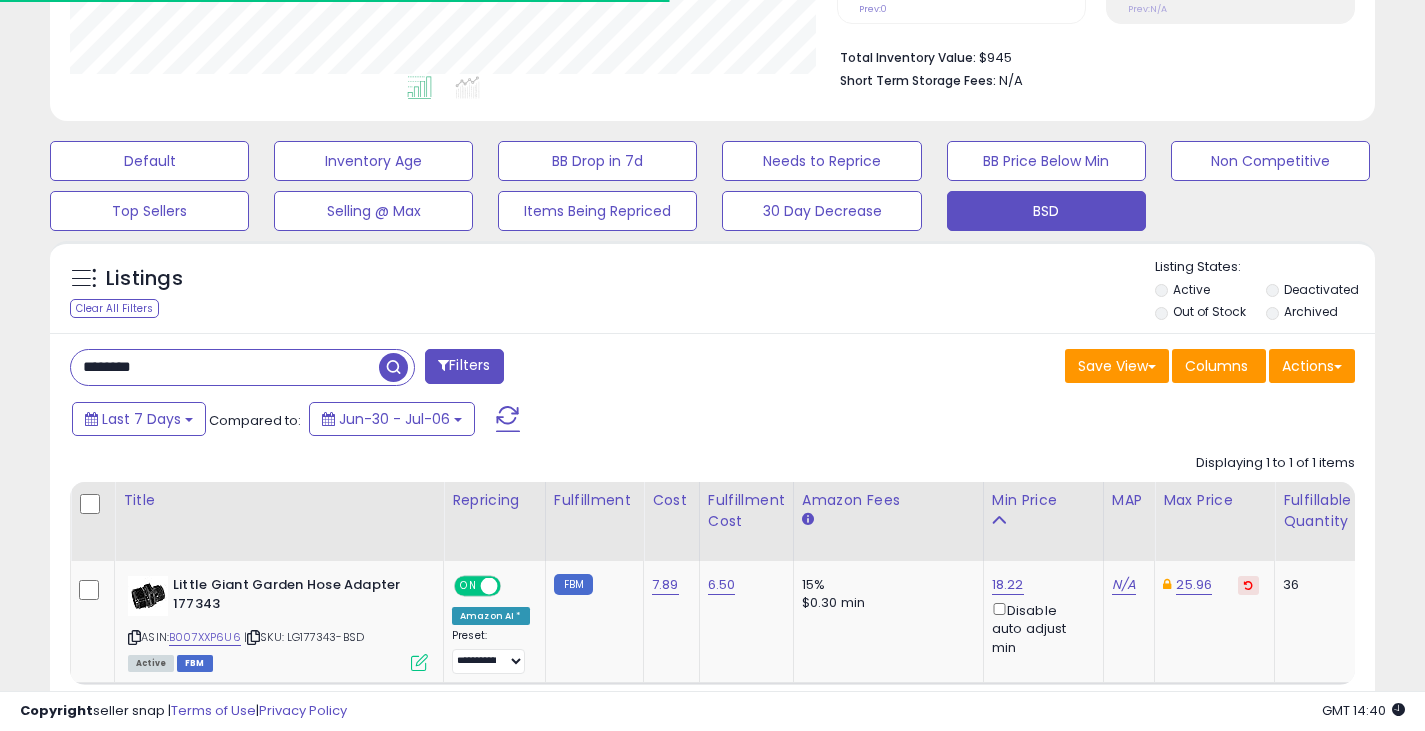 scroll, scrollTop: 410, scrollLeft: 767, axis: both 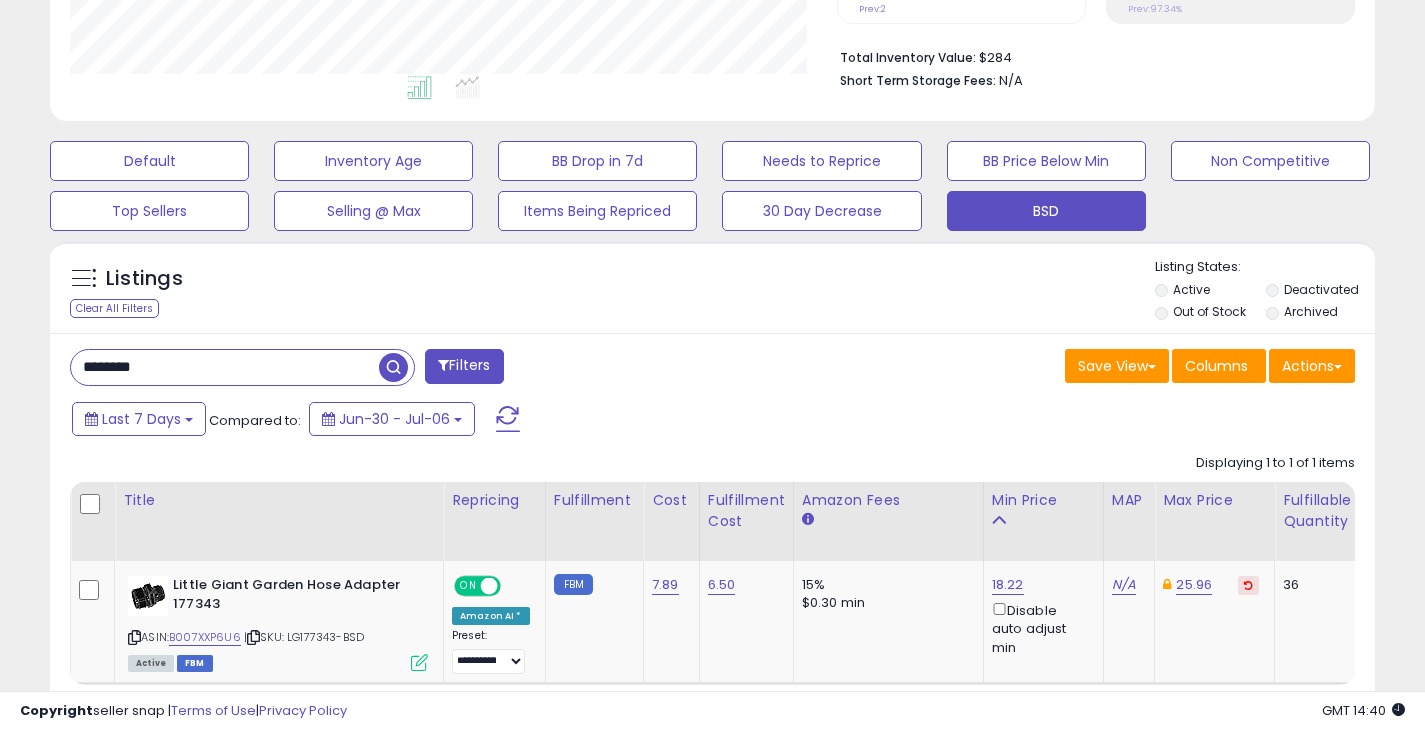 drag, startPoint x: 205, startPoint y: 375, endPoint x: 8, endPoint y: 371, distance: 197.0406 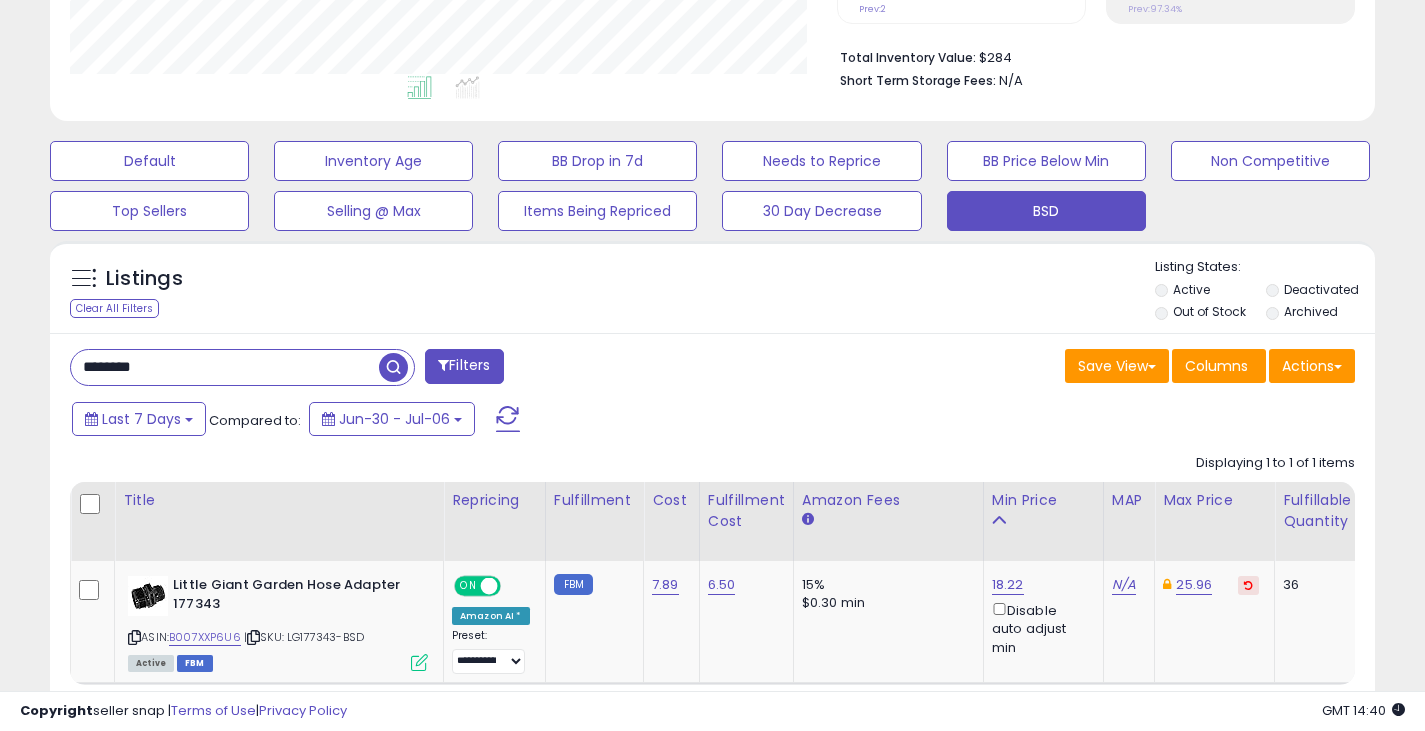 click on "********" at bounding box center [225, 367] 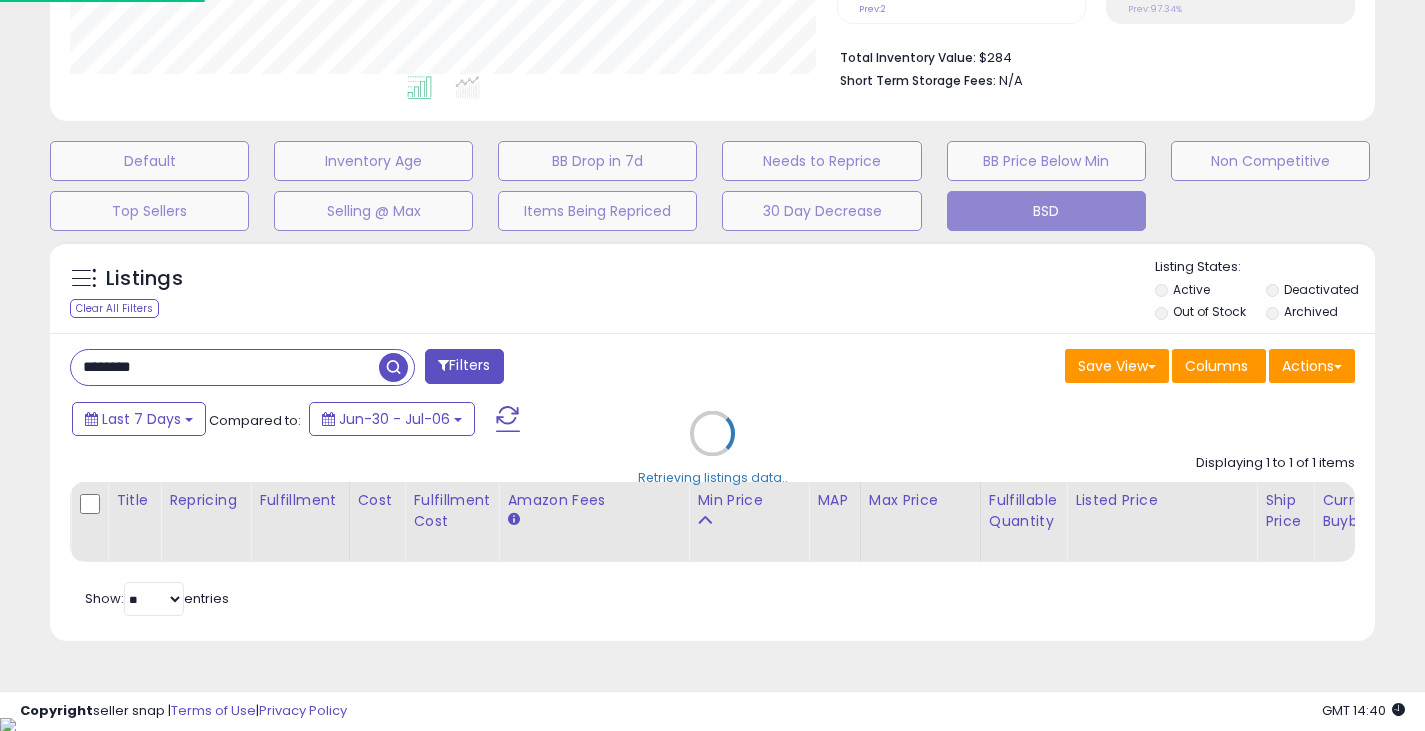 scroll, scrollTop: 999590, scrollLeft: 999224, axis: both 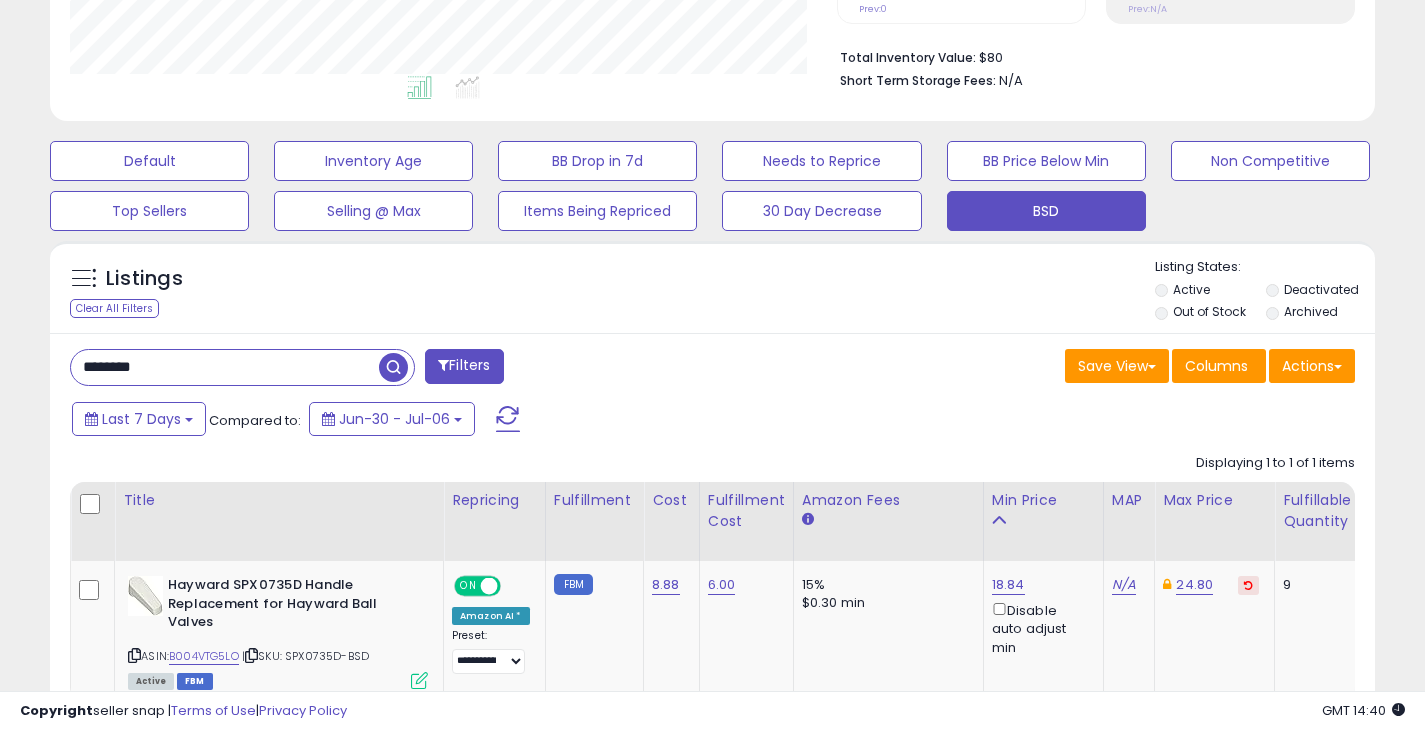 drag, startPoint x: 175, startPoint y: 367, endPoint x: 10, endPoint y: 373, distance: 165.10905 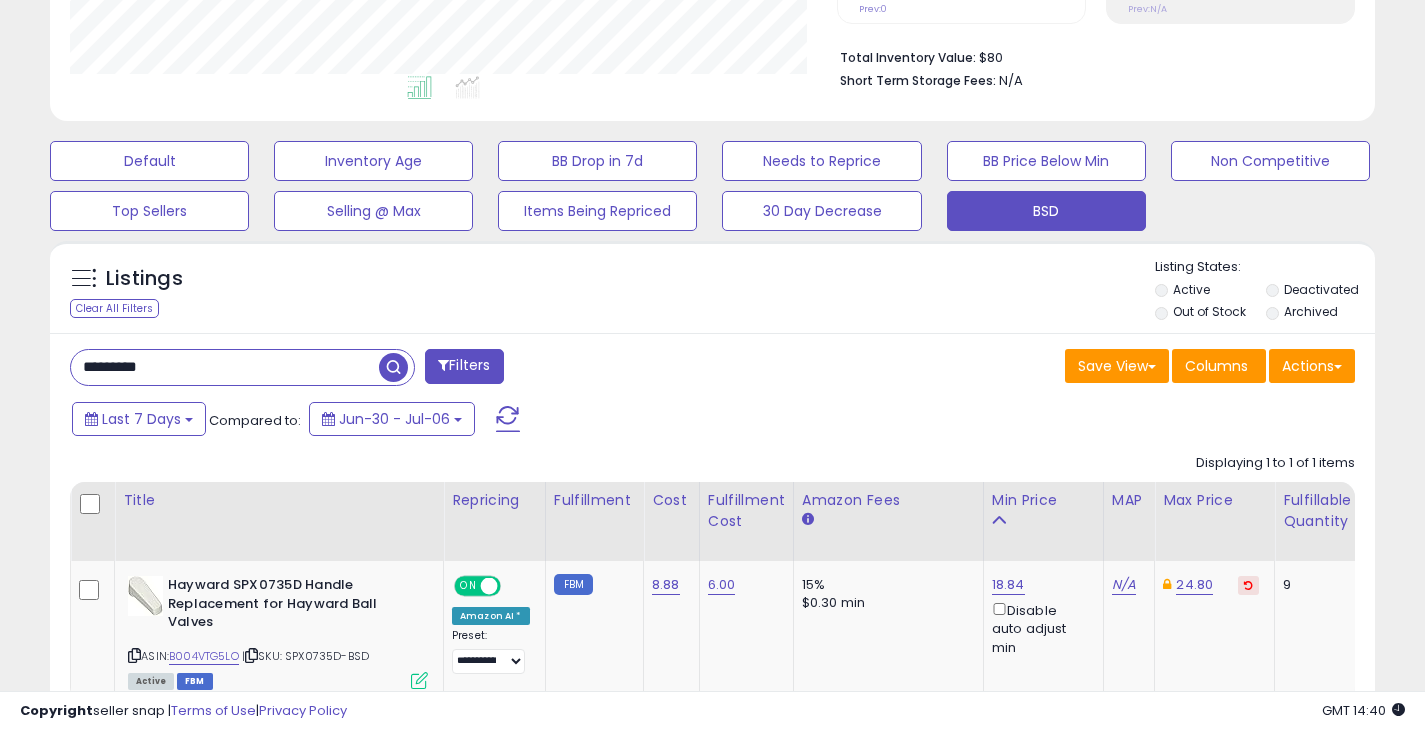 type on "*********" 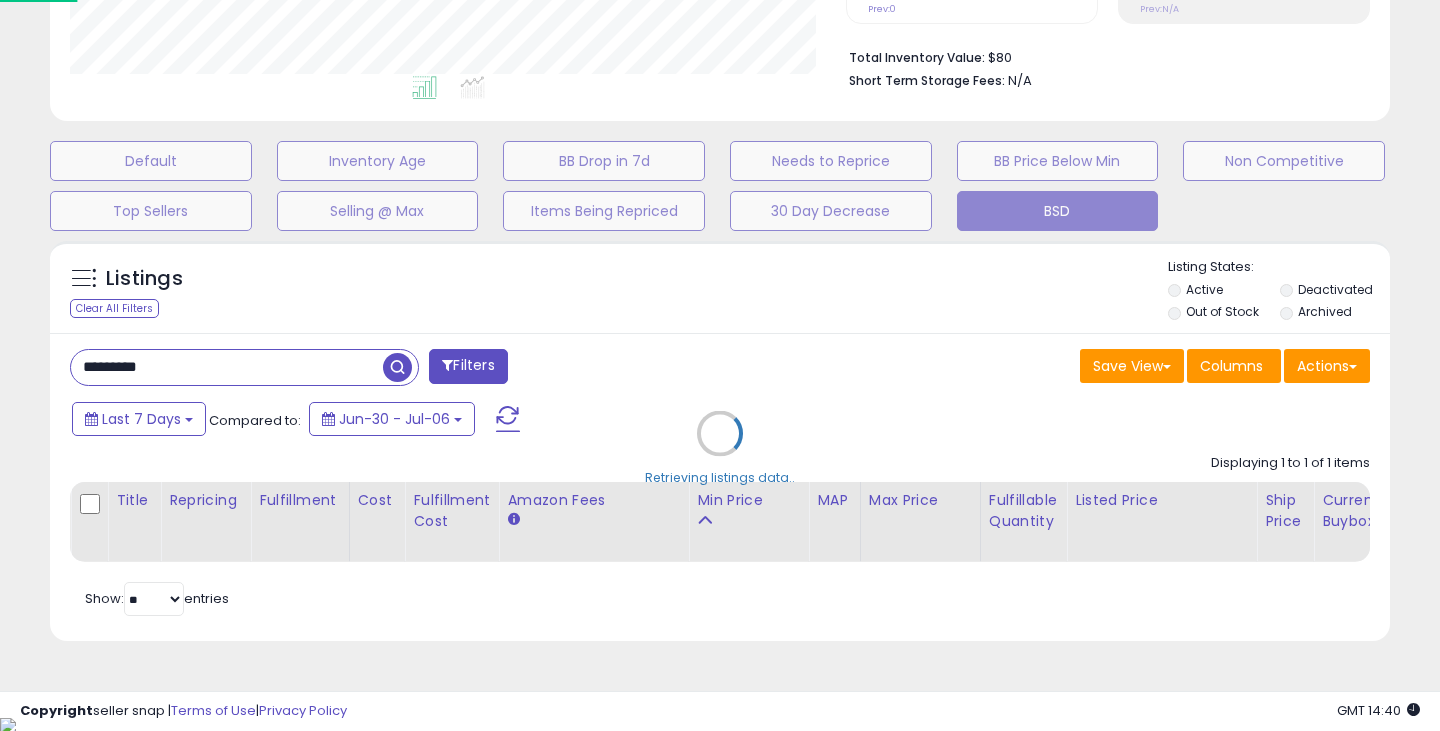 scroll, scrollTop: 999590, scrollLeft: 999224, axis: both 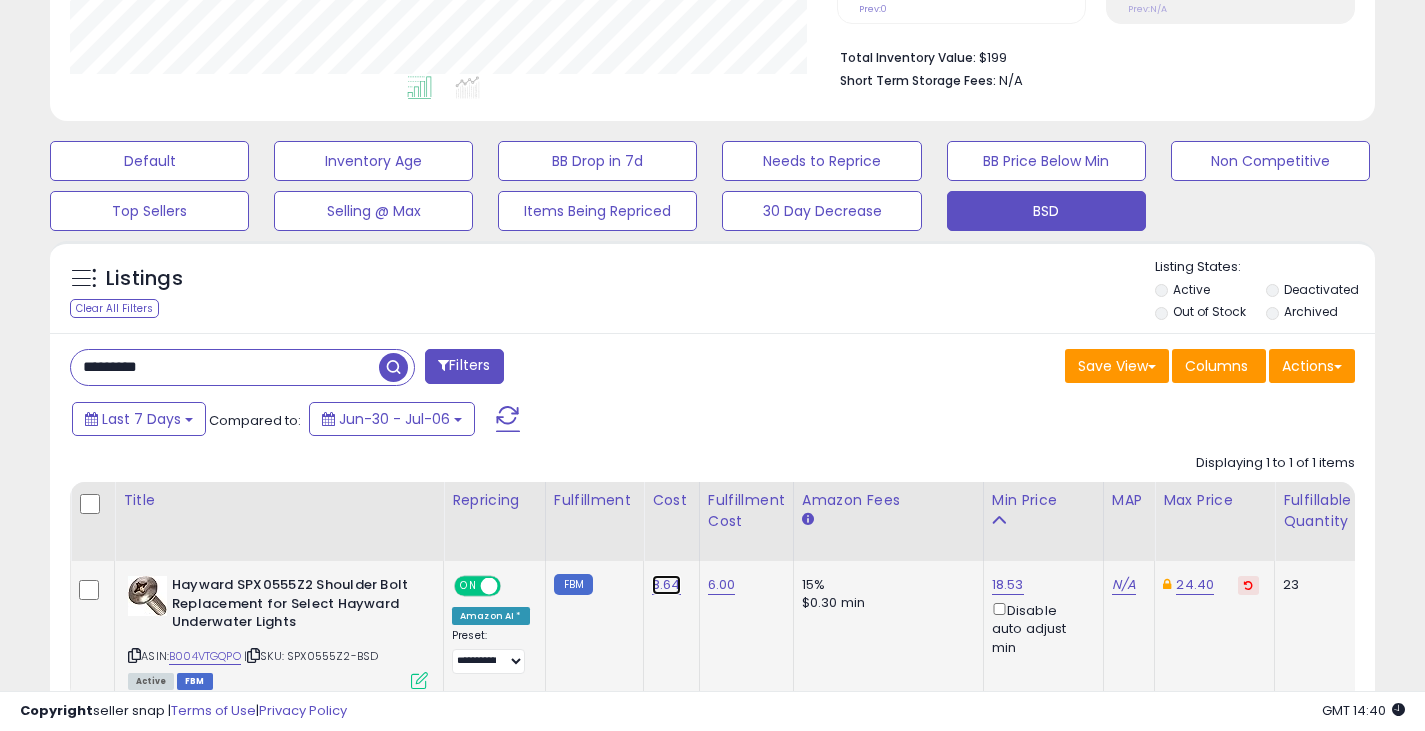 click on "8.64" at bounding box center (666, 585) 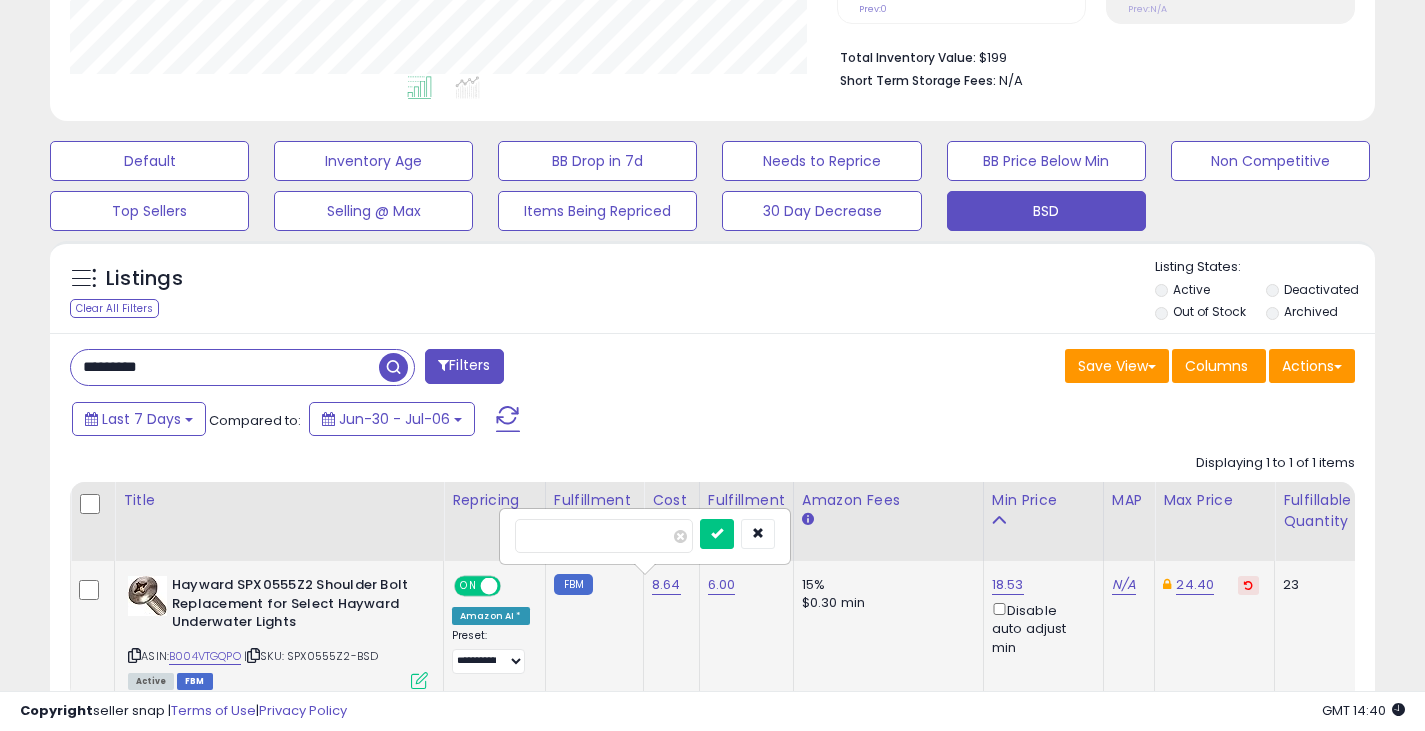 type on "****" 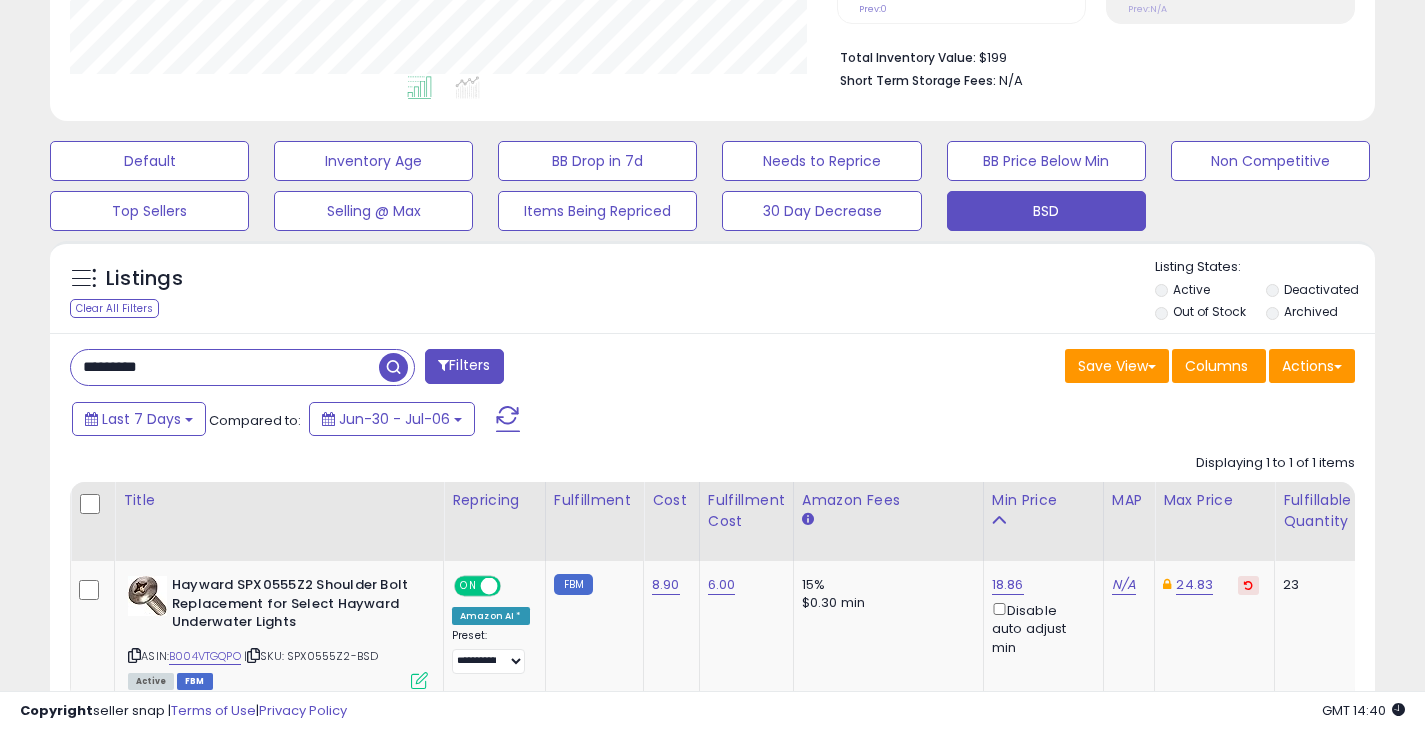 drag, startPoint x: 252, startPoint y: 368, endPoint x: -40, endPoint y: 380, distance: 292.24646 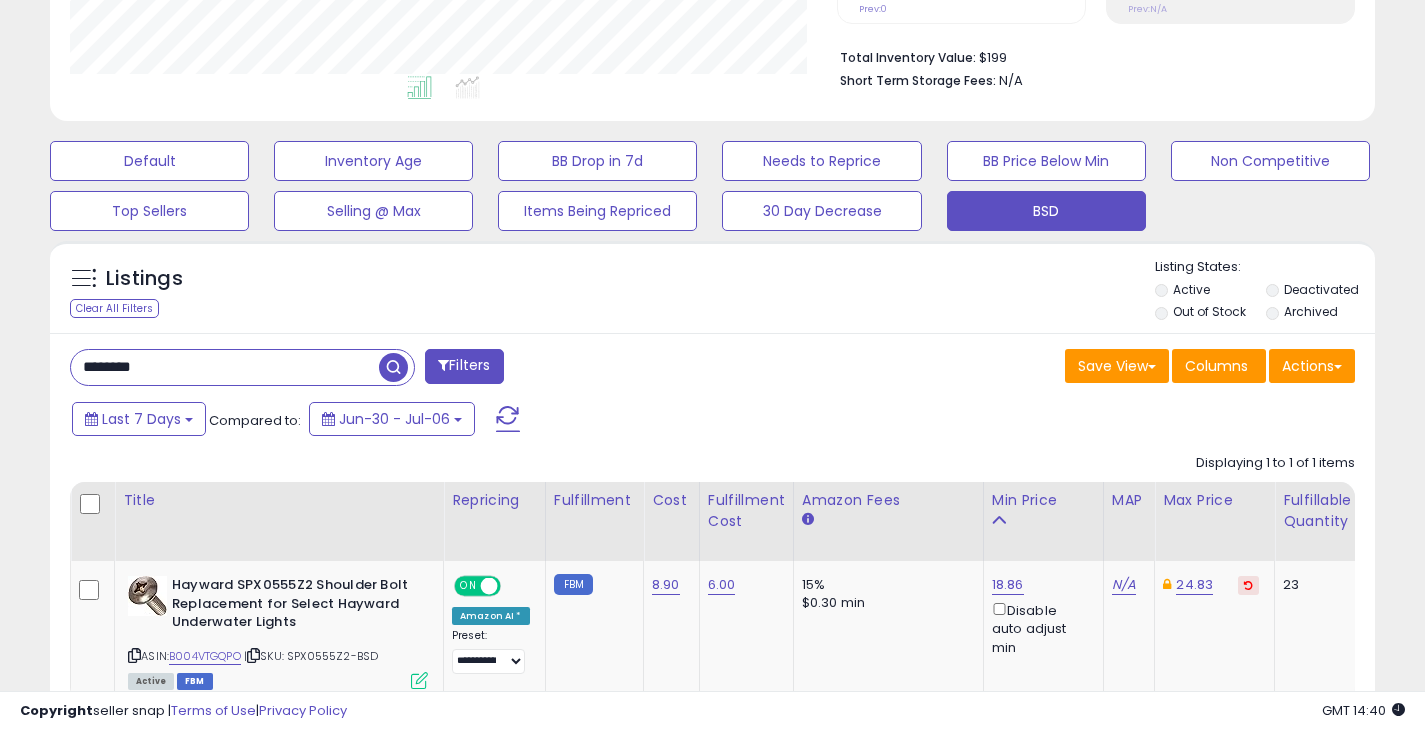 click at bounding box center [393, 367] 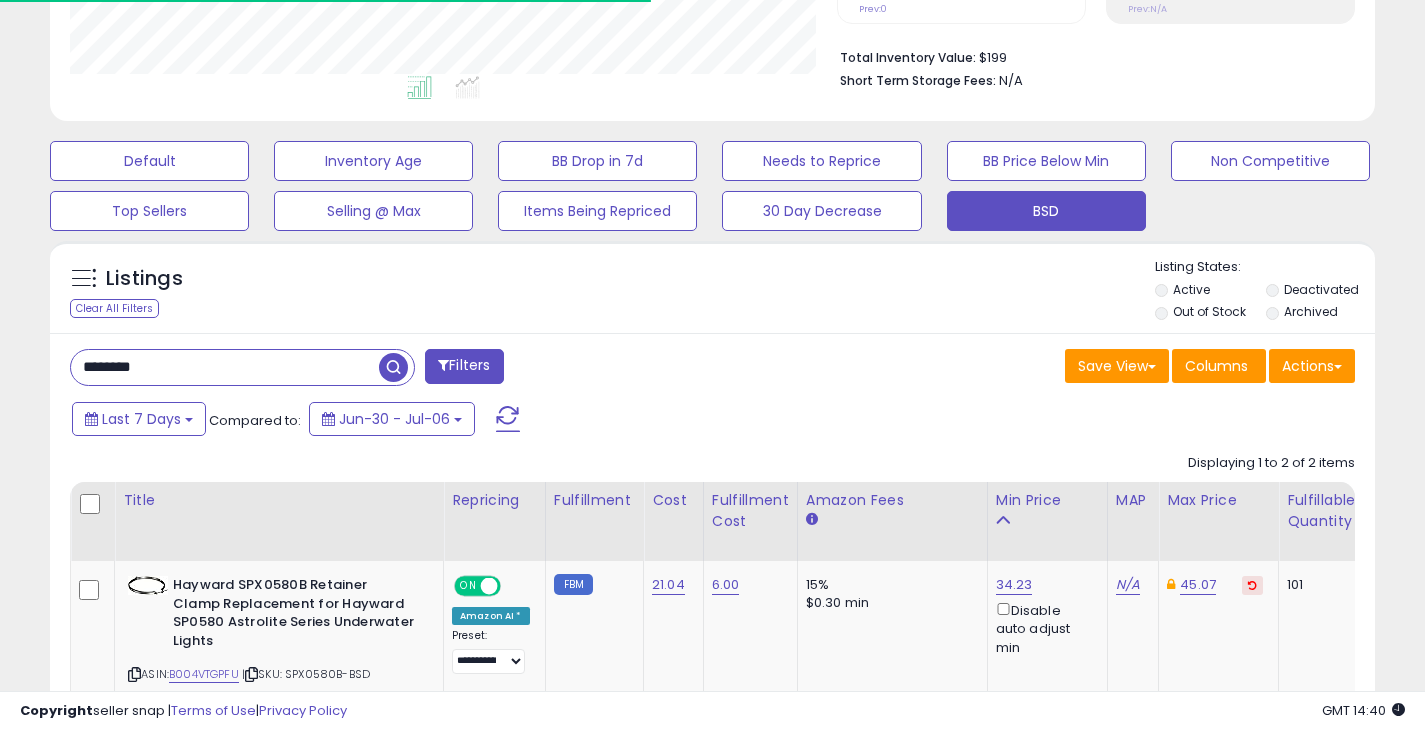scroll, scrollTop: 410, scrollLeft: 767, axis: both 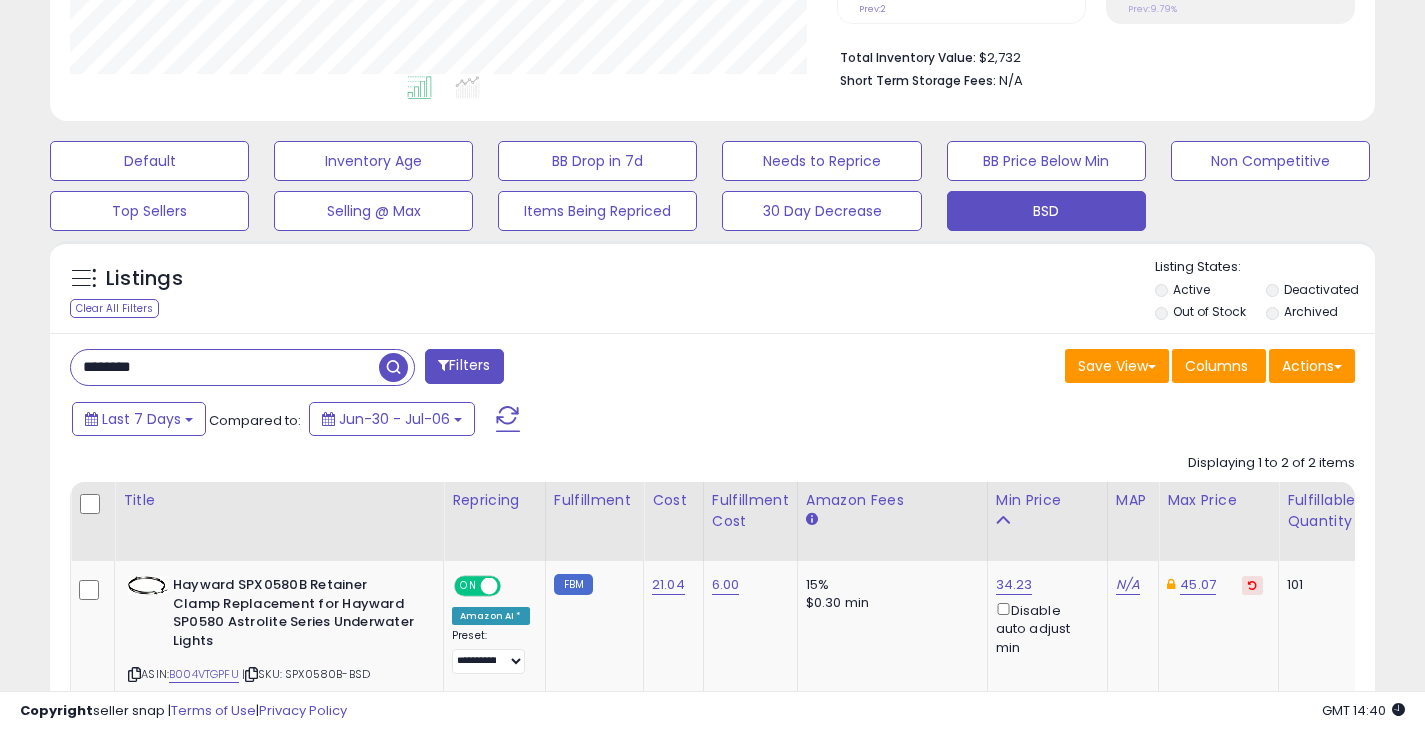 drag, startPoint x: 213, startPoint y: 367, endPoint x: -27, endPoint y: 343, distance: 241.19702 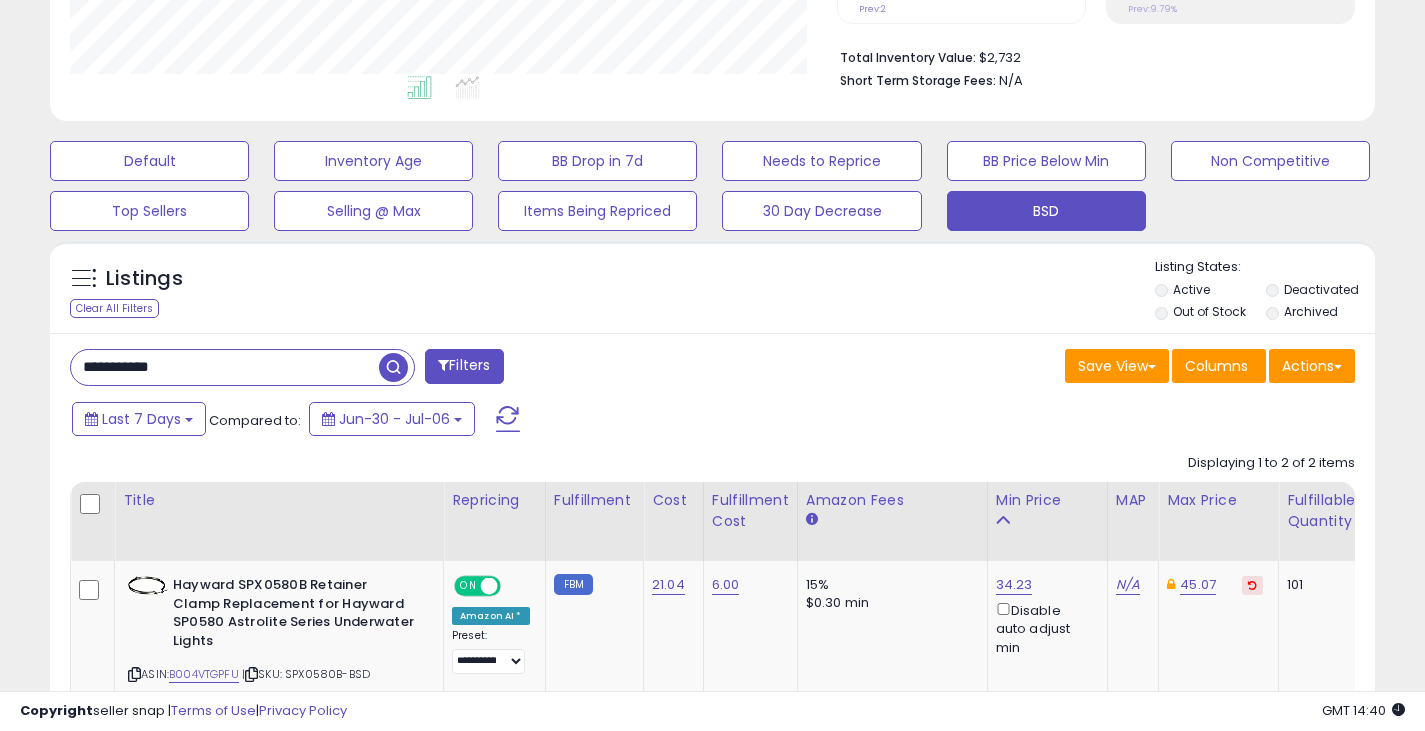 click at bounding box center [393, 367] 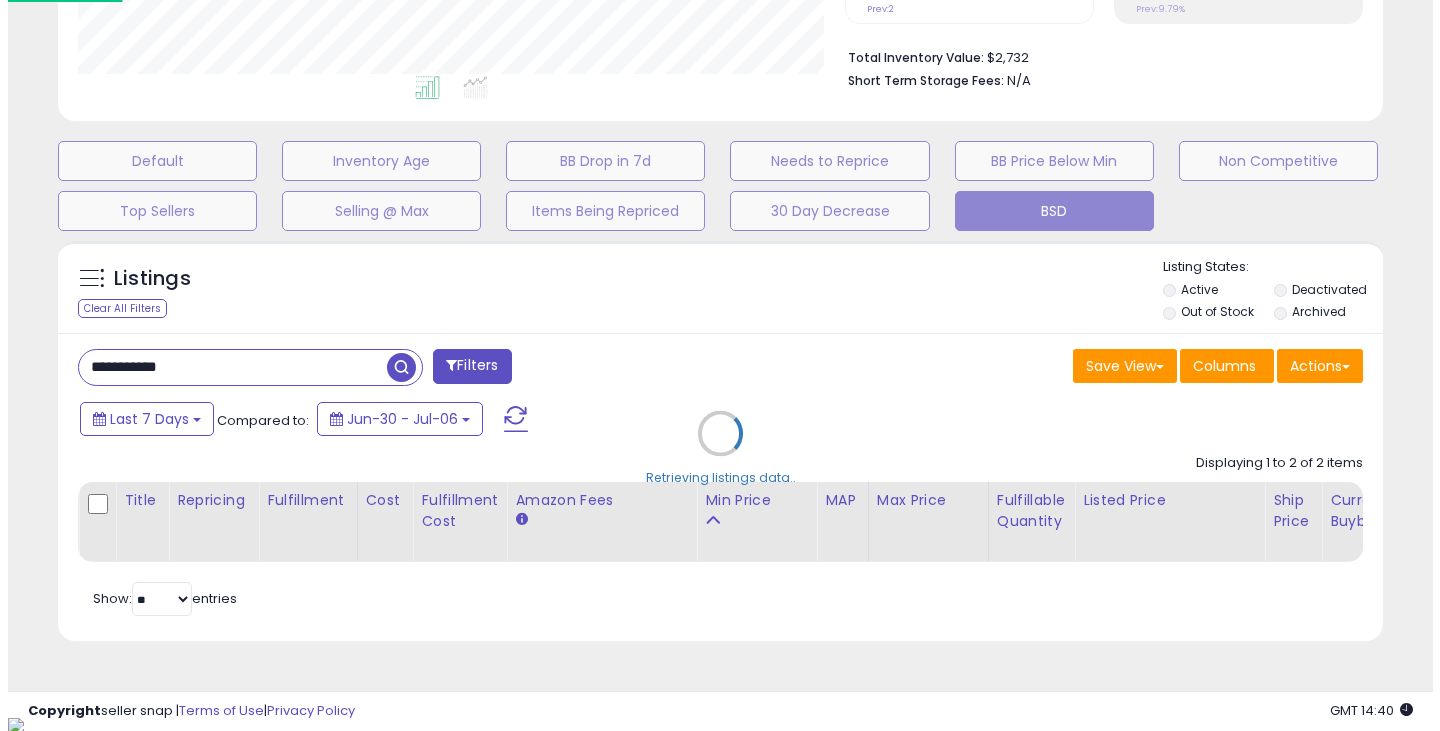 scroll, scrollTop: 999590, scrollLeft: 999224, axis: both 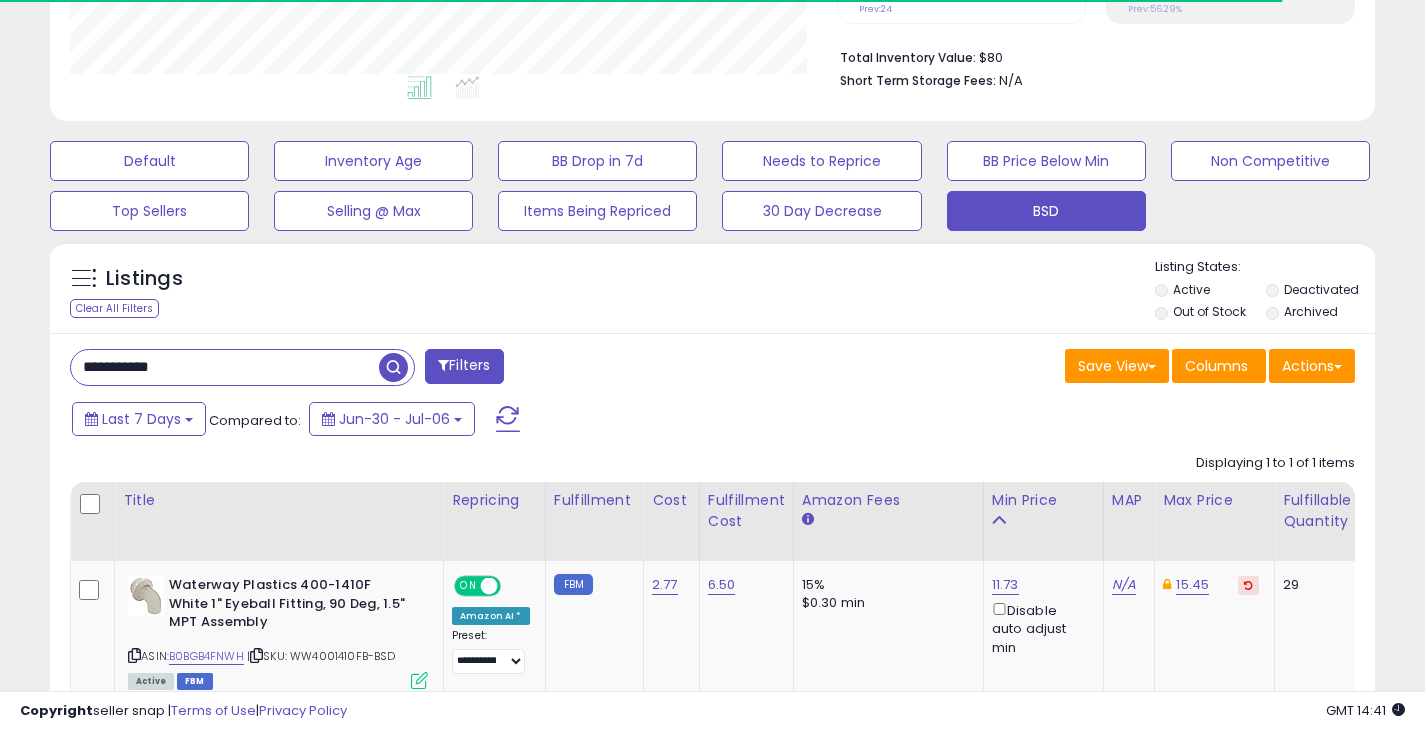 drag, startPoint x: 199, startPoint y: 379, endPoint x: -20, endPoint y: 376, distance: 219.02055 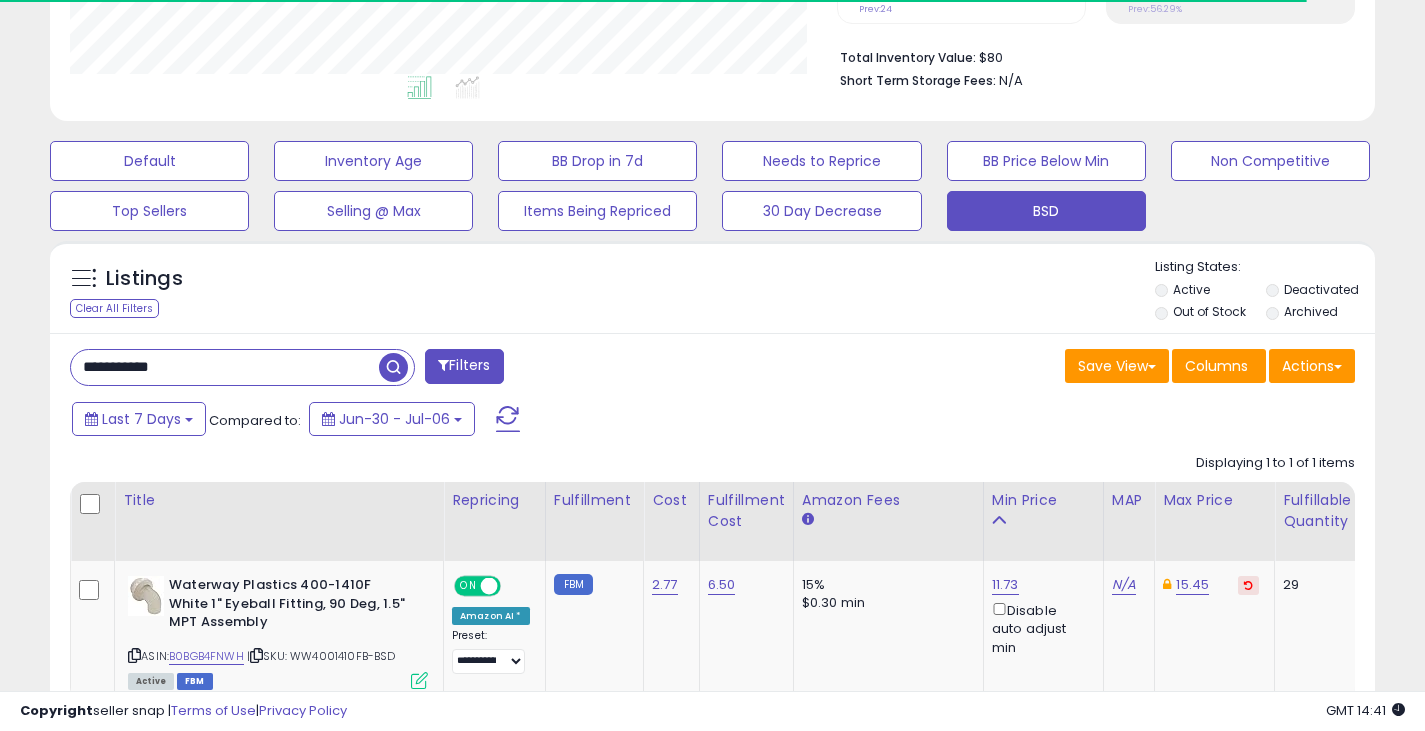paste 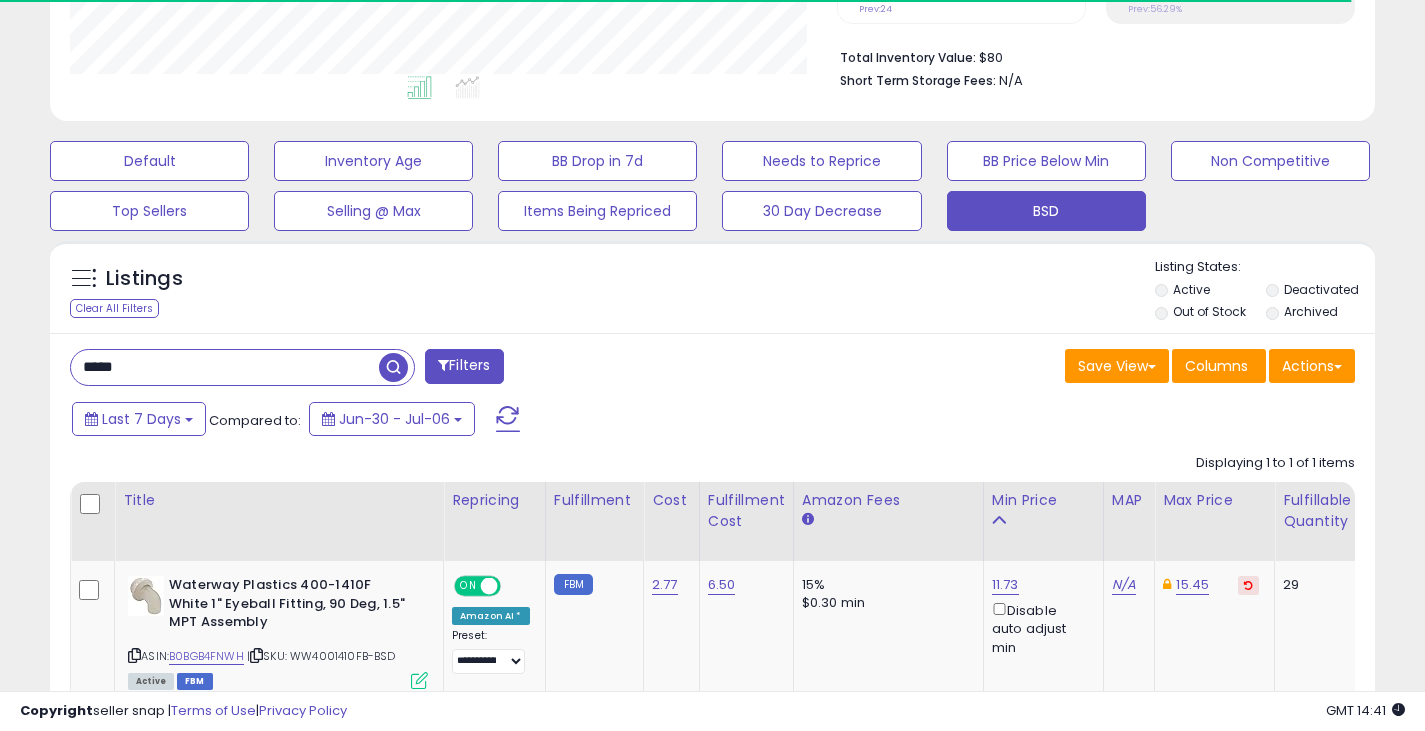 click at bounding box center (393, 367) 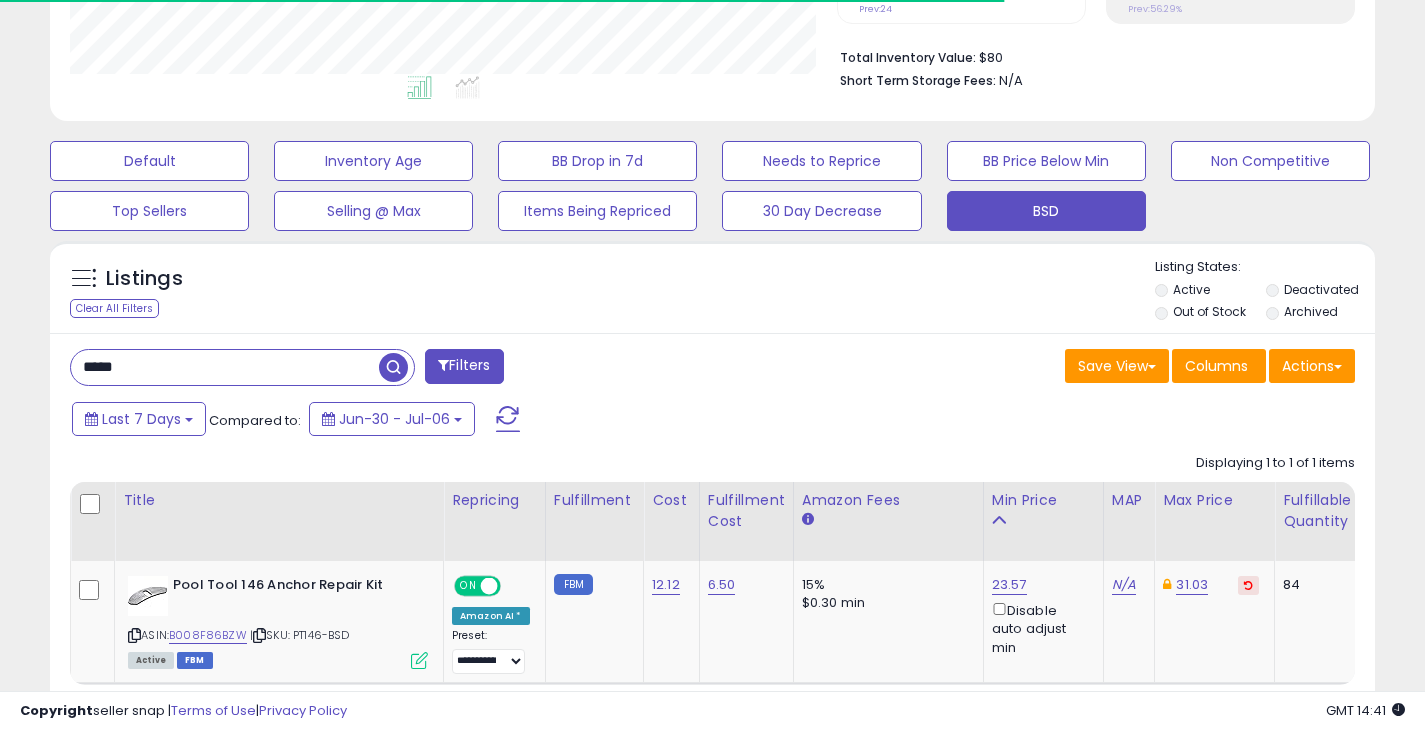 scroll, scrollTop: 410, scrollLeft: 767, axis: both 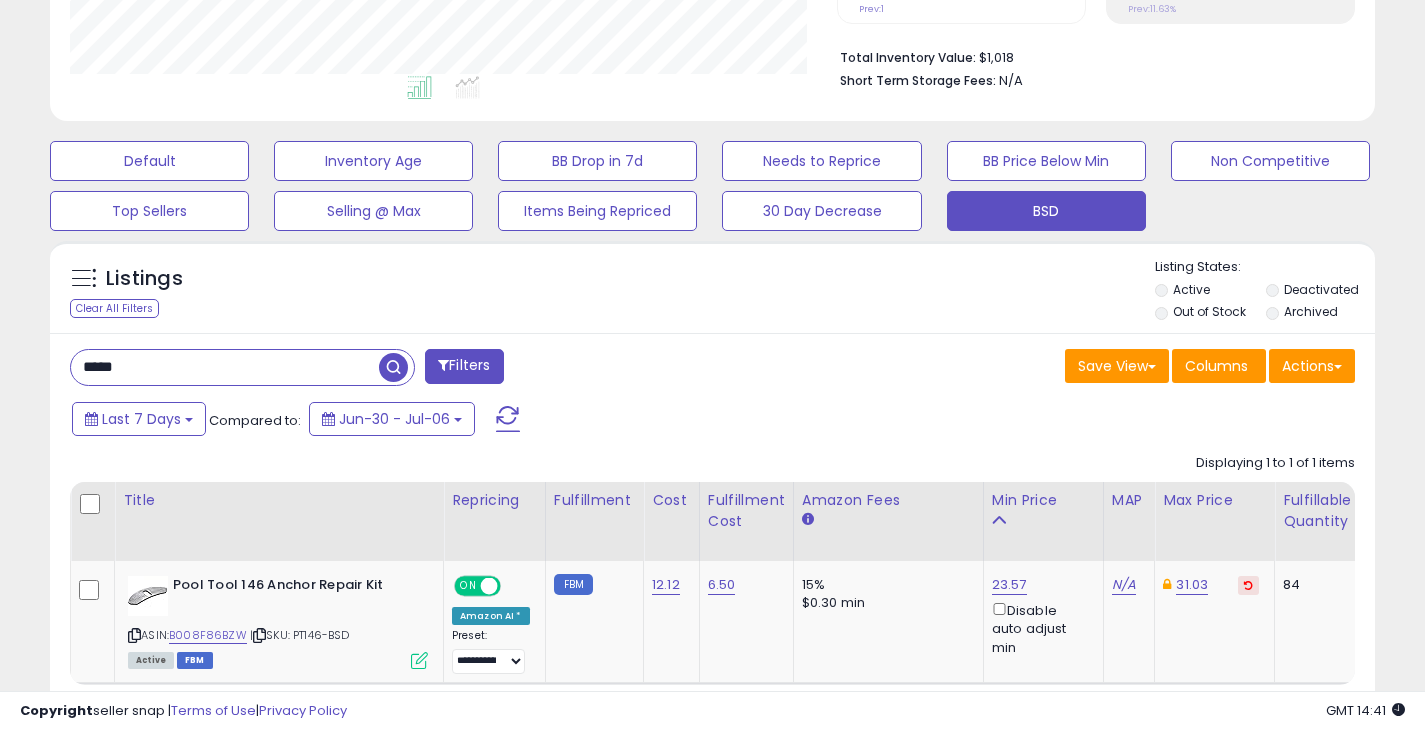drag, startPoint x: 156, startPoint y: 373, endPoint x: 19, endPoint y: 373, distance: 137 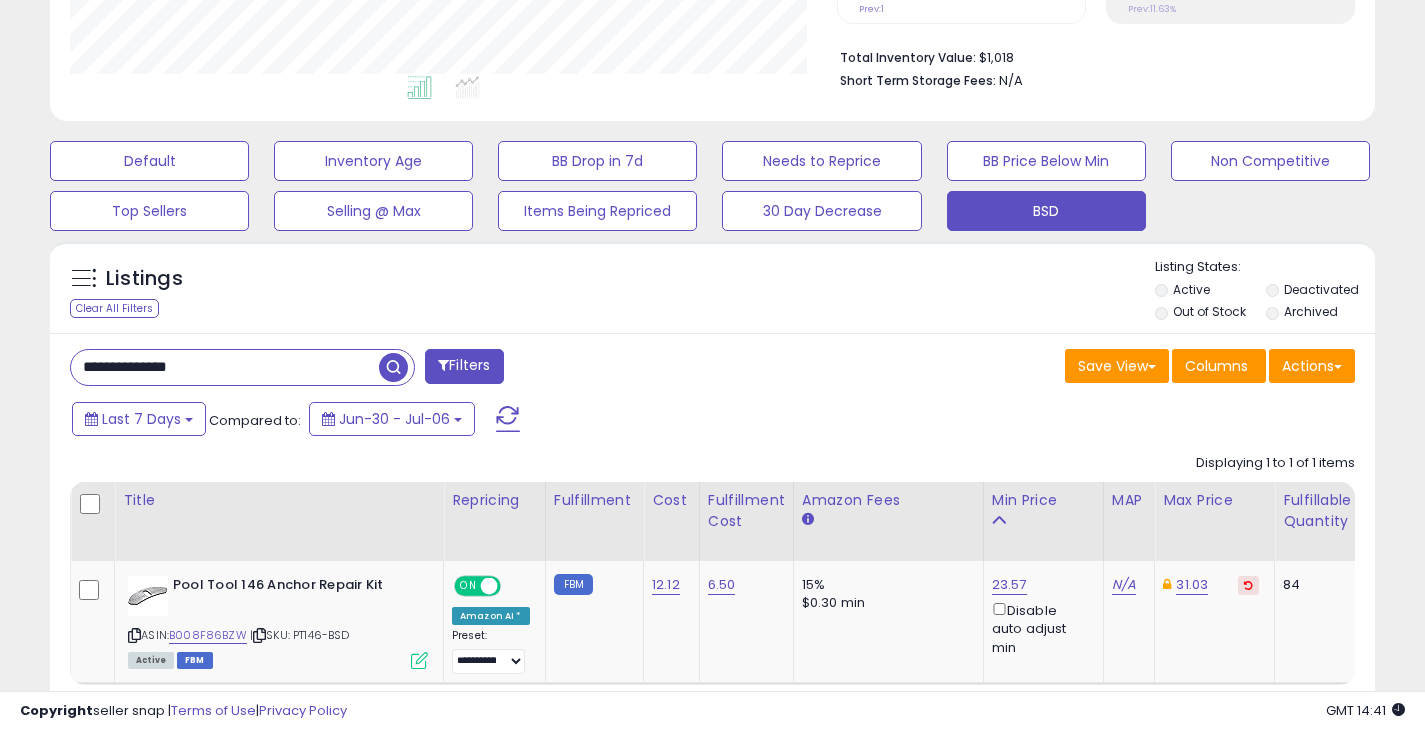click on "**********" at bounding box center (225, 367) 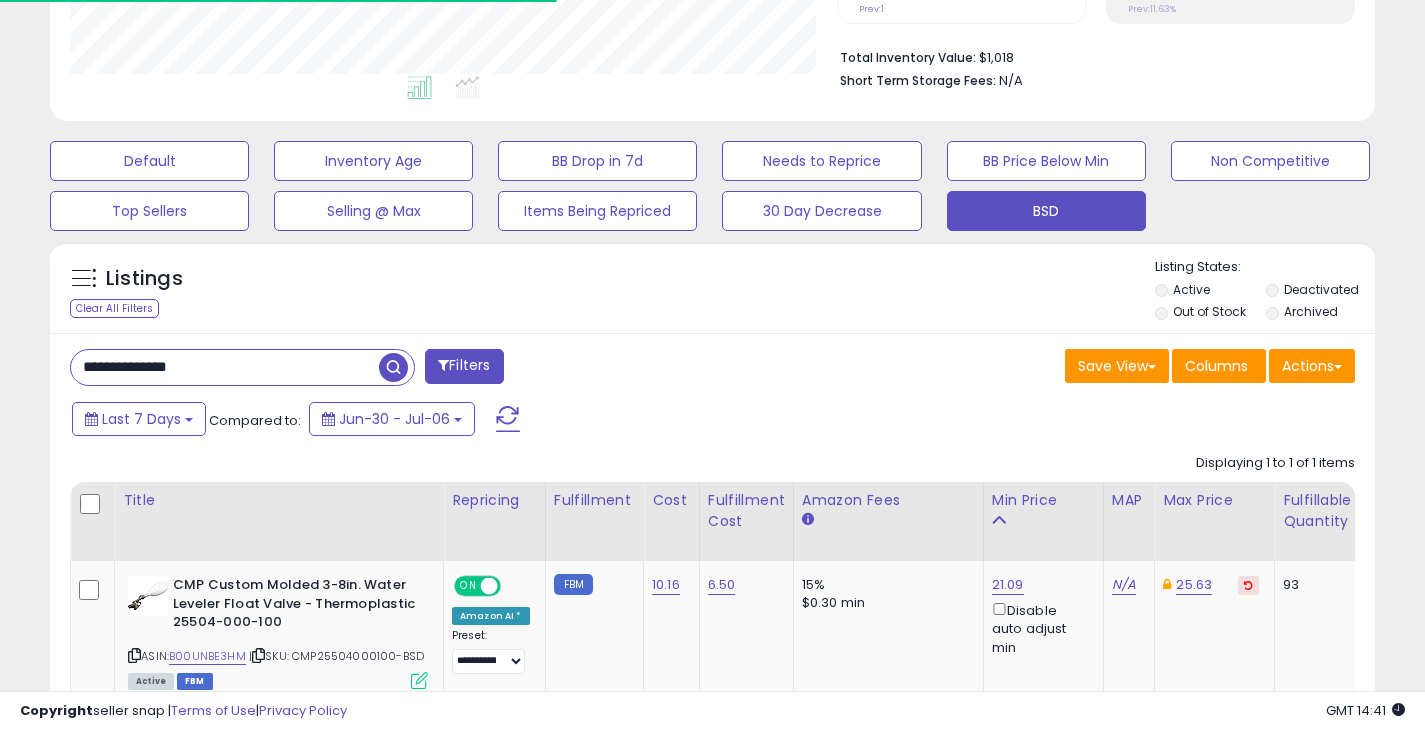 scroll, scrollTop: 410, scrollLeft: 767, axis: both 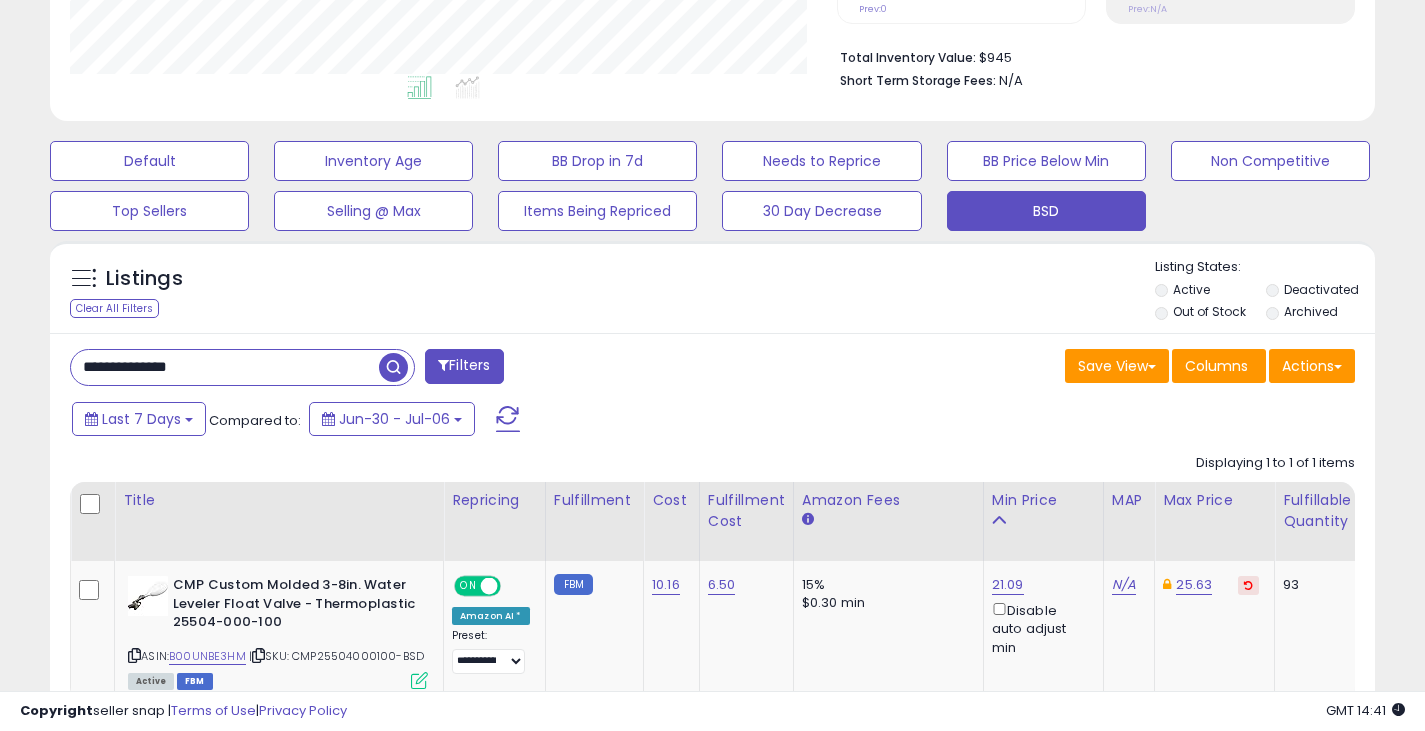 drag, startPoint x: 295, startPoint y: 376, endPoint x: -32, endPoint y: 352, distance: 327.87955 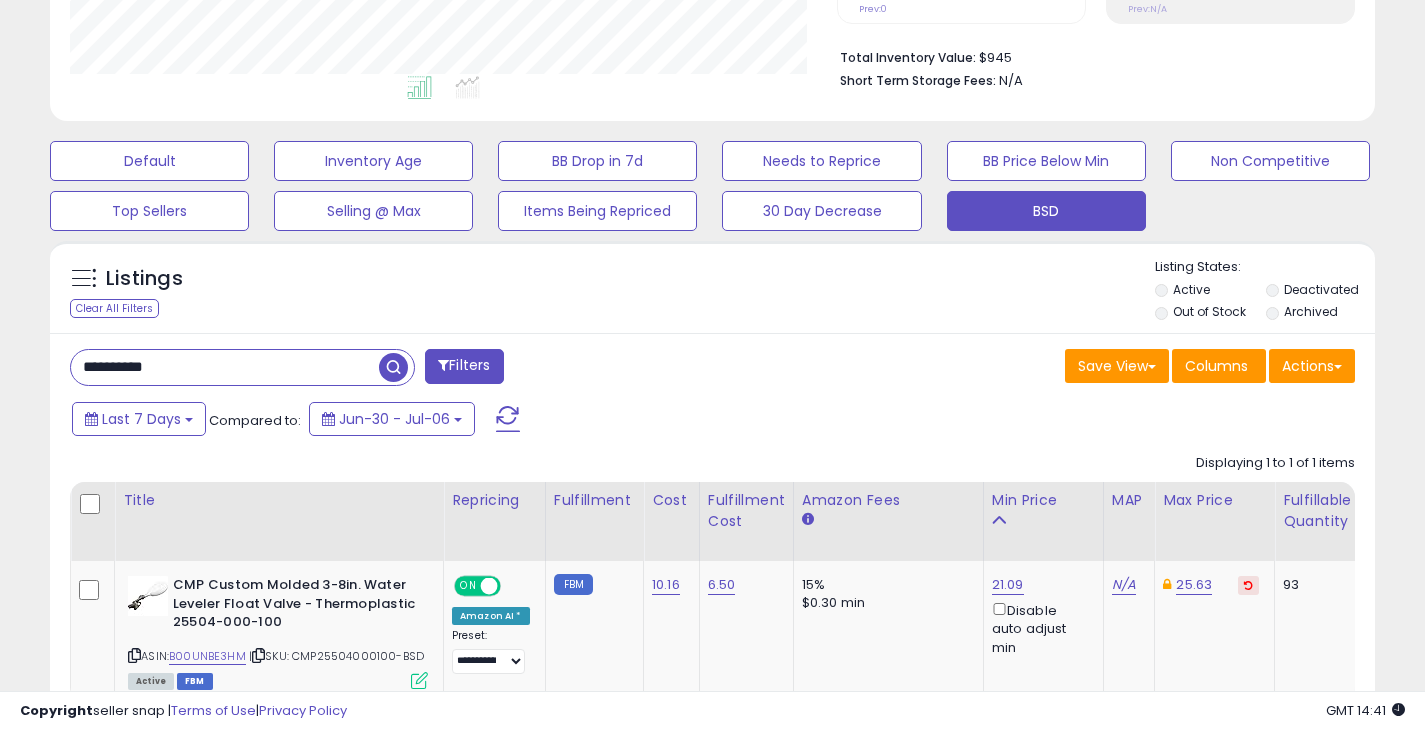 click at bounding box center [393, 367] 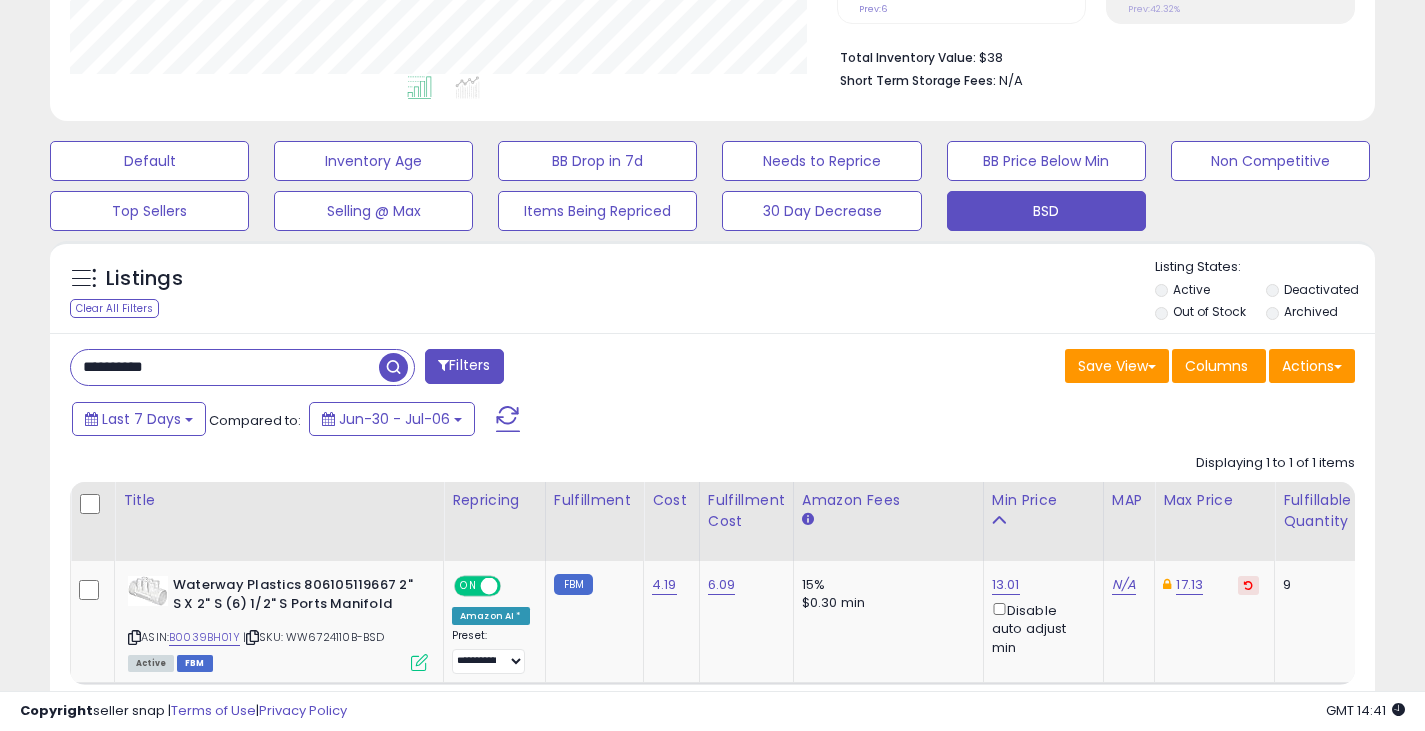 drag, startPoint x: 190, startPoint y: 372, endPoint x: -52, endPoint y: 370, distance: 242.00827 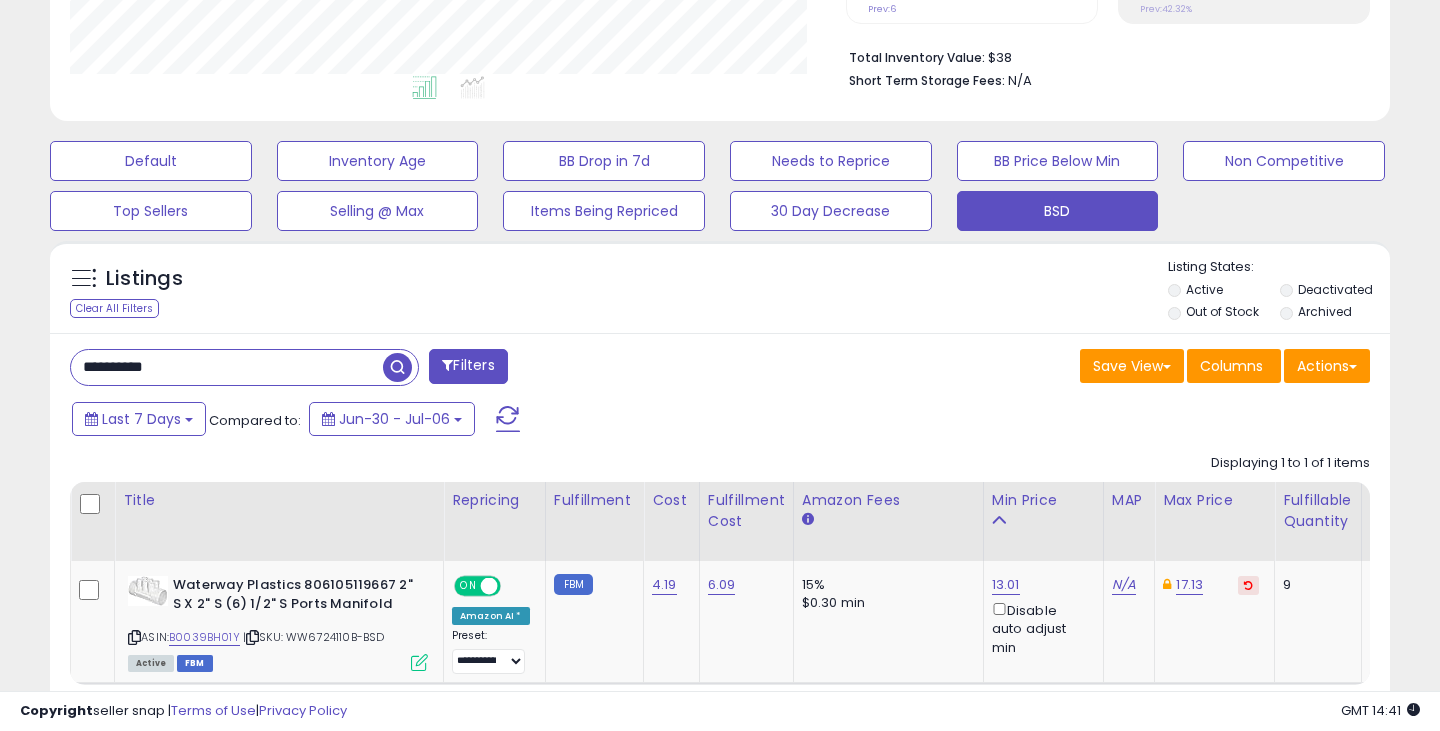 scroll, scrollTop: 999590, scrollLeft: 999224, axis: both 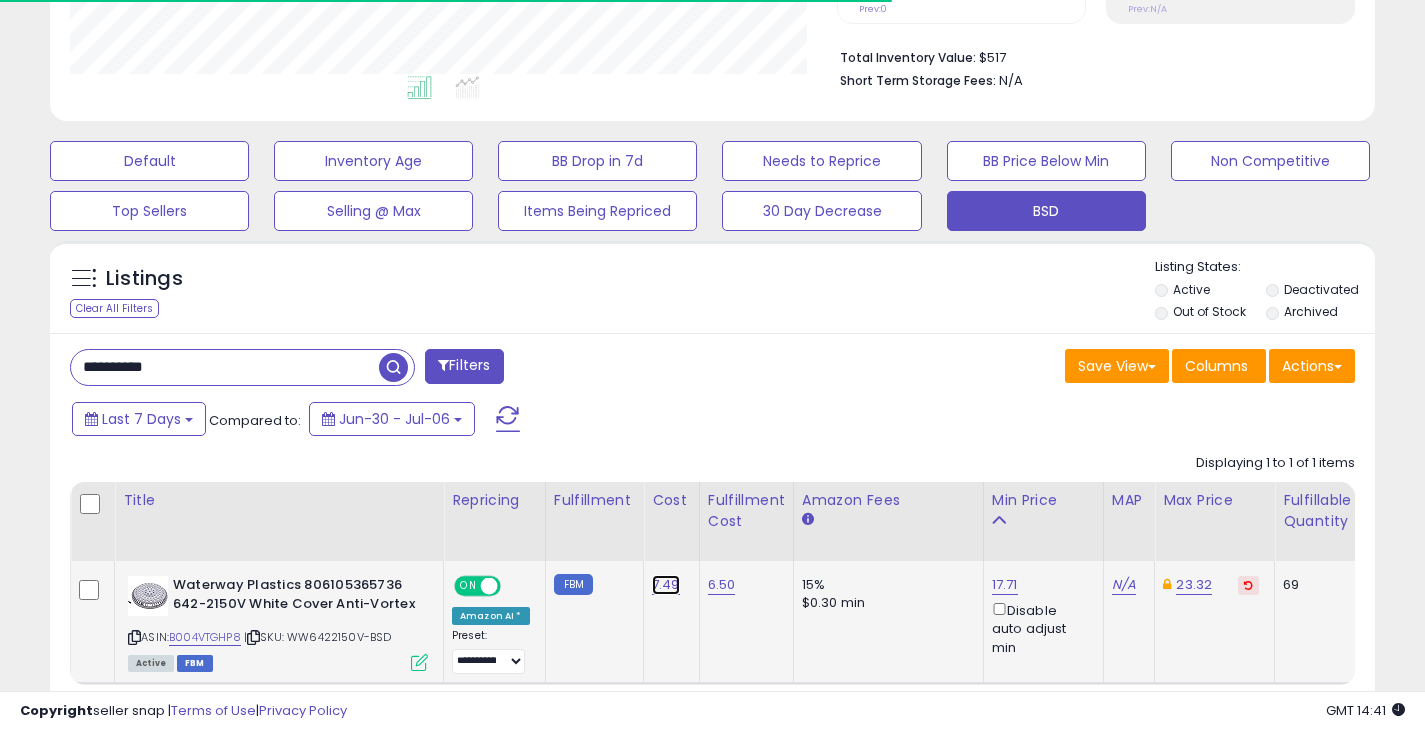 click on "7.49" at bounding box center (666, 585) 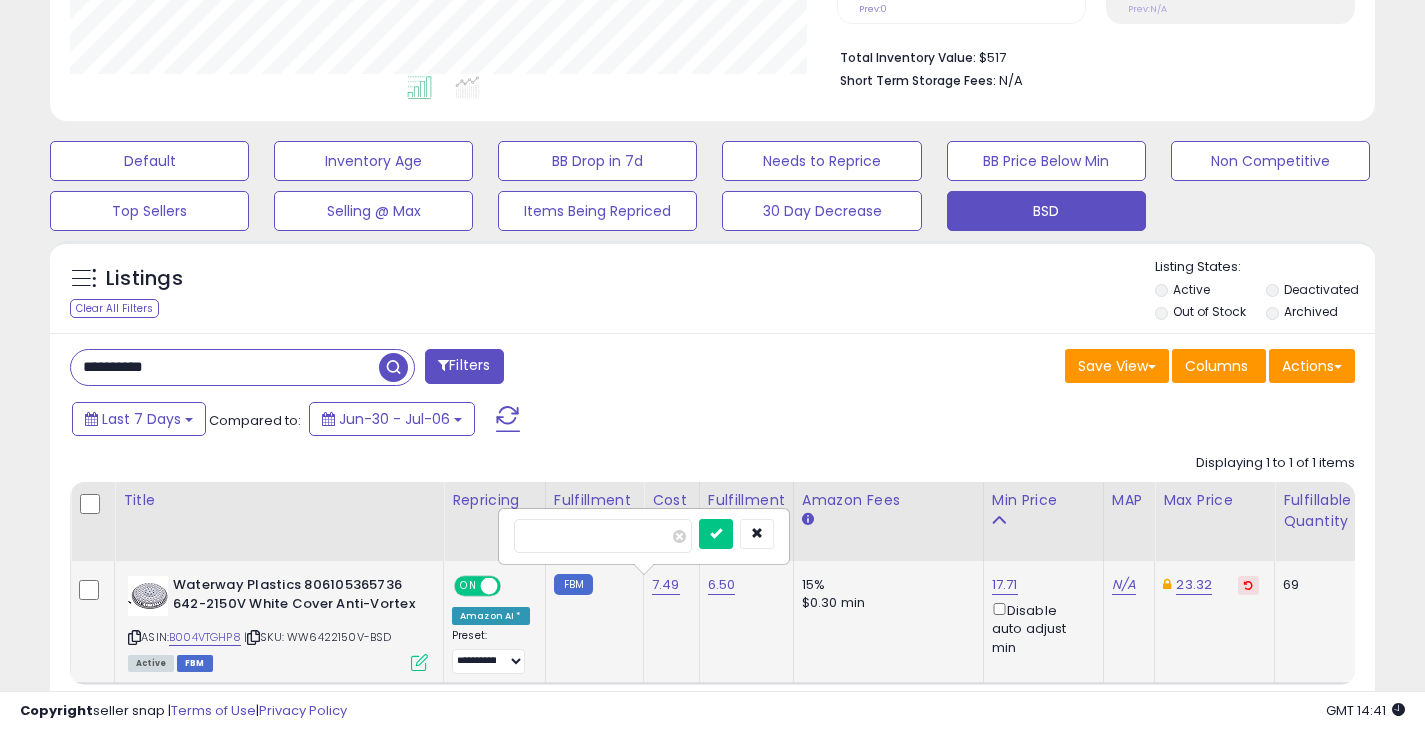 scroll, scrollTop: 999590, scrollLeft: 999233, axis: both 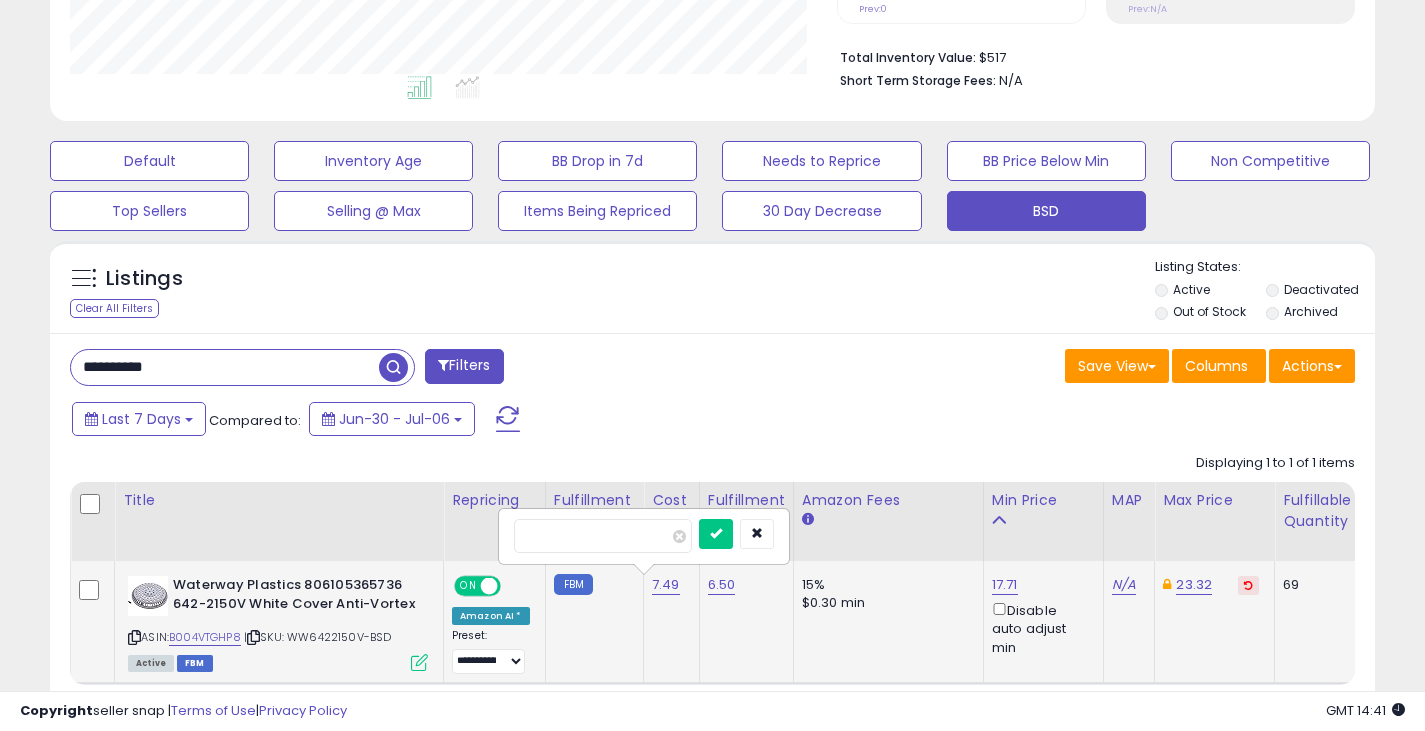 type on "****" 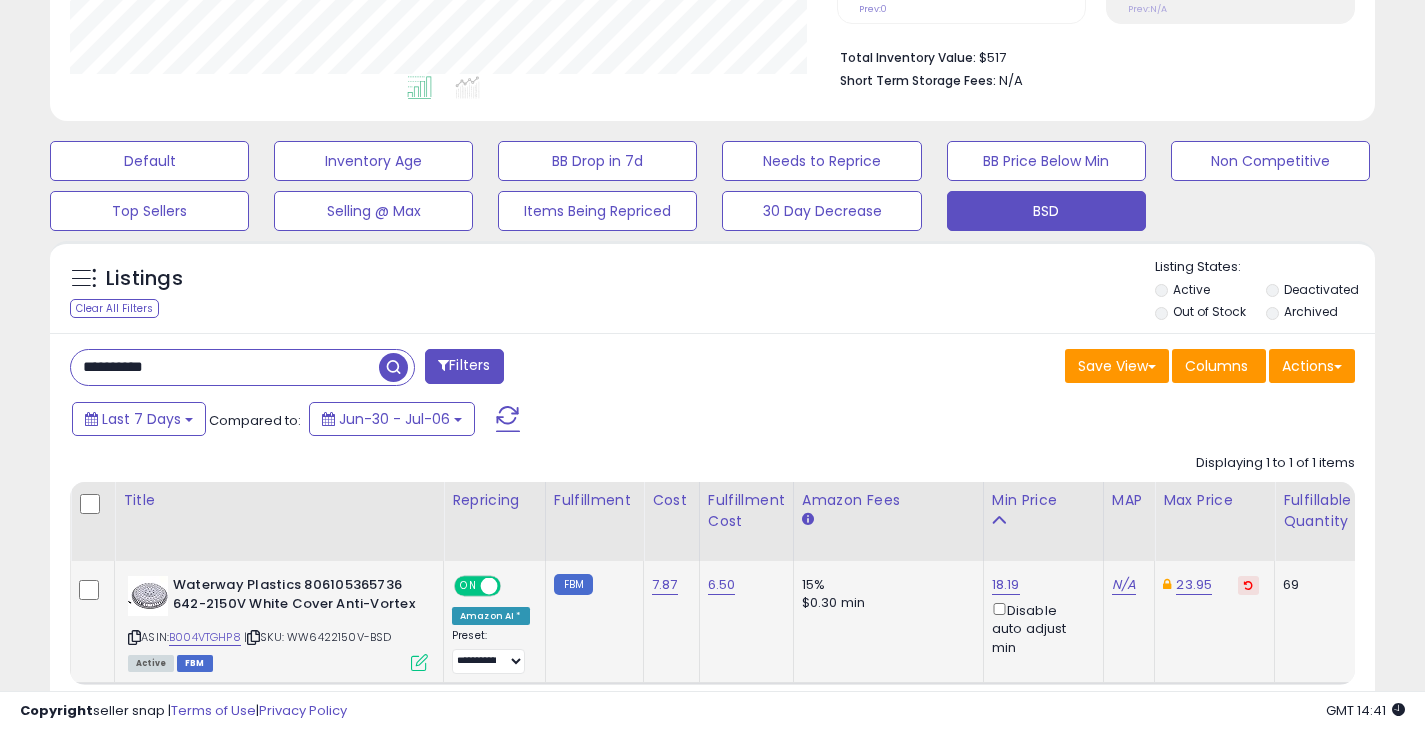 drag, startPoint x: 230, startPoint y: 377, endPoint x: -4, endPoint y: 368, distance: 234.17302 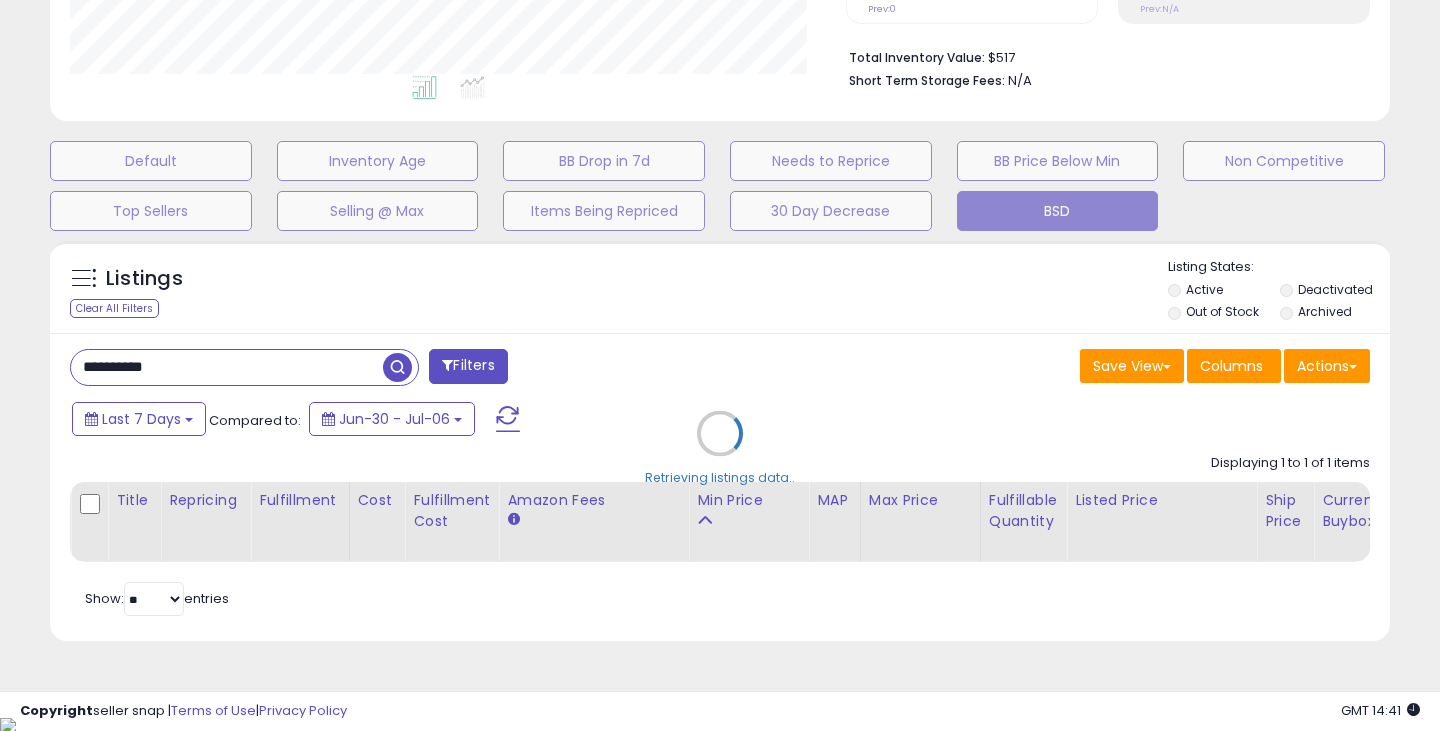 scroll, scrollTop: 999590, scrollLeft: 999224, axis: both 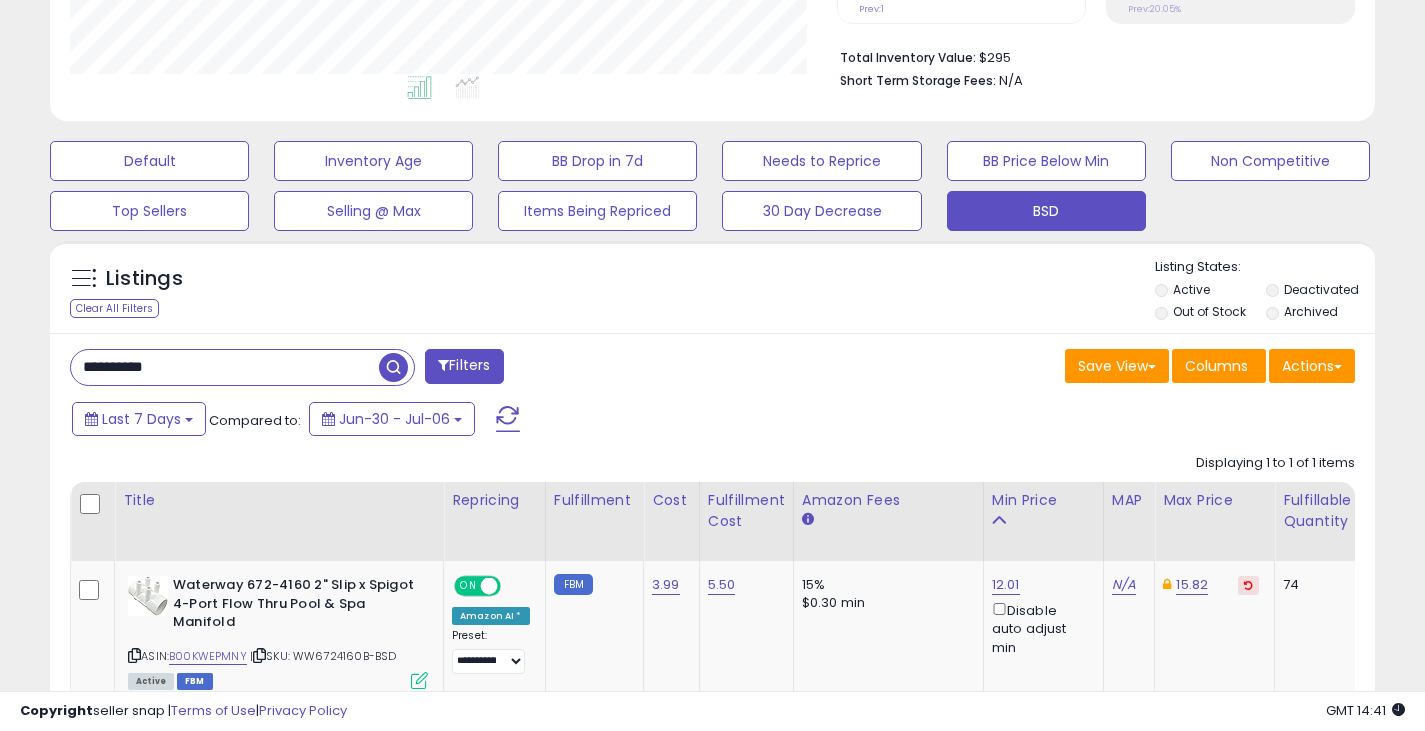 drag, startPoint x: 249, startPoint y: 361, endPoint x: 18, endPoint y: 343, distance: 231.70024 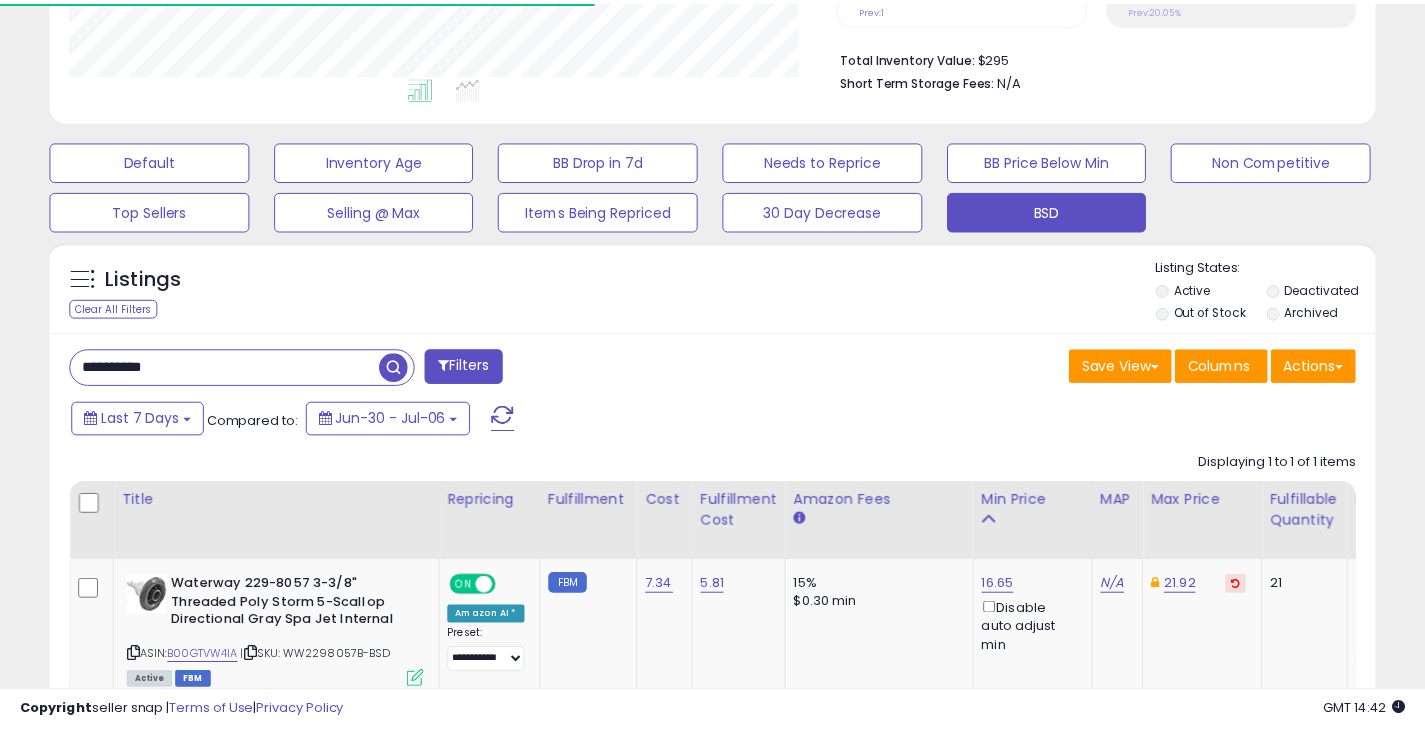 scroll, scrollTop: 410, scrollLeft: 767, axis: both 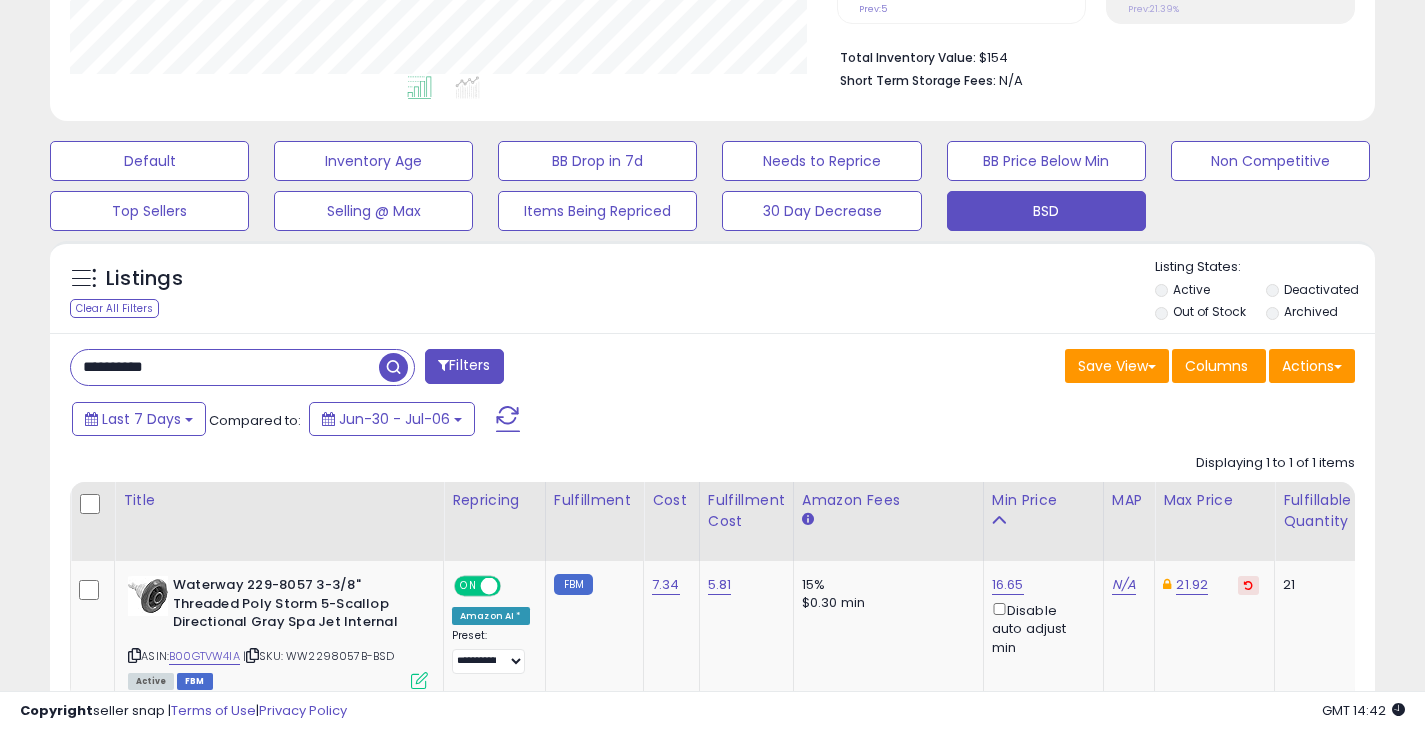 drag, startPoint x: 265, startPoint y: 351, endPoint x: 36, endPoint y: 357, distance: 229.07858 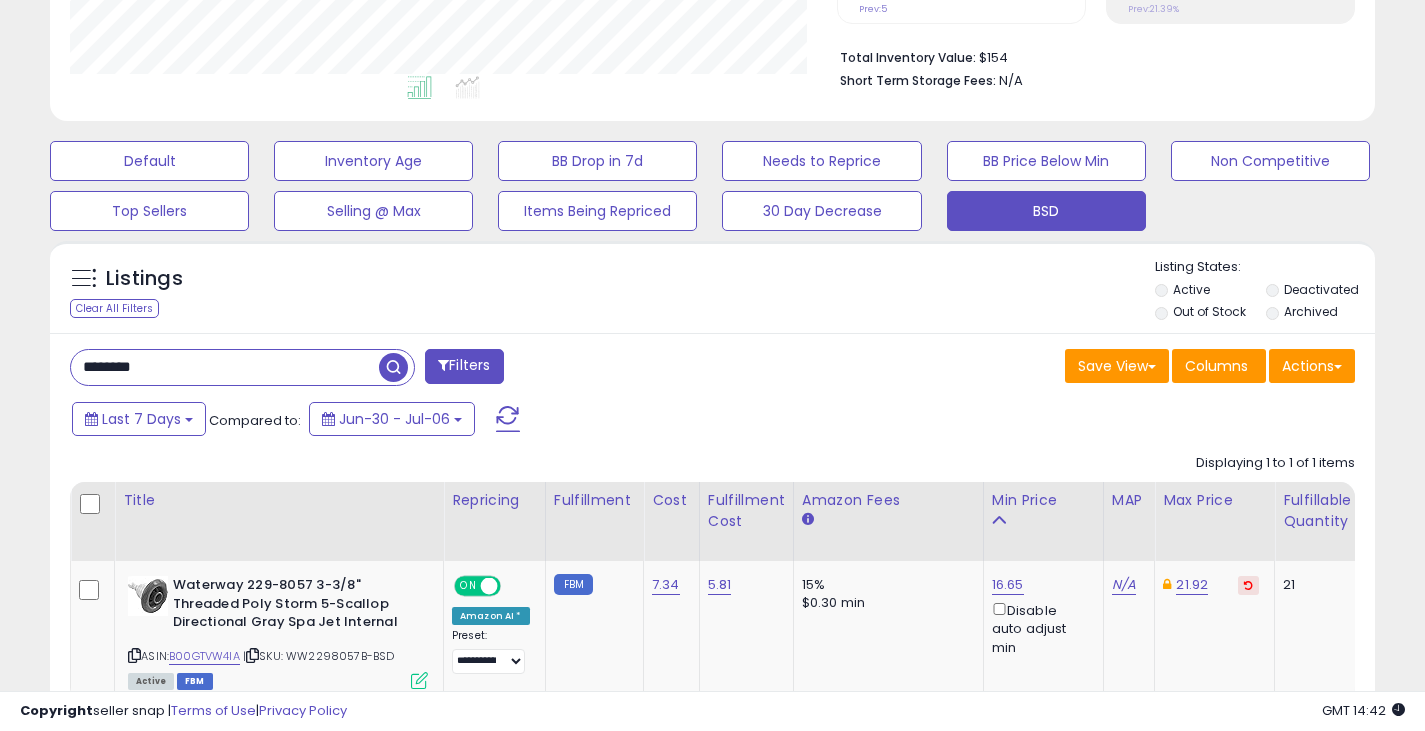 click at bounding box center [393, 367] 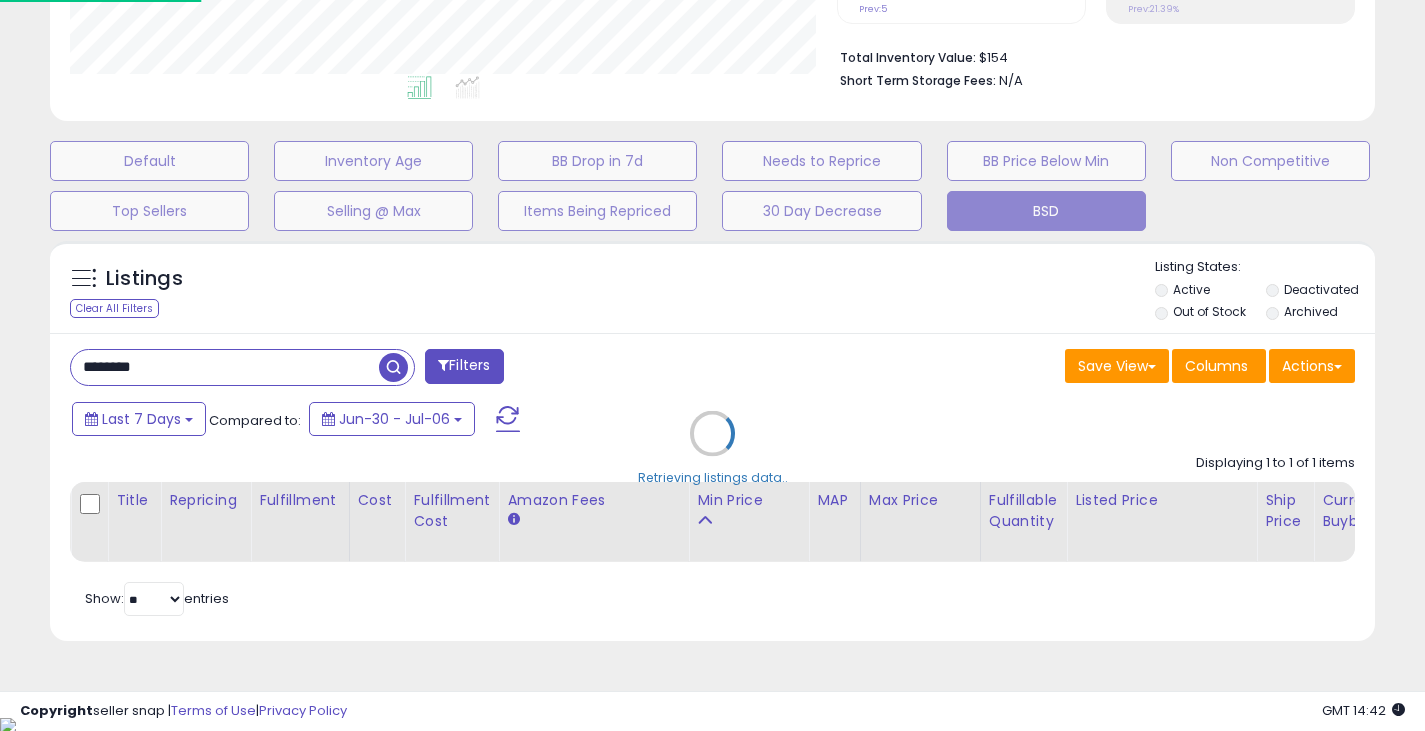 scroll, scrollTop: 999590, scrollLeft: 999224, axis: both 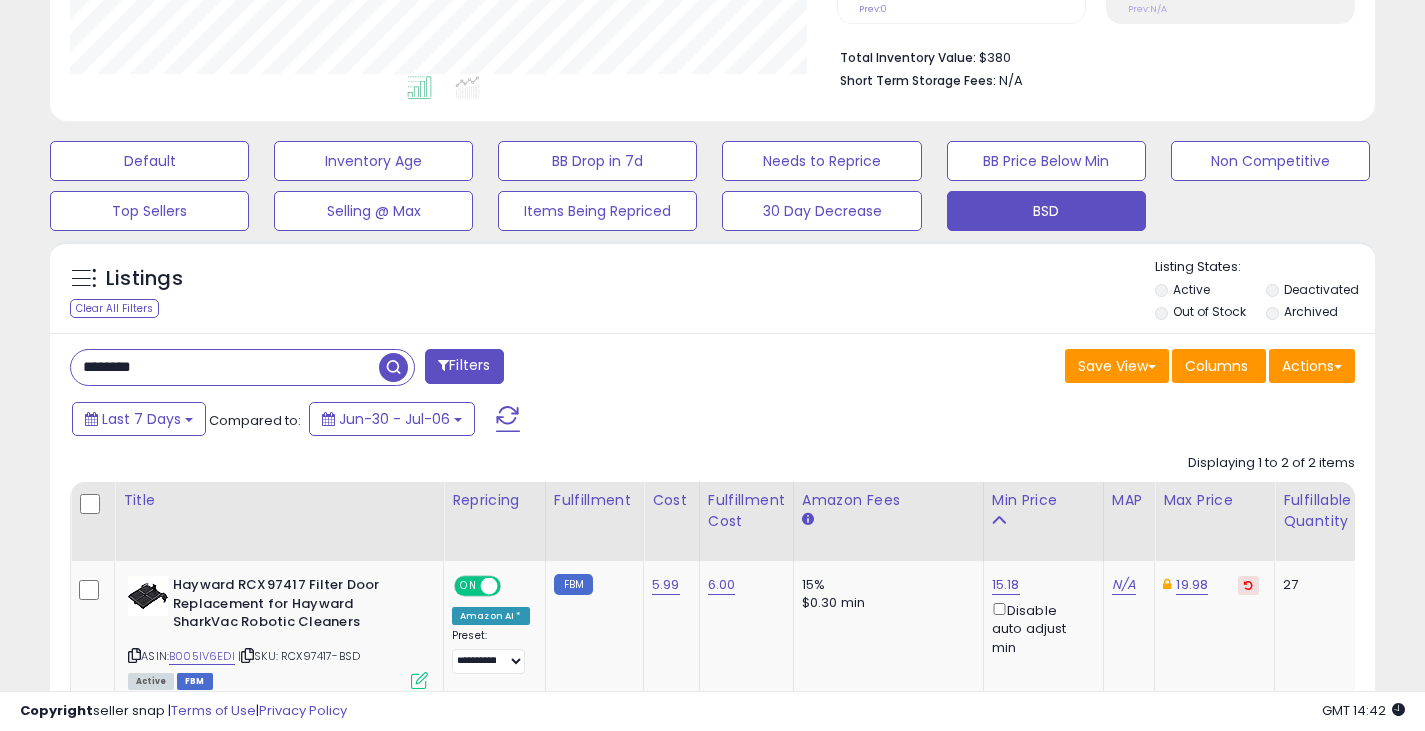 drag, startPoint x: 177, startPoint y: 374, endPoint x: 15, endPoint y: 371, distance: 162.02777 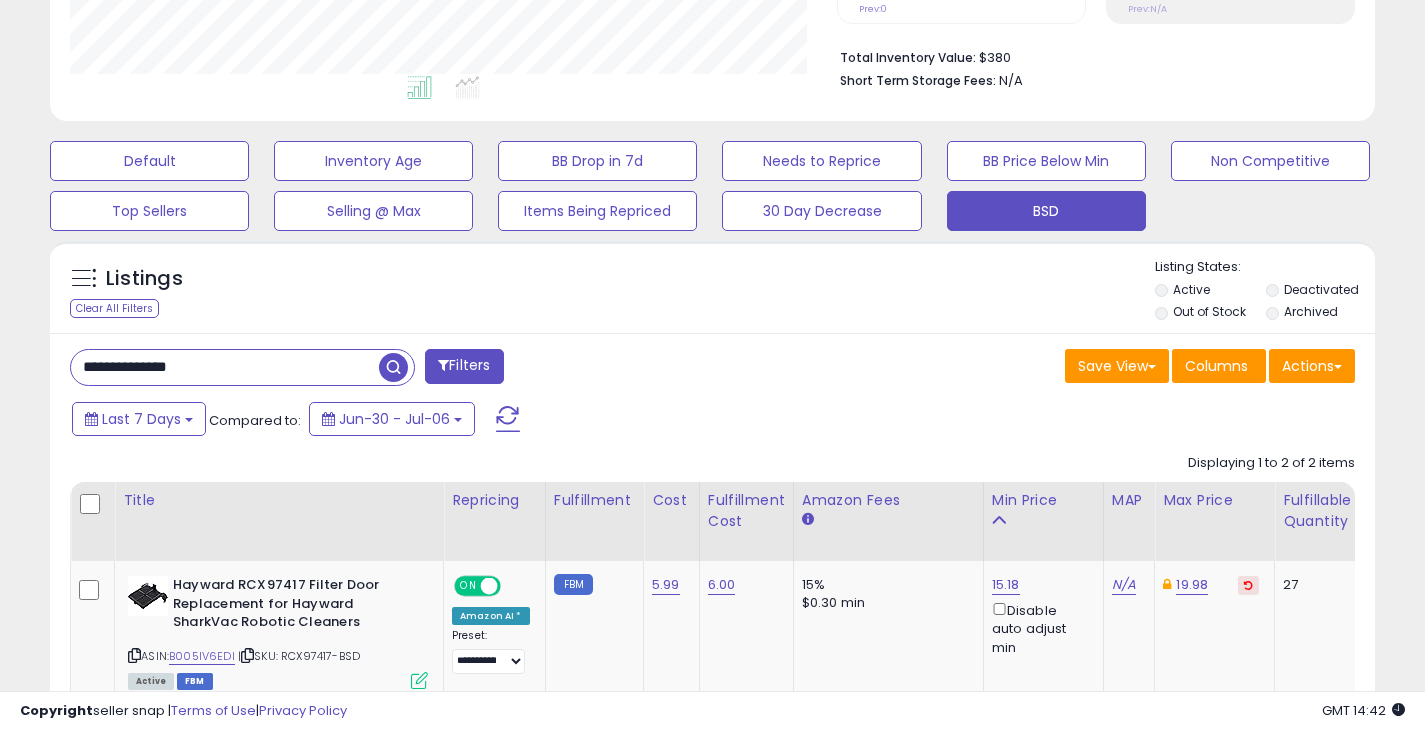 type on "**********" 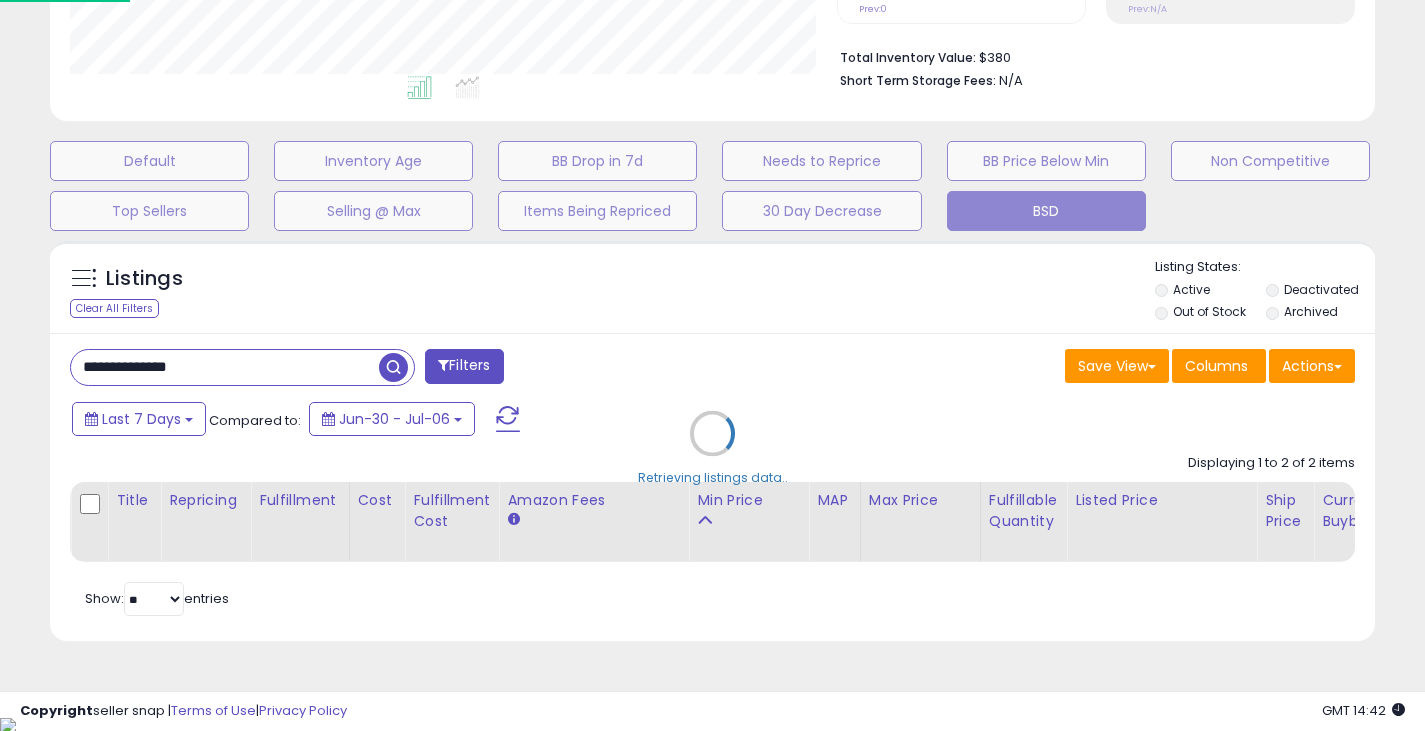 scroll, scrollTop: 999590, scrollLeft: 999224, axis: both 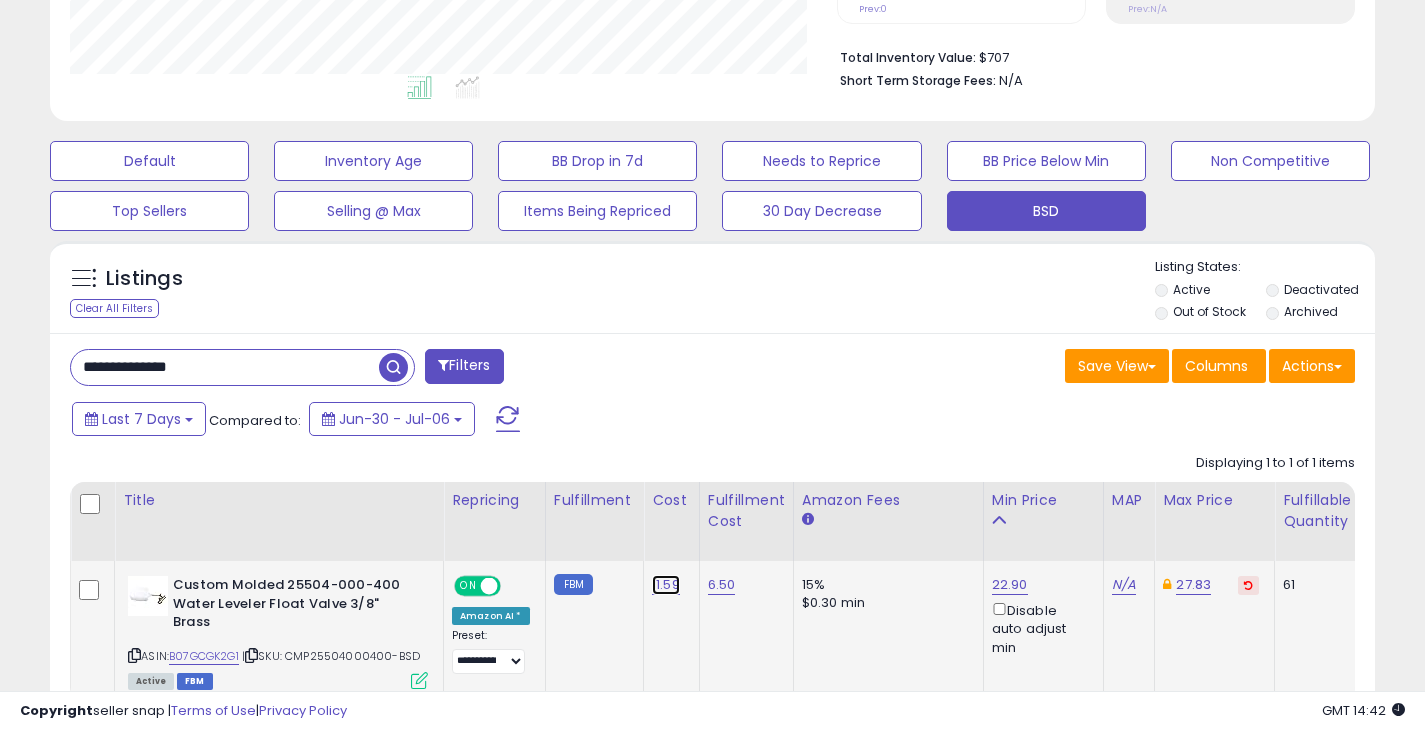 click on "11.59" at bounding box center [666, 585] 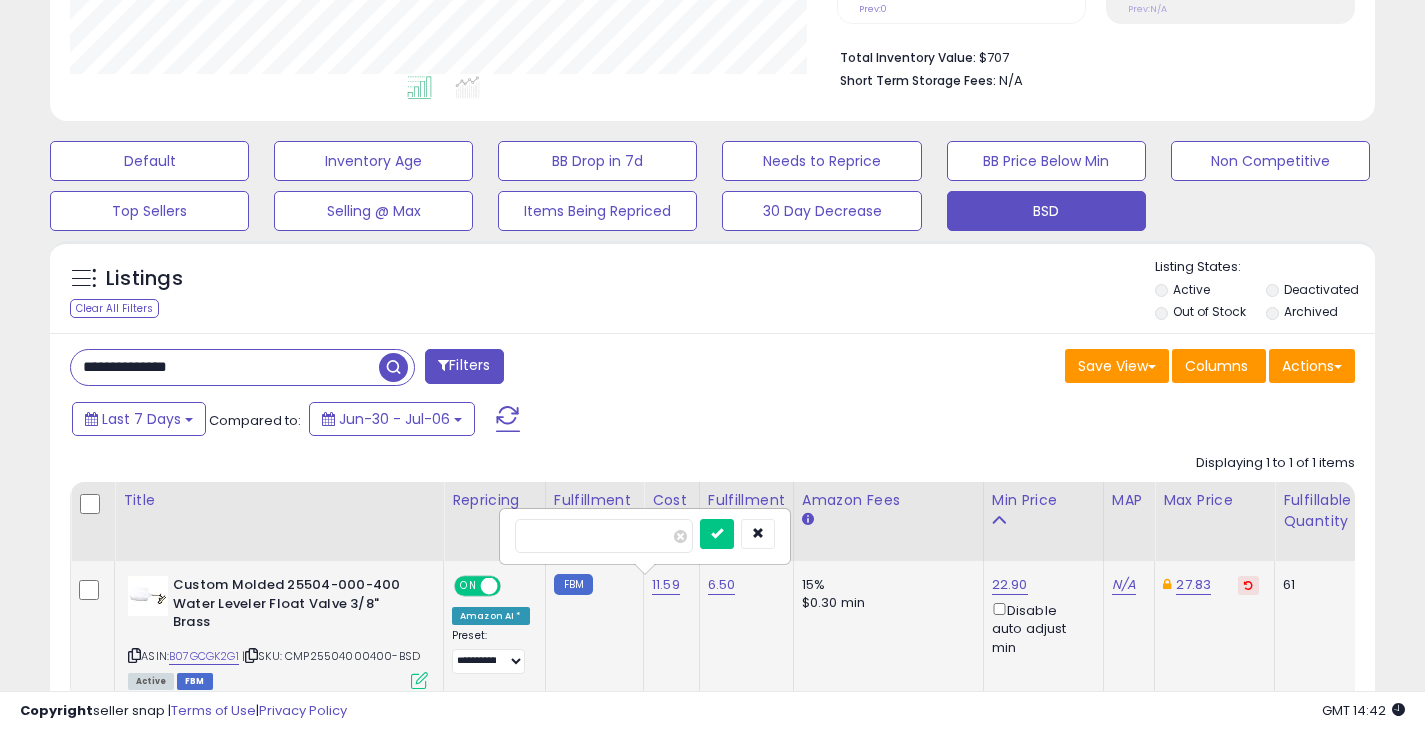 type on "*****" 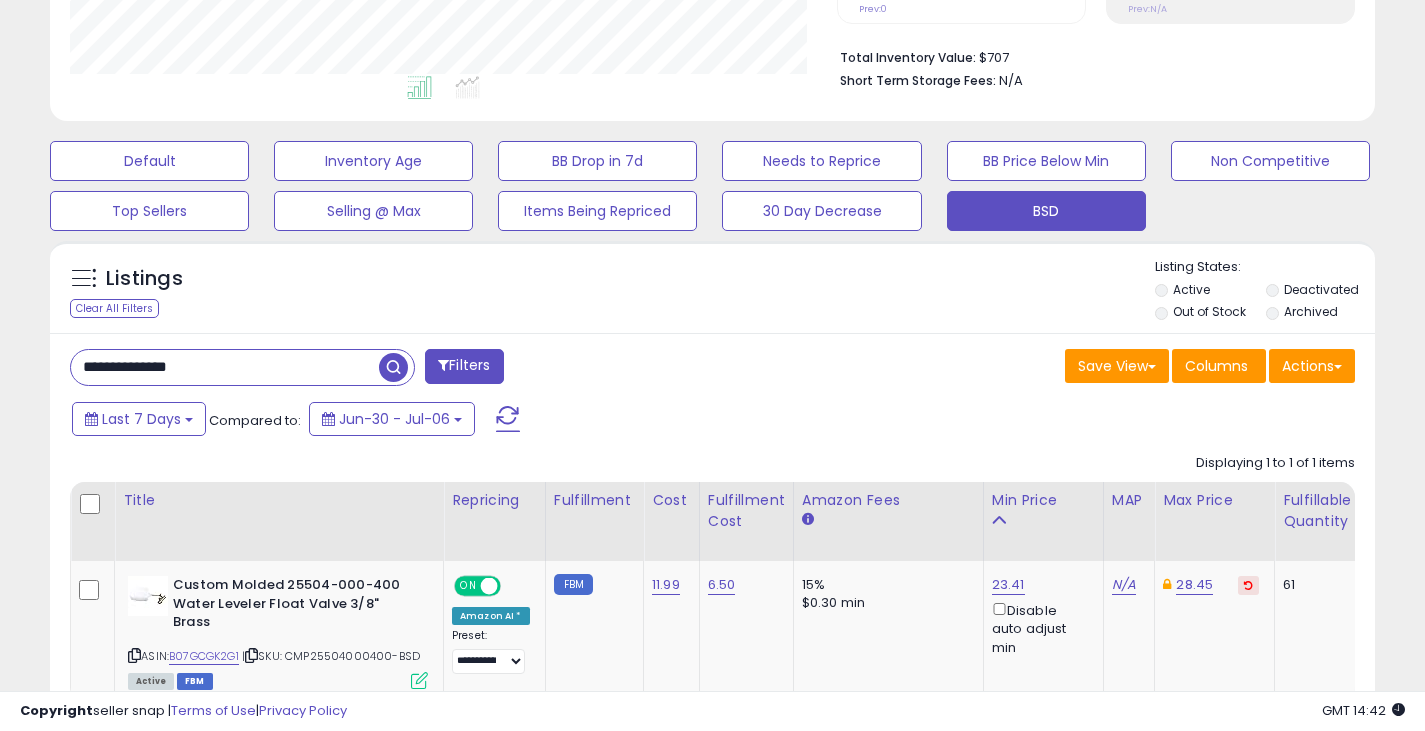 drag, startPoint x: 235, startPoint y: 366, endPoint x: 7, endPoint y: 362, distance: 228.03508 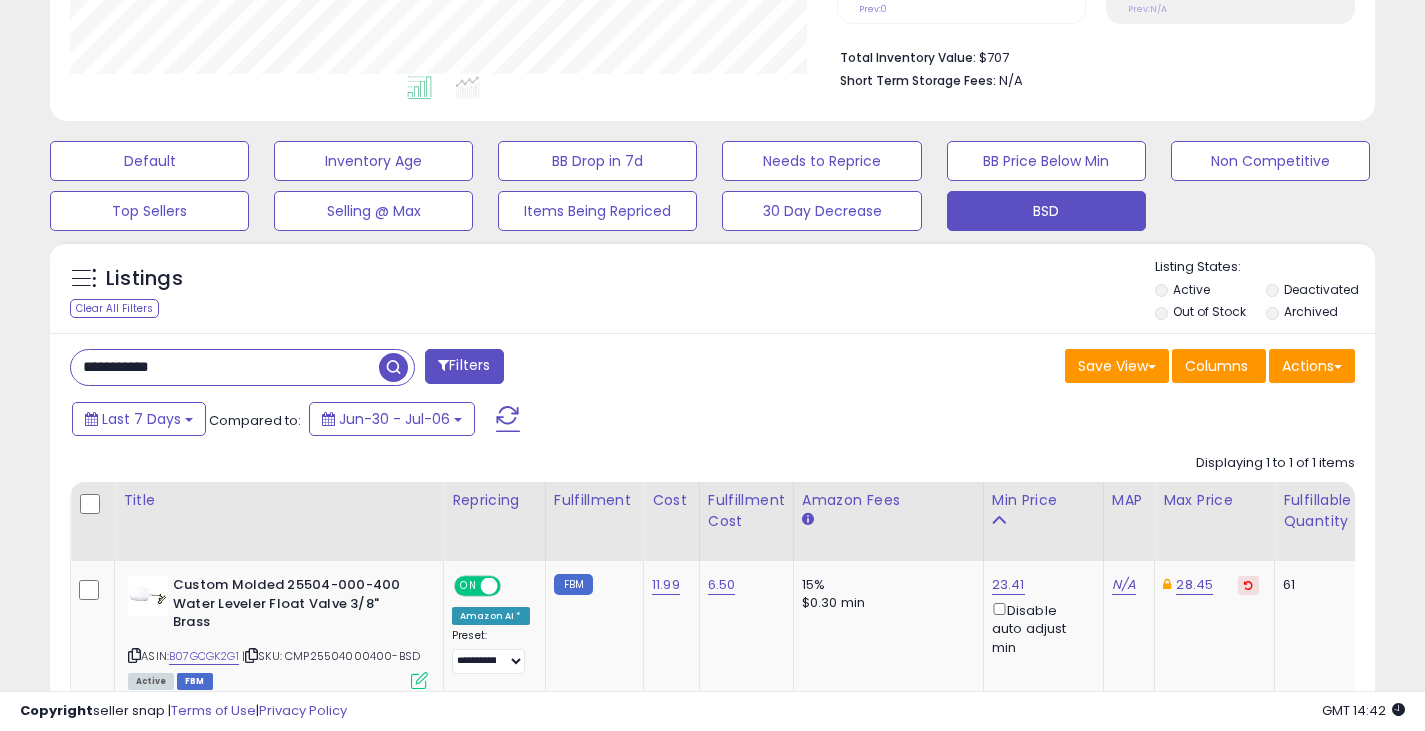 click at bounding box center [393, 367] 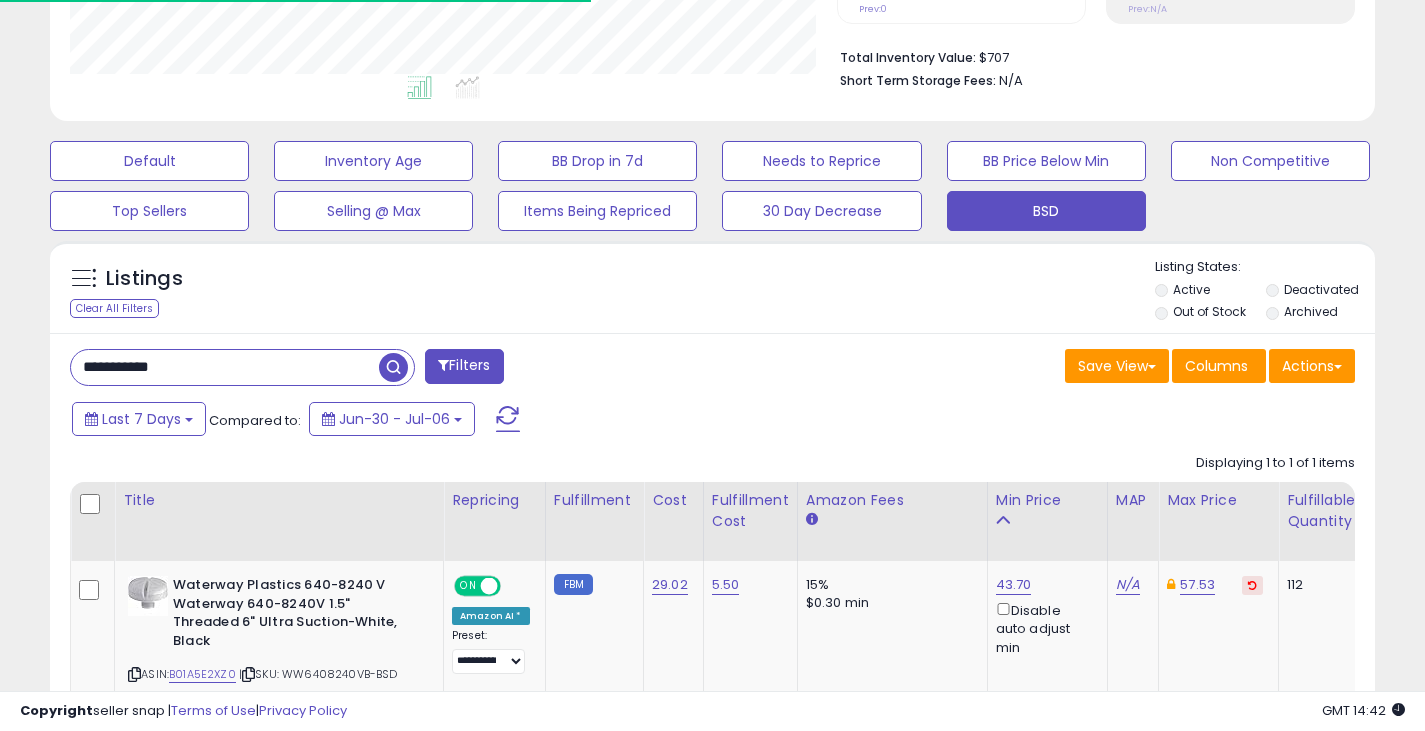 scroll, scrollTop: 410, scrollLeft: 767, axis: both 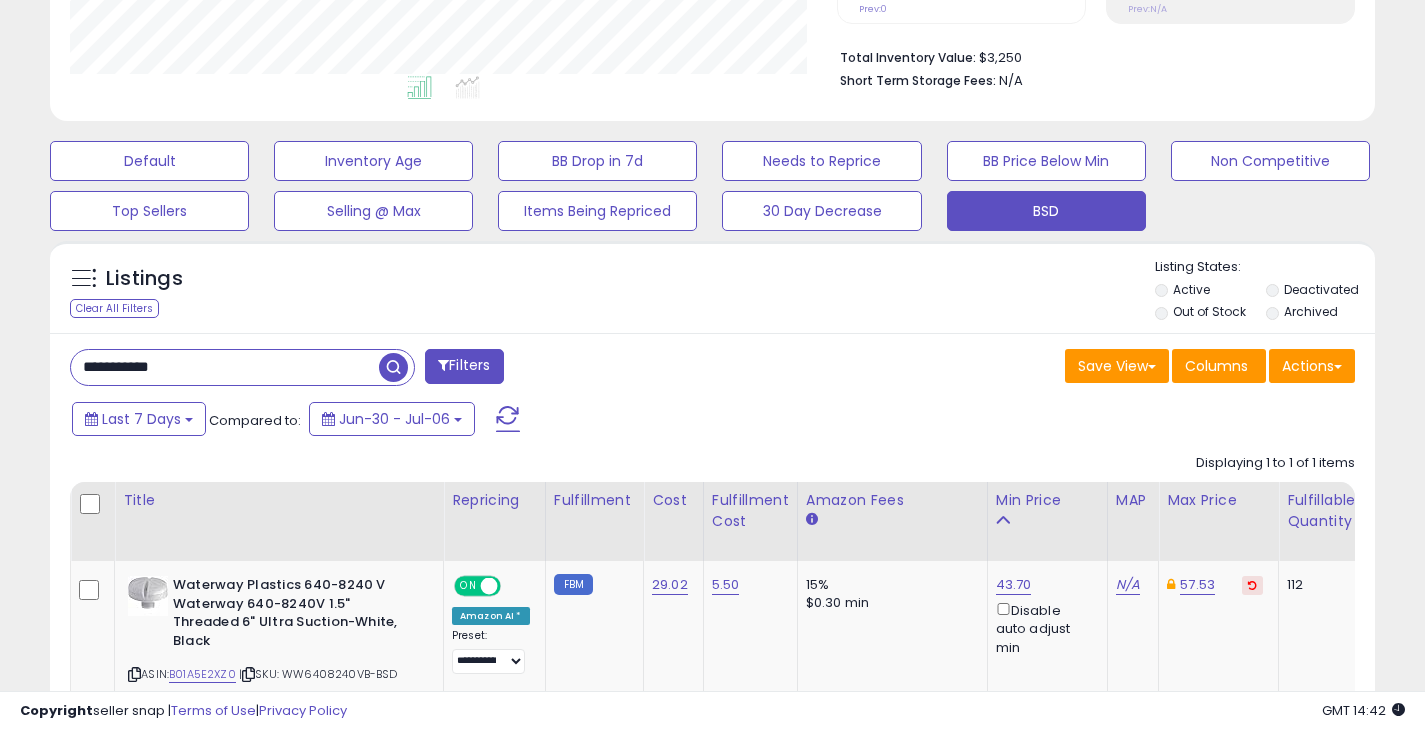 drag, startPoint x: 236, startPoint y: 356, endPoint x: -4, endPoint y: 365, distance: 240.16869 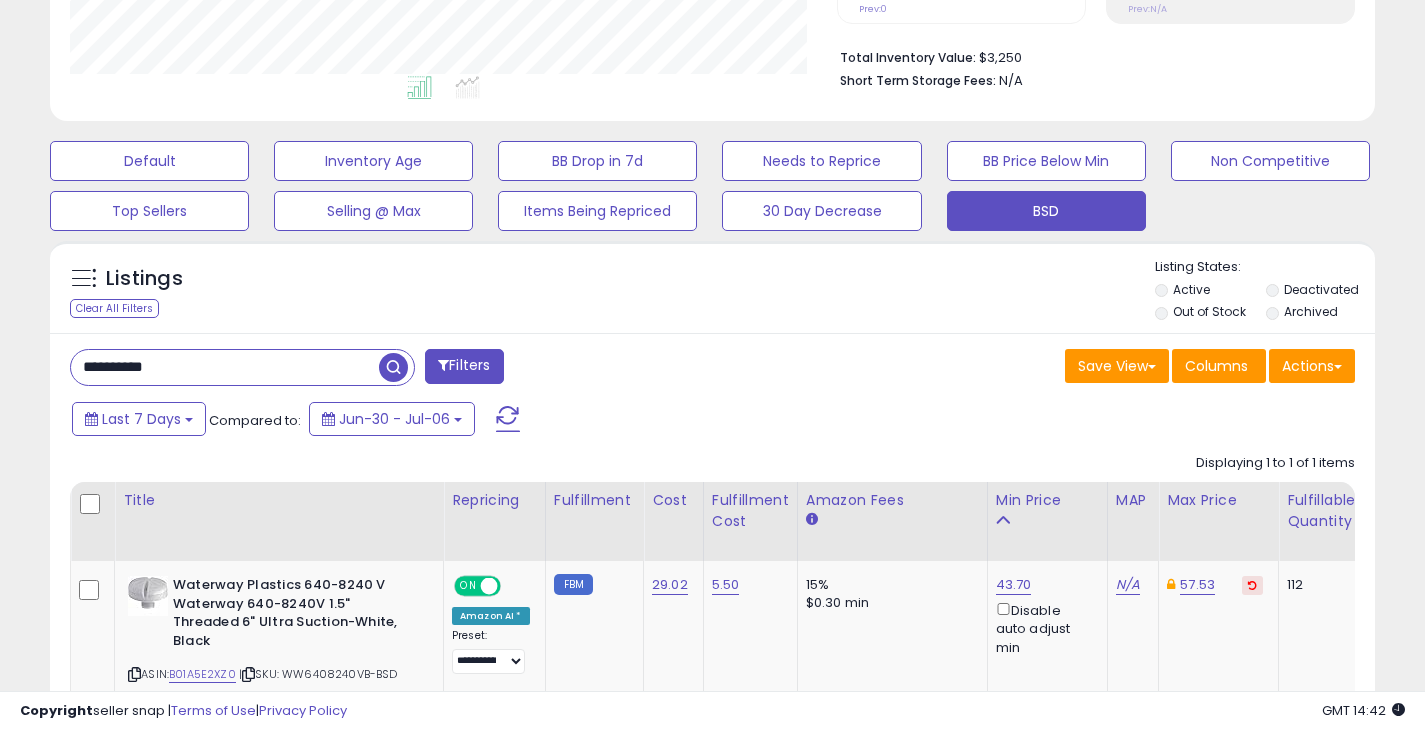 click at bounding box center [393, 367] 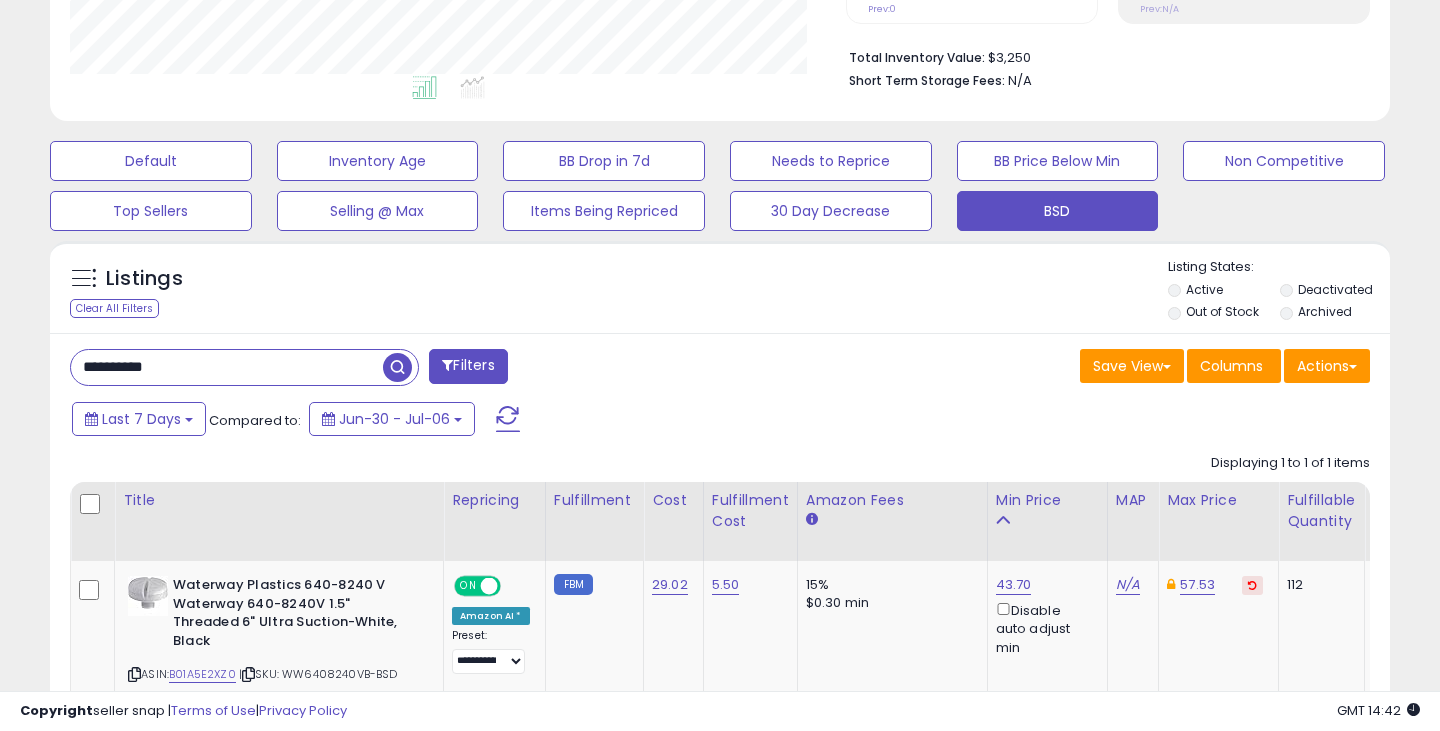 scroll, scrollTop: 999590, scrollLeft: 999224, axis: both 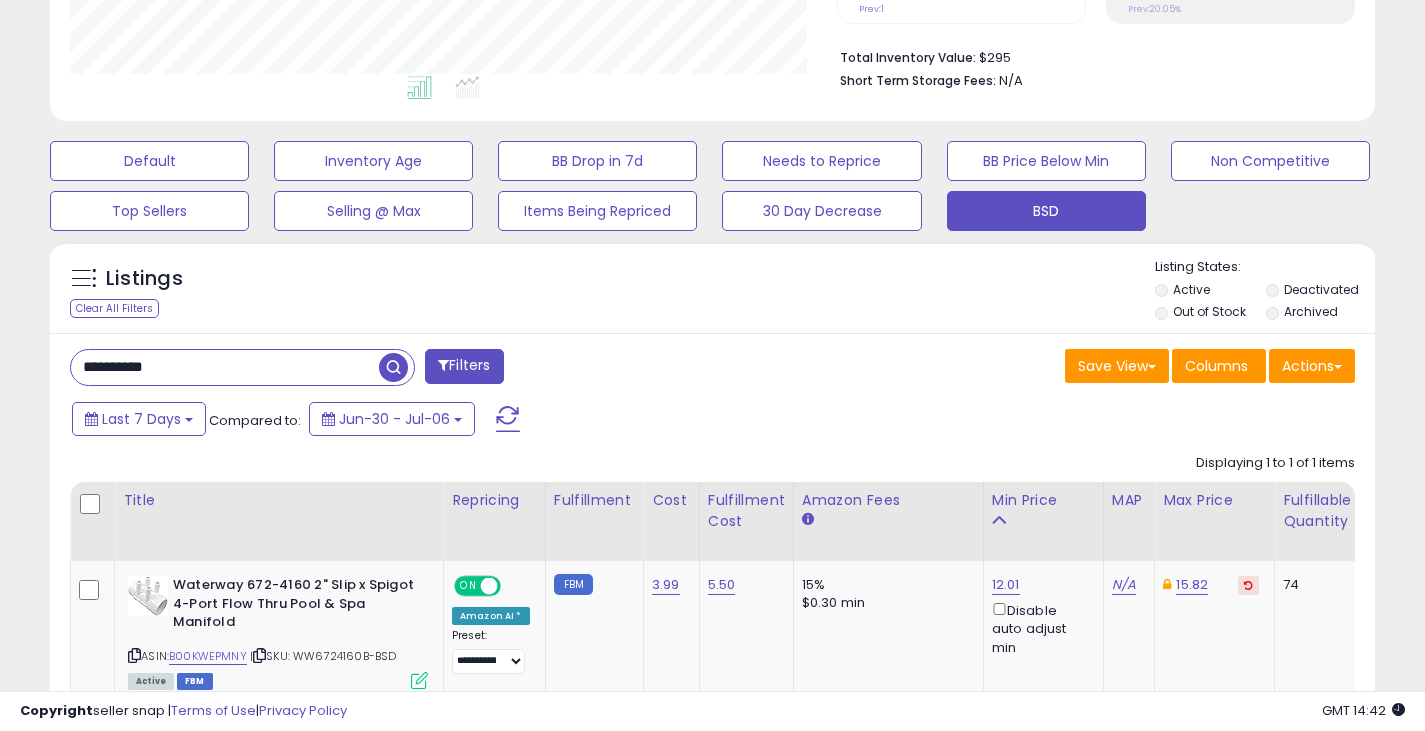 drag, startPoint x: 246, startPoint y: 369, endPoint x: -33, endPoint y: 359, distance: 279.17917 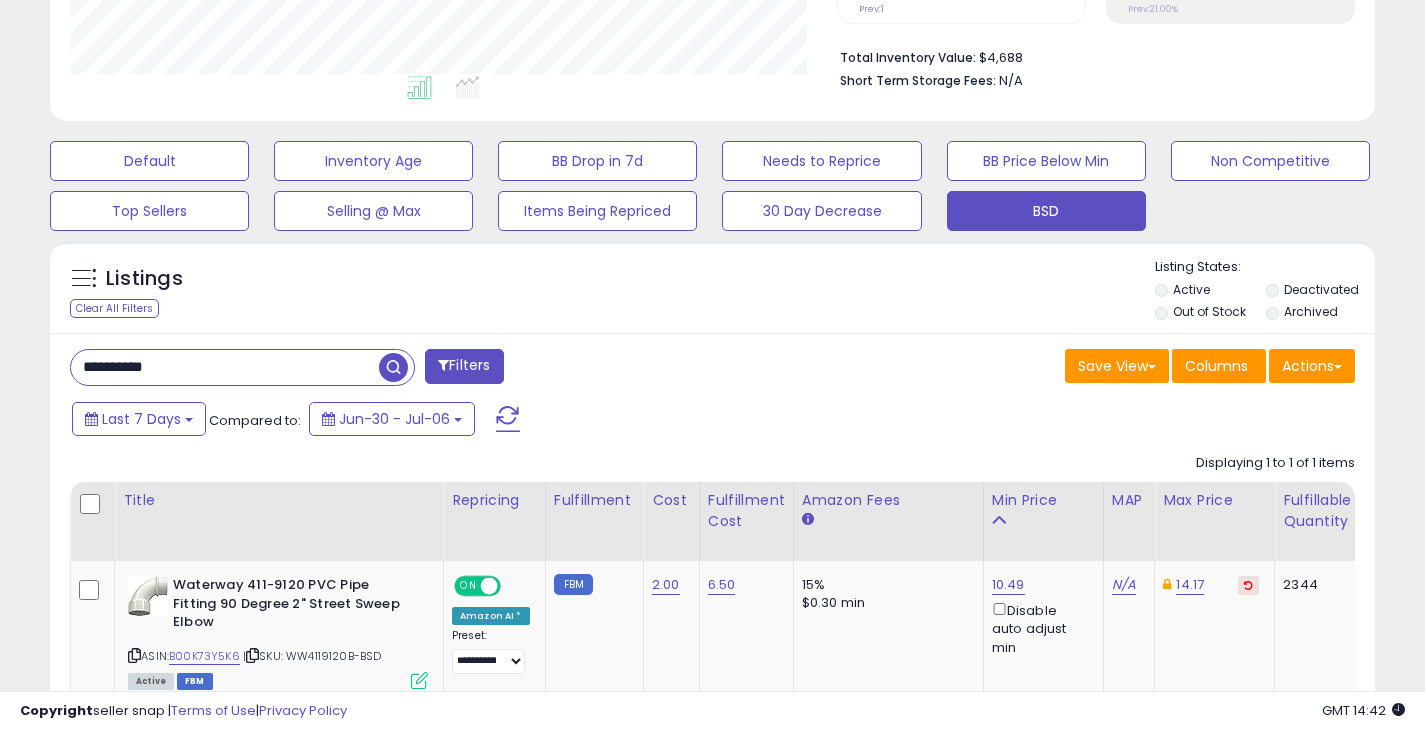 drag, startPoint x: 233, startPoint y: 378, endPoint x: 48, endPoint y: 371, distance: 185.13239 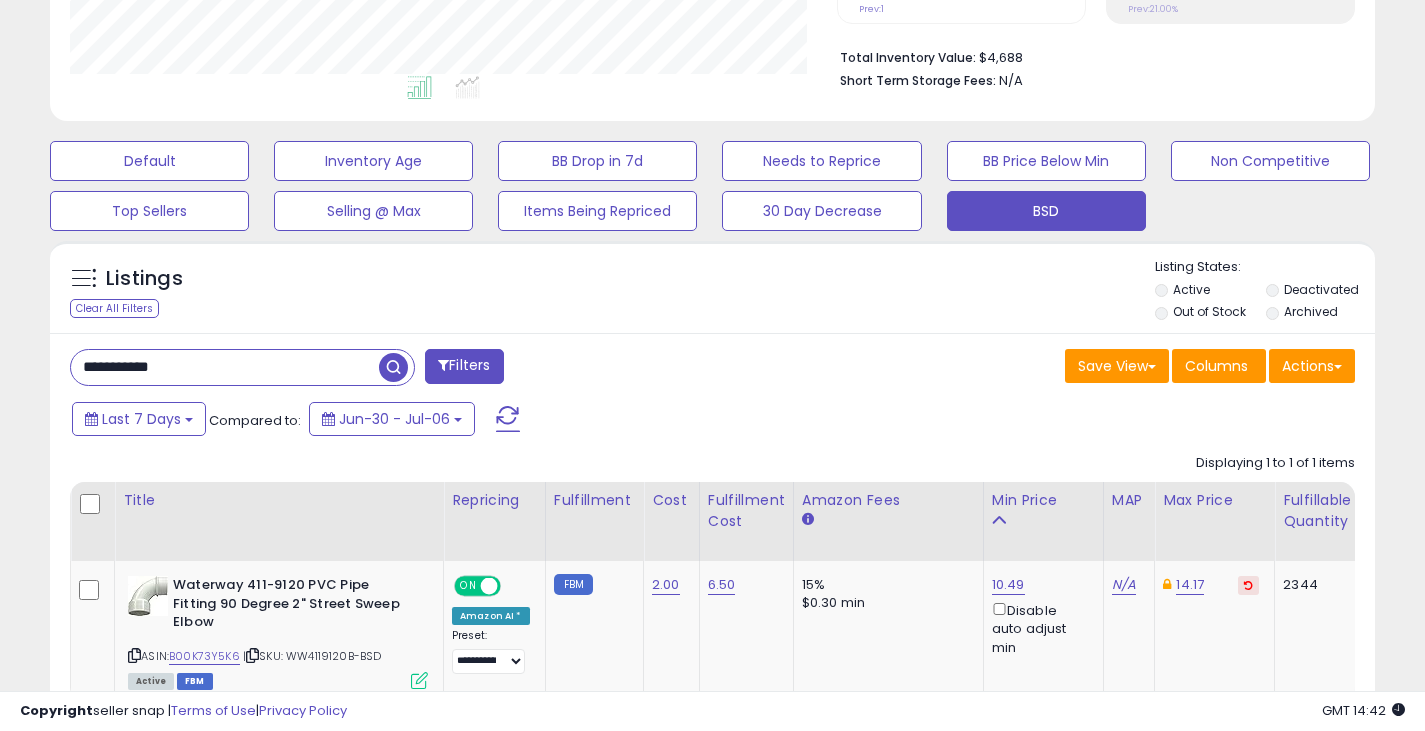 click at bounding box center [393, 367] 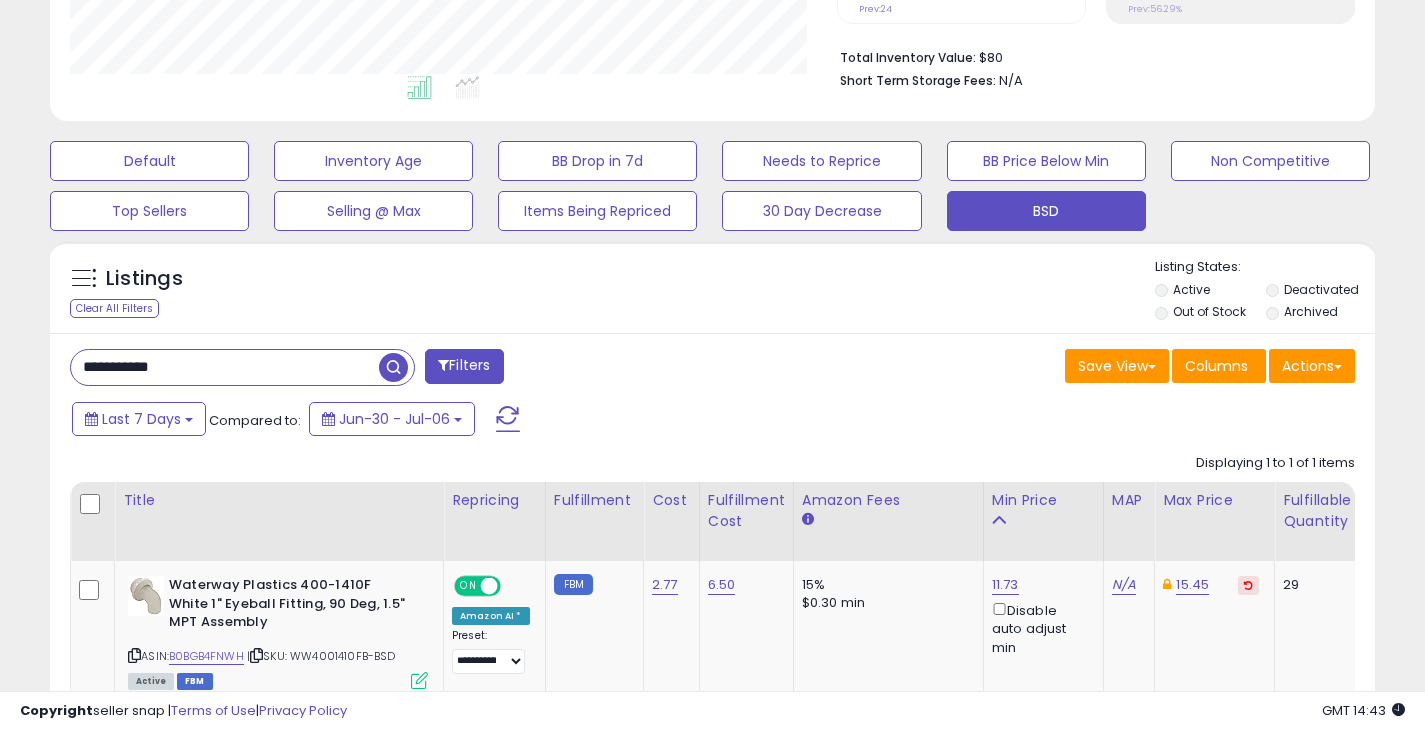 drag, startPoint x: 222, startPoint y: 374, endPoint x: 45, endPoint y: 376, distance: 177.01129 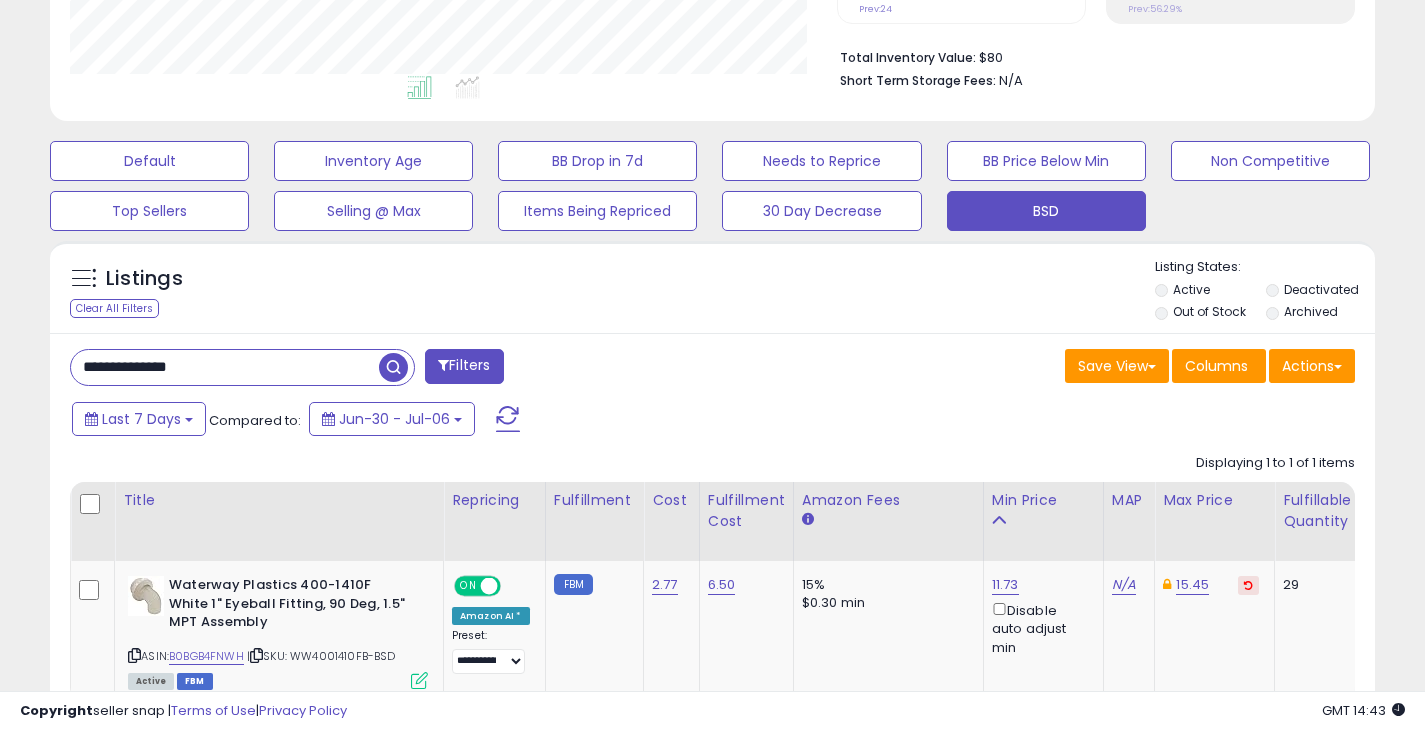 click at bounding box center [393, 367] 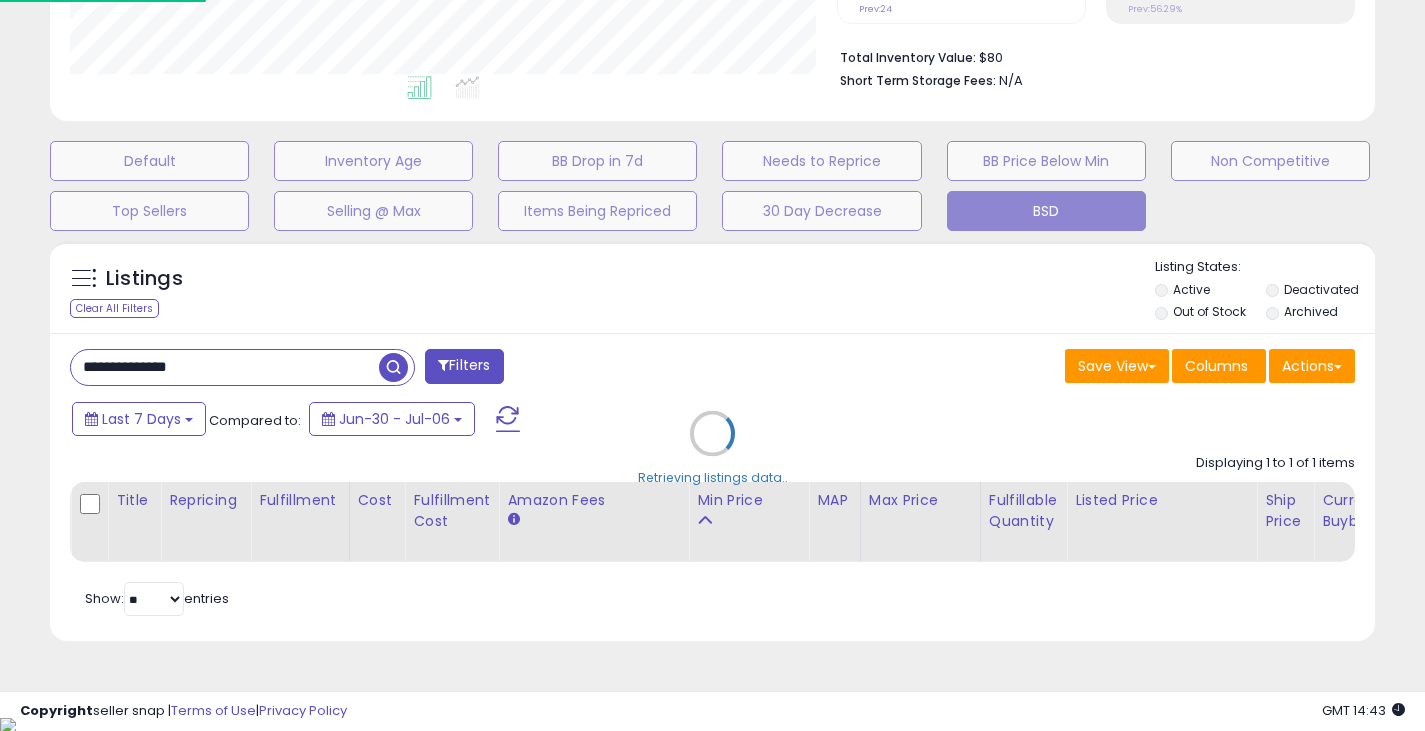 scroll, scrollTop: 999590, scrollLeft: 999224, axis: both 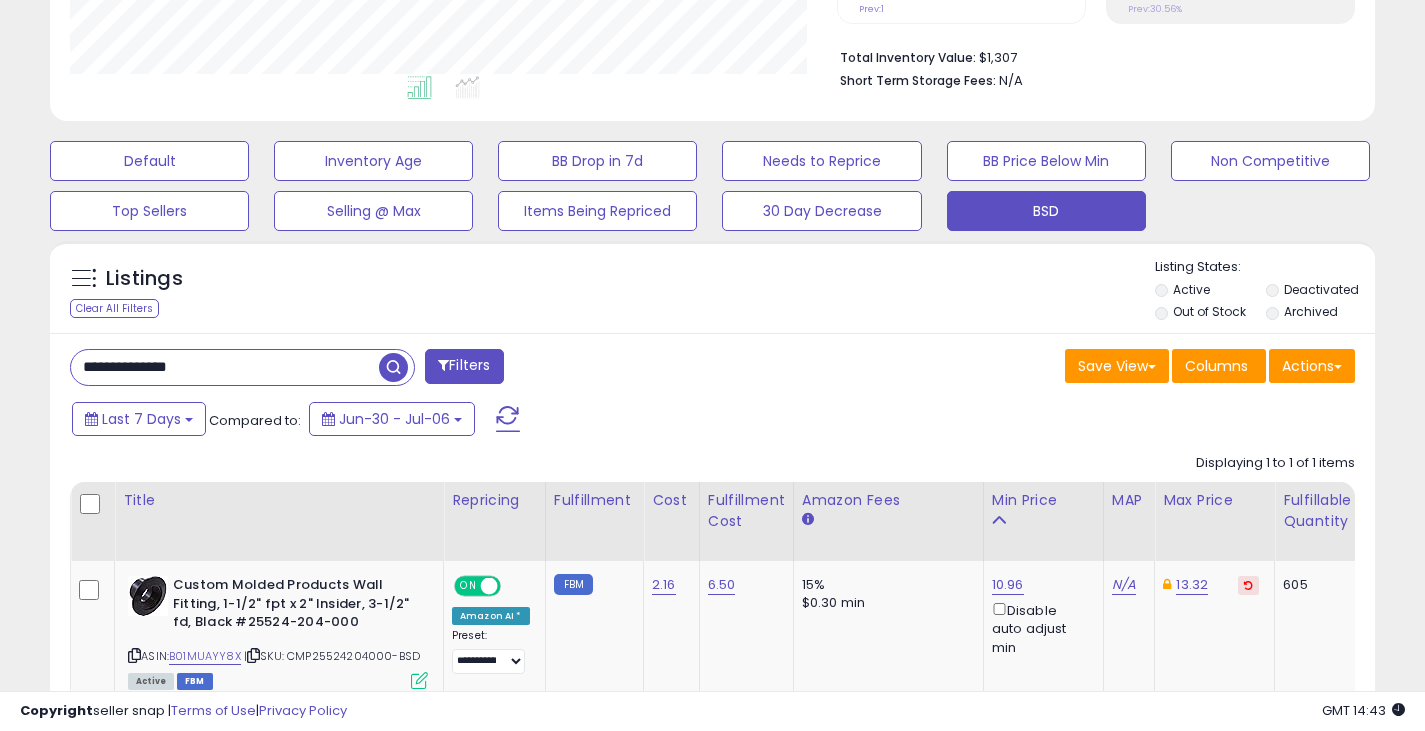 drag, startPoint x: 301, startPoint y: 364, endPoint x: 60, endPoint y: 380, distance: 241.53053 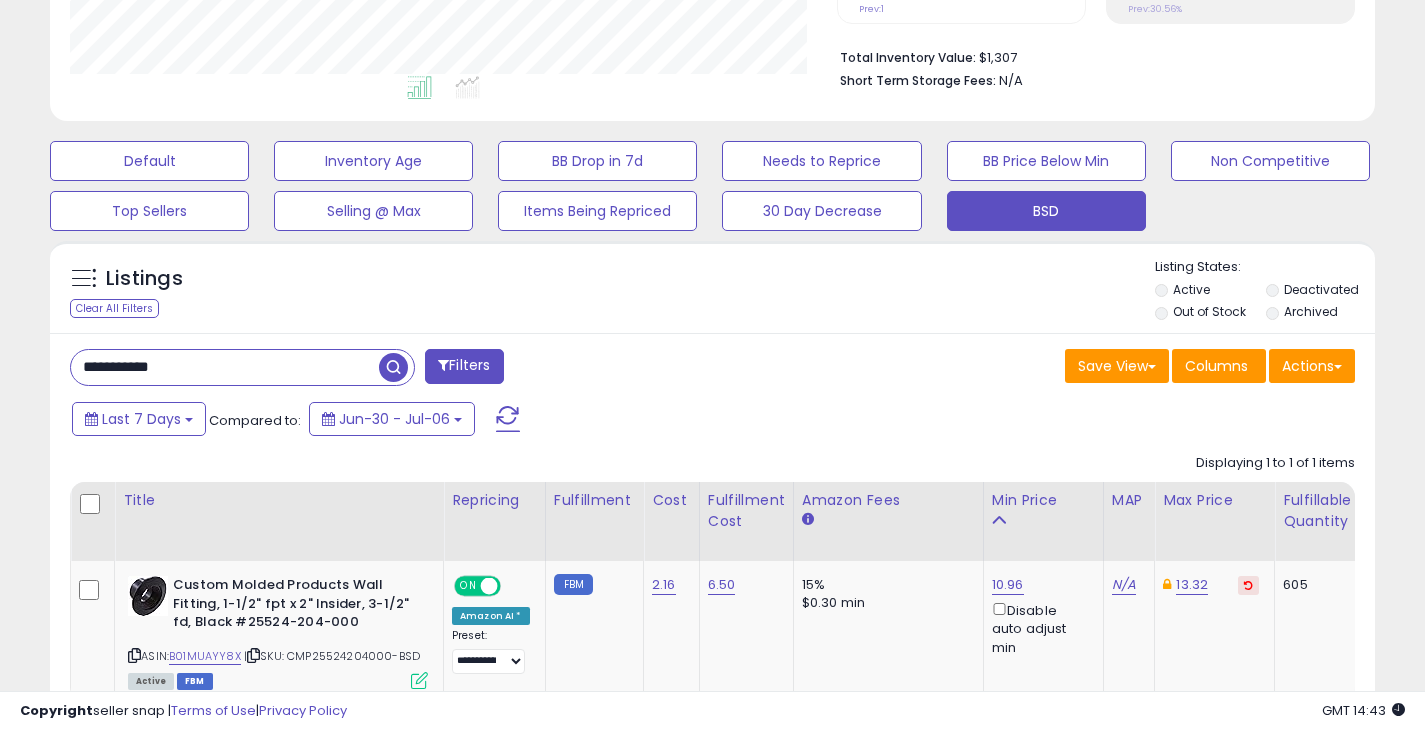 click at bounding box center [393, 367] 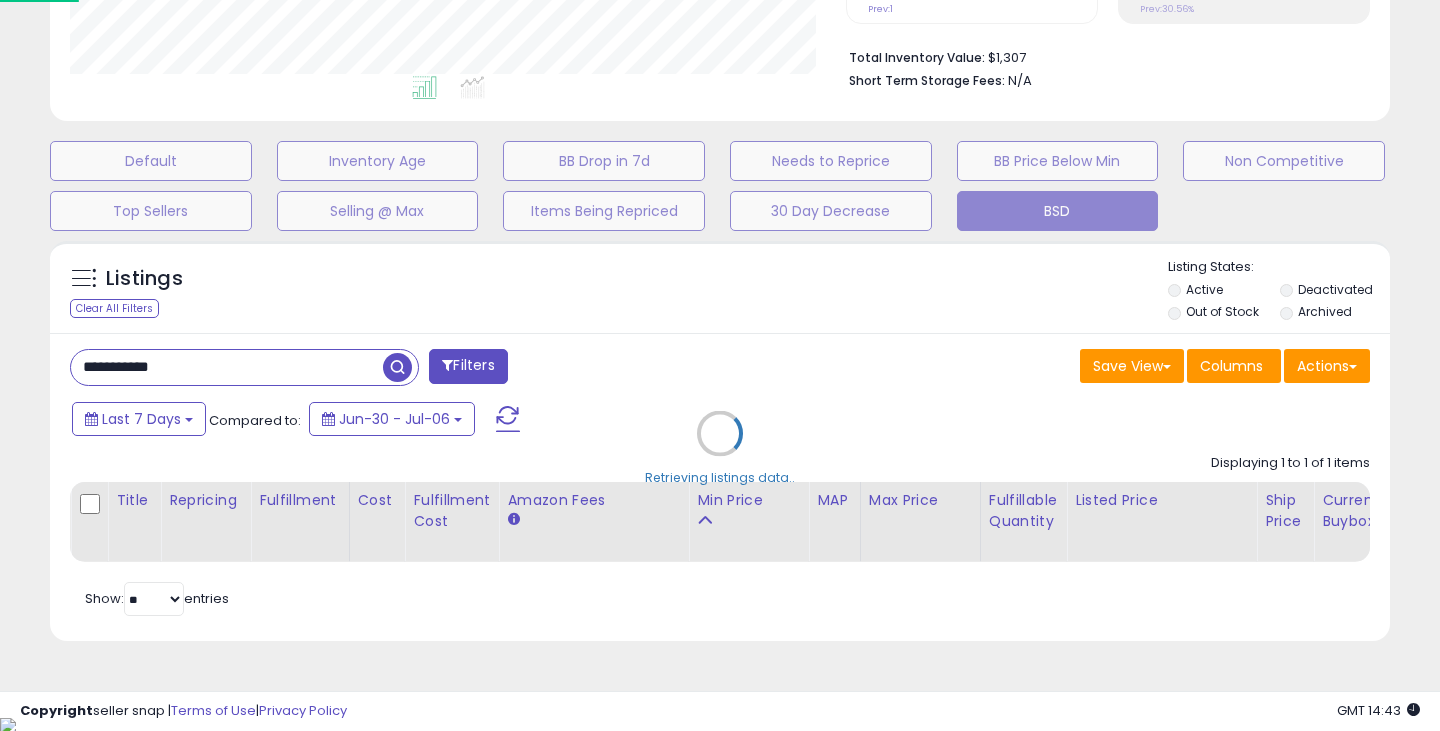 scroll, scrollTop: 999590, scrollLeft: 999224, axis: both 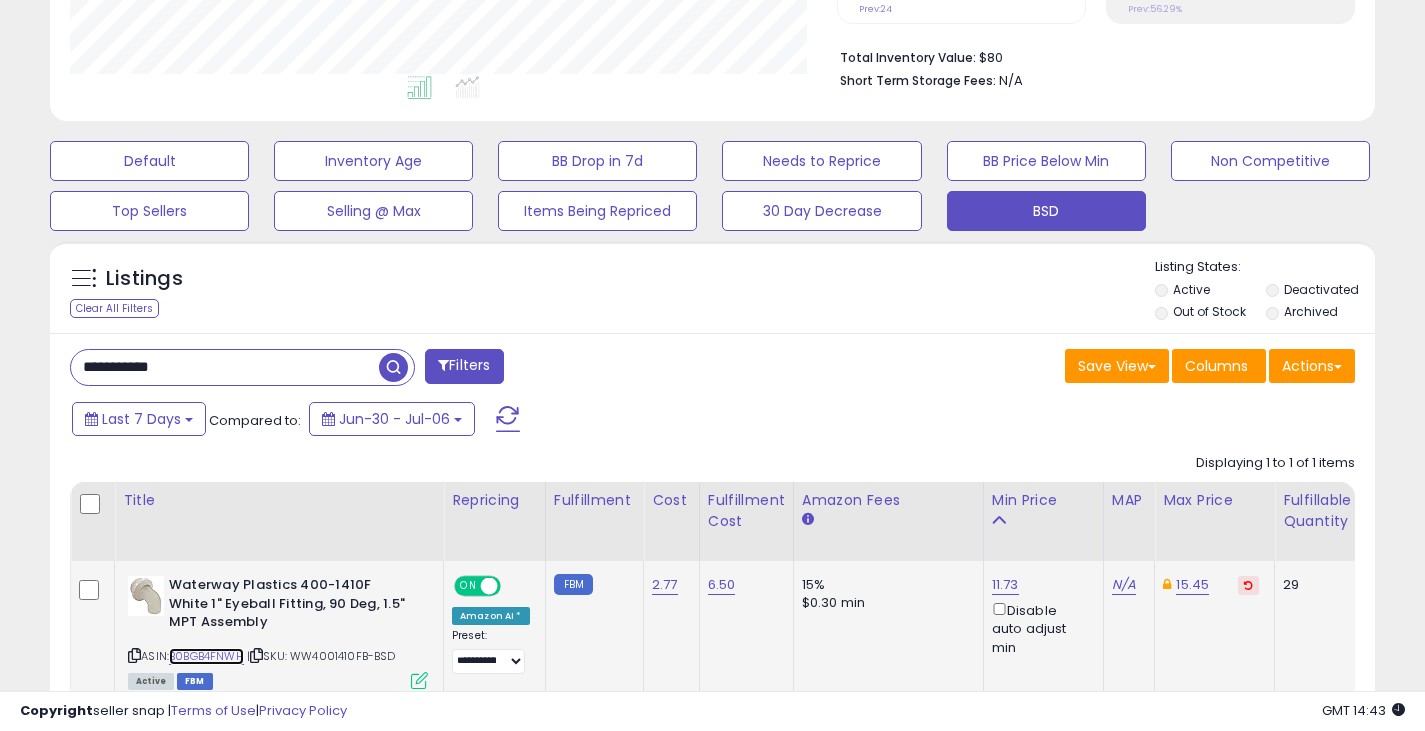 click on "B0BGB4FNWH" at bounding box center (206, 656) 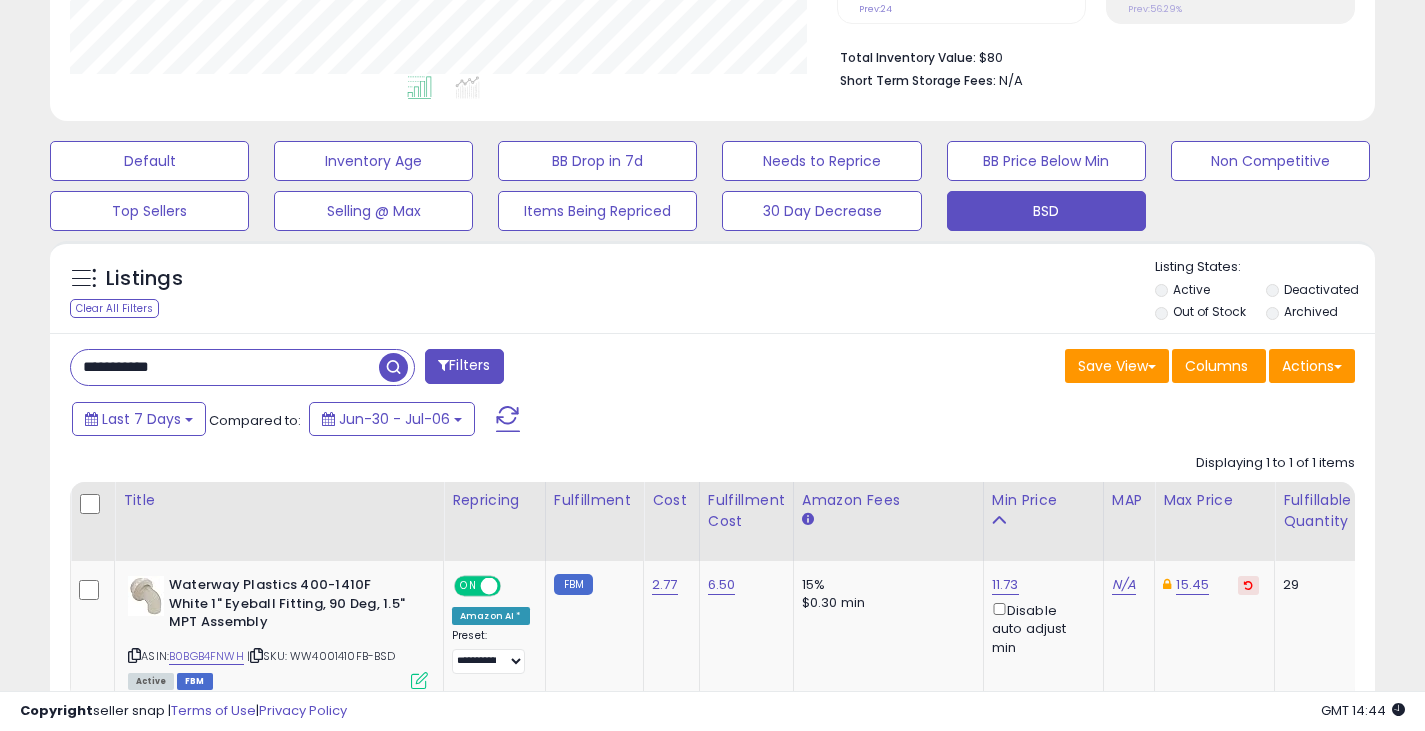 drag, startPoint x: 248, startPoint y: 359, endPoint x: 8, endPoint y: 381, distance: 241.00623 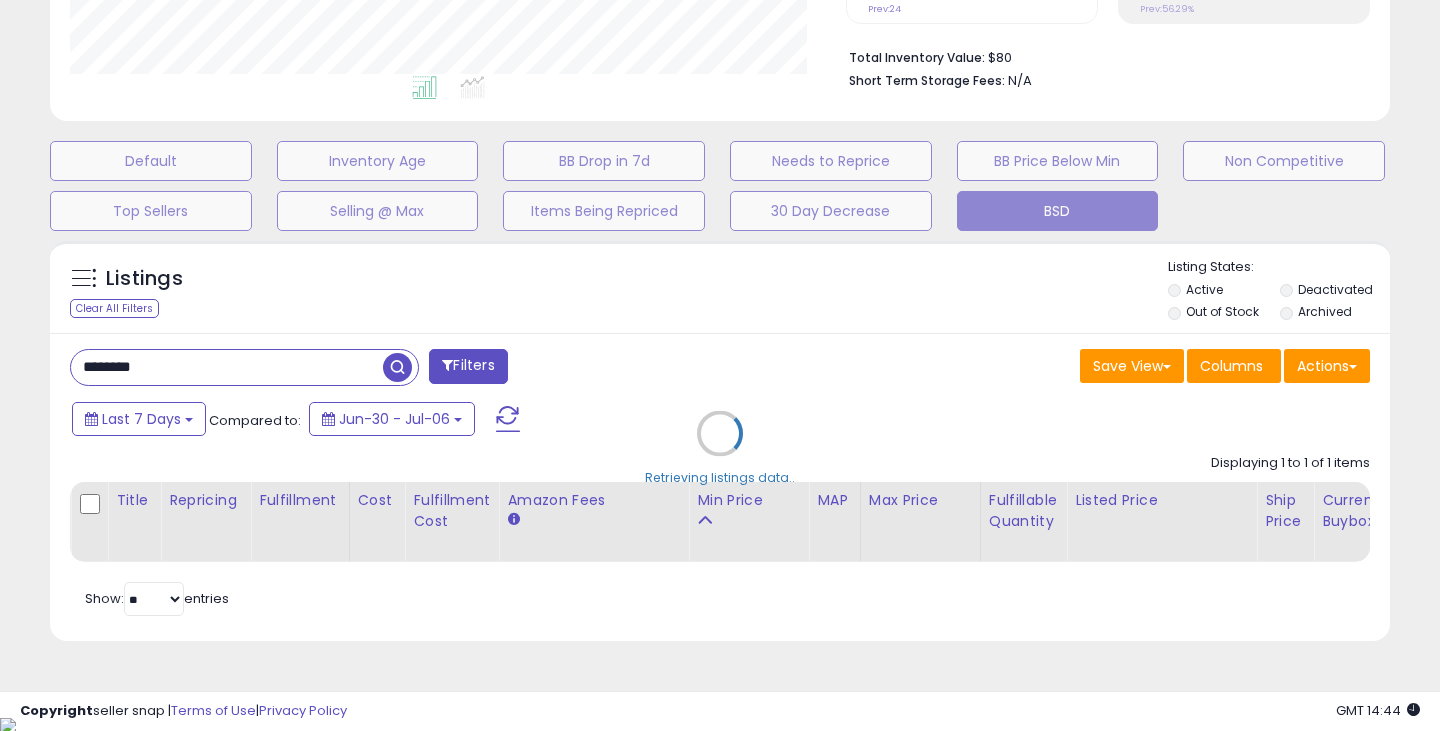 scroll, scrollTop: 999590, scrollLeft: 999224, axis: both 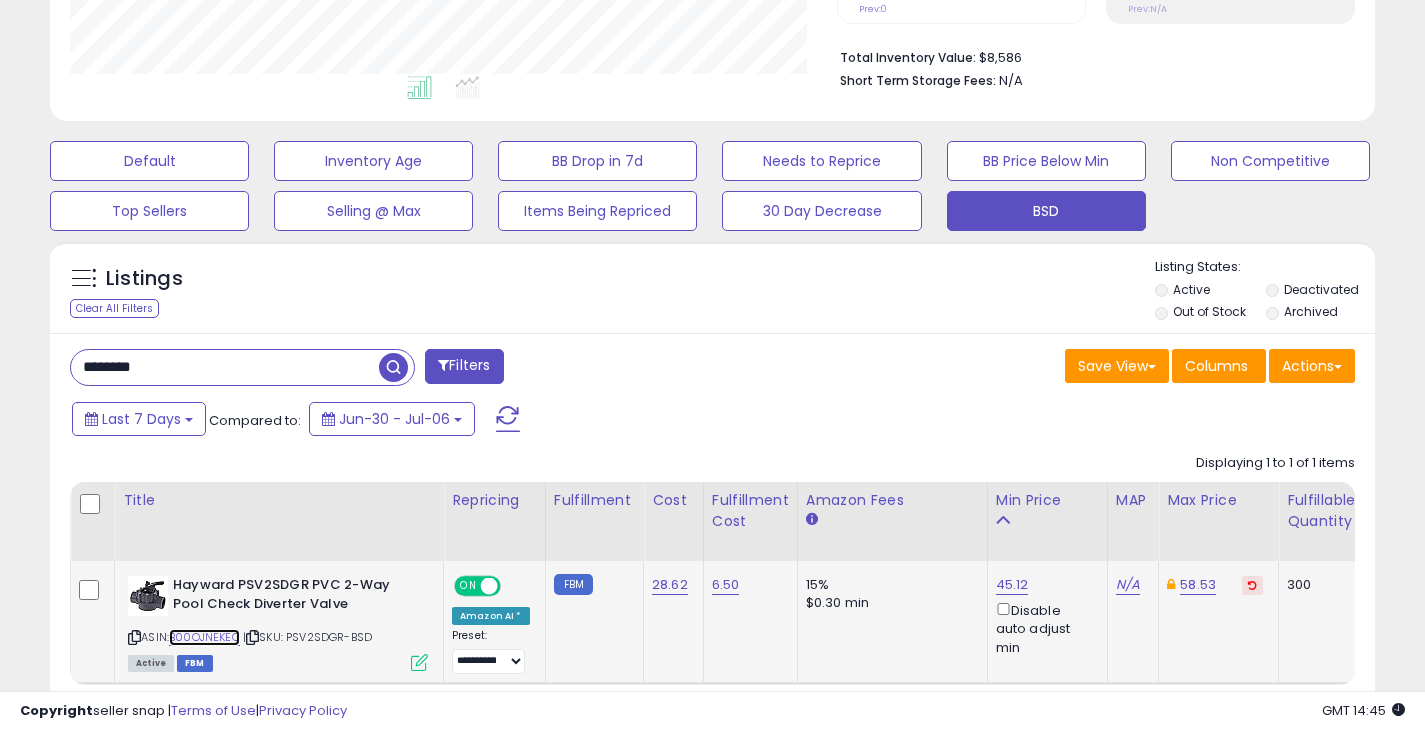 click on "B00OJNEKEQ" at bounding box center [204, 637] 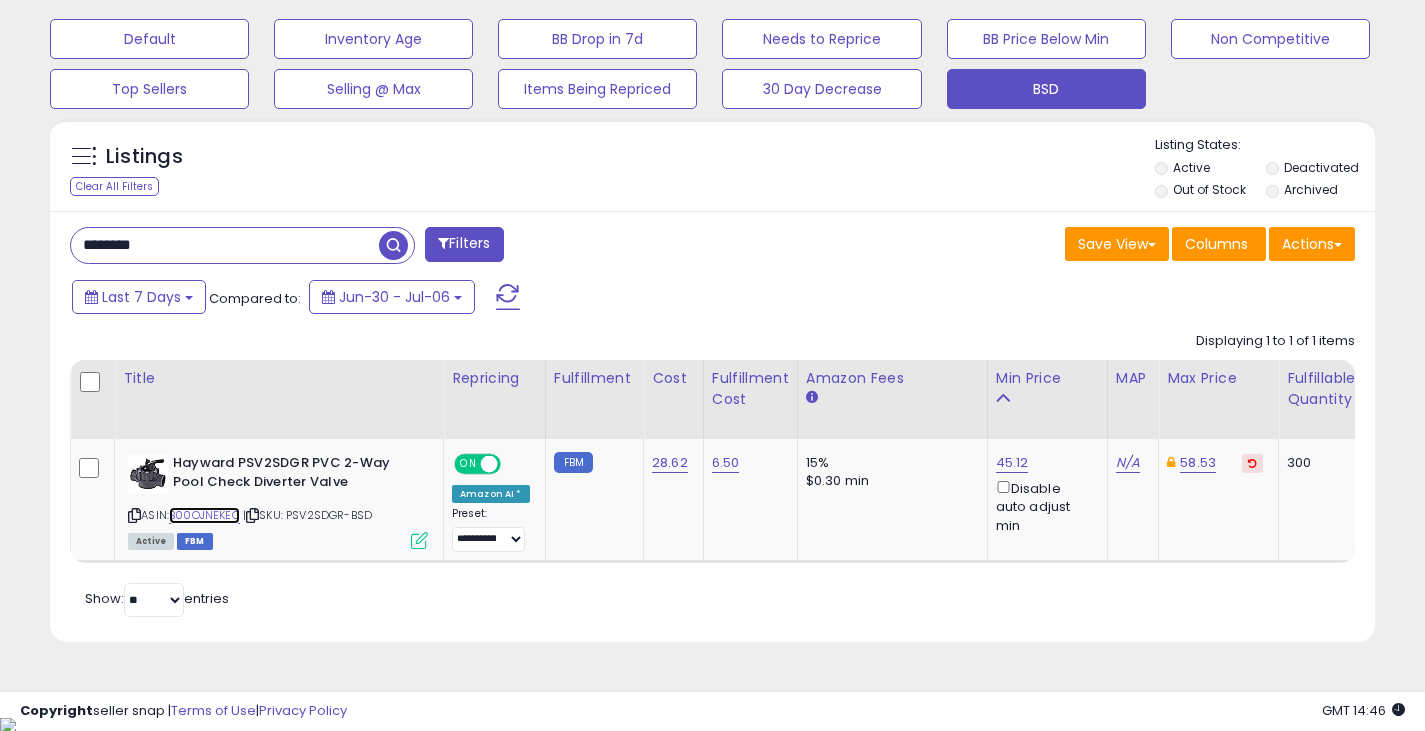 scroll, scrollTop: 612, scrollLeft: 0, axis: vertical 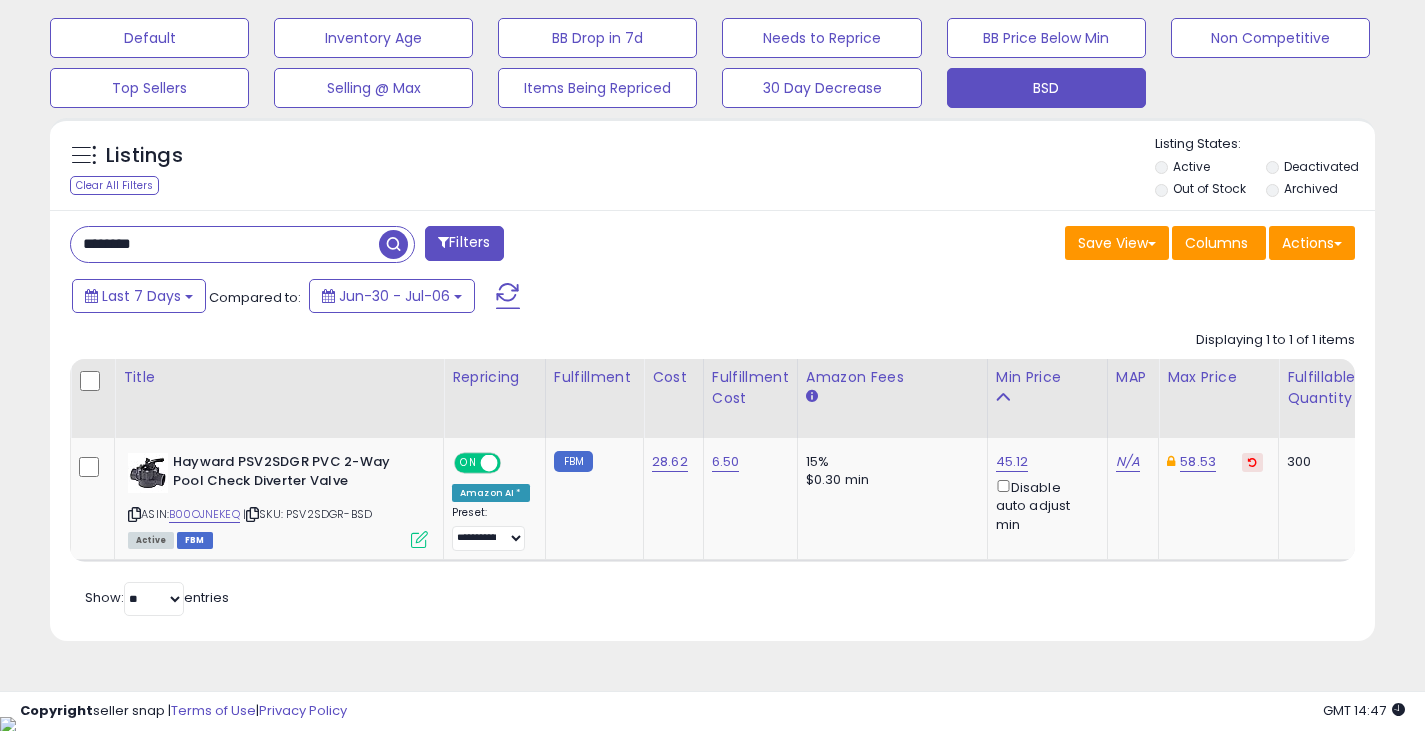 drag, startPoint x: 197, startPoint y: 236, endPoint x: 26, endPoint y: 241, distance: 171.07309 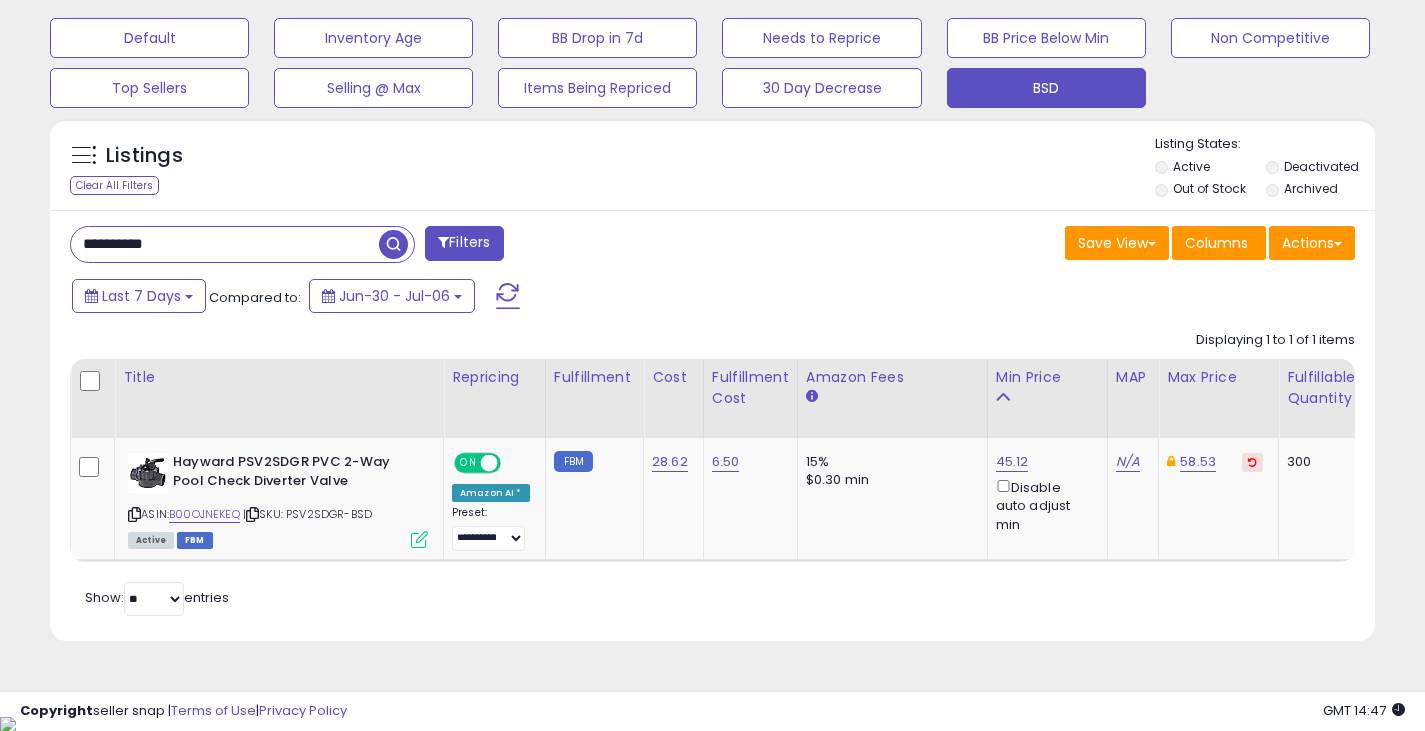 drag, startPoint x: 390, startPoint y: 250, endPoint x: 686, endPoint y: 373, distance: 320.5386 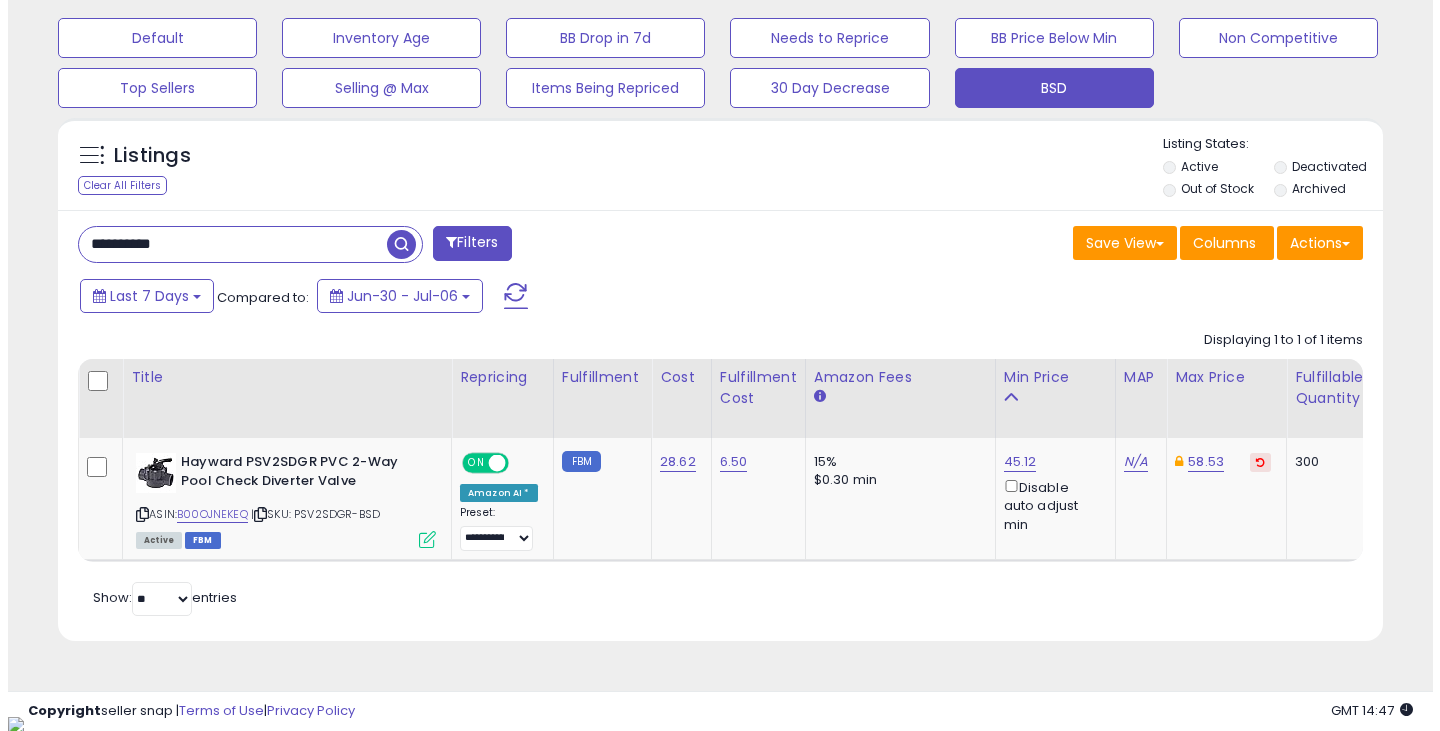 scroll, scrollTop: 489, scrollLeft: 0, axis: vertical 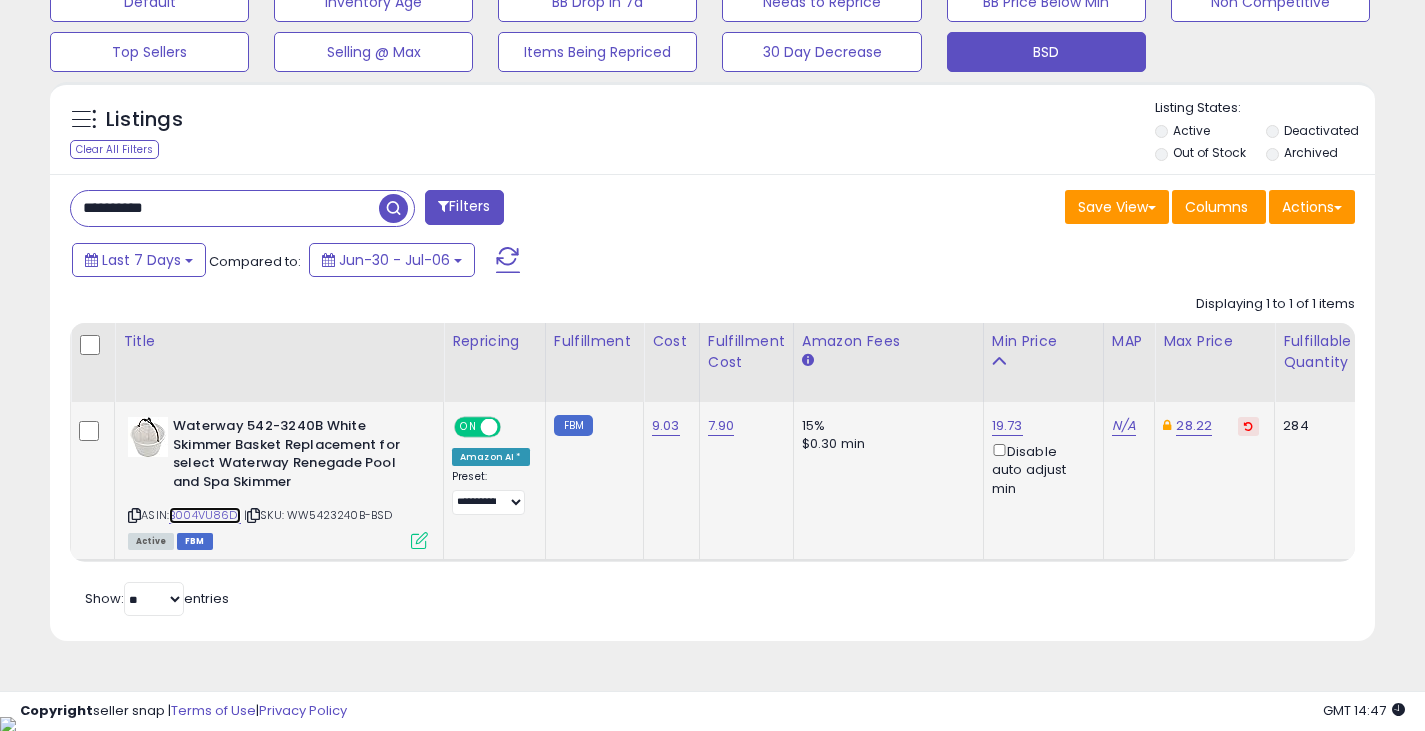 click on "B004VU86DI" at bounding box center [205, 515] 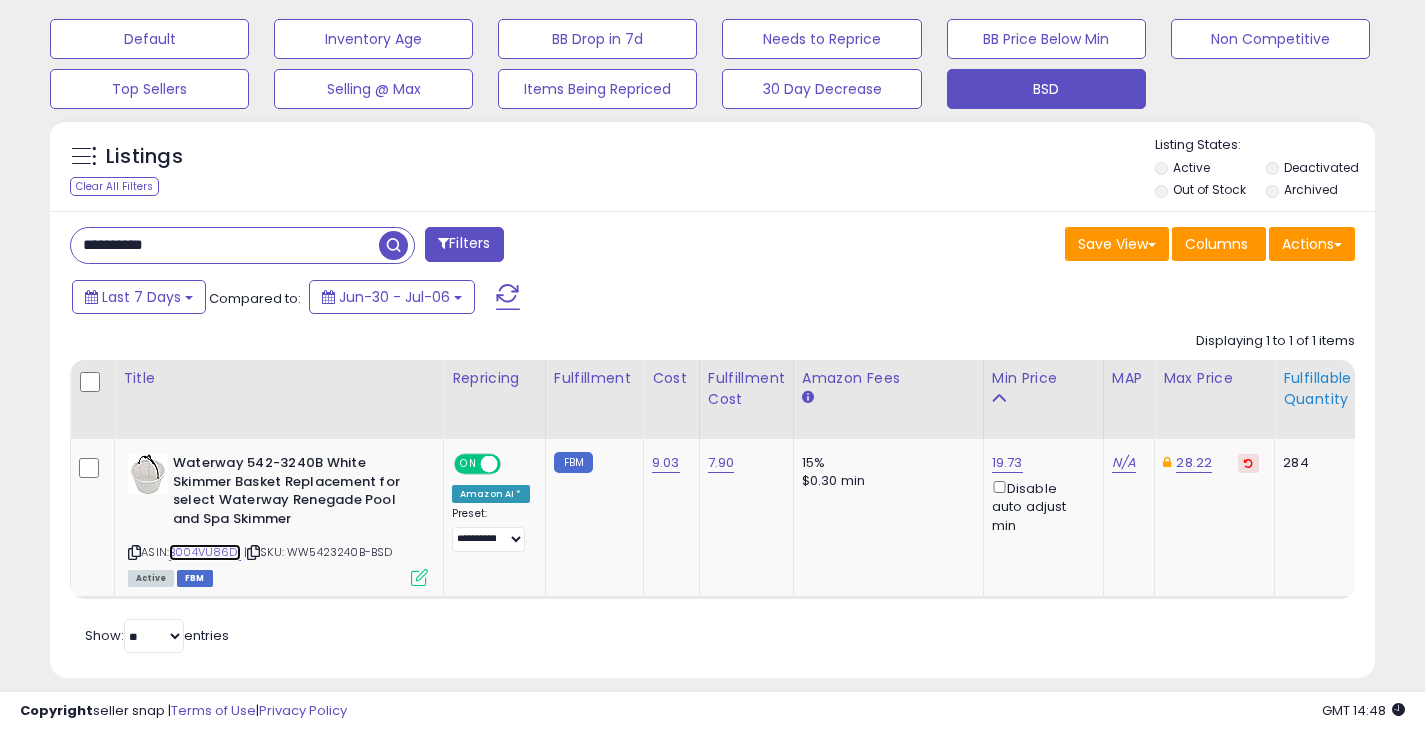 scroll, scrollTop: 610, scrollLeft: 0, axis: vertical 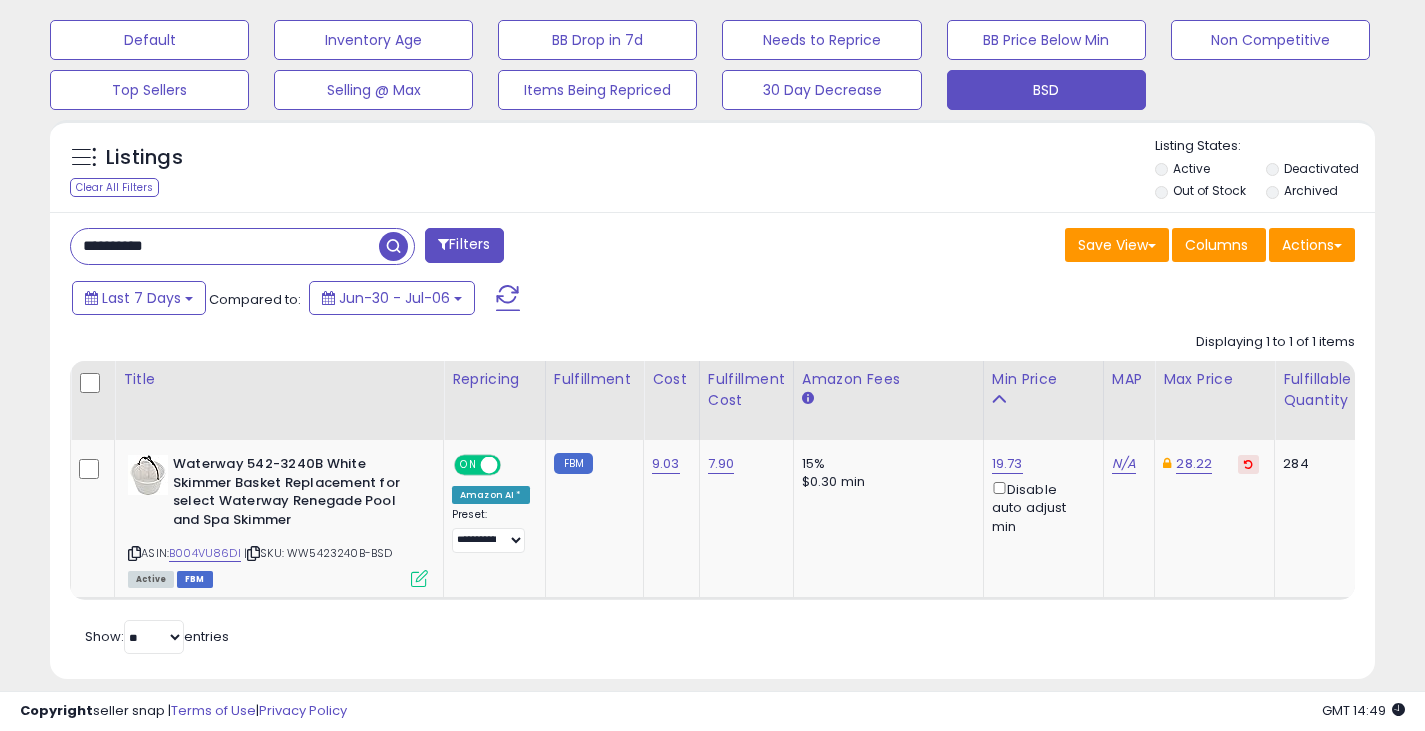 drag, startPoint x: 213, startPoint y: 237, endPoint x: 6, endPoint y: 254, distance: 207.6969 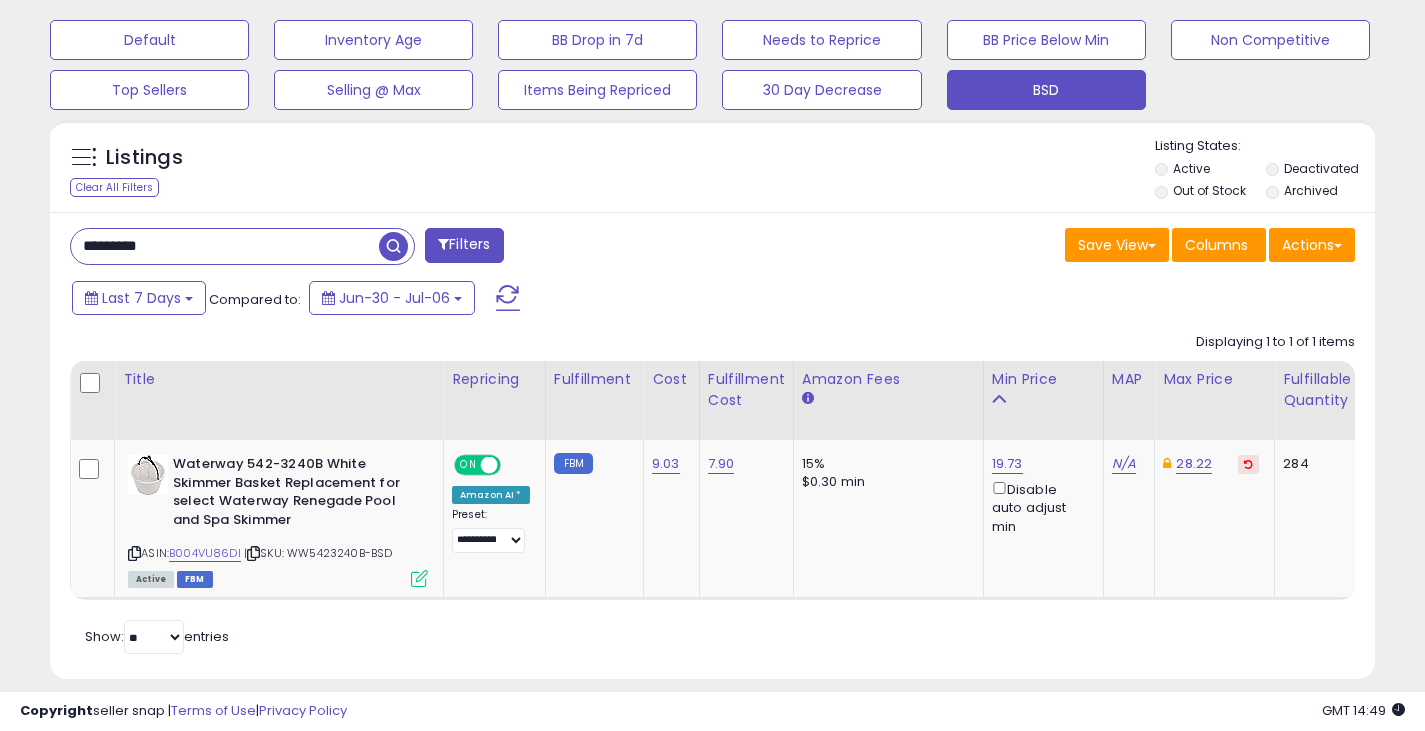 type on "*********" 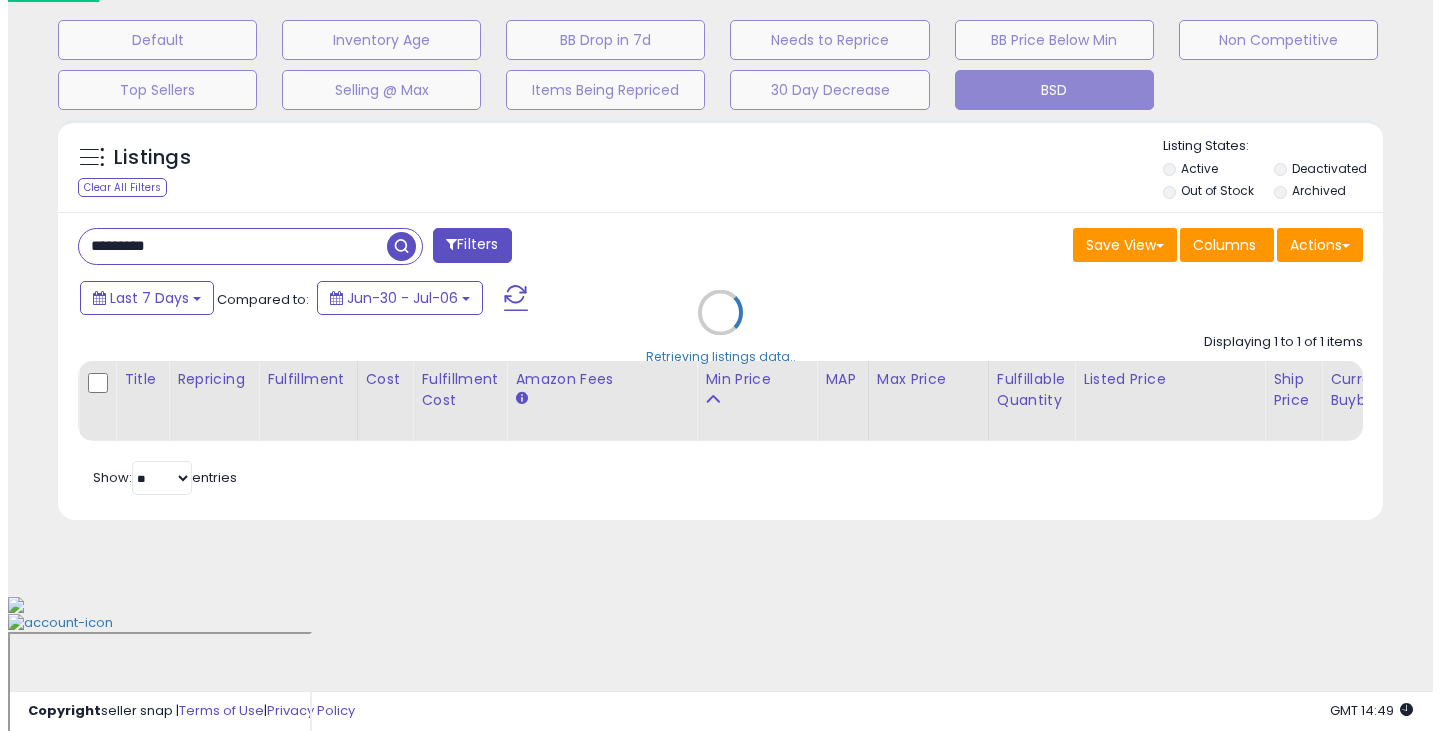 scroll, scrollTop: 489, scrollLeft: 0, axis: vertical 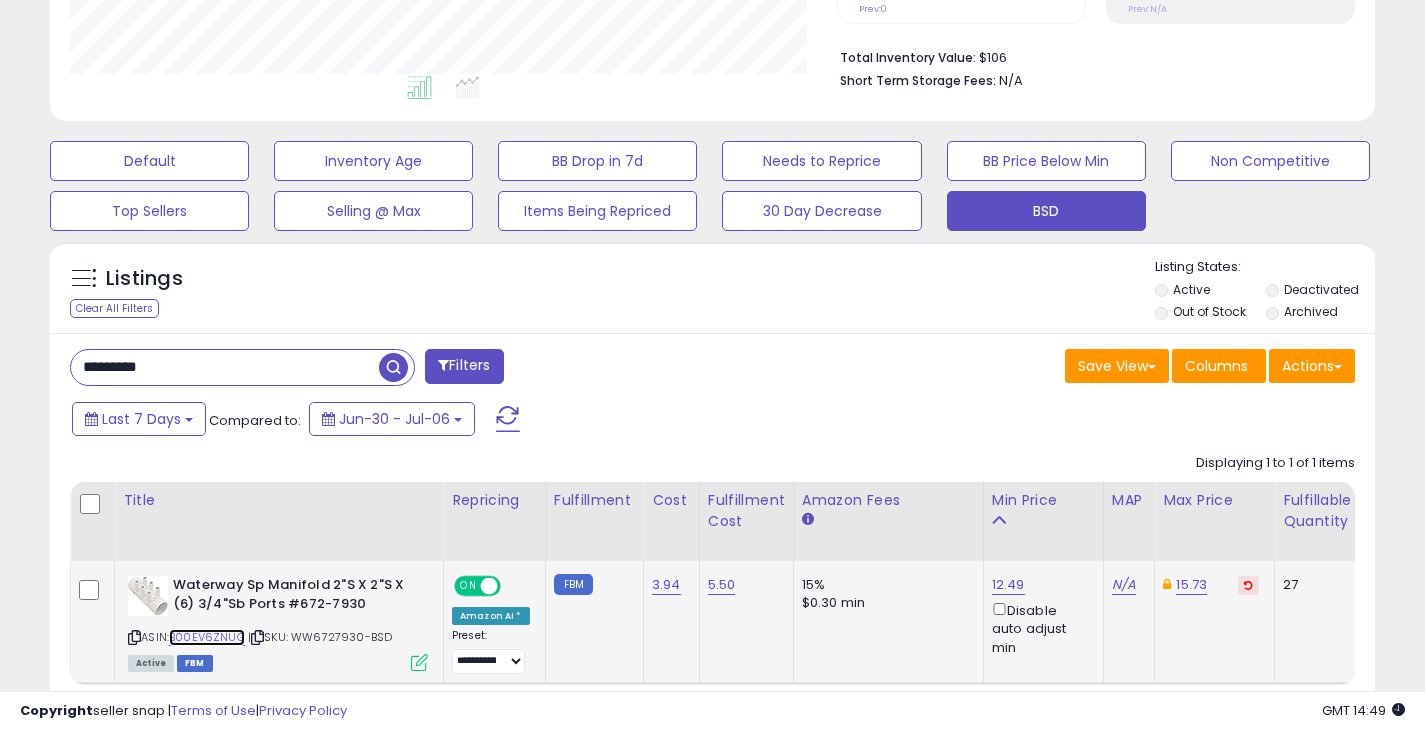 click on "B00EV6ZNUG" at bounding box center (207, 637) 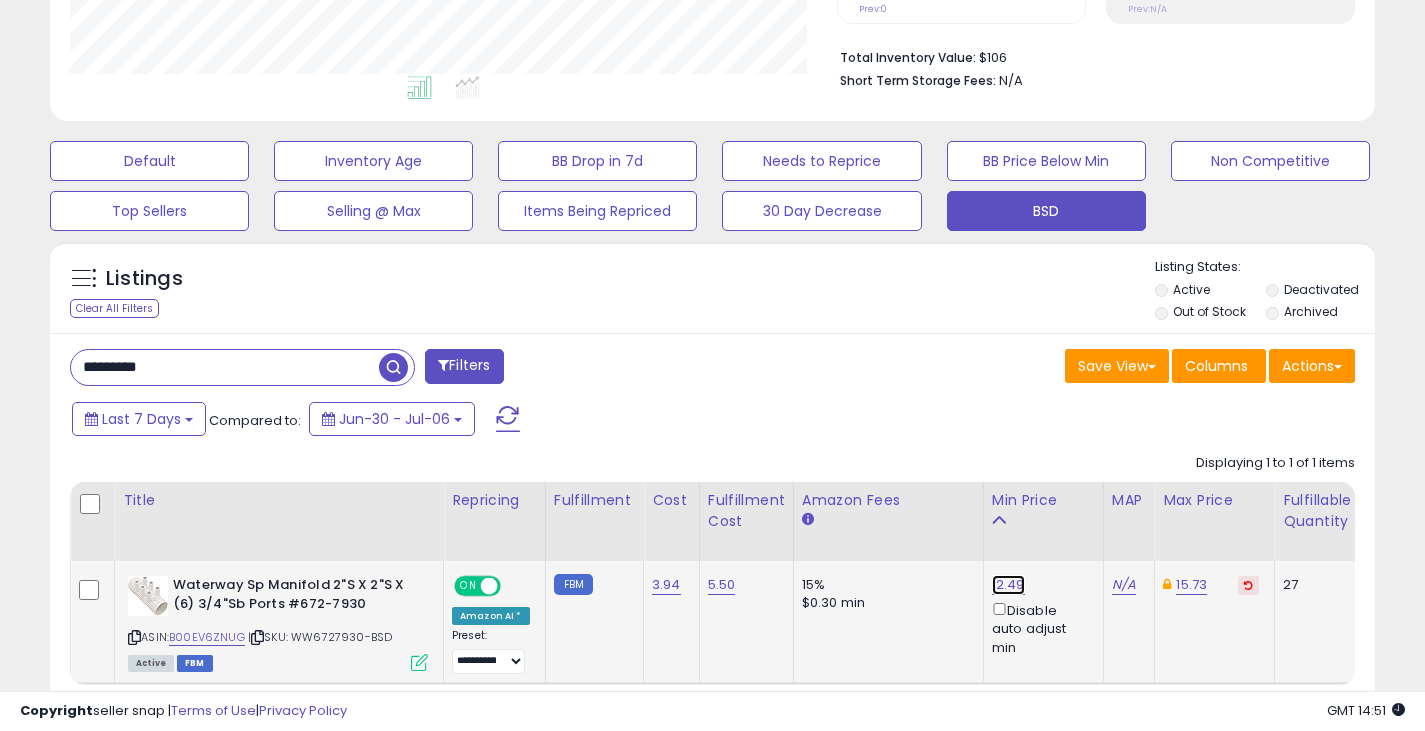 click on "12.49" at bounding box center [1008, 585] 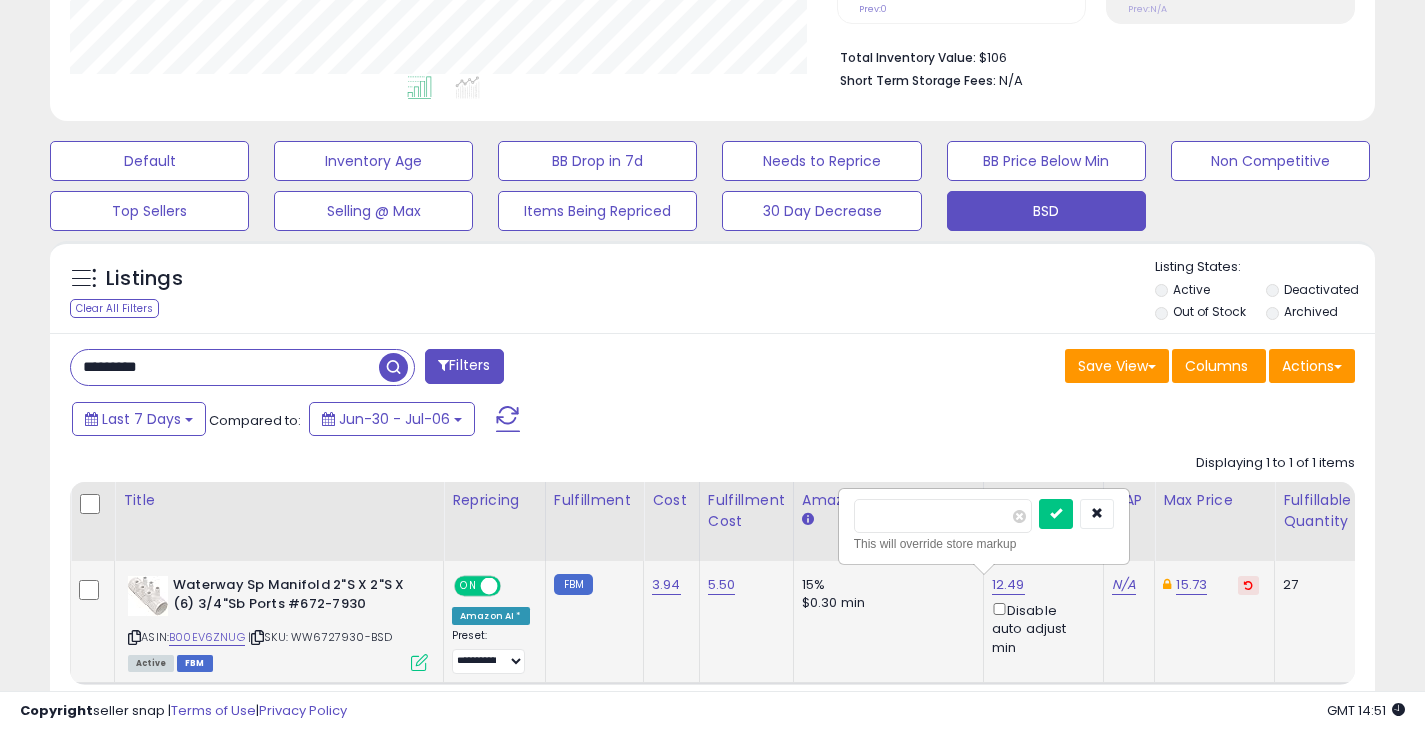 click on "*****" at bounding box center (943, 516) 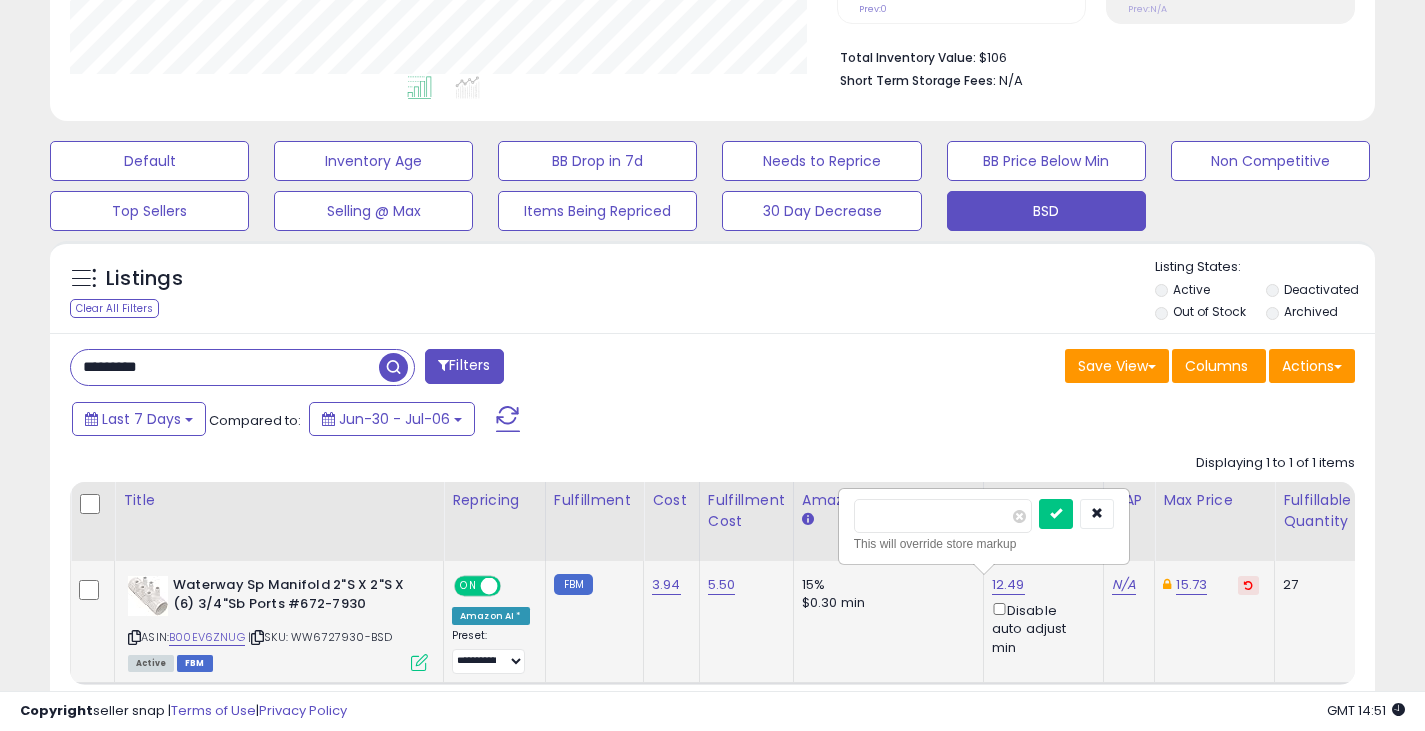 type on "*****" 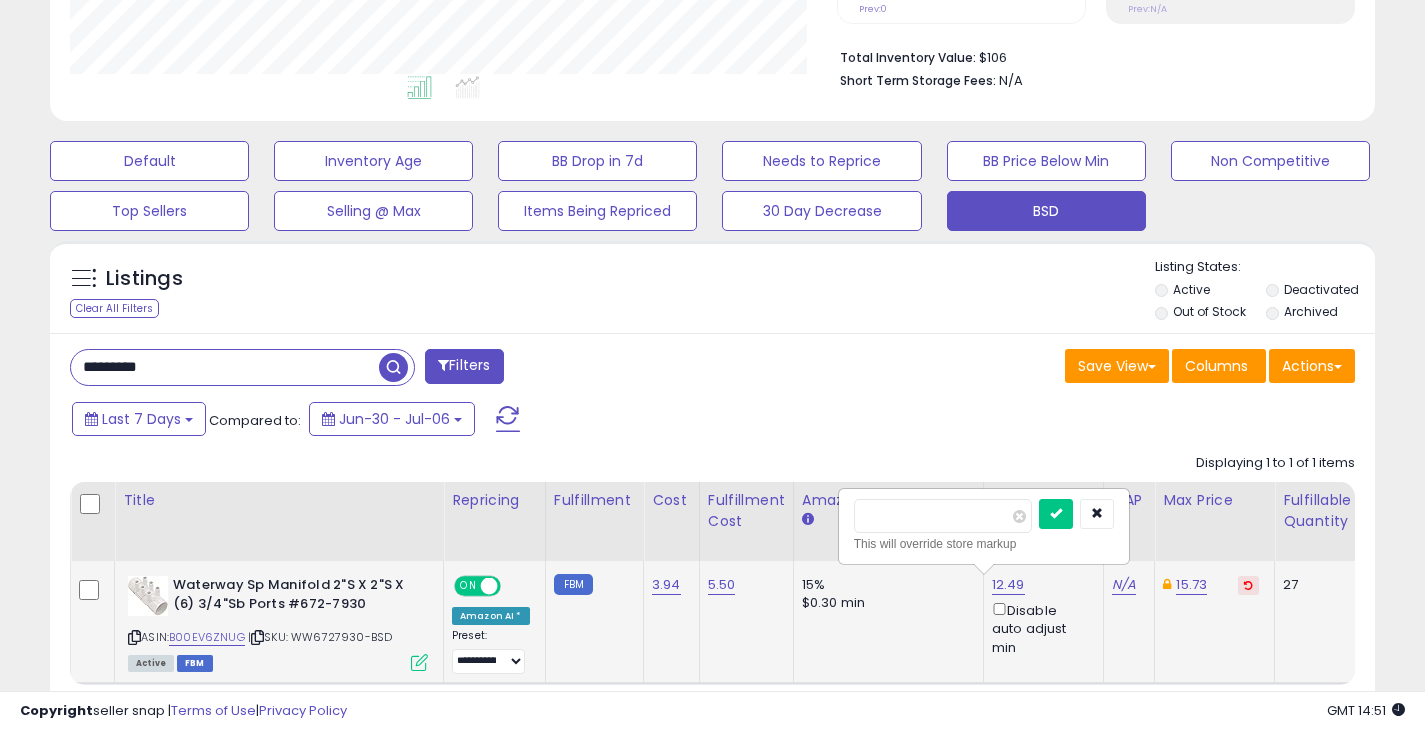 click at bounding box center (1056, 514) 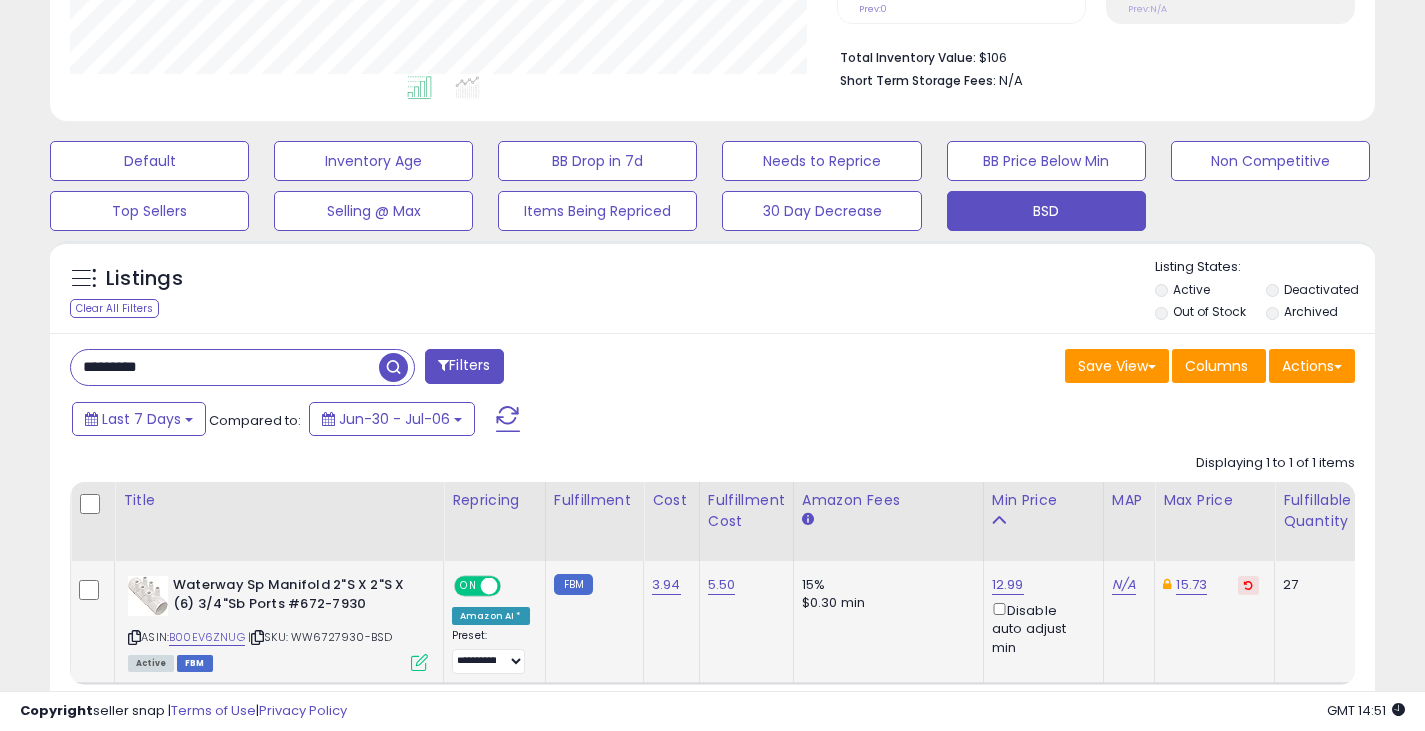 drag, startPoint x: 215, startPoint y: 365, endPoint x: 38, endPoint y: 359, distance: 177.10167 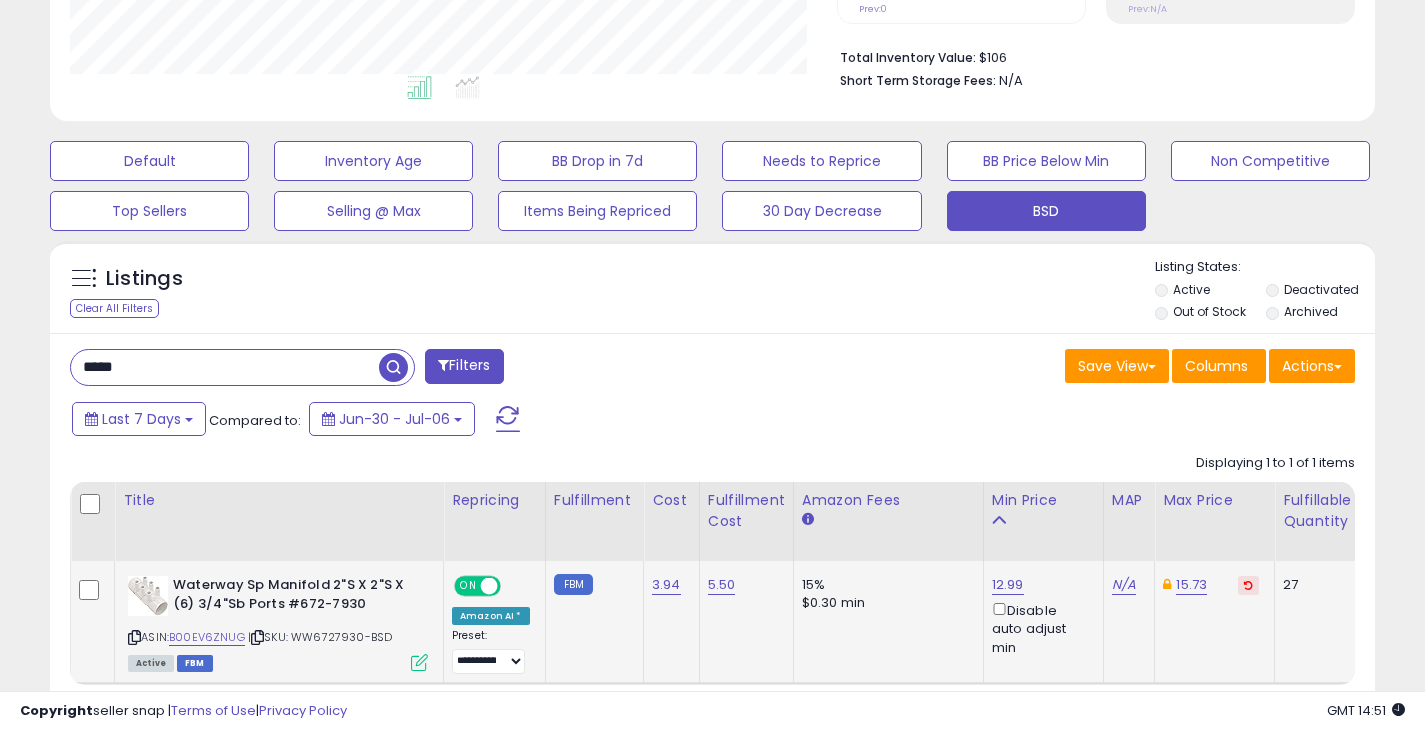 type on "*****" 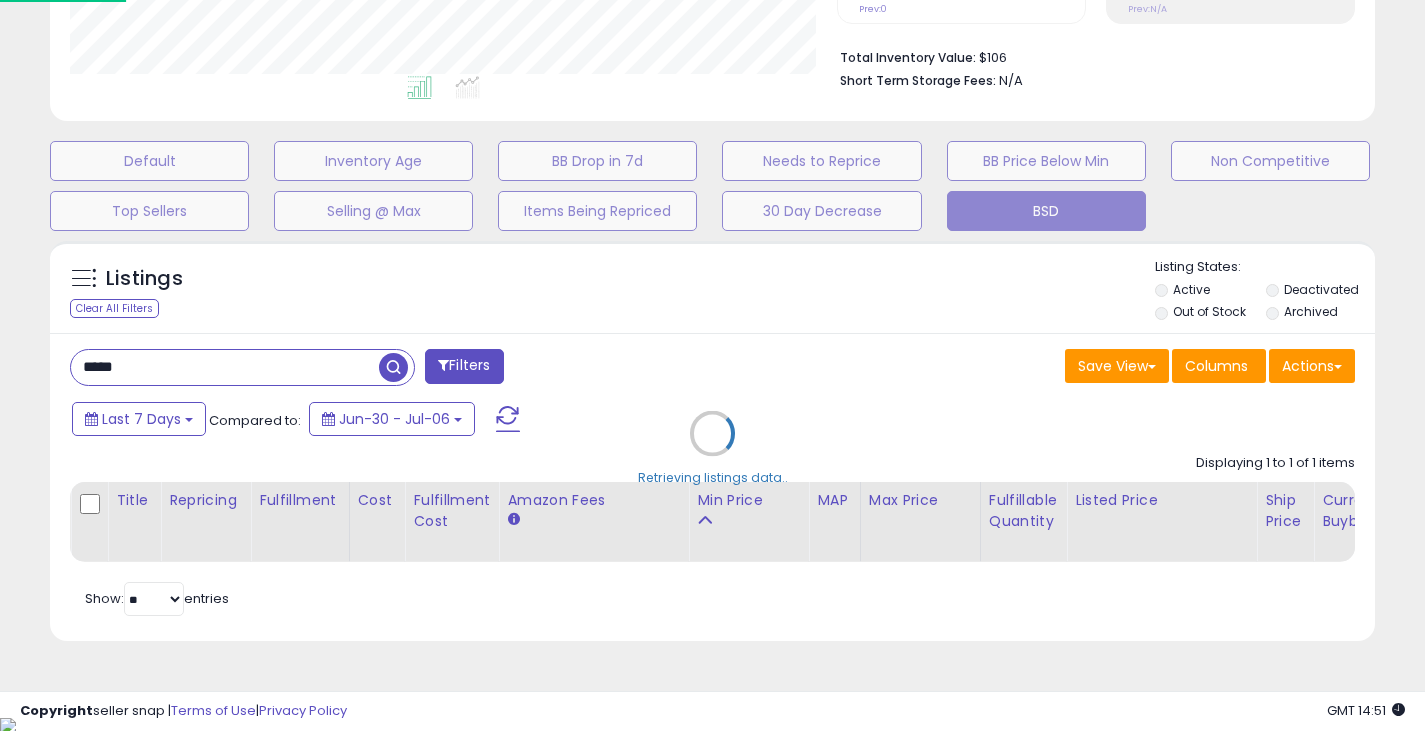 scroll, scrollTop: 999590, scrollLeft: 999224, axis: both 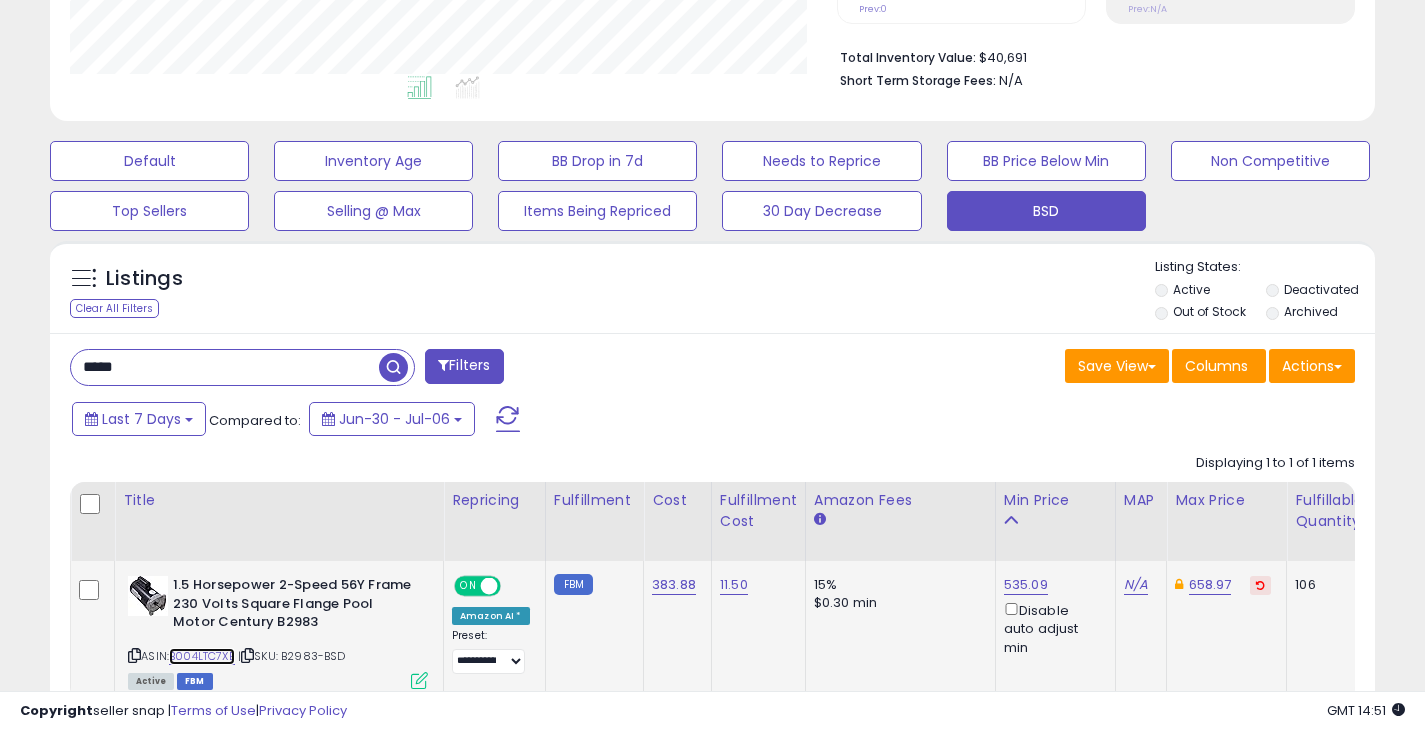 click on "B004LTC7XE" at bounding box center [202, 656] 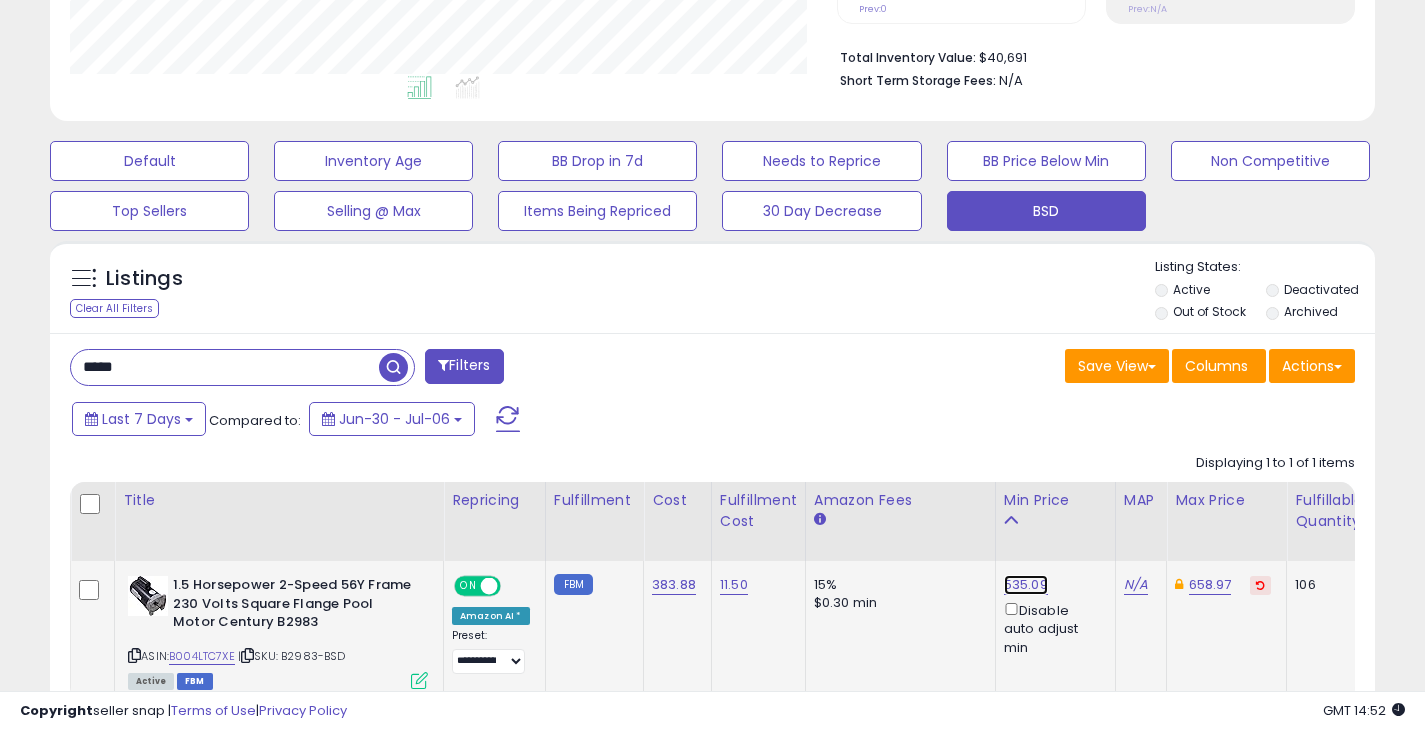 click on "535.09" at bounding box center (1026, 585) 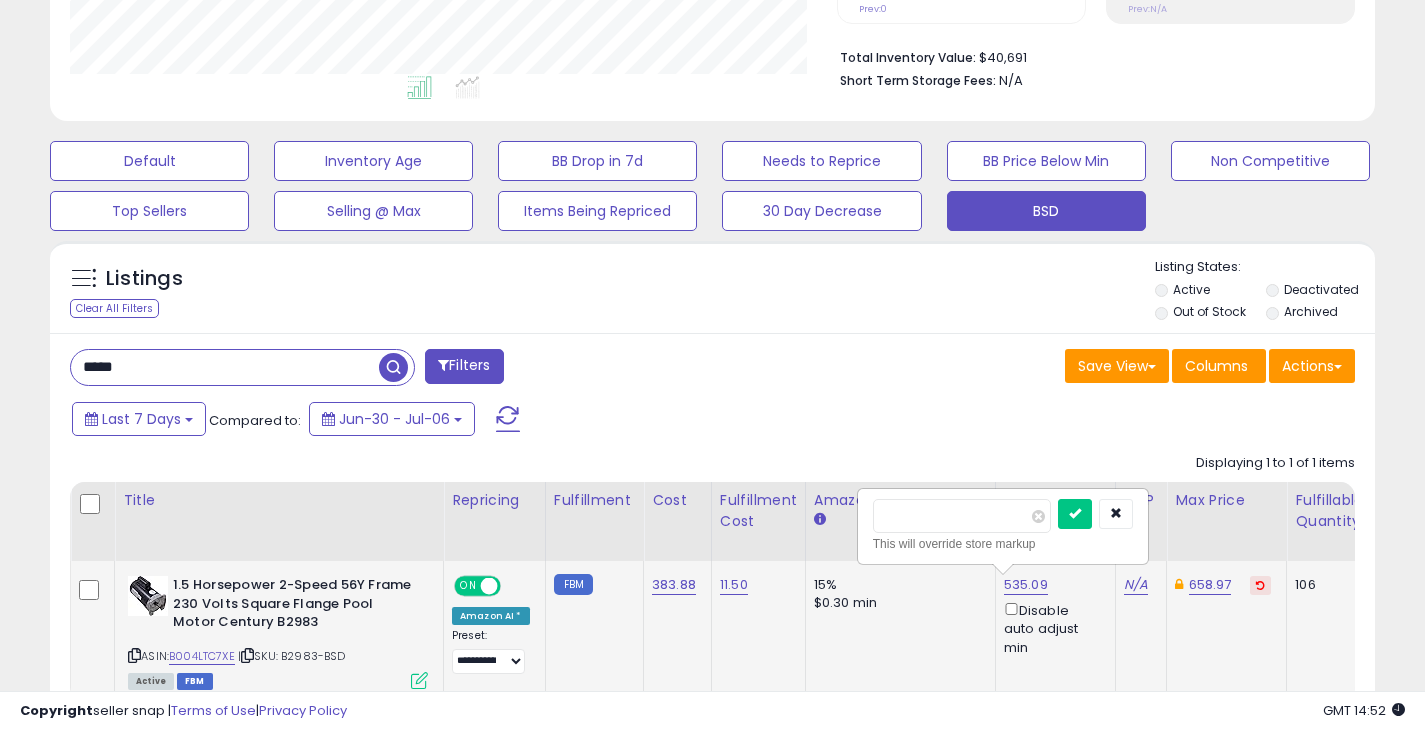 type on "******" 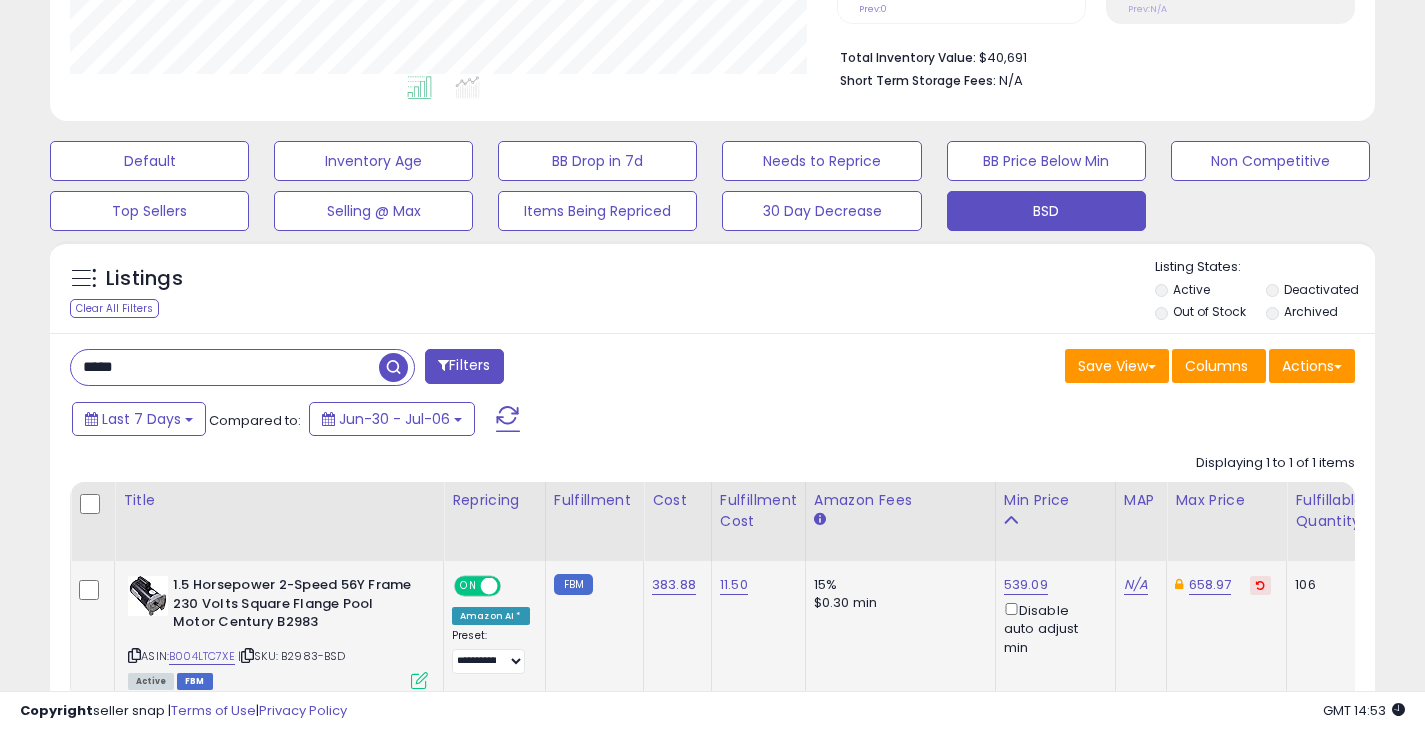drag, startPoint x: 160, startPoint y: 369, endPoint x: -3, endPoint y: 349, distance: 164.22241 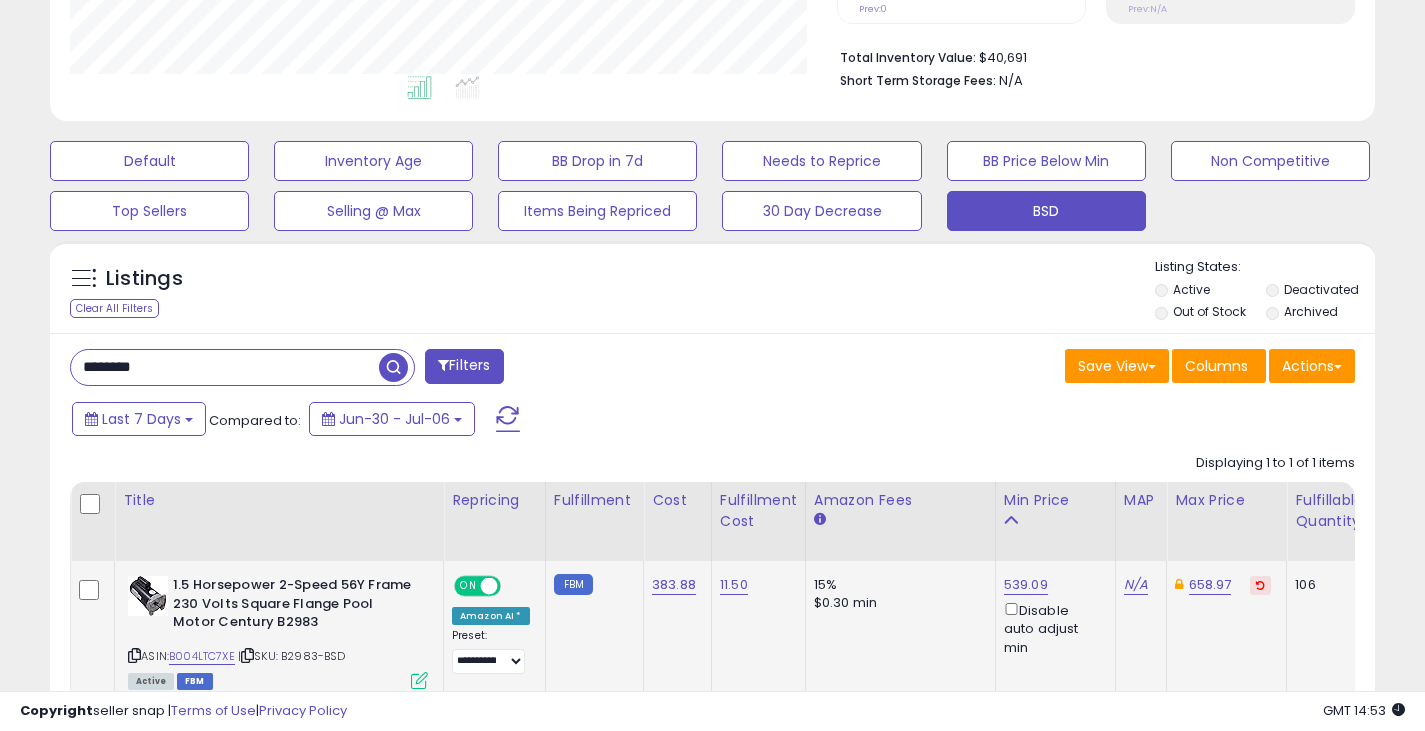 click on "********" at bounding box center (225, 367) 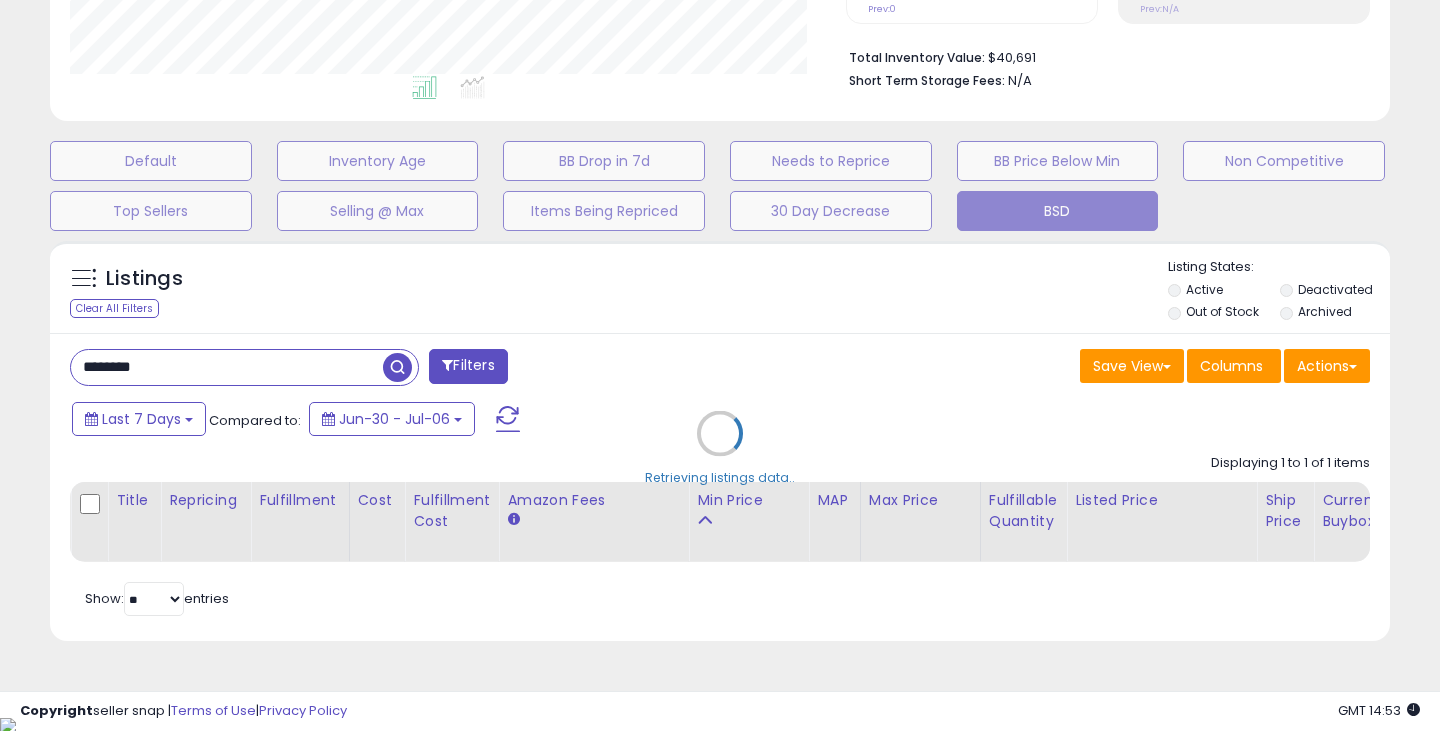 scroll, scrollTop: 999590, scrollLeft: 999224, axis: both 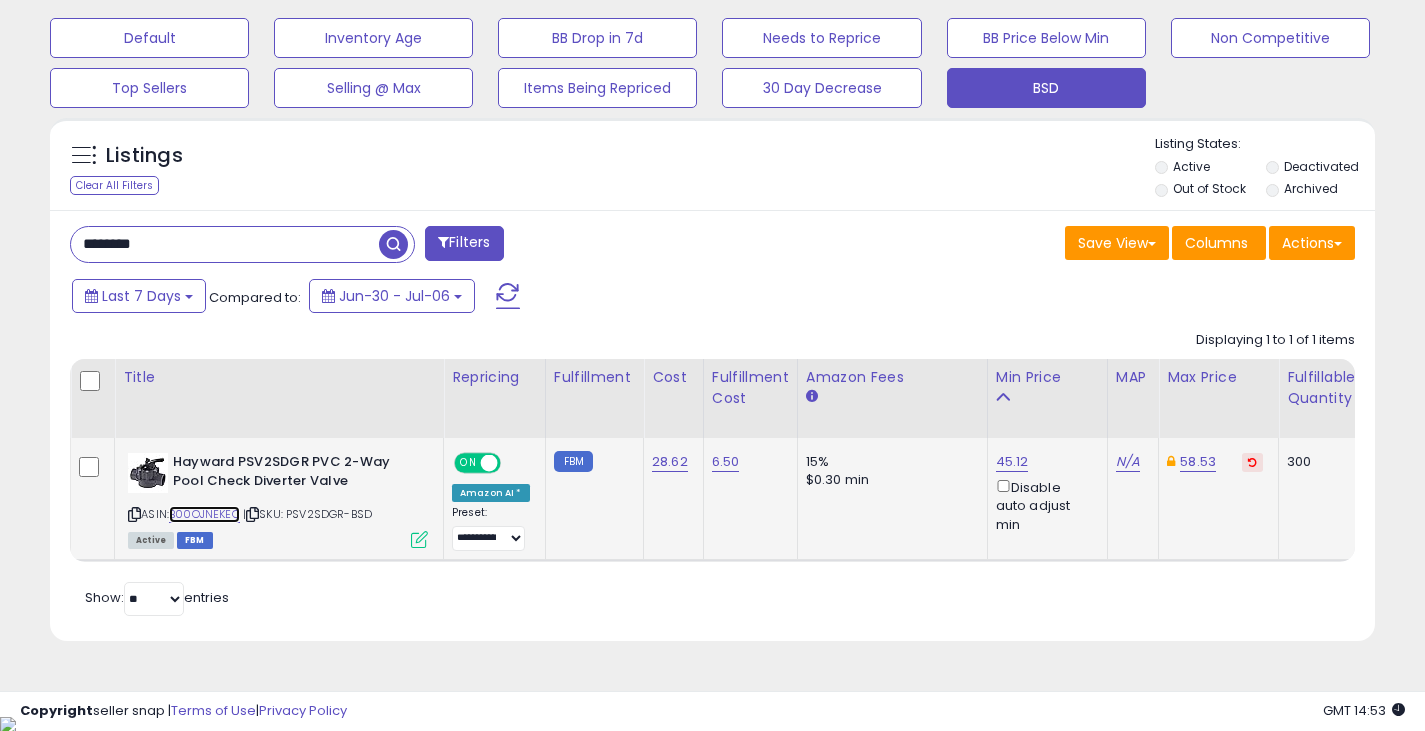click on "B00OJNEKEQ" at bounding box center (204, 514) 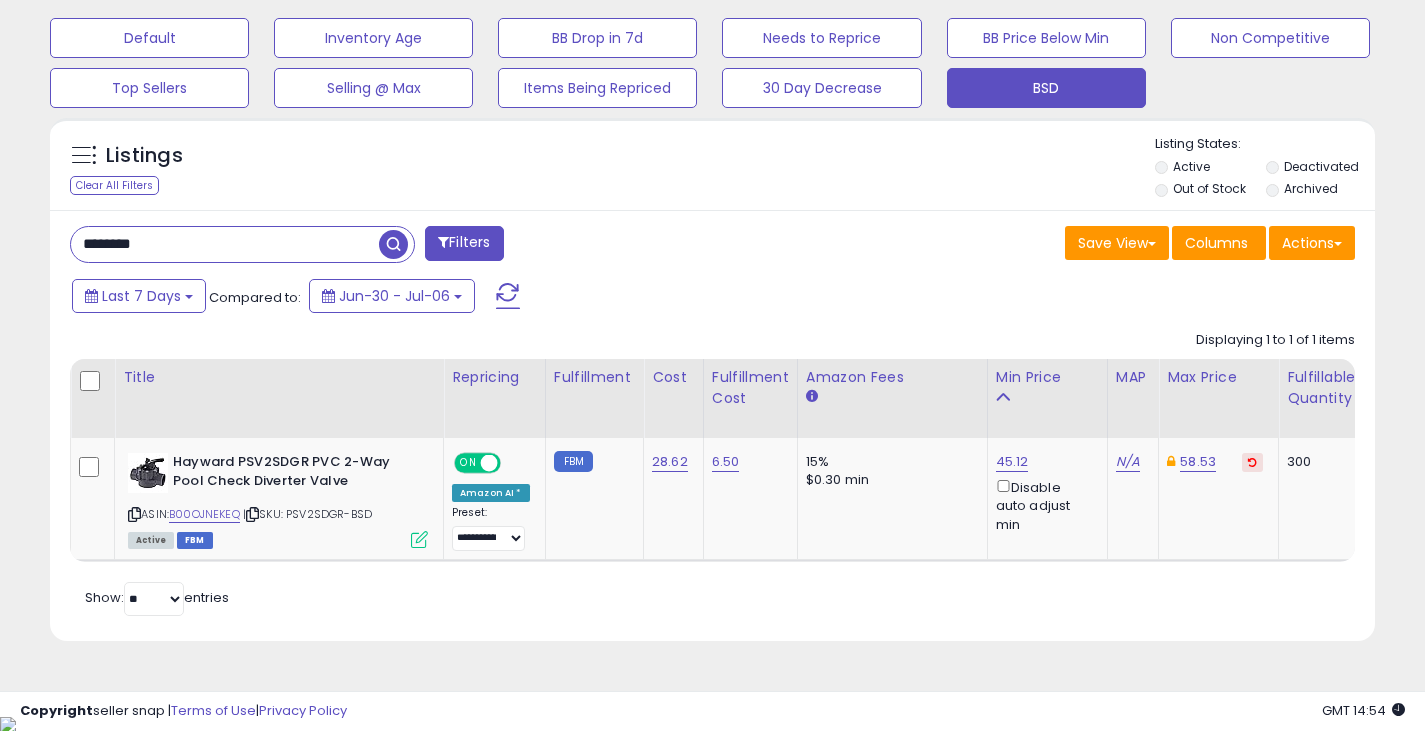 drag, startPoint x: 227, startPoint y: 248, endPoint x: -7, endPoint y: 233, distance: 234.48027 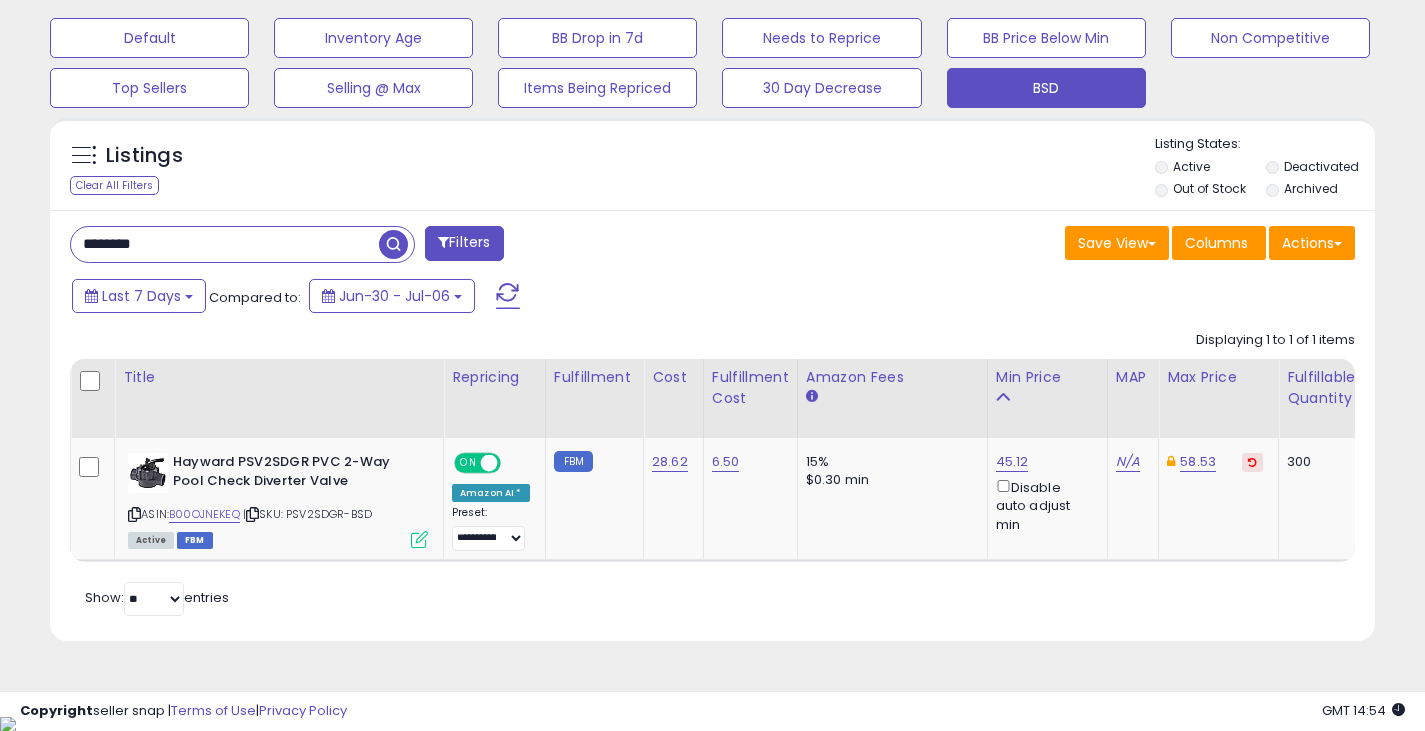 click at bounding box center (393, 244) 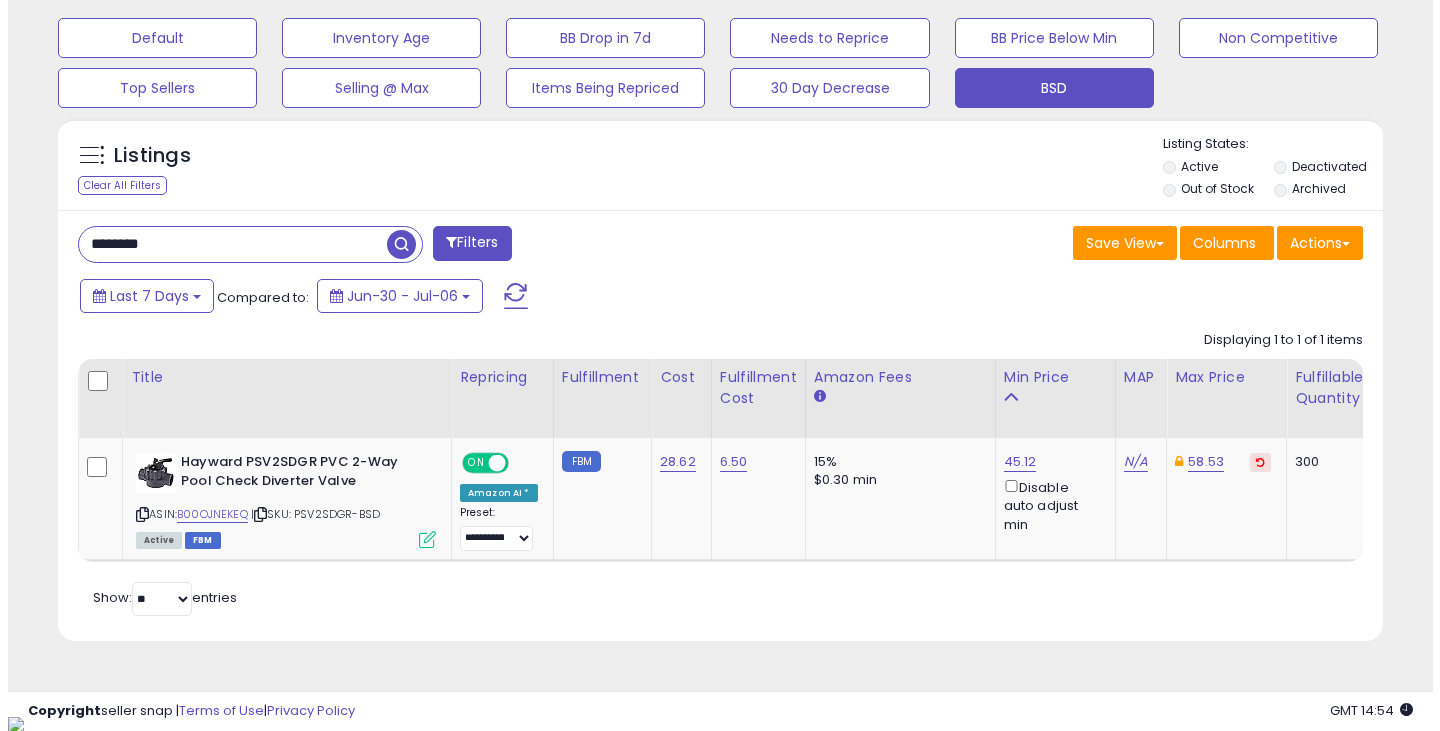 scroll, scrollTop: 489, scrollLeft: 0, axis: vertical 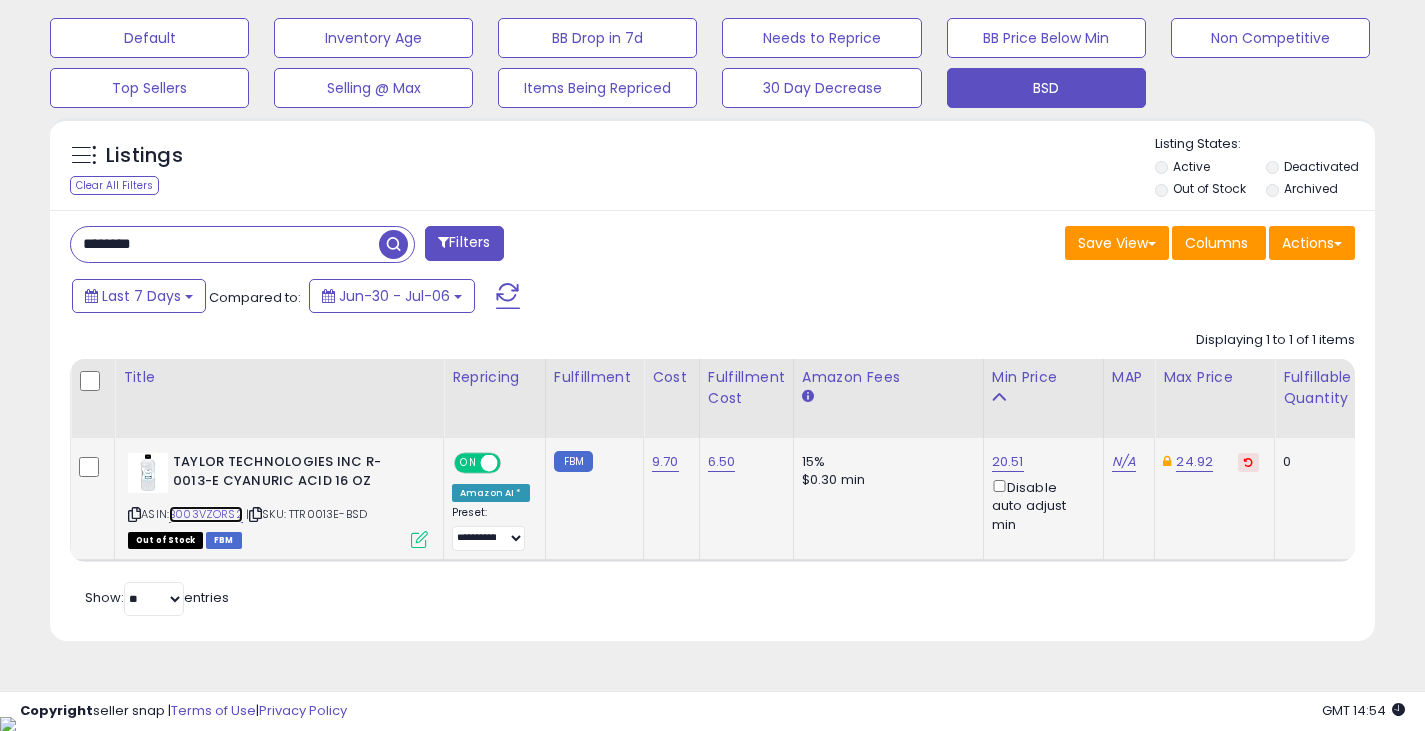click on "B003VZORS2" at bounding box center (206, 514) 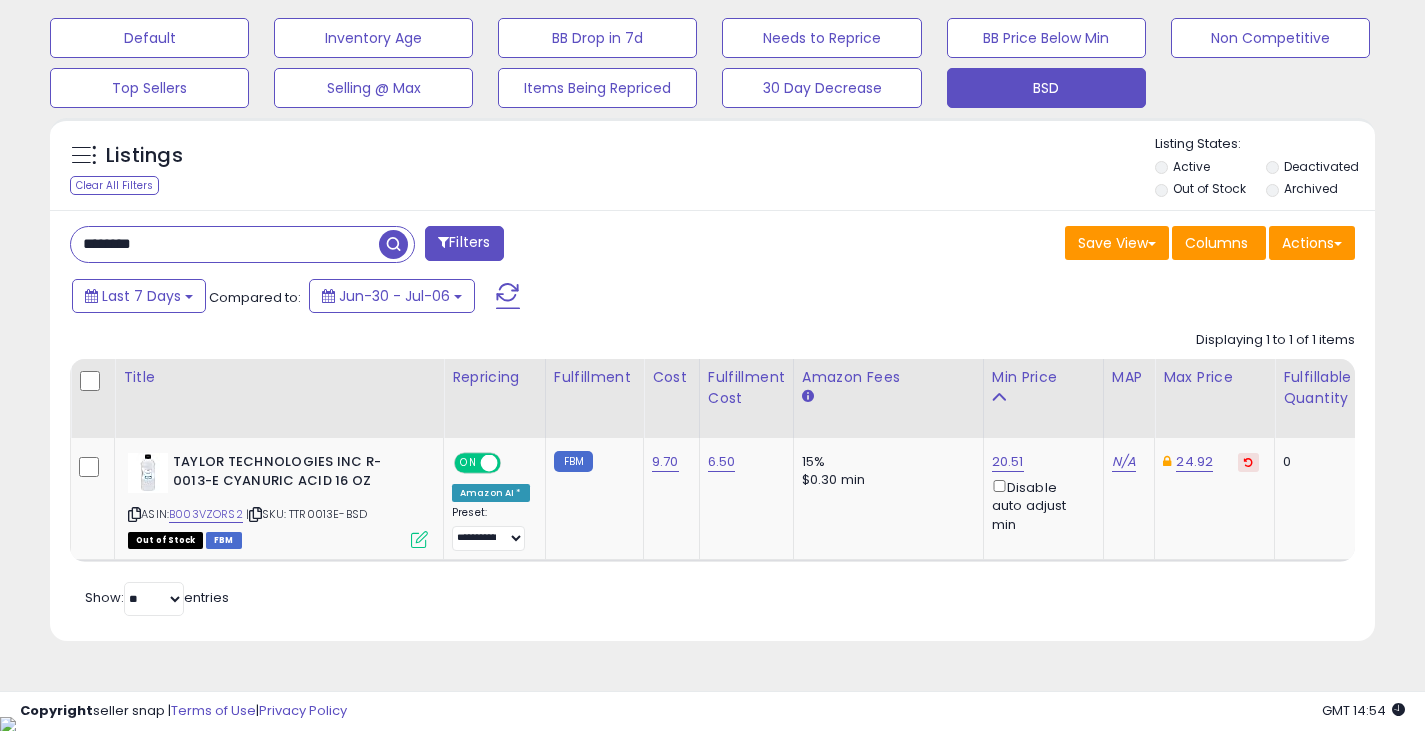 drag, startPoint x: 293, startPoint y: 261, endPoint x: 63, endPoint y: 271, distance: 230.21729 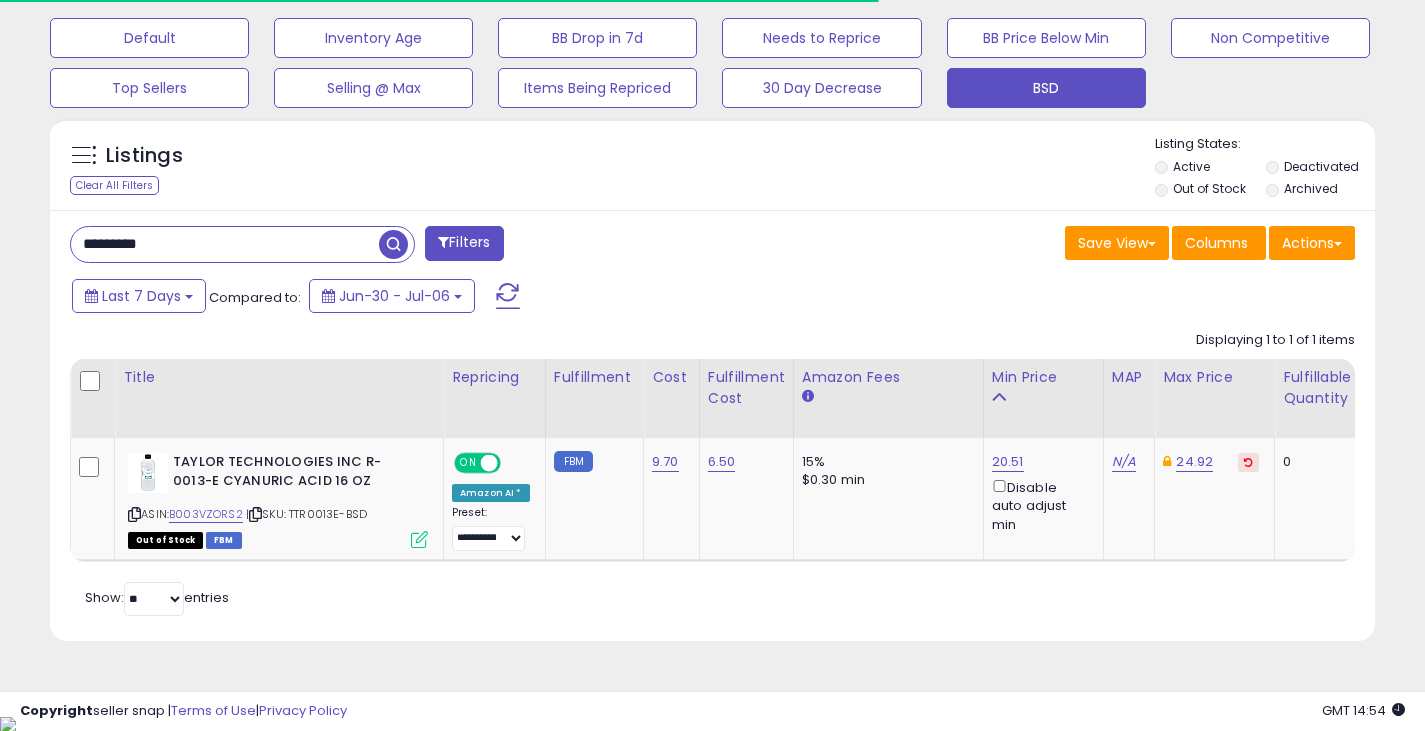 click at bounding box center [393, 244] 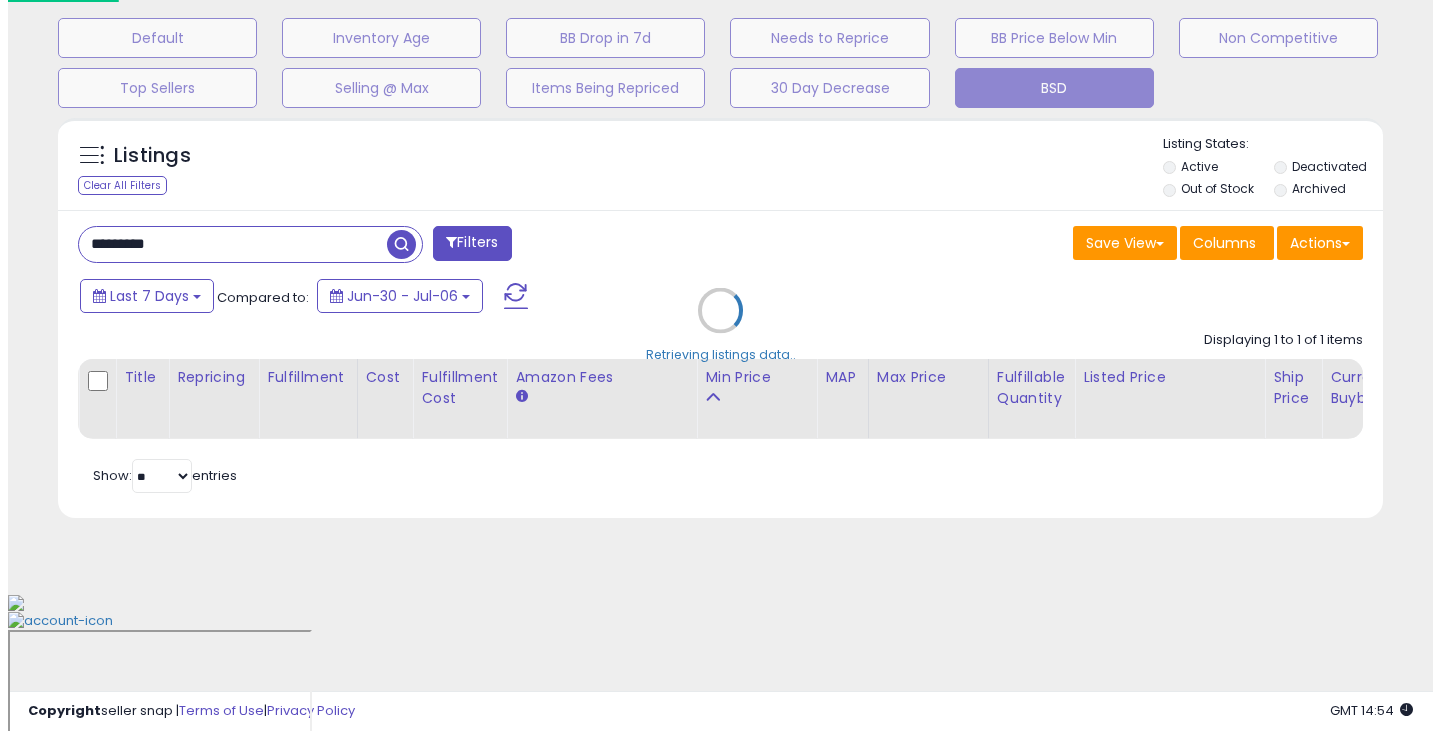 scroll, scrollTop: 489, scrollLeft: 0, axis: vertical 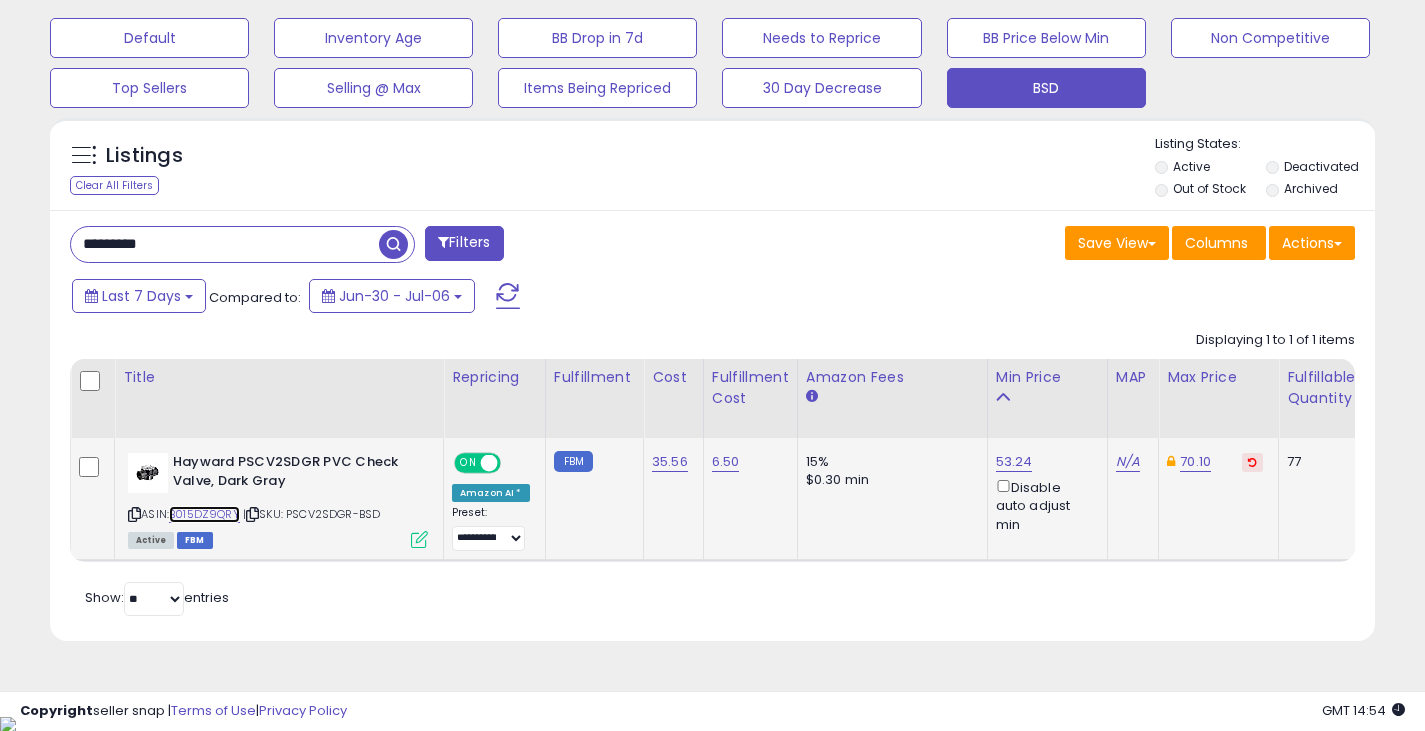 click on "B015DZ9QRY" at bounding box center (204, 514) 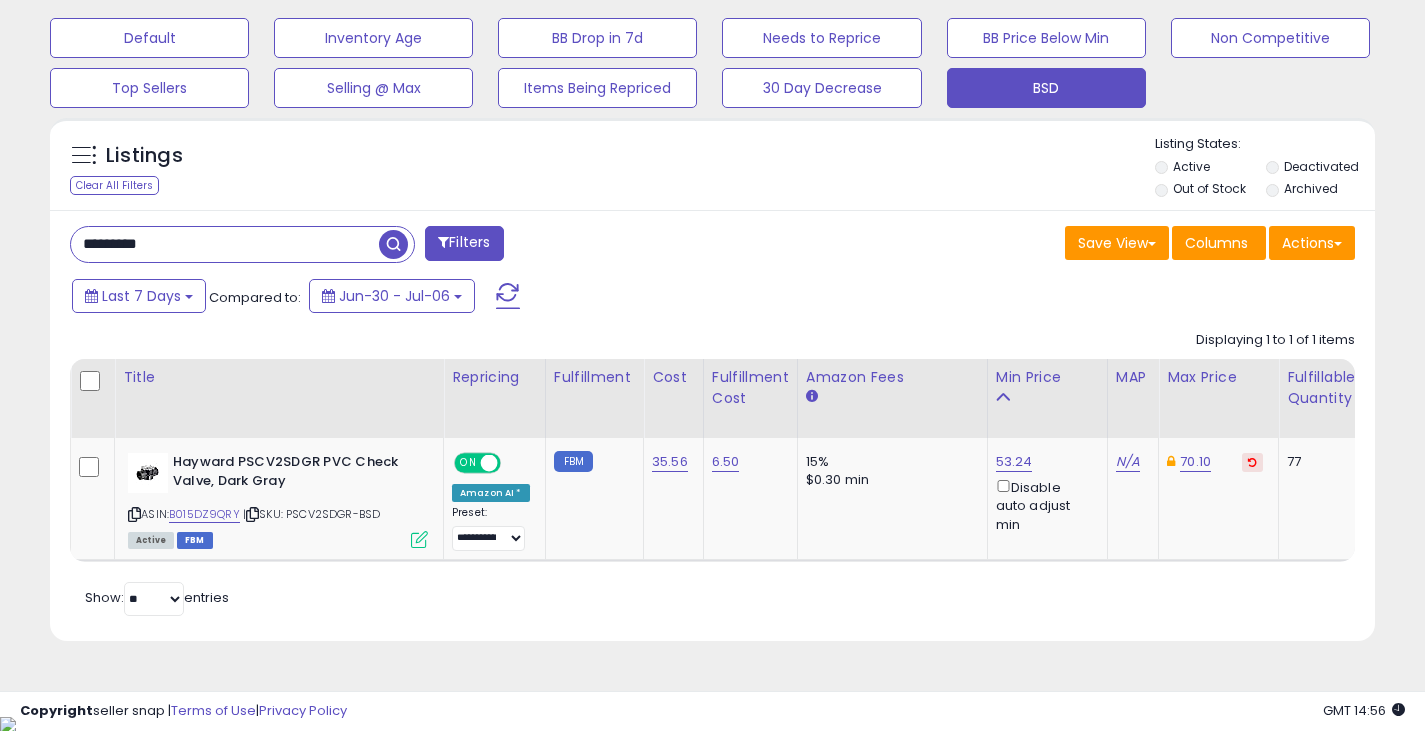drag, startPoint x: 225, startPoint y: 237, endPoint x: 4, endPoint y: 238, distance: 221.00226 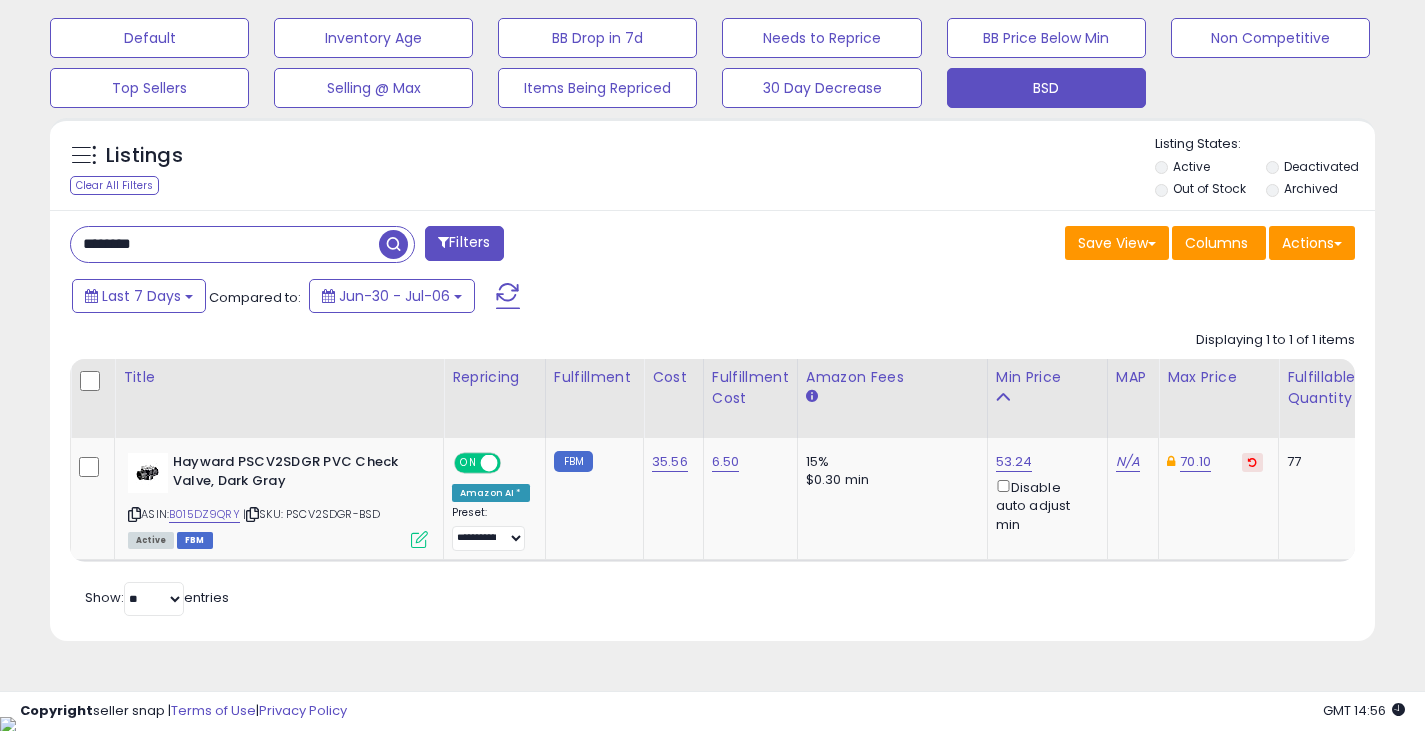 type on "********" 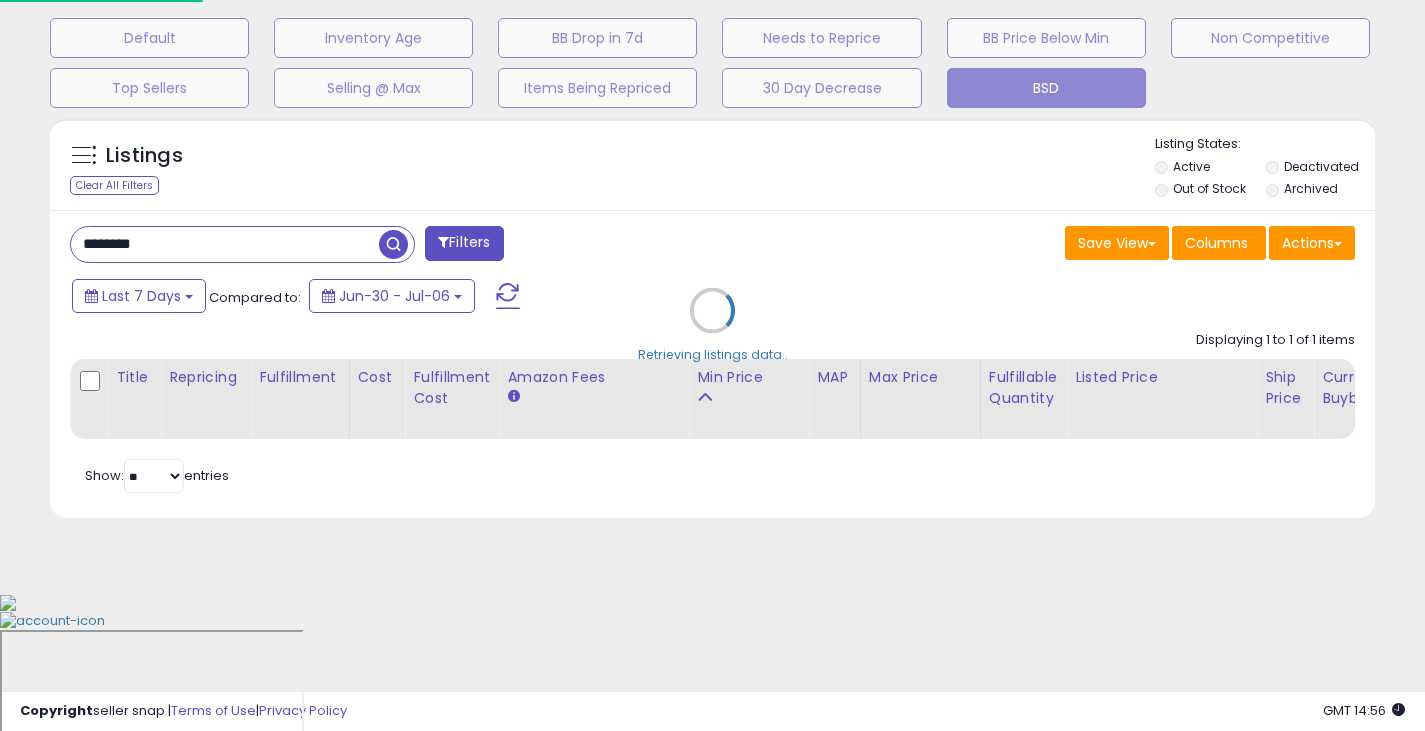 scroll, scrollTop: 999590, scrollLeft: 999224, axis: both 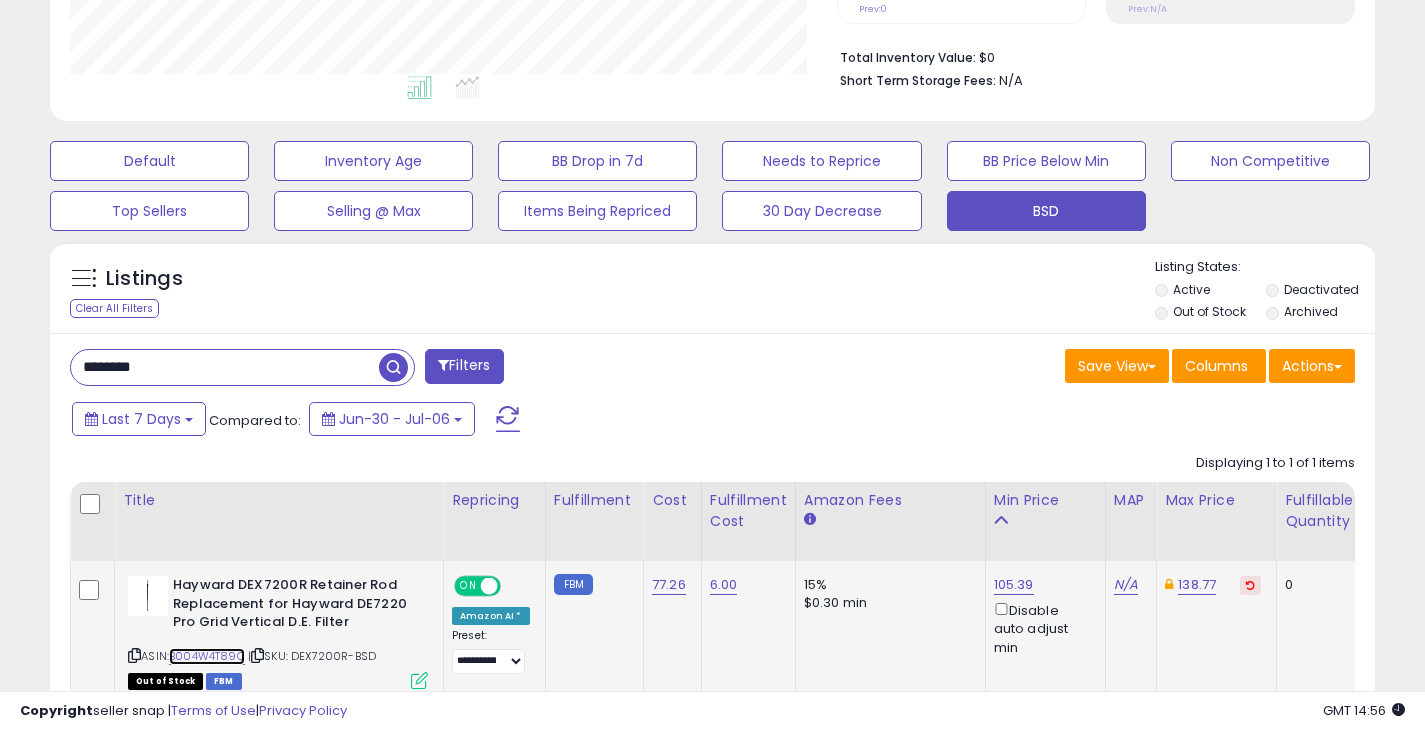 click on "B004W4T89O" at bounding box center (207, 656) 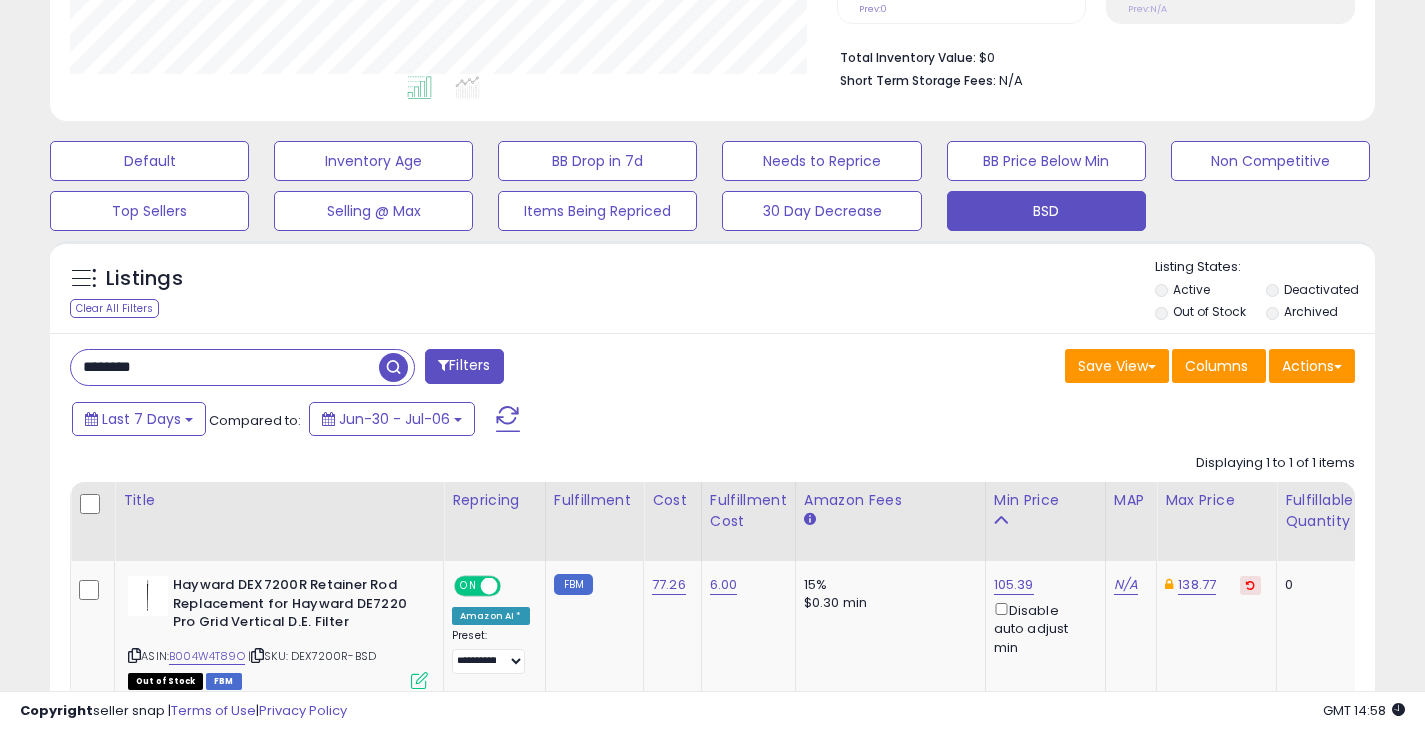 click on "********" at bounding box center [225, 367] 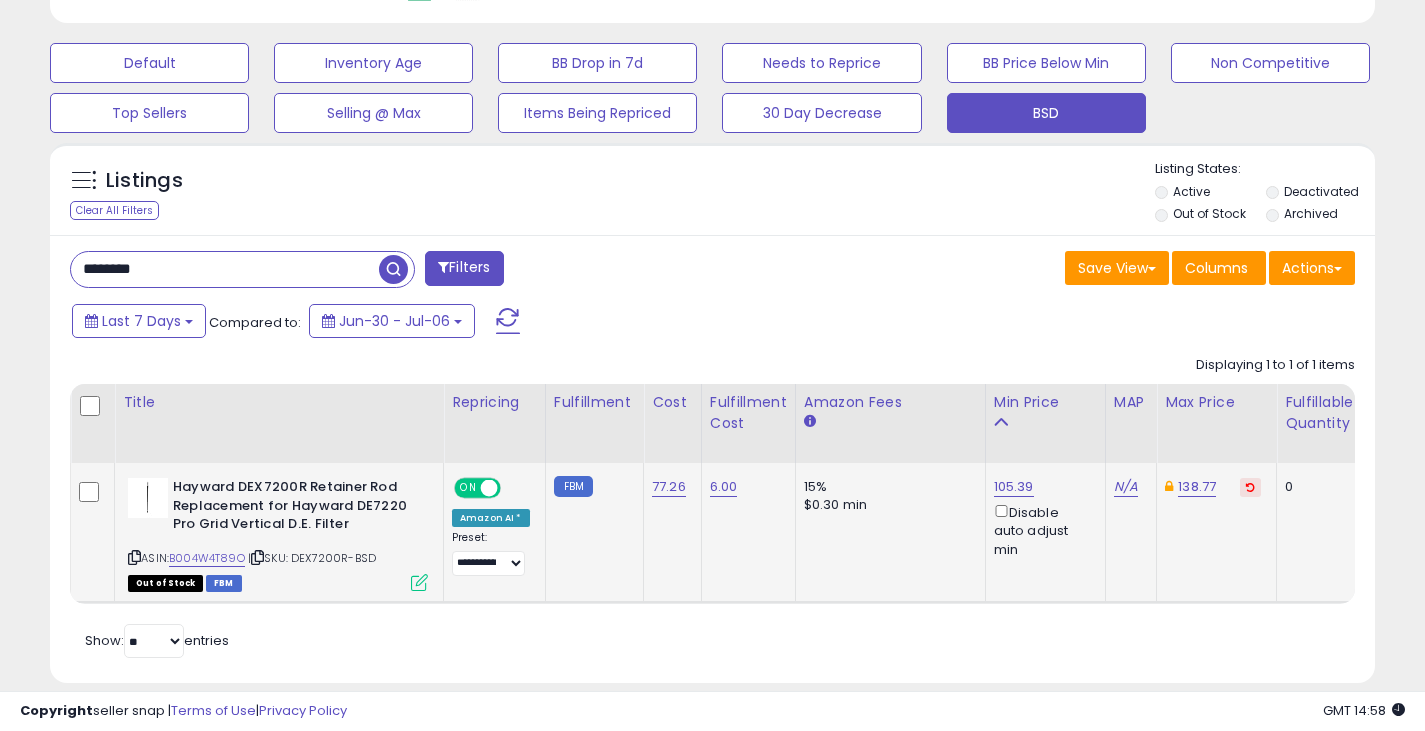 scroll, scrollTop: 629, scrollLeft: 0, axis: vertical 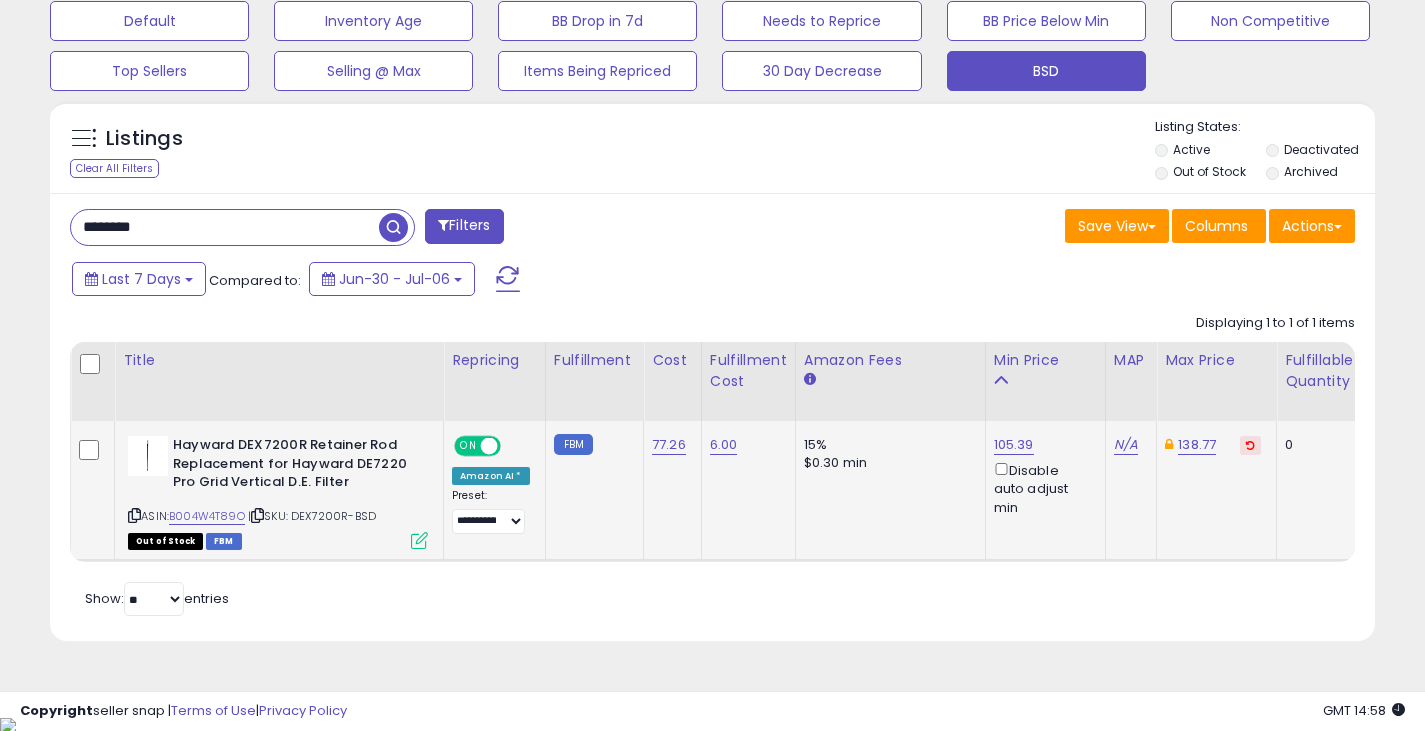 click on "15% $0.30 min" 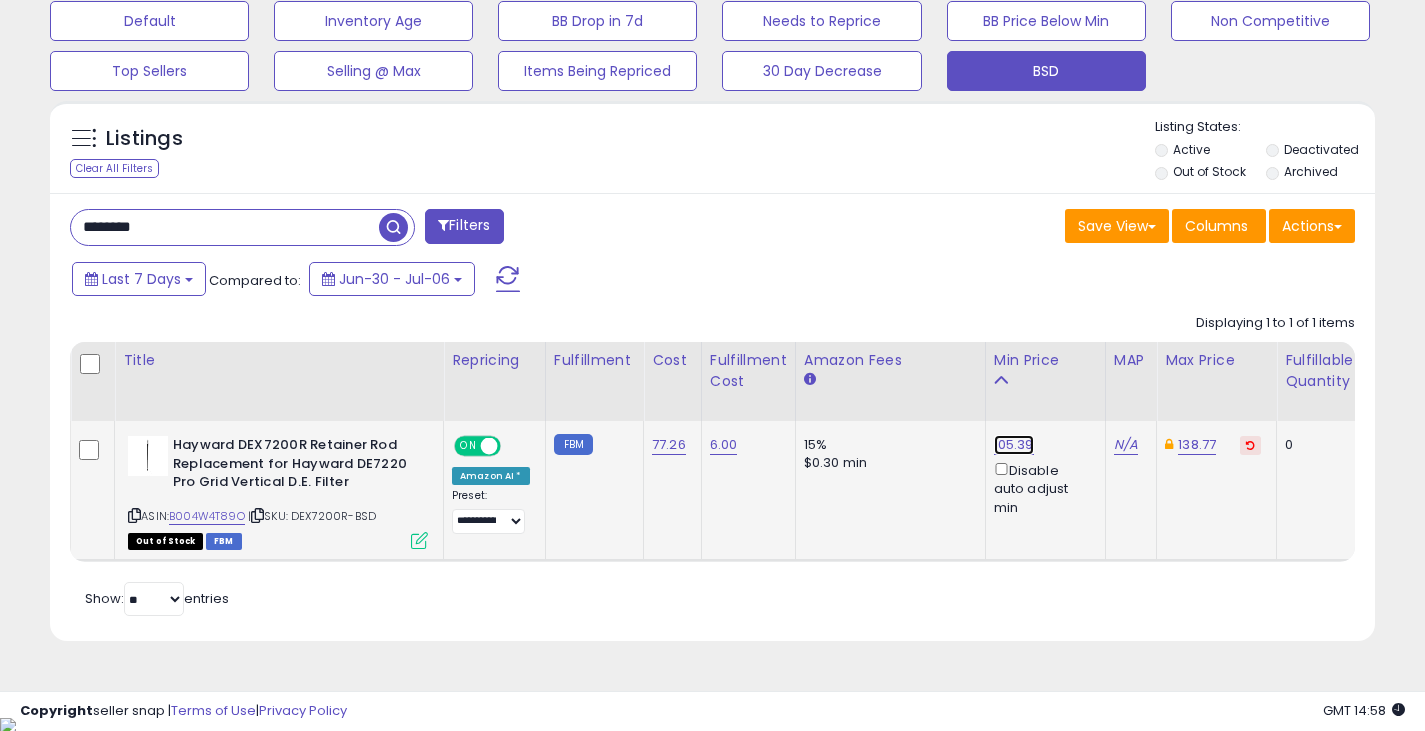 click on "105.39" at bounding box center [1014, 445] 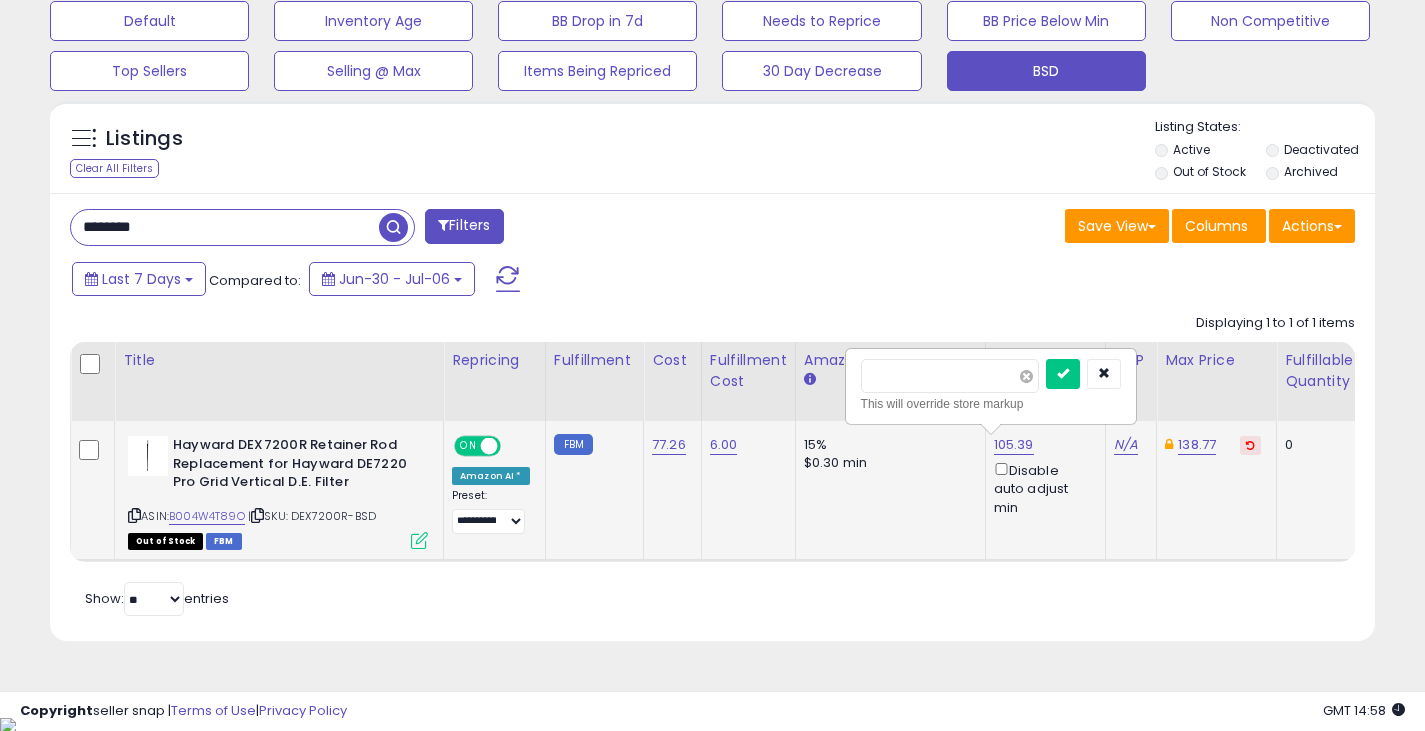 click on "******" at bounding box center (950, 376) 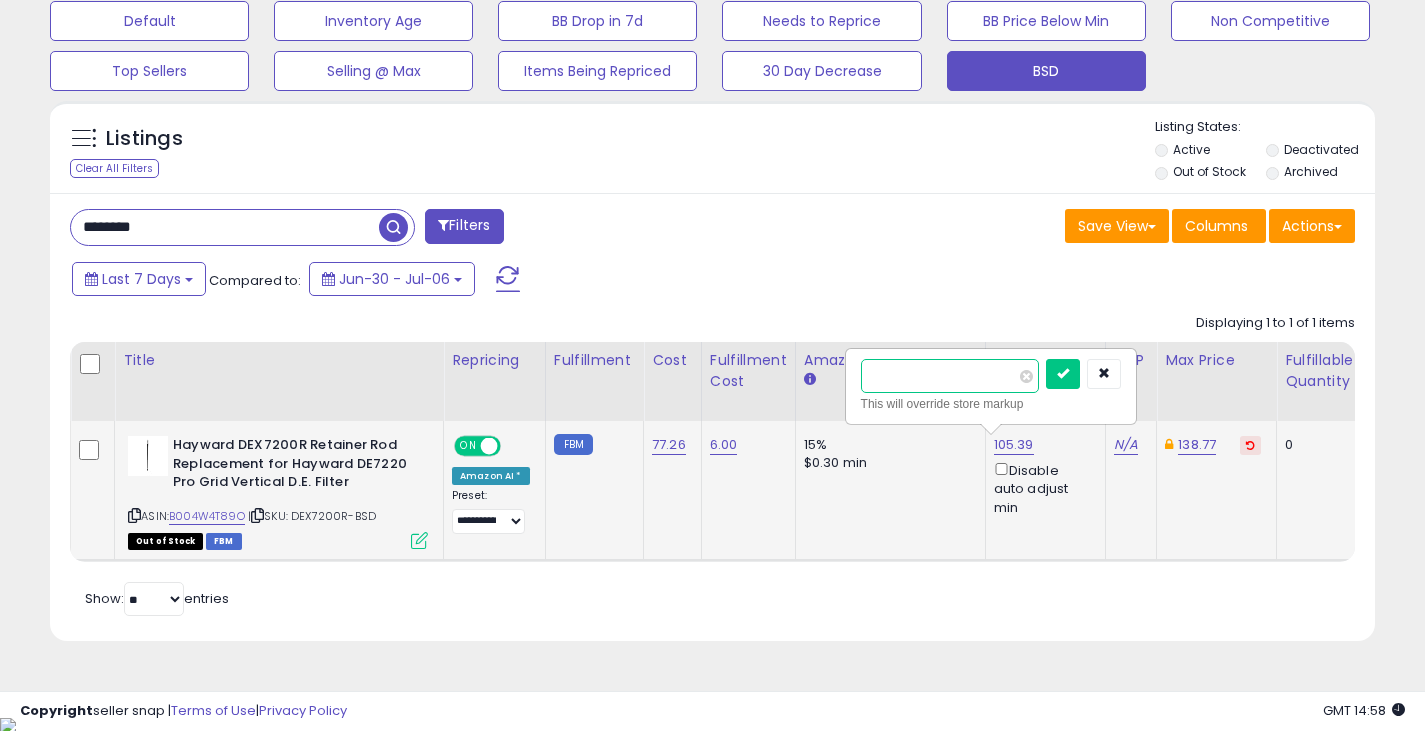 type on "******" 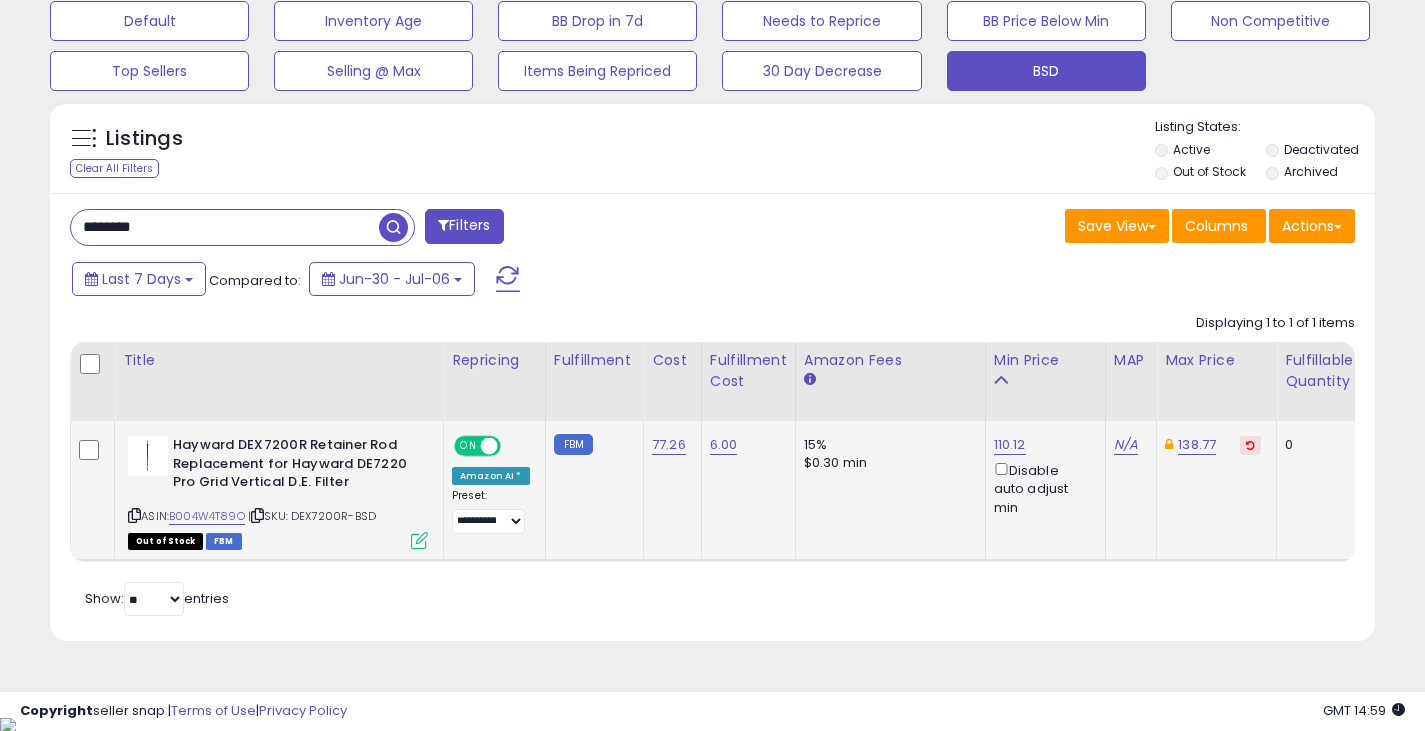 drag, startPoint x: 205, startPoint y: 223, endPoint x: -1, endPoint y: 222, distance: 206.00243 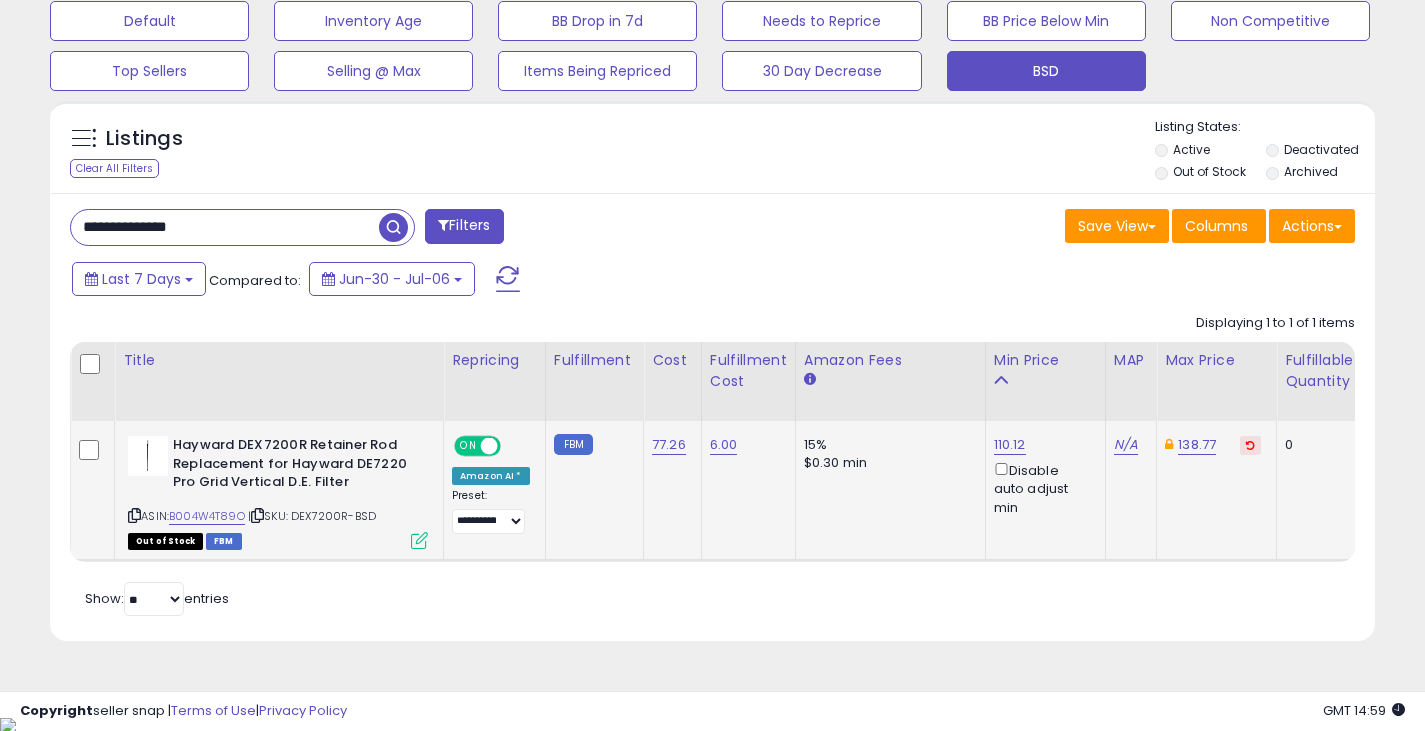 click at bounding box center (393, 227) 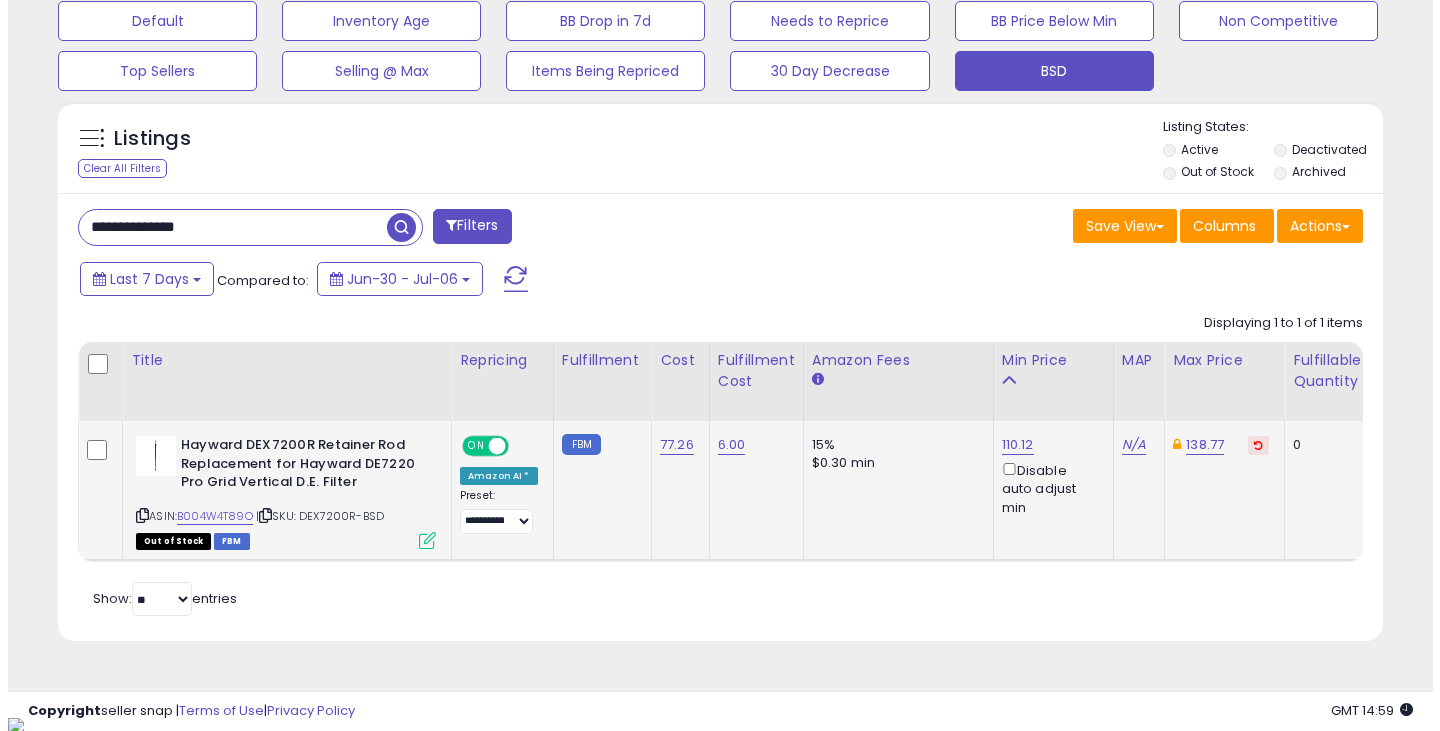 scroll, scrollTop: 489, scrollLeft: 0, axis: vertical 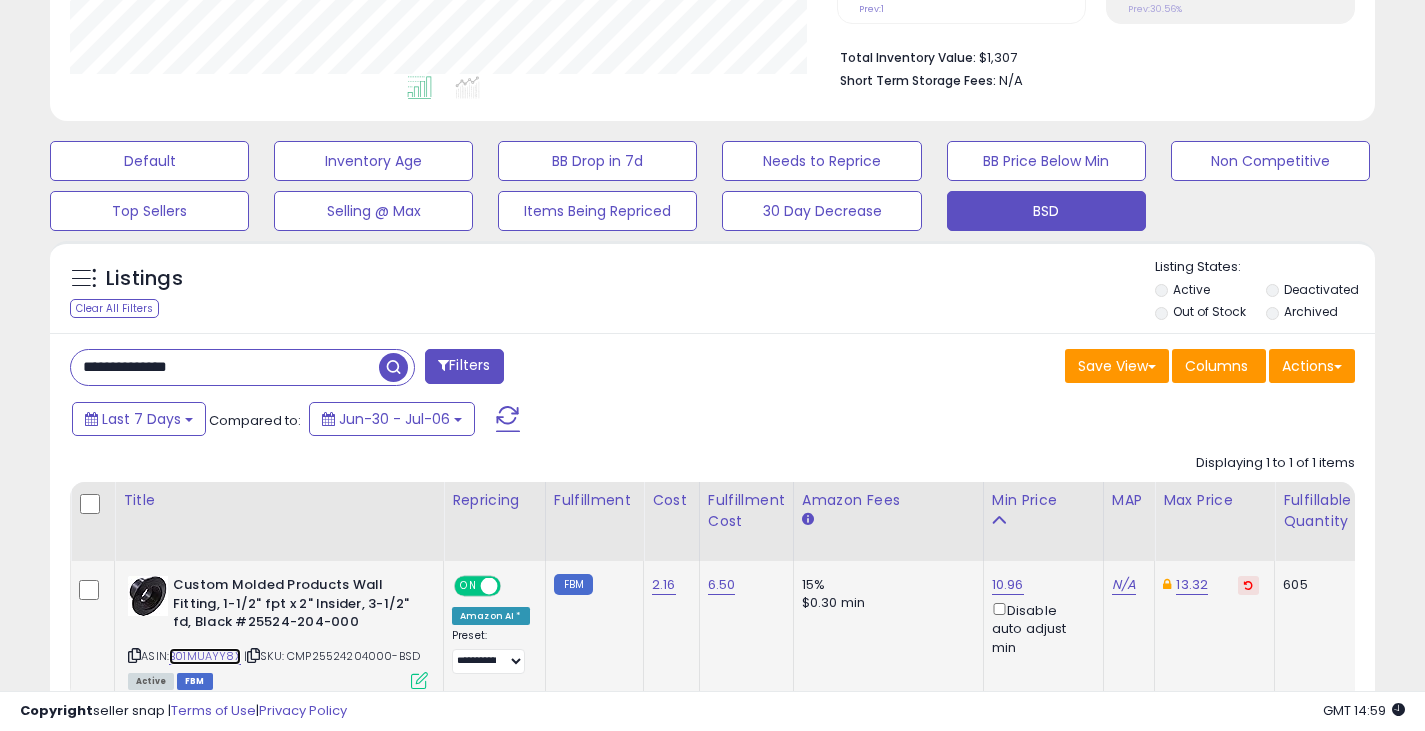 click on "B01MUAYY8X" at bounding box center [205, 656] 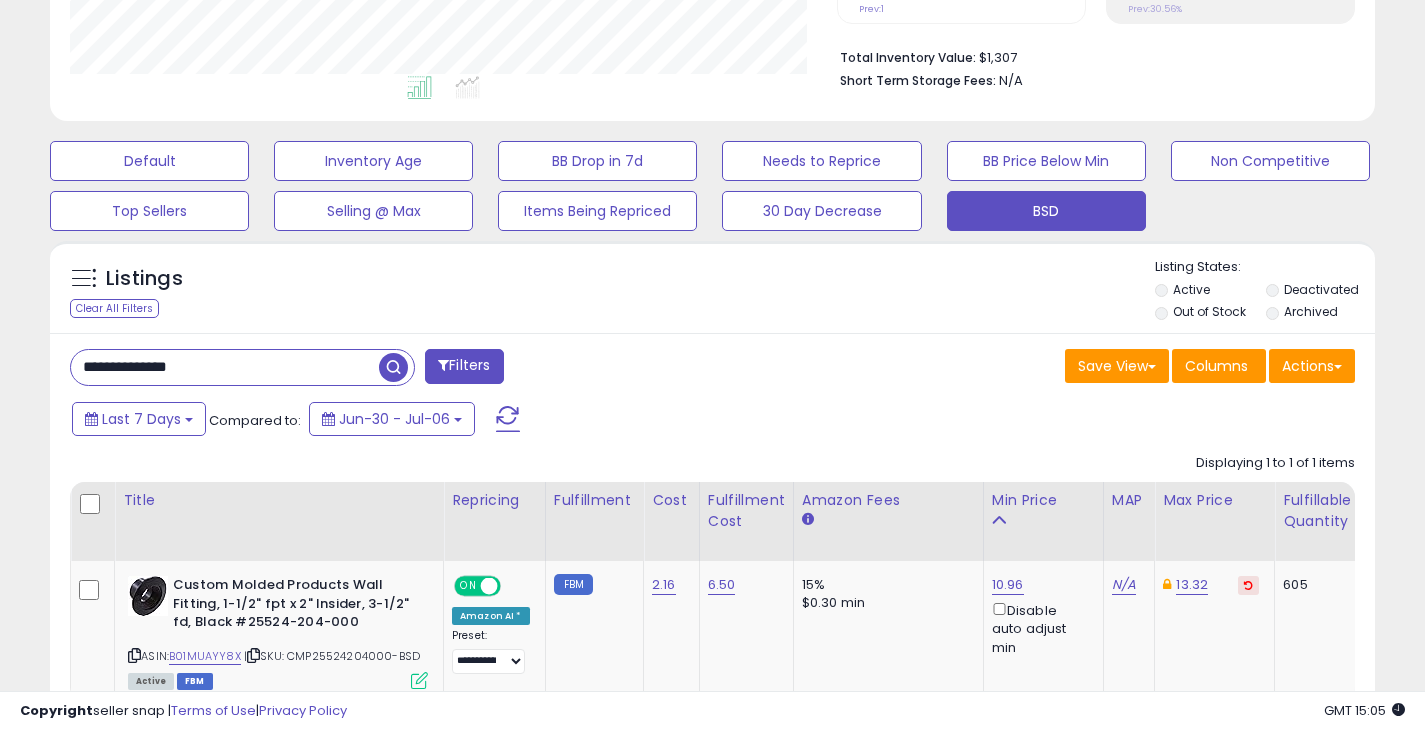 drag, startPoint x: 260, startPoint y: 374, endPoint x: -15, endPoint y: 379, distance: 275.04544 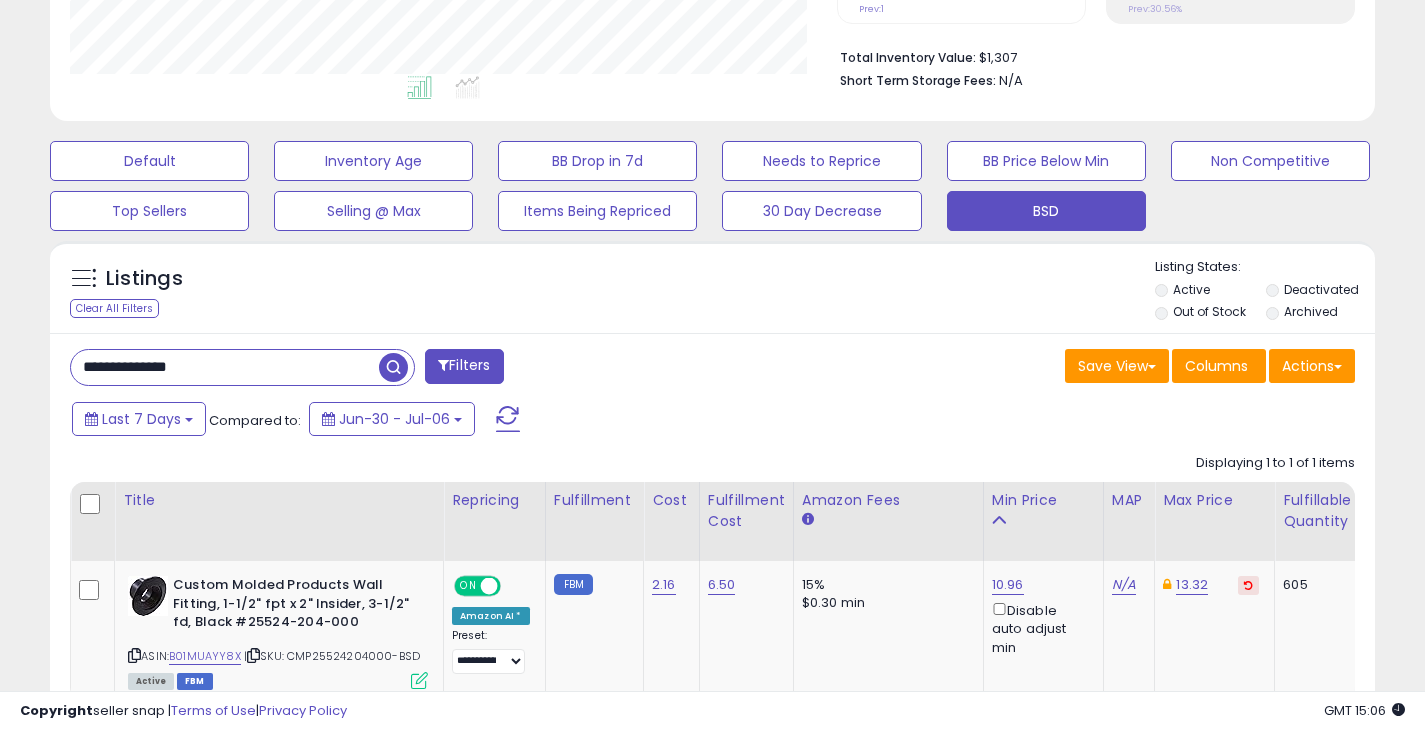 click at bounding box center [393, 367] 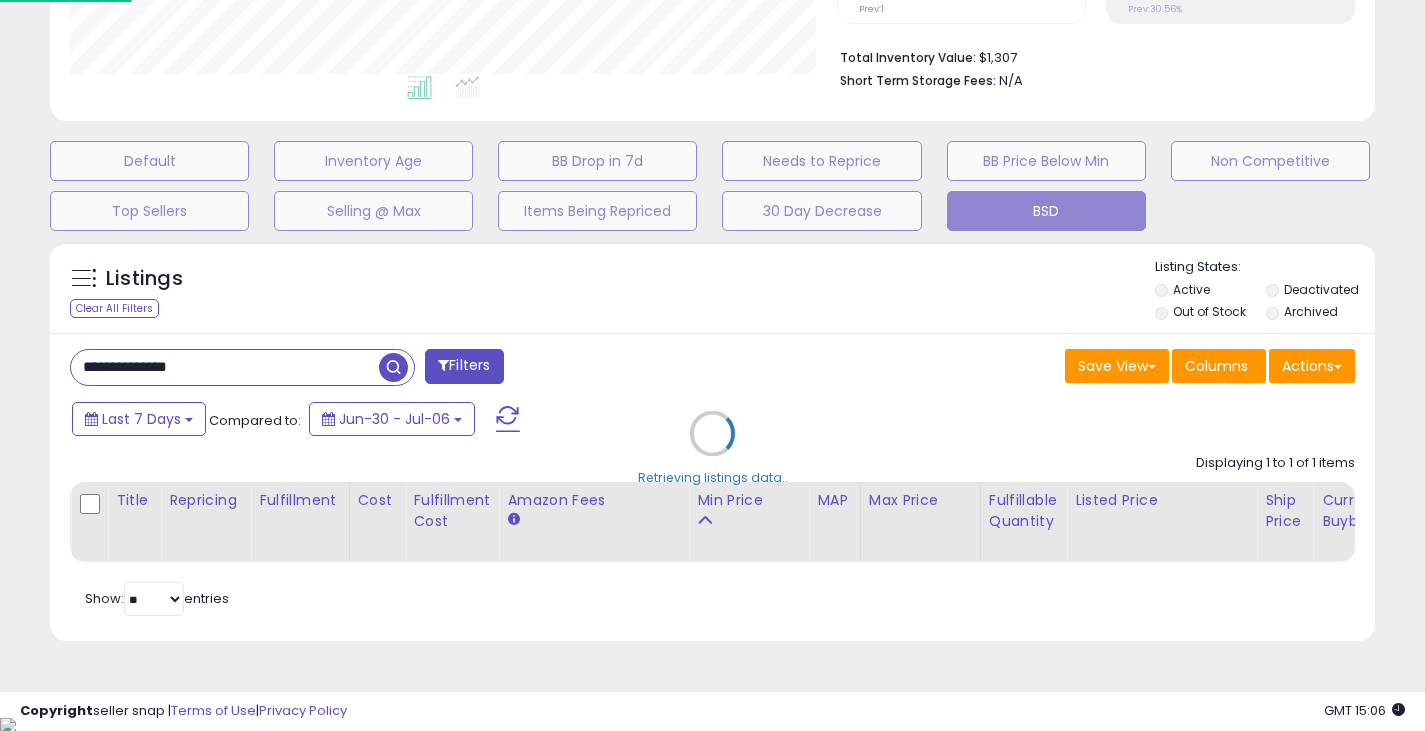 scroll, scrollTop: 999590, scrollLeft: 999224, axis: both 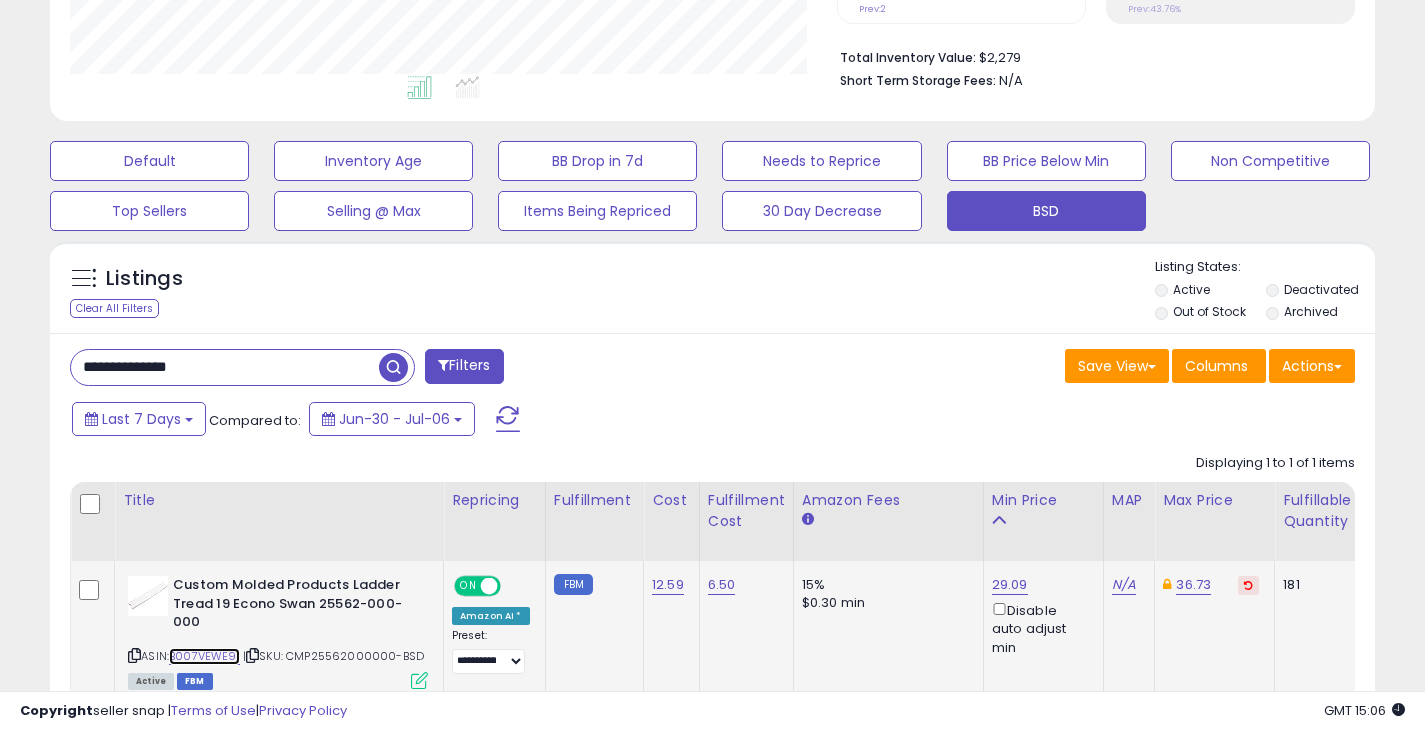 click on "B007VEWE9I" at bounding box center (204, 656) 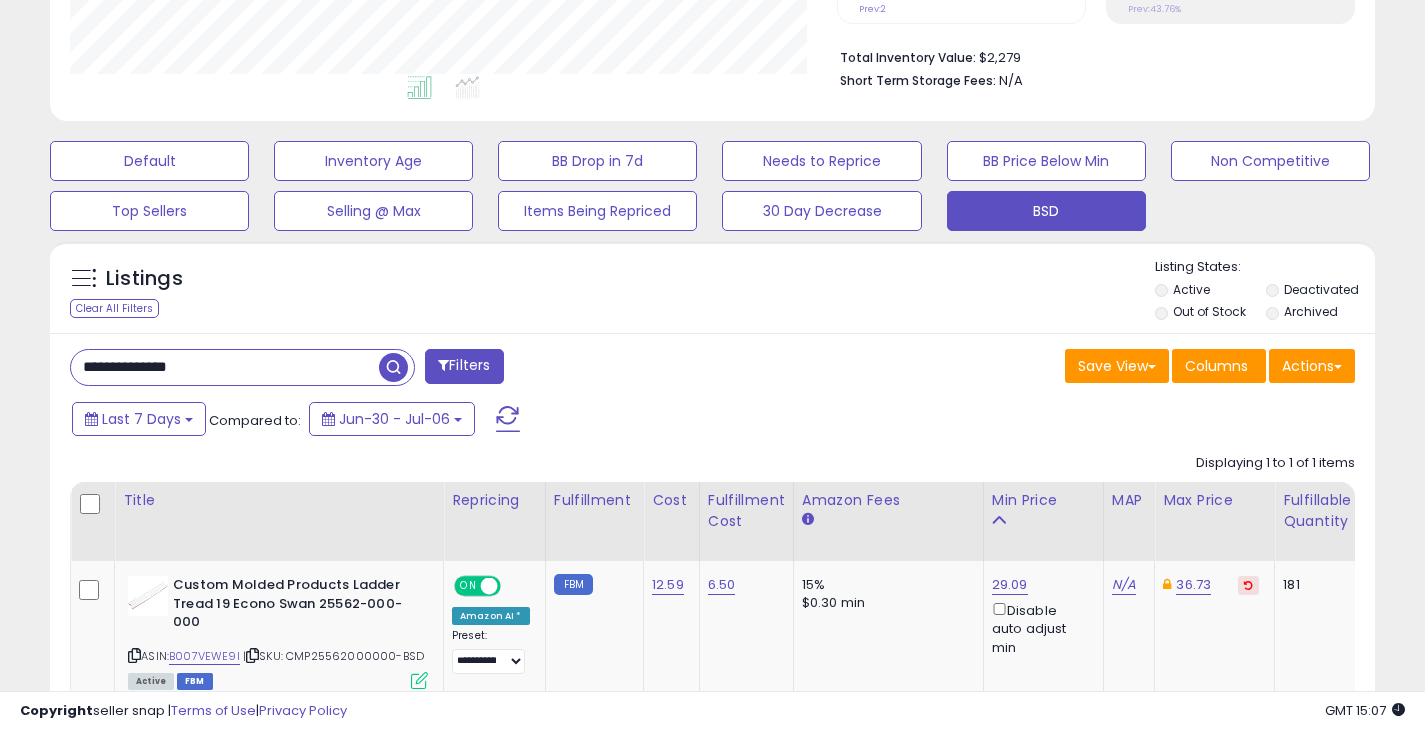 drag, startPoint x: 303, startPoint y: 351, endPoint x: 41, endPoint y: 364, distance: 262.32233 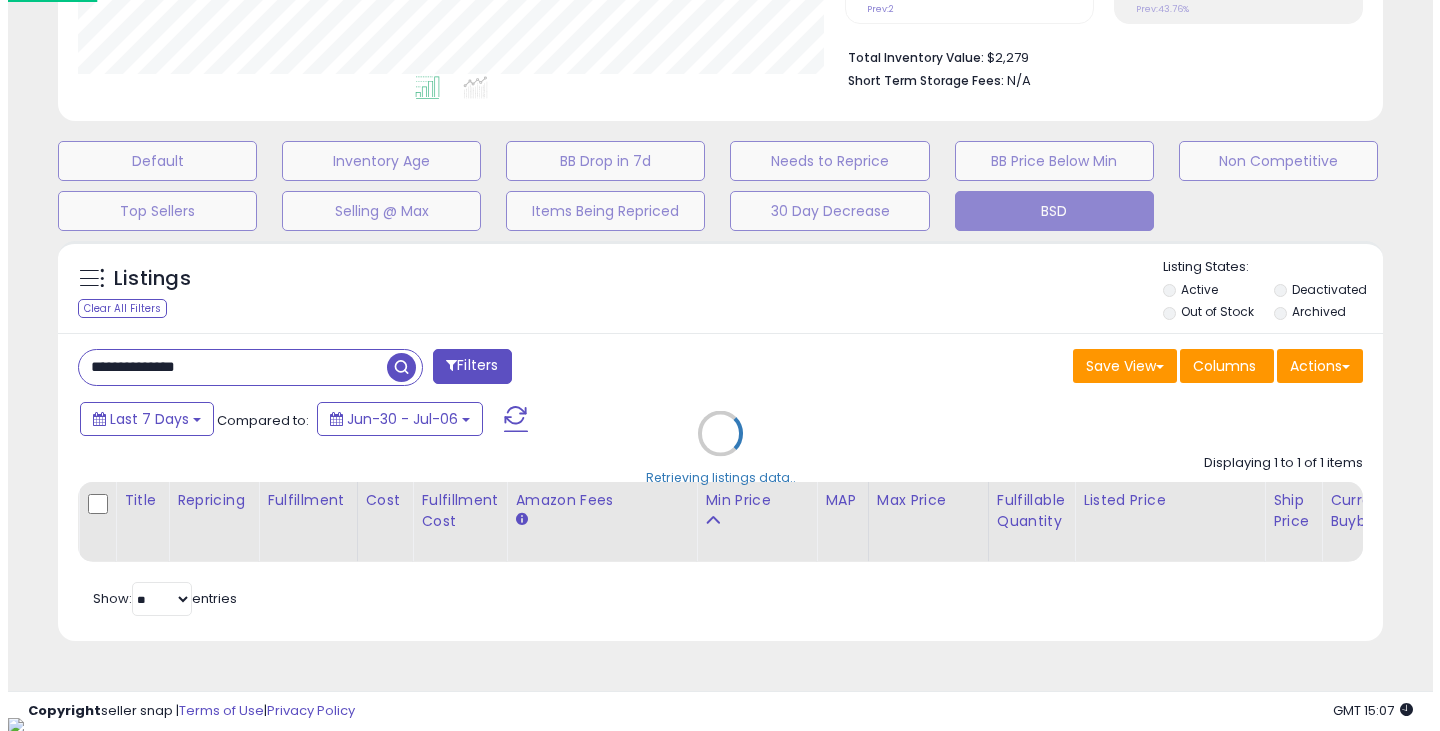 scroll, scrollTop: 999590, scrollLeft: 999224, axis: both 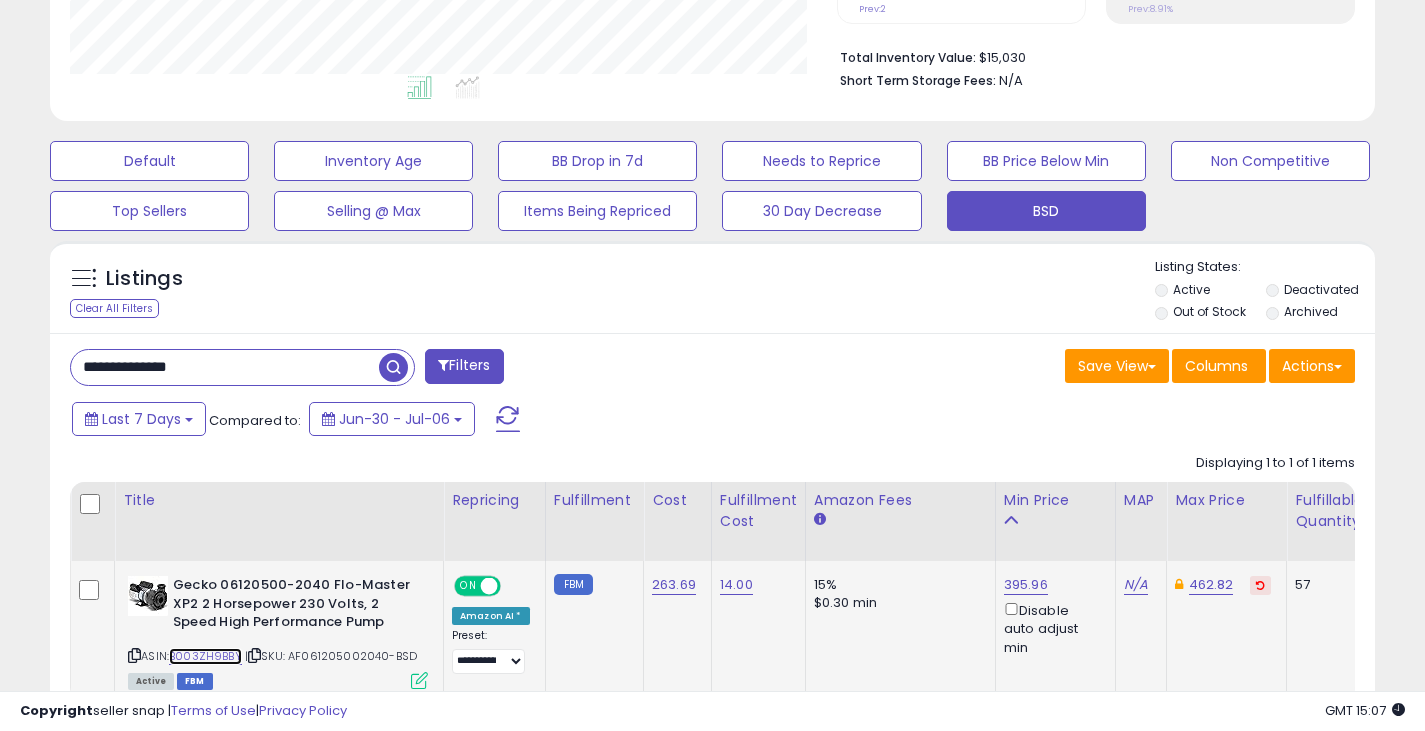 click on "B003ZH9BBY" at bounding box center [205, 656] 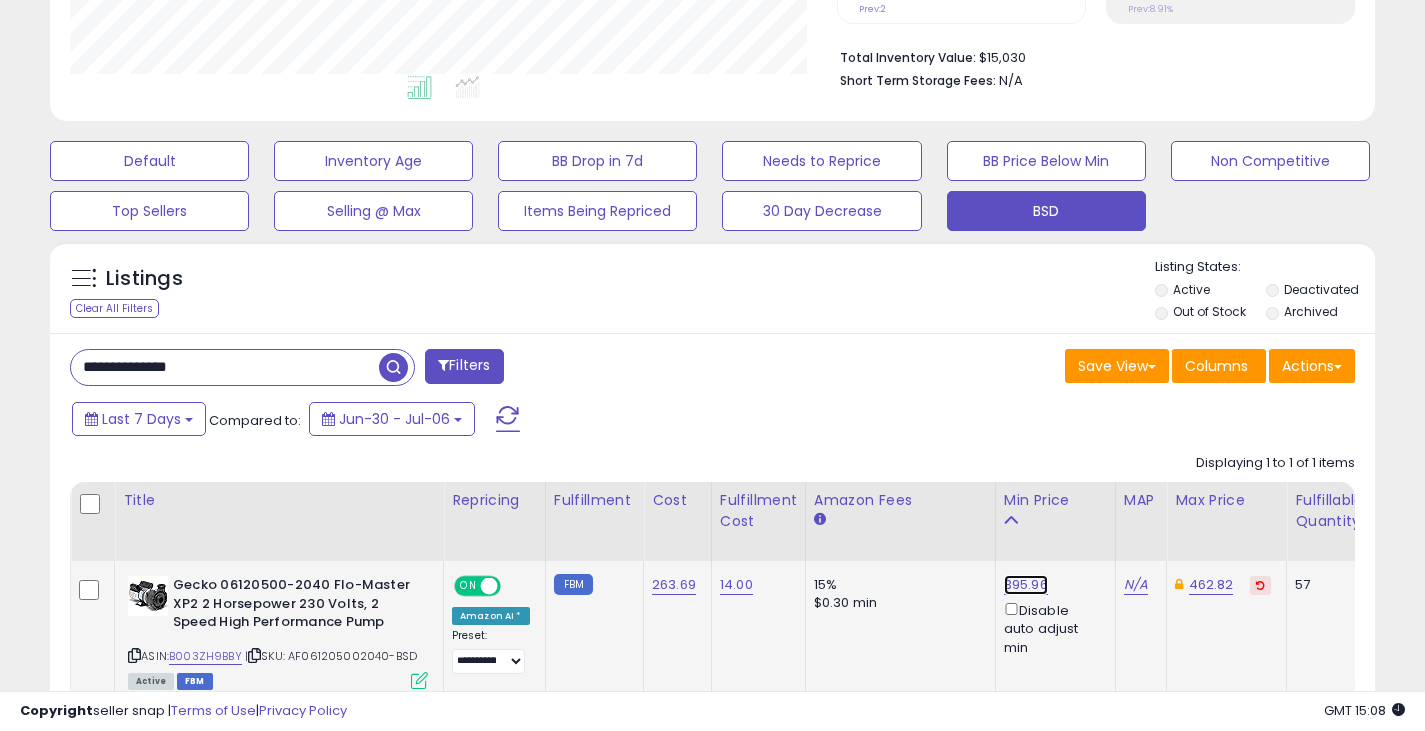 click on "395.96" at bounding box center [1026, 585] 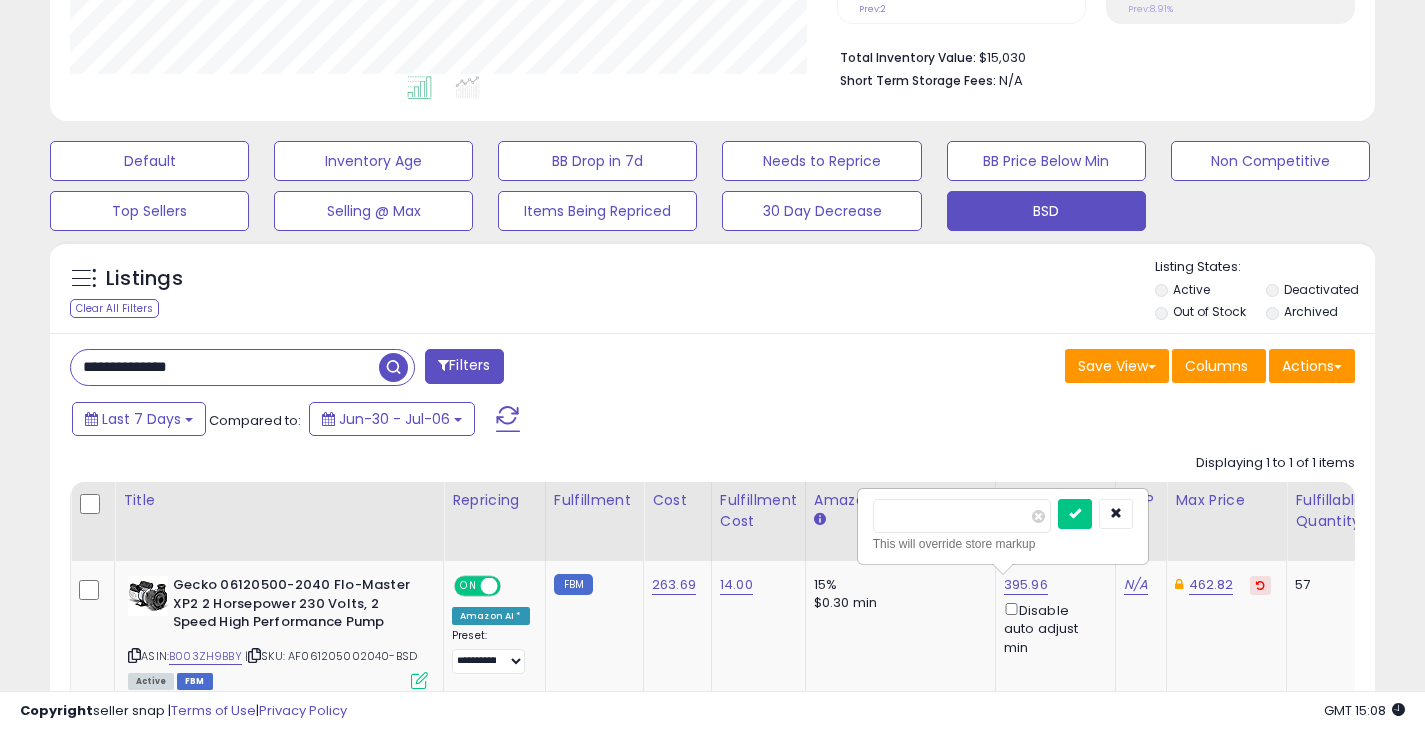 drag, startPoint x: 957, startPoint y: 511, endPoint x: 847, endPoint y: 522, distance: 110.54863 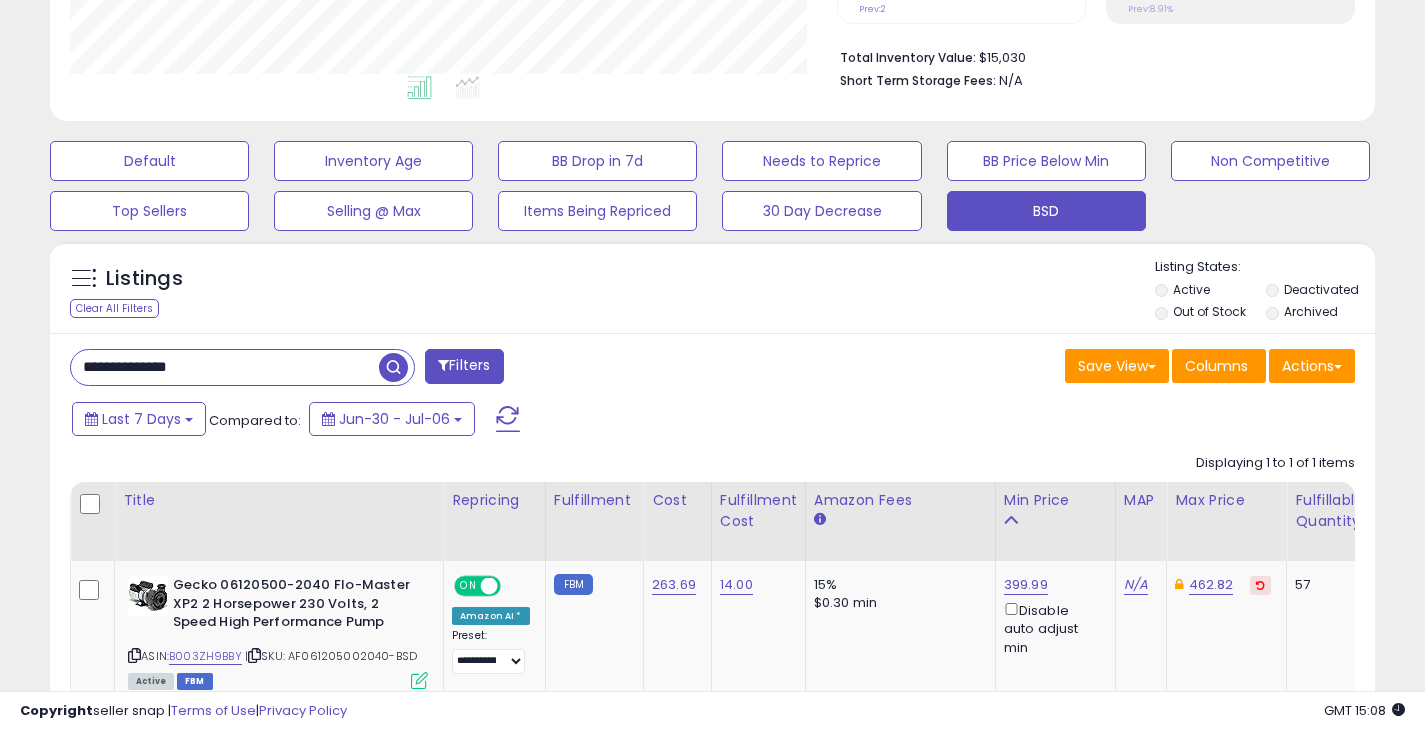 drag, startPoint x: 233, startPoint y: 369, endPoint x: 26, endPoint y: 358, distance: 207.29207 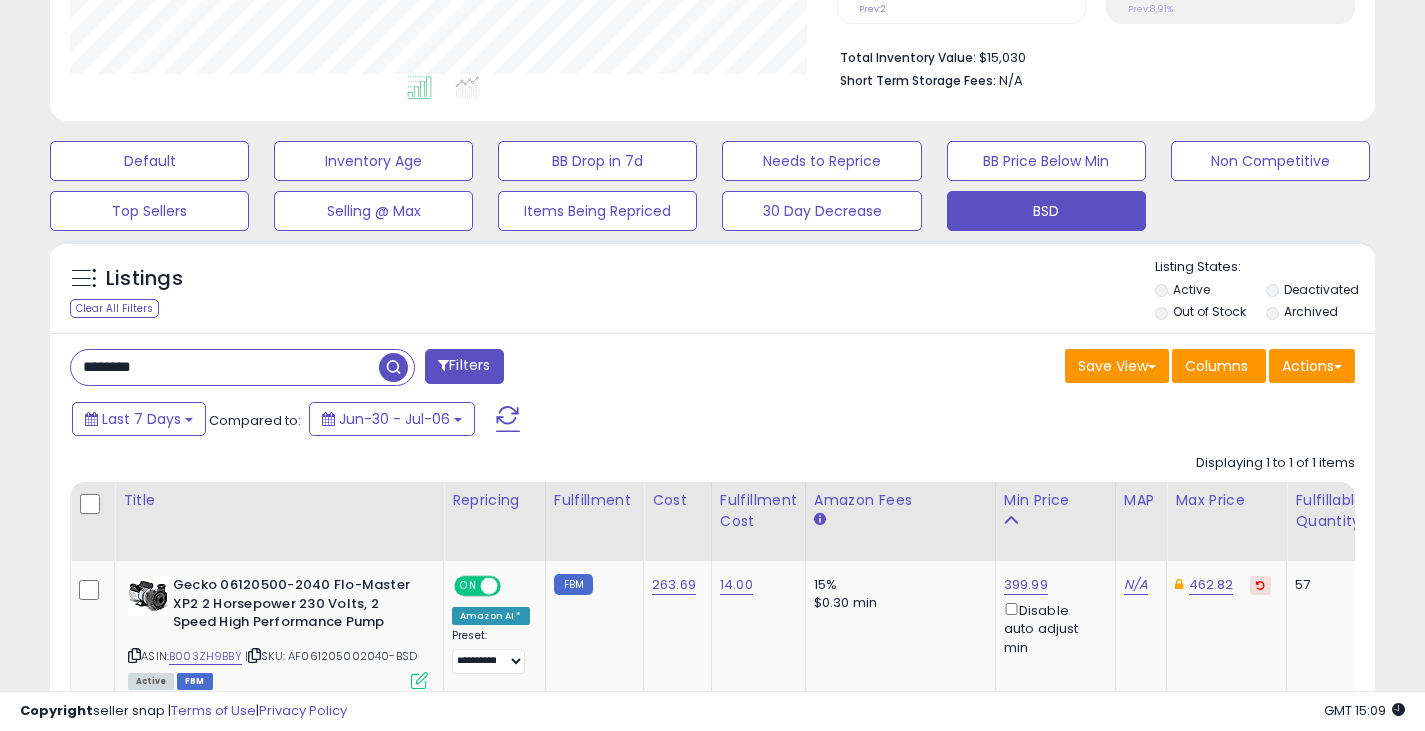 type on "********" 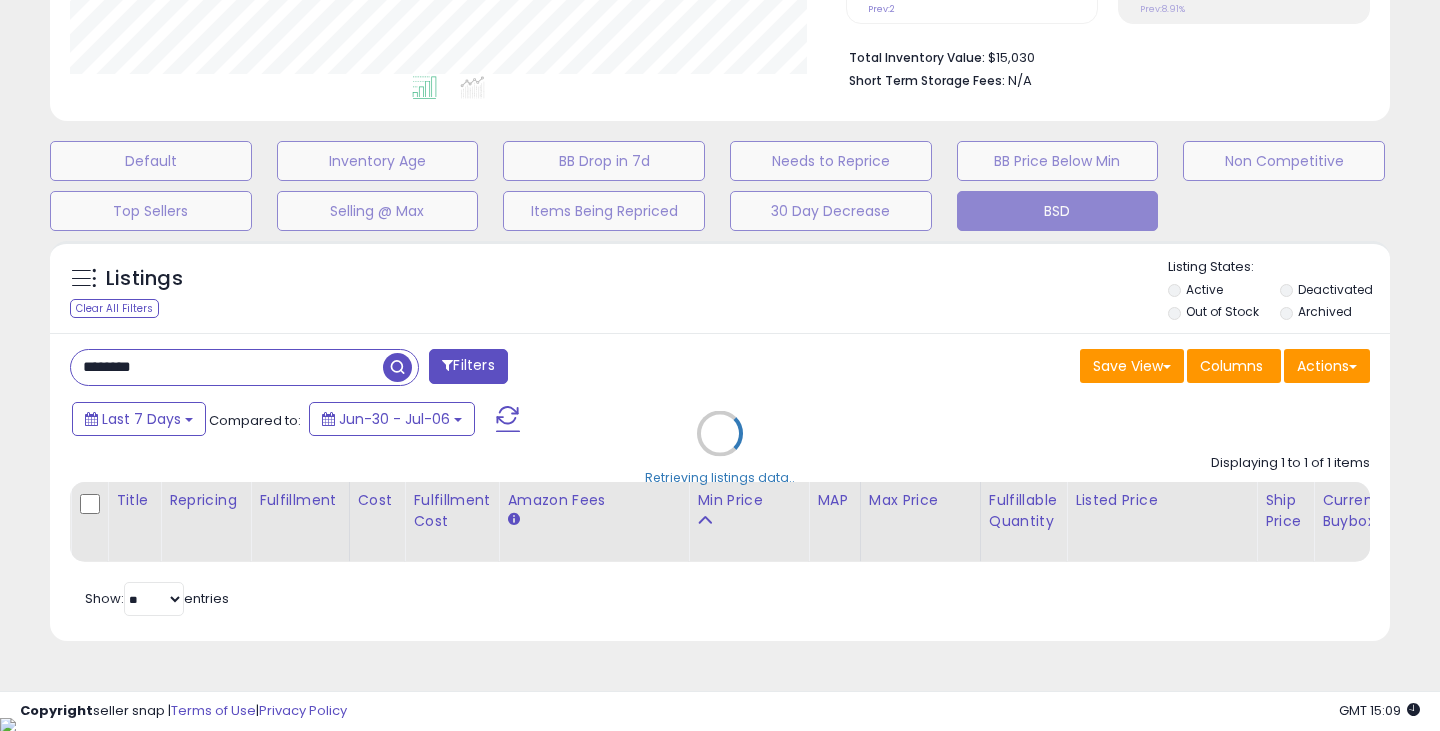 scroll, scrollTop: 999590, scrollLeft: 999224, axis: both 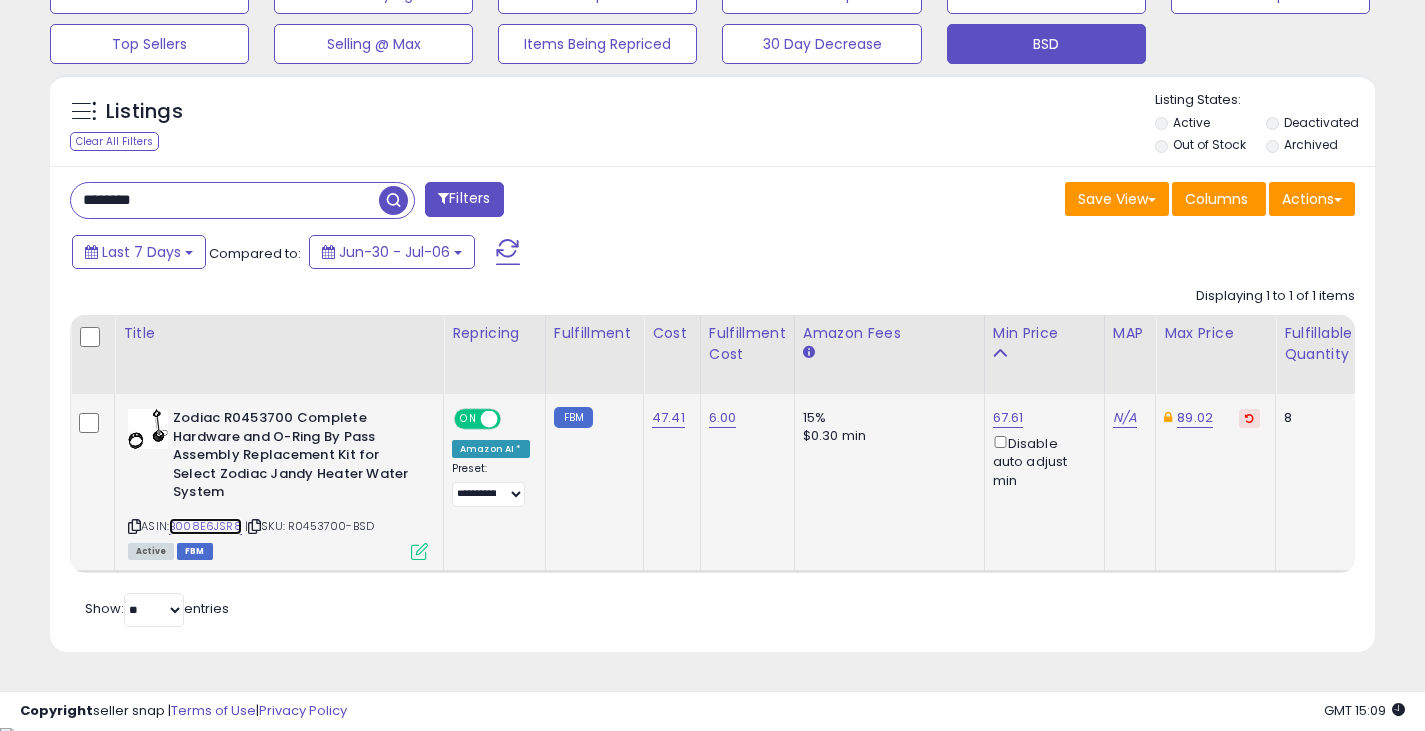 click on "B008E6JSR8" at bounding box center [205, 526] 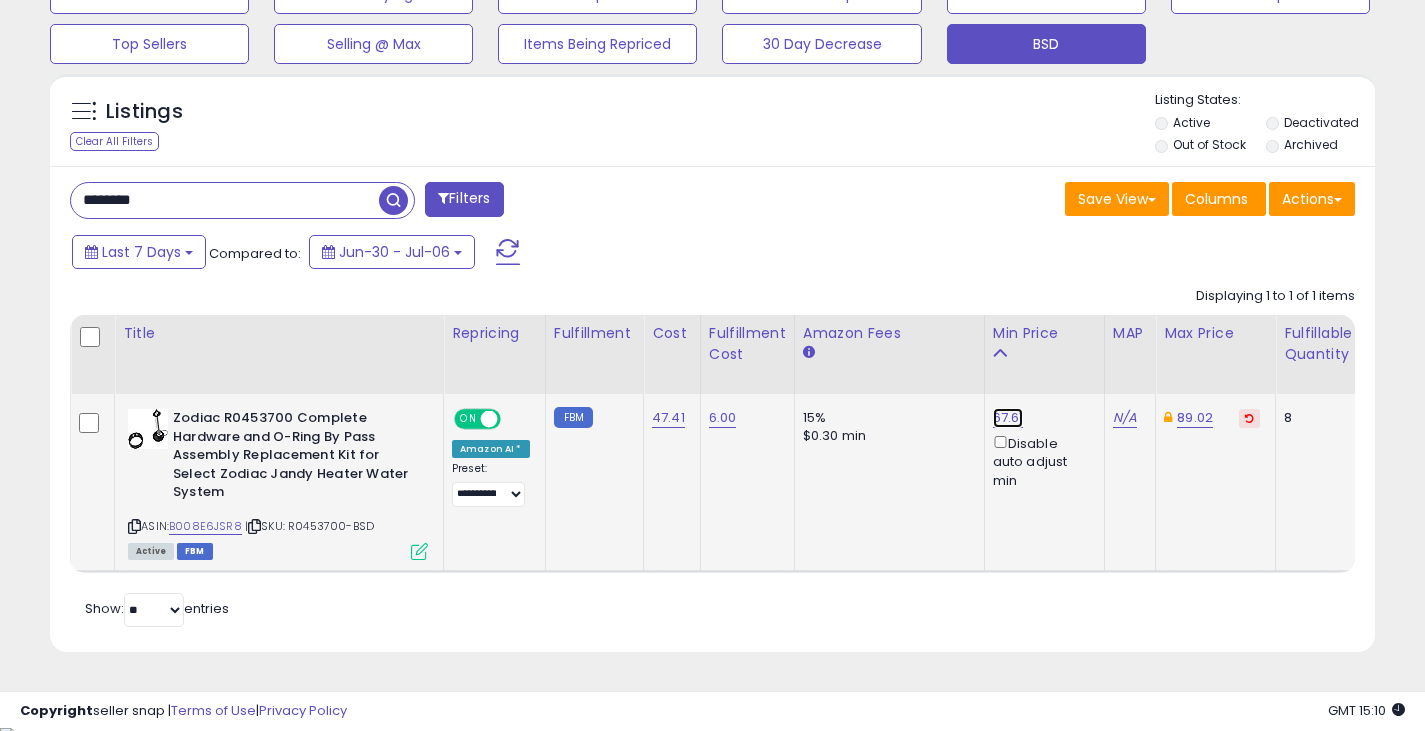 click on "67.61" at bounding box center (1008, 418) 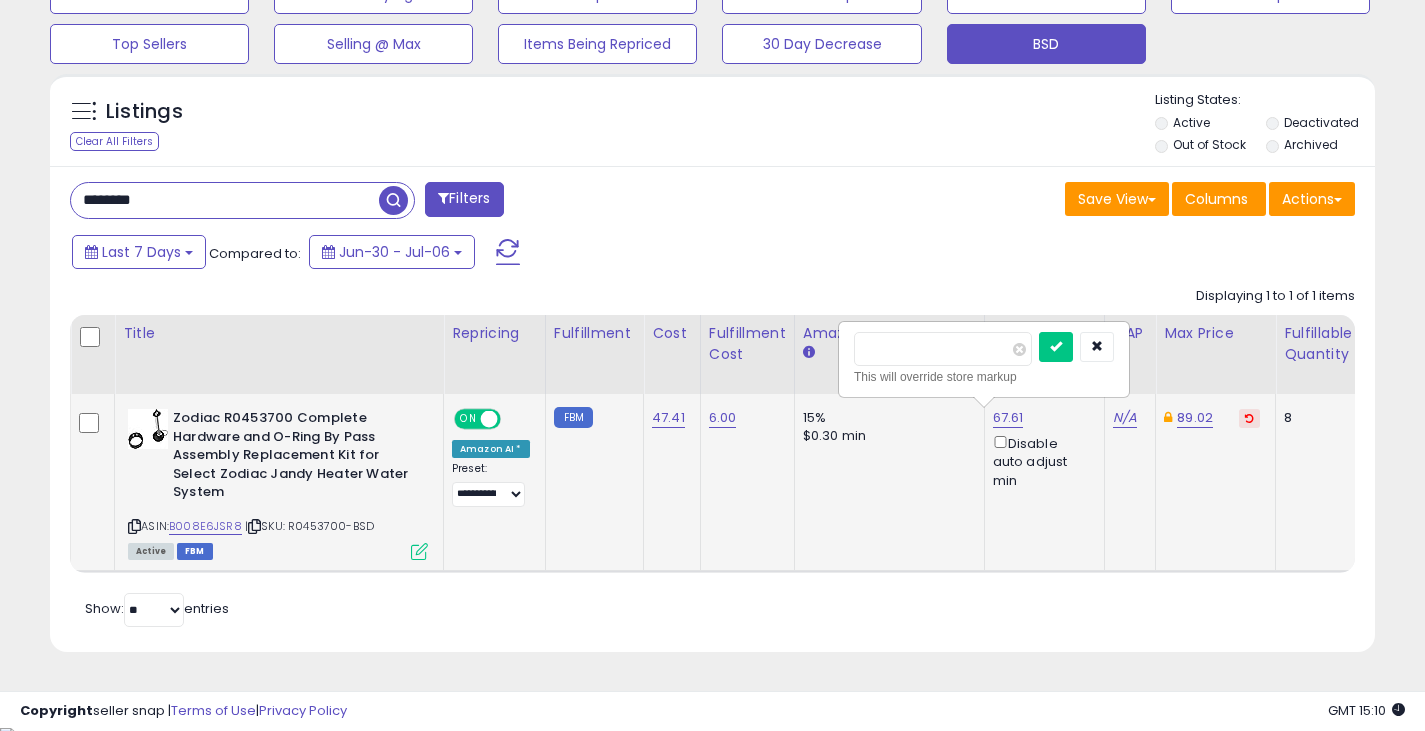 type on "*****" 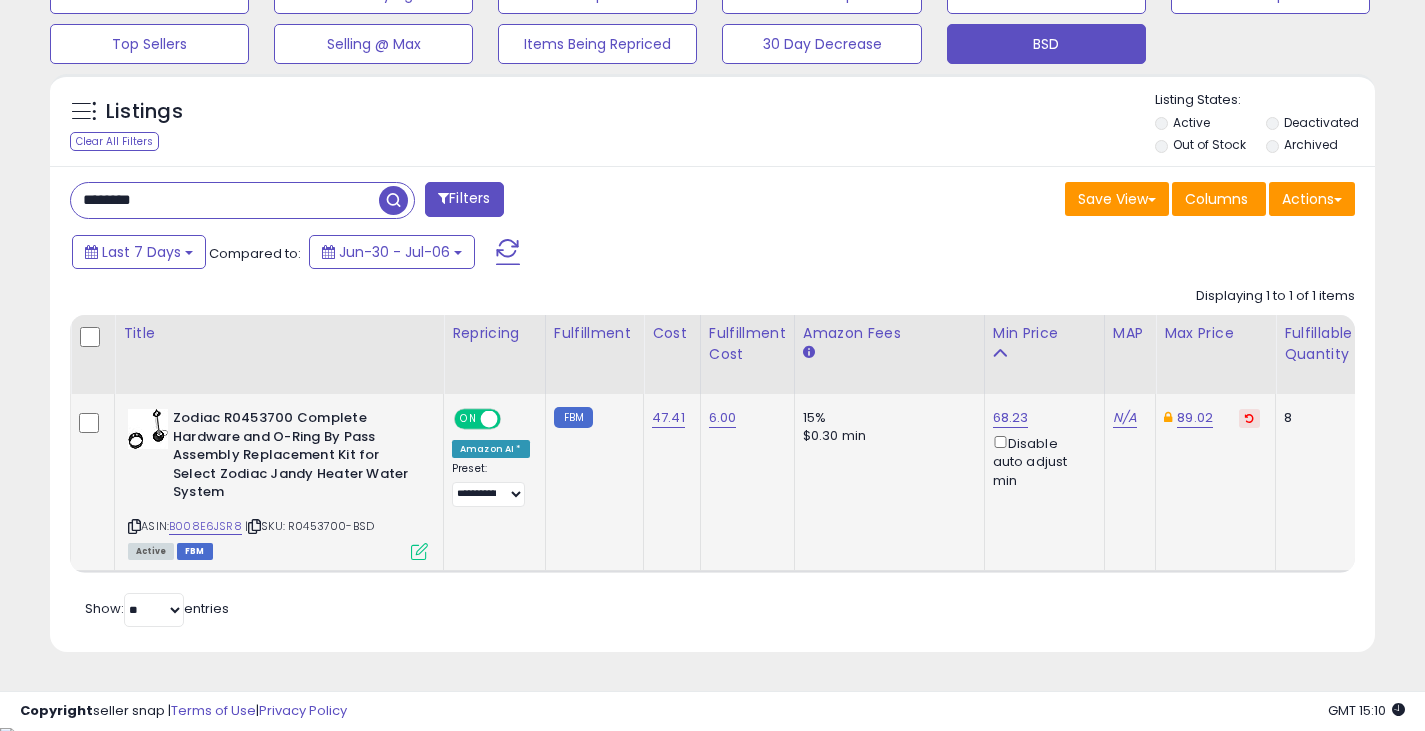 drag, startPoint x: 191, startPoint y: 207, endPoint x: 35, endPoint y: 189, distance: 157.03503 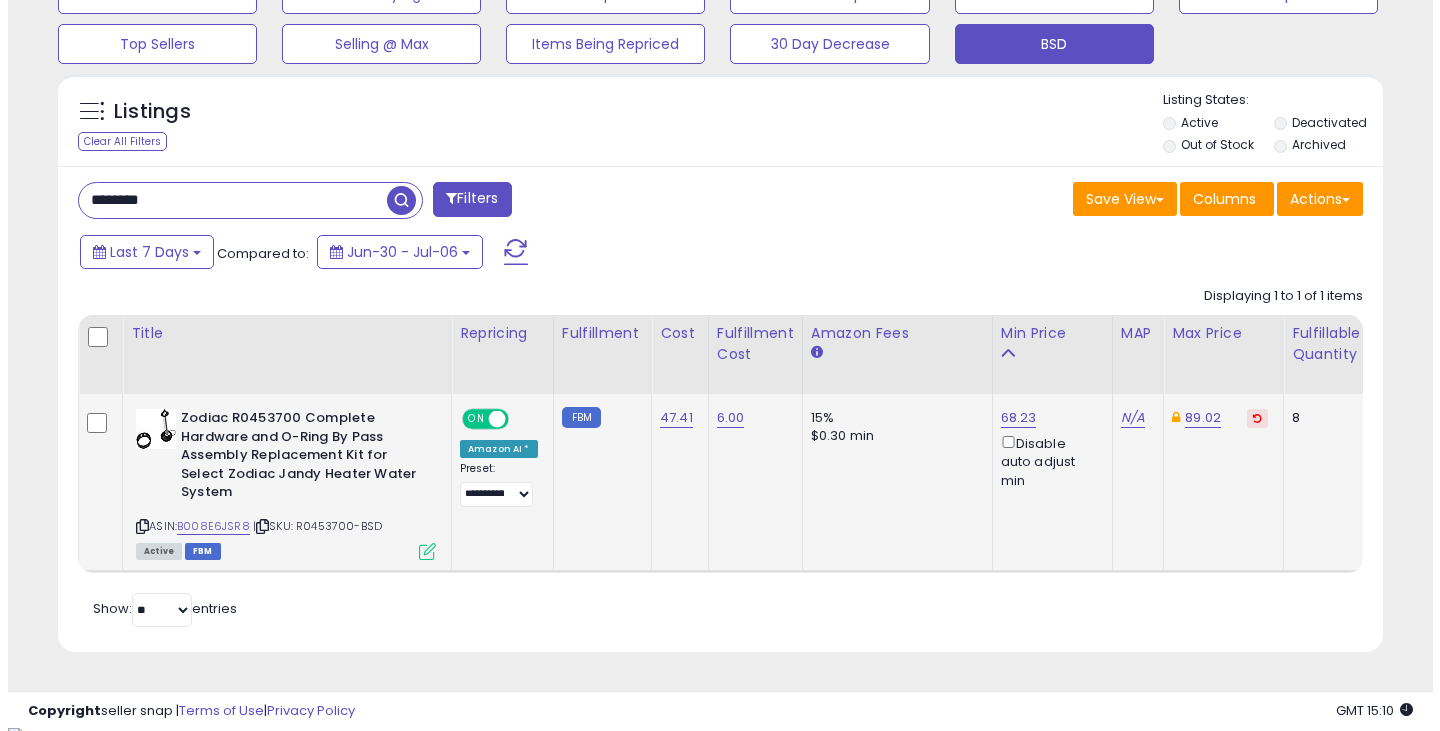 scroll, scrollTop: 489, scrollLeft: 0, axis: vertical 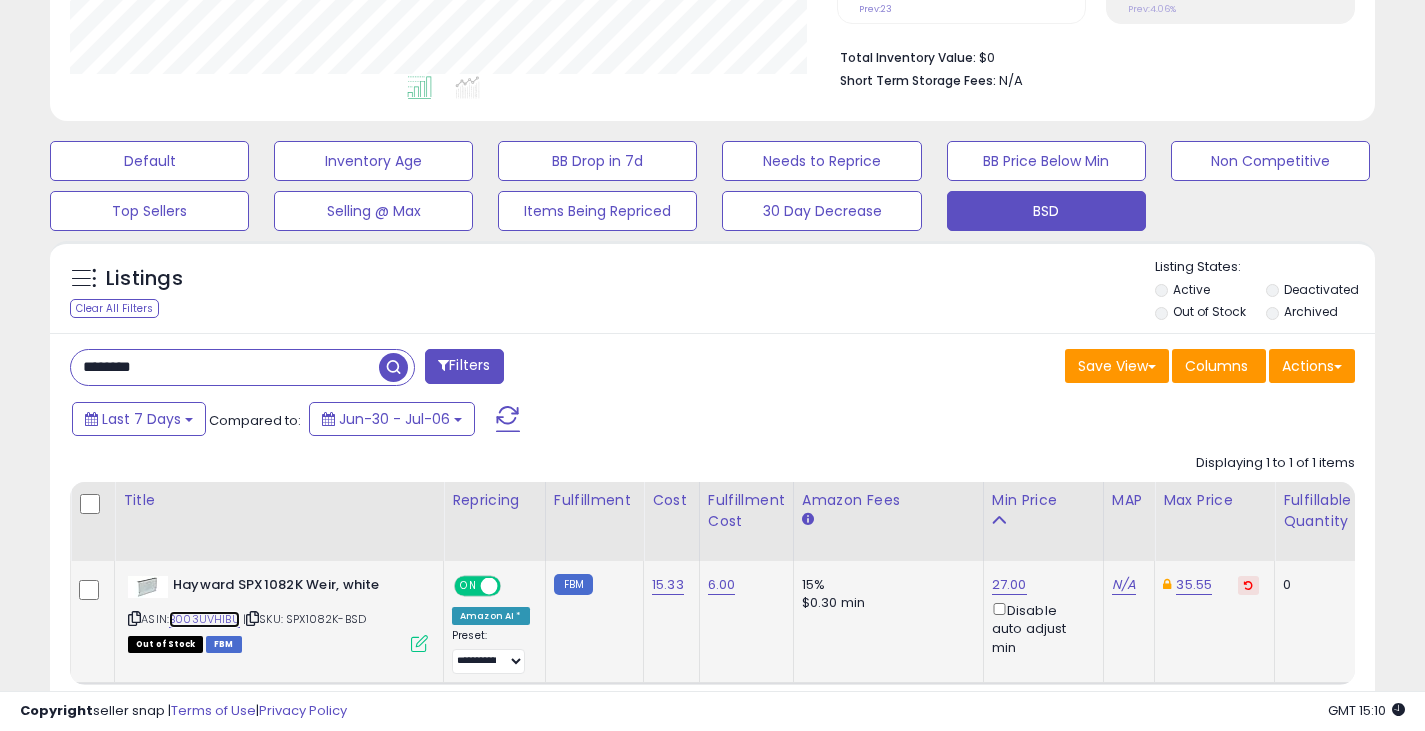 click on "B003UVHIBU" at bounding box center (204, 619) 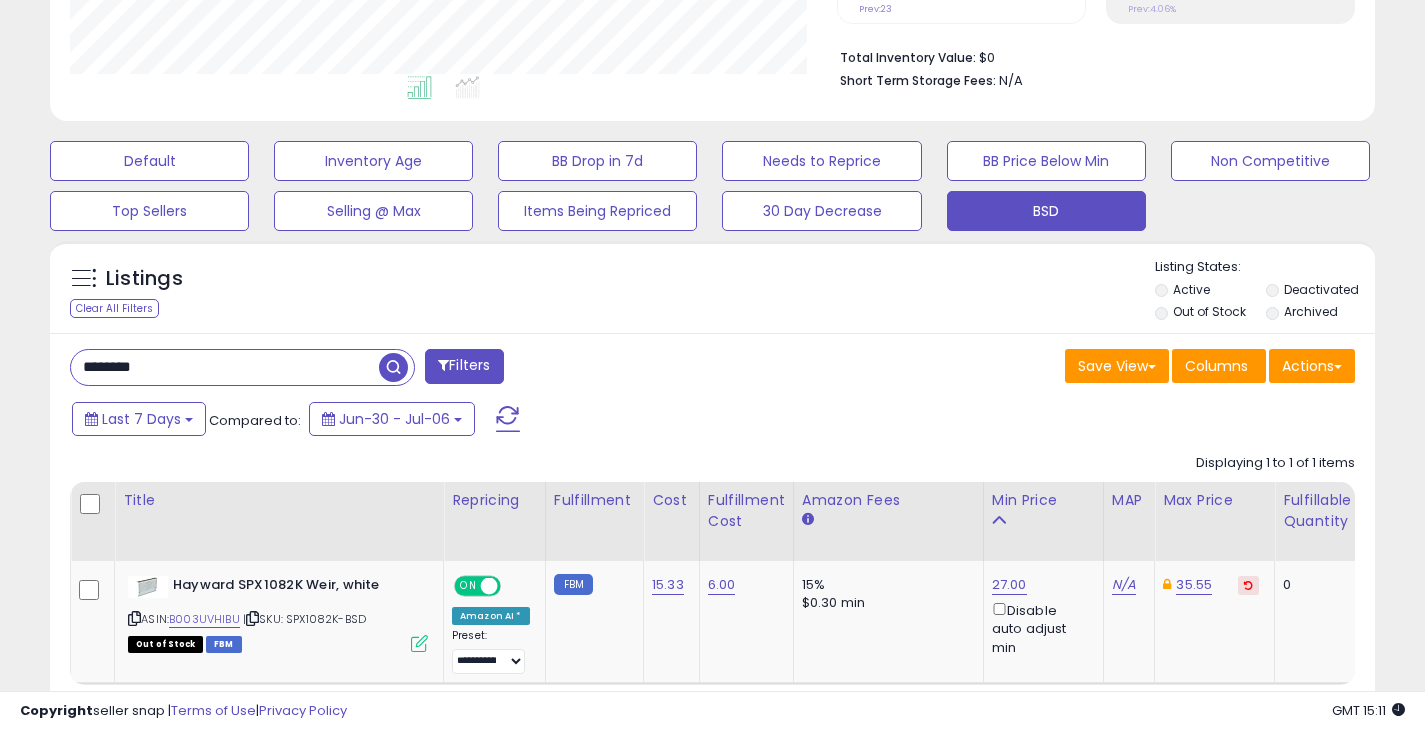 drag, startPoint x: 202, startPoint y: 374, endPoint x: 21, endPoint y: 369, distance: 181.06905 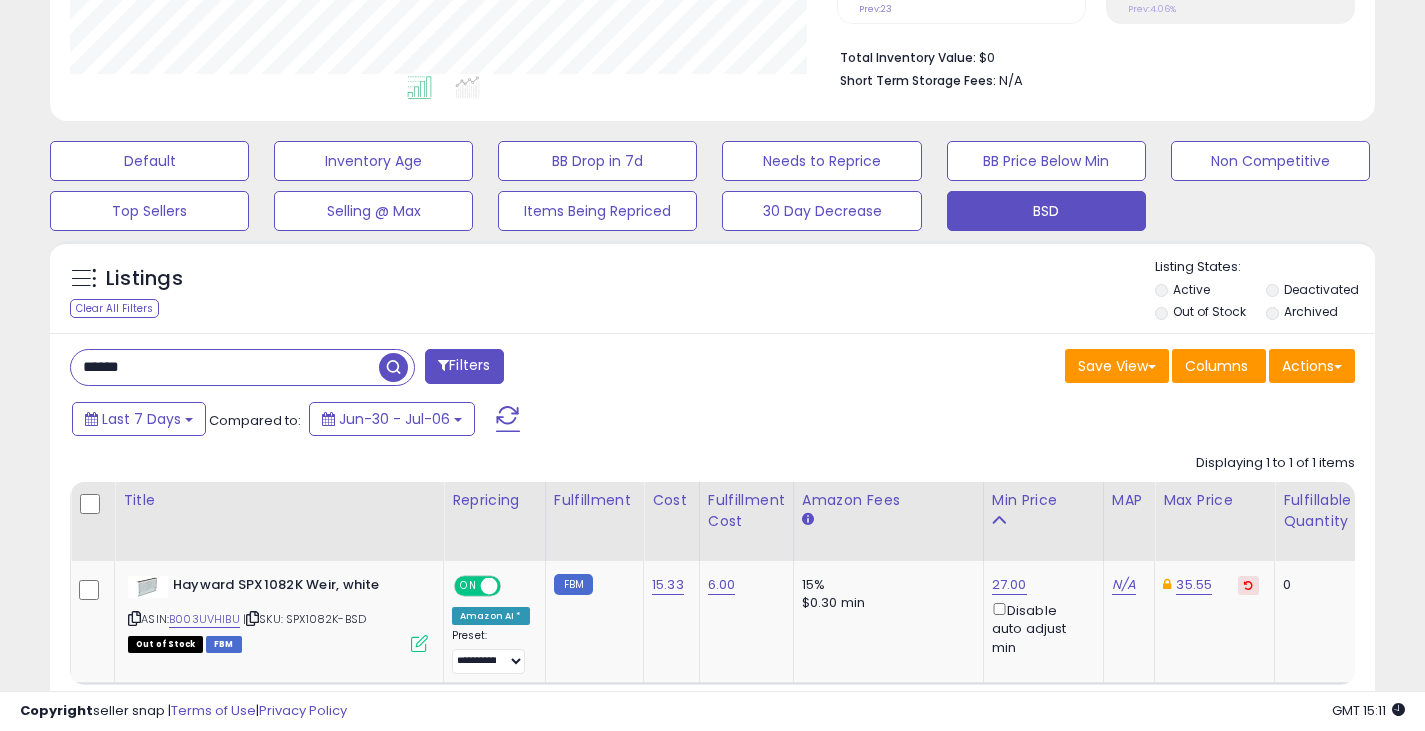click at bounding box center (393, 367) 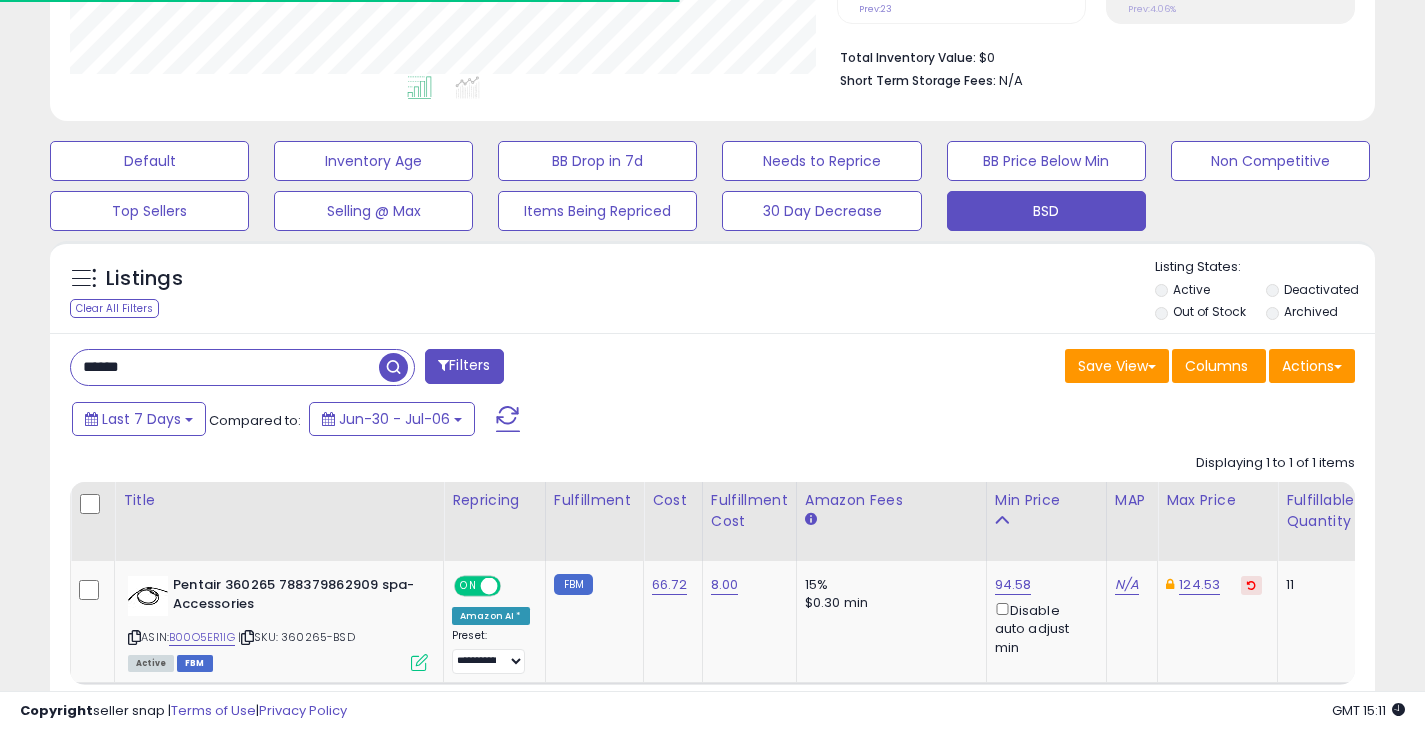 scroll, scrollTop: 410, scrollLeft: 767, axis: both 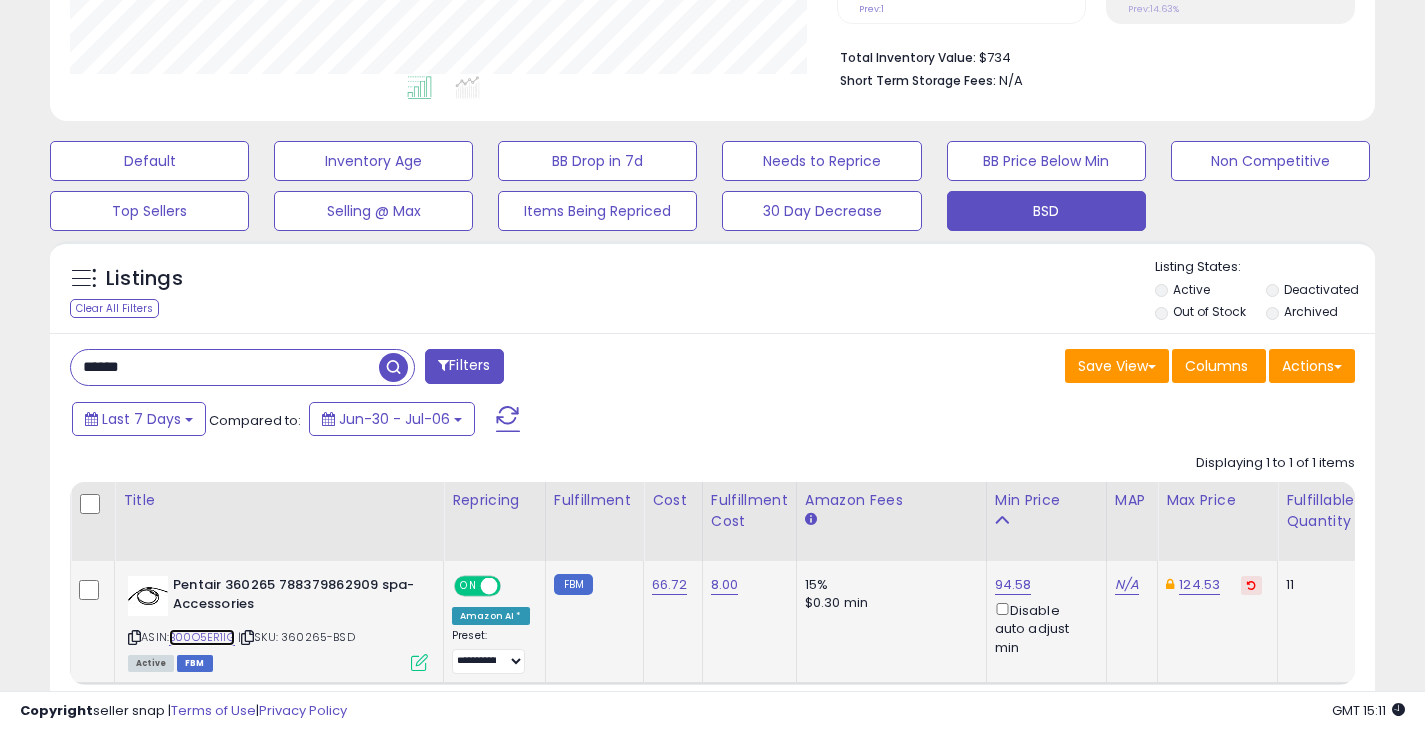 click on "B00O5ER1IG" at bounding box center (202, 637) 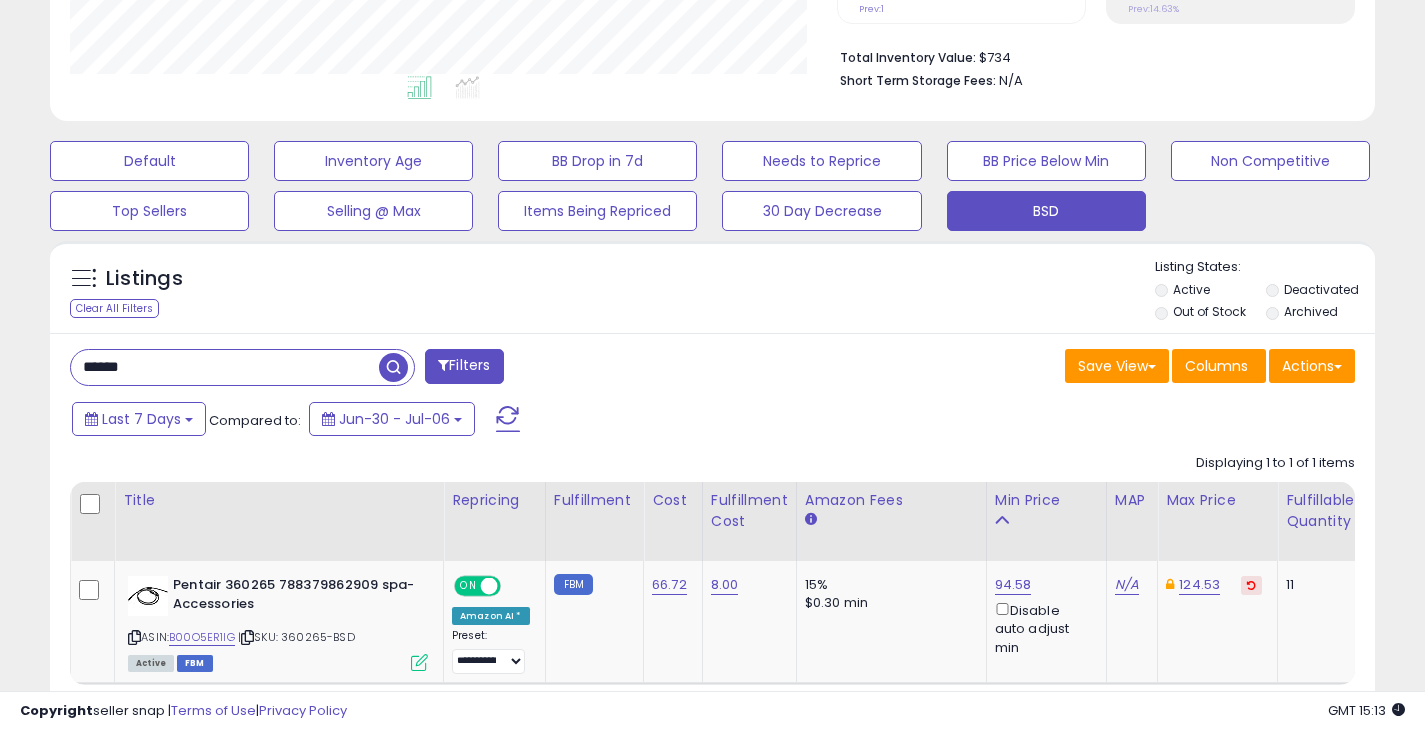 drag, startPoint x: 256, startPoint y: 376, endPoint x: 37, endPoint y: 376, distance: 219 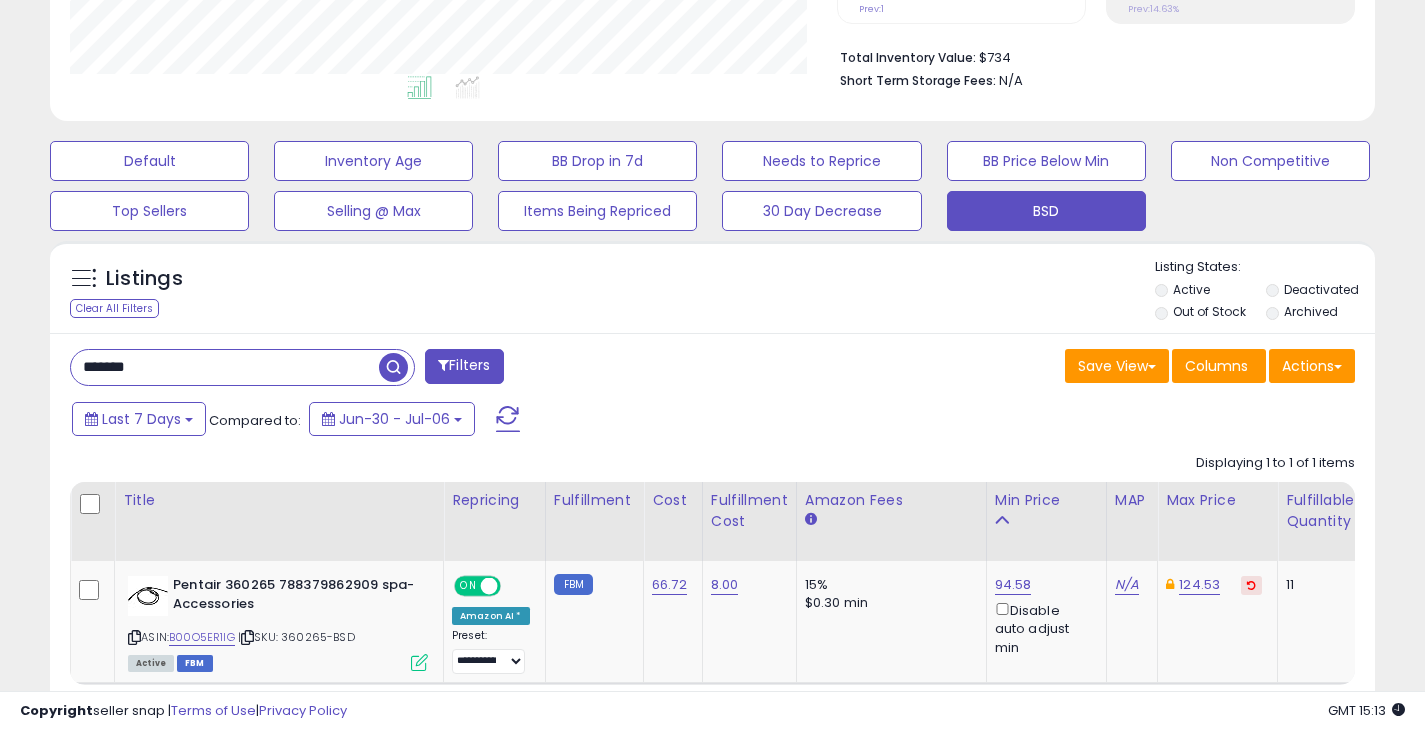 click at bounding box center (393, 367) 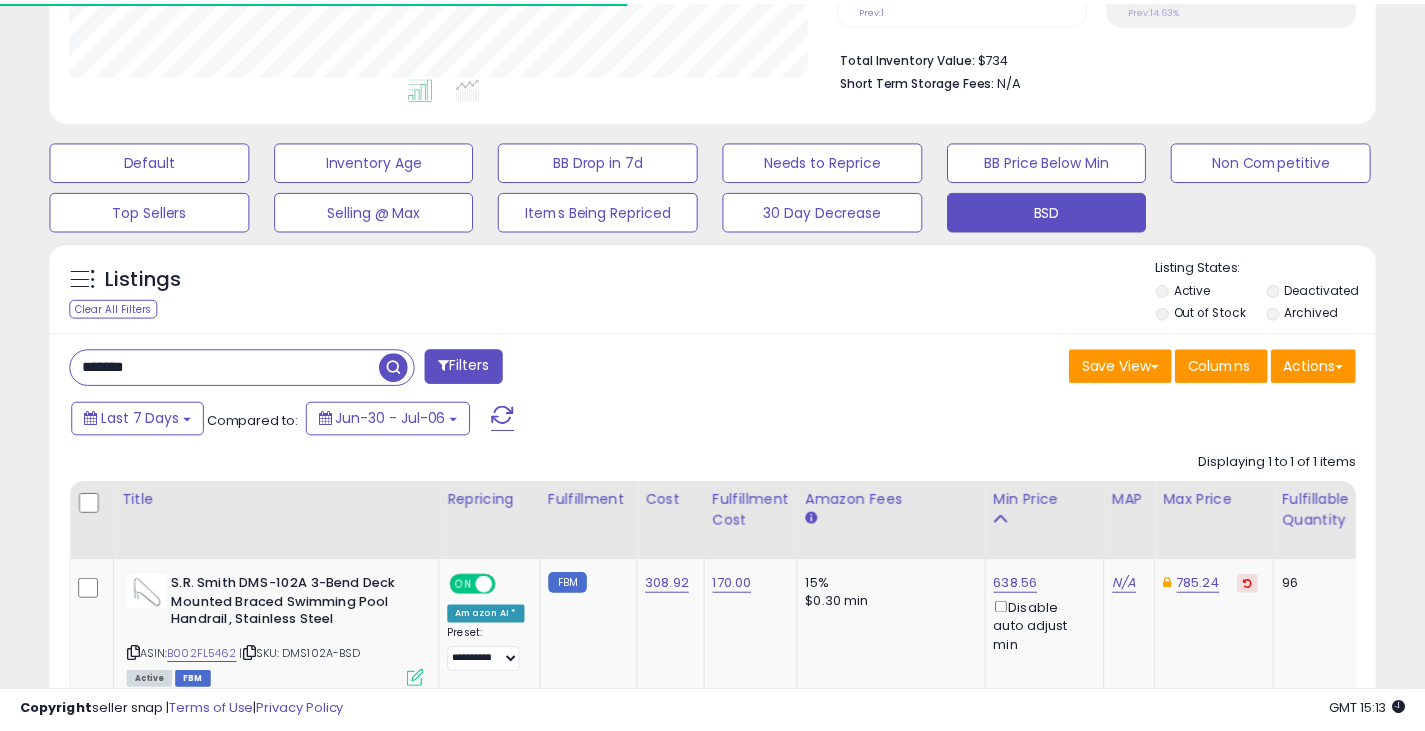 scroll, scrollTop: 410, scrollLeft: 767, axis: both 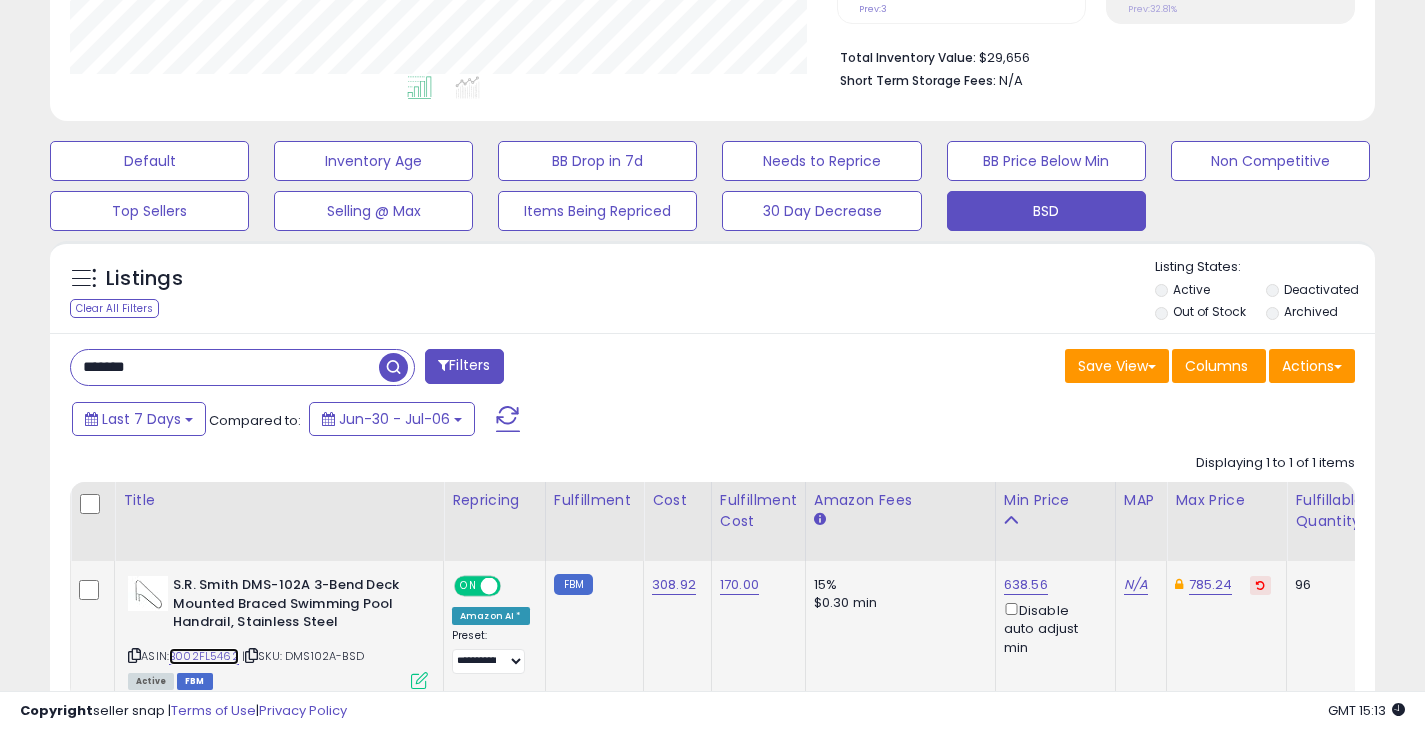 click on "B002FL5462" at bounding box center [204, 656] 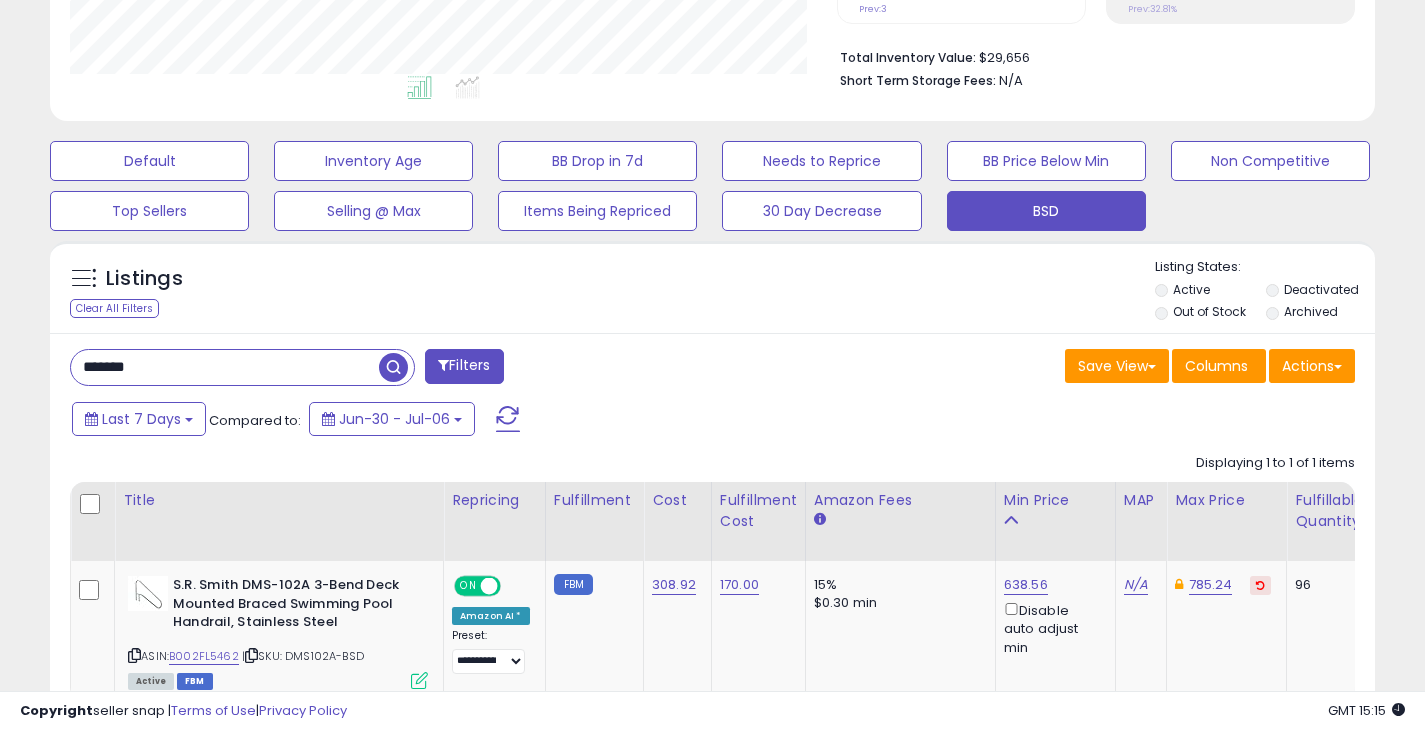drag, startPoint x: 200, startPoint y: 370, endPoint x: 8, endPoint y: 359, distance: 192.31485 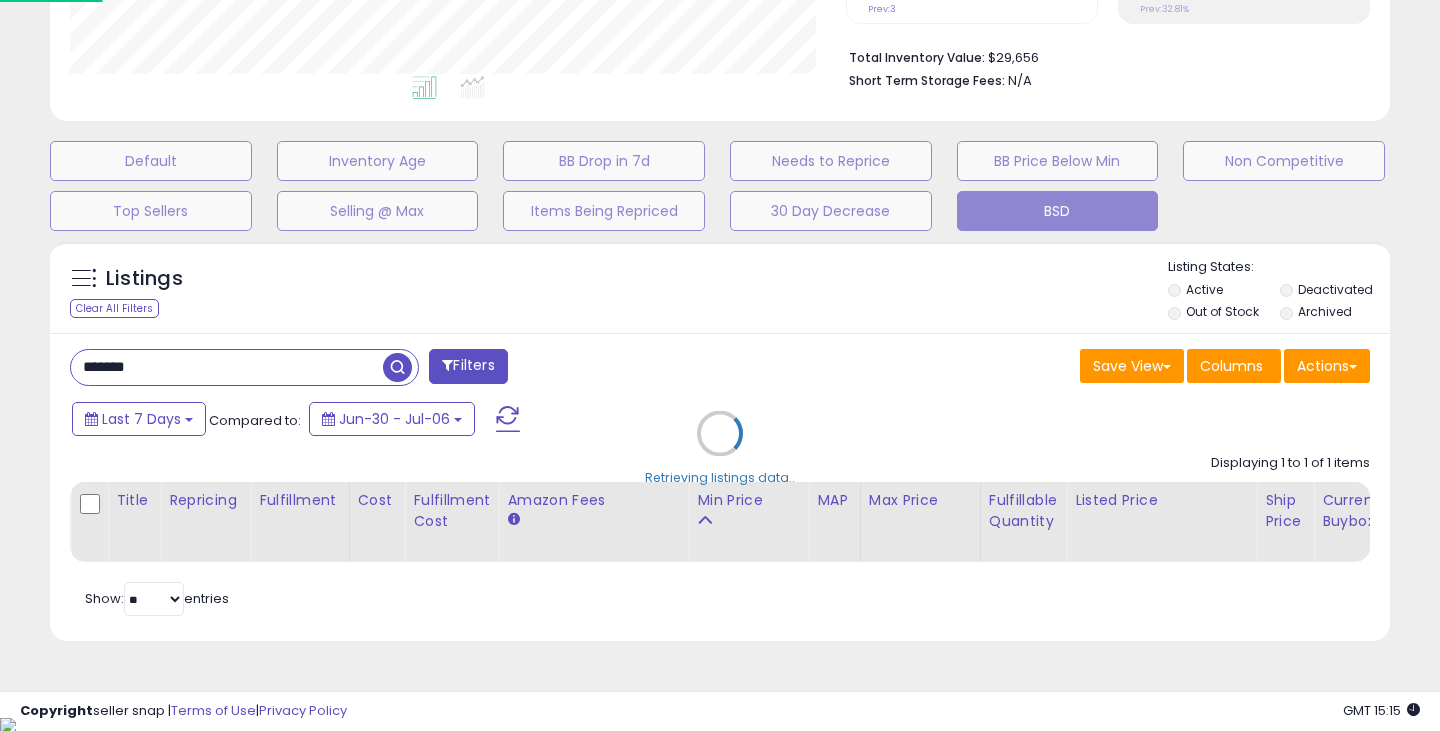 scroll, scrollTop: 999590, scrollLeft: 999224, axis: both 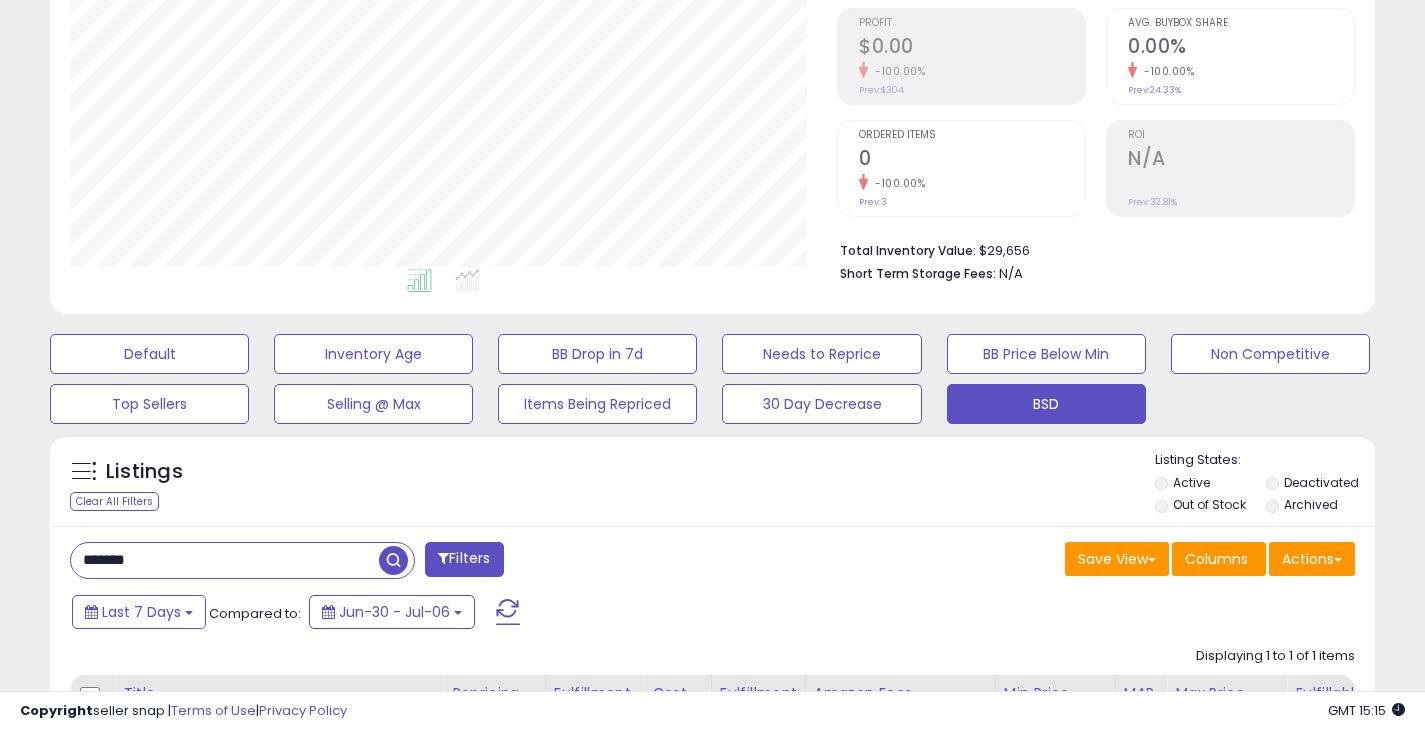 drag, startPoint x: 189, startPoint y: 563, endPoint x: 58, endPoint y: 573, distance: 131.38112 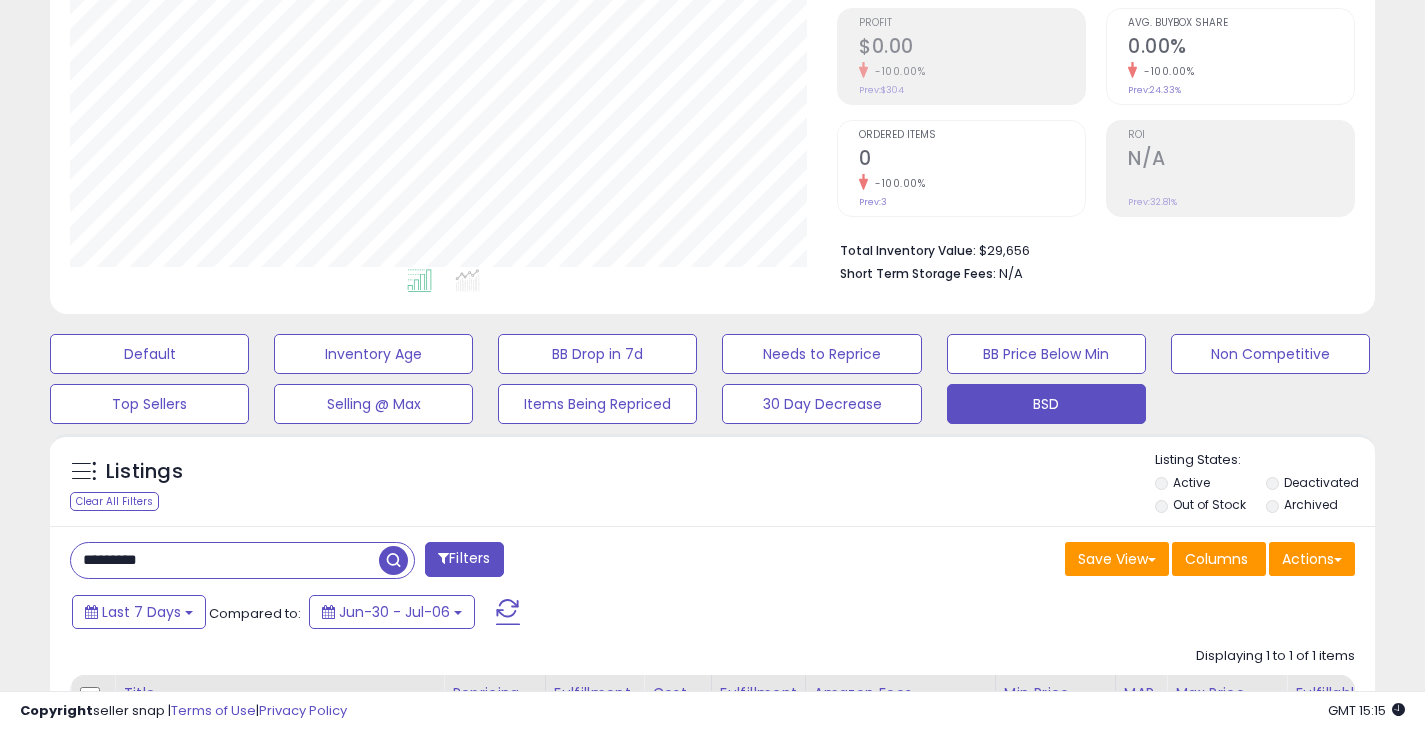 drag, startPoint x: 414, startPoint y: 559, endPoint x: 357, endPoint y: 561, distance: 57.035076 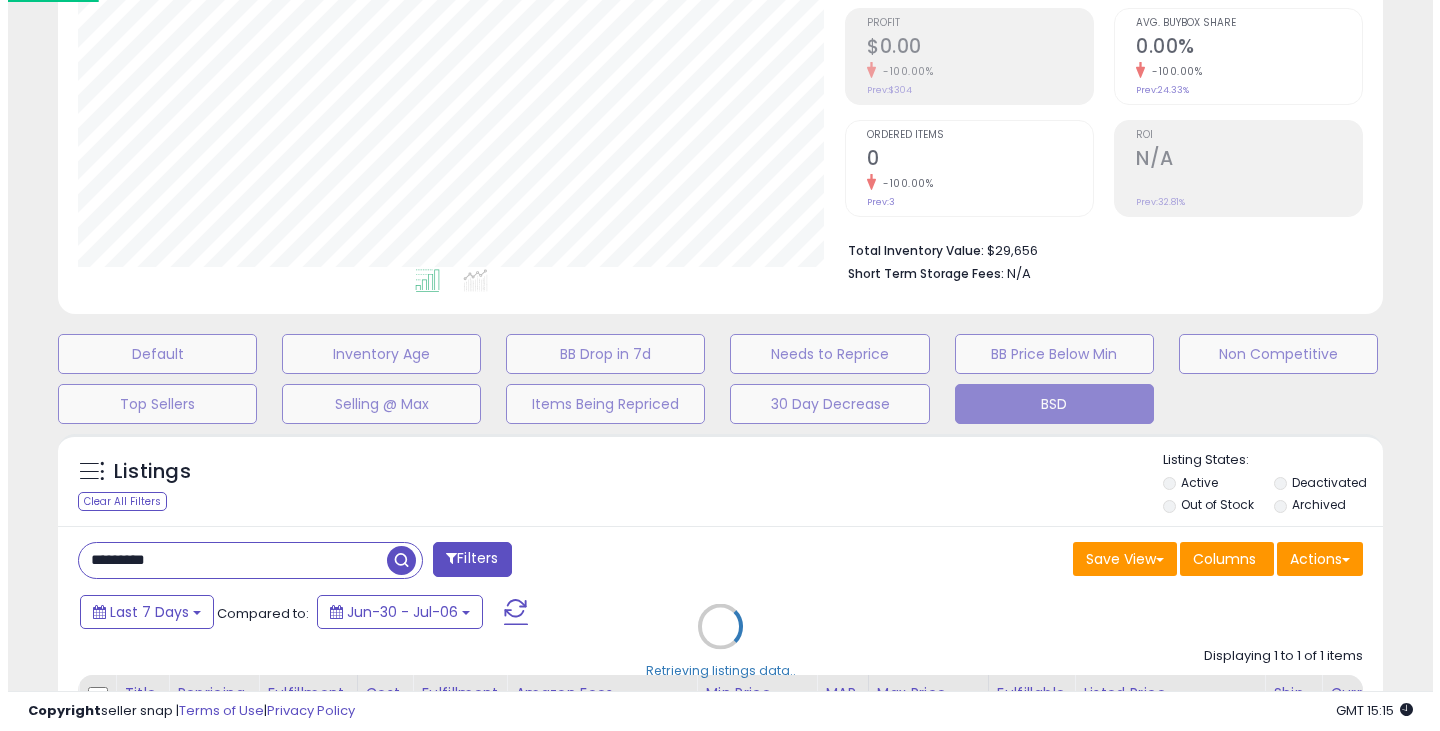 scroll, scrollTop: 999590, scrollLeft: 999224, axis: both 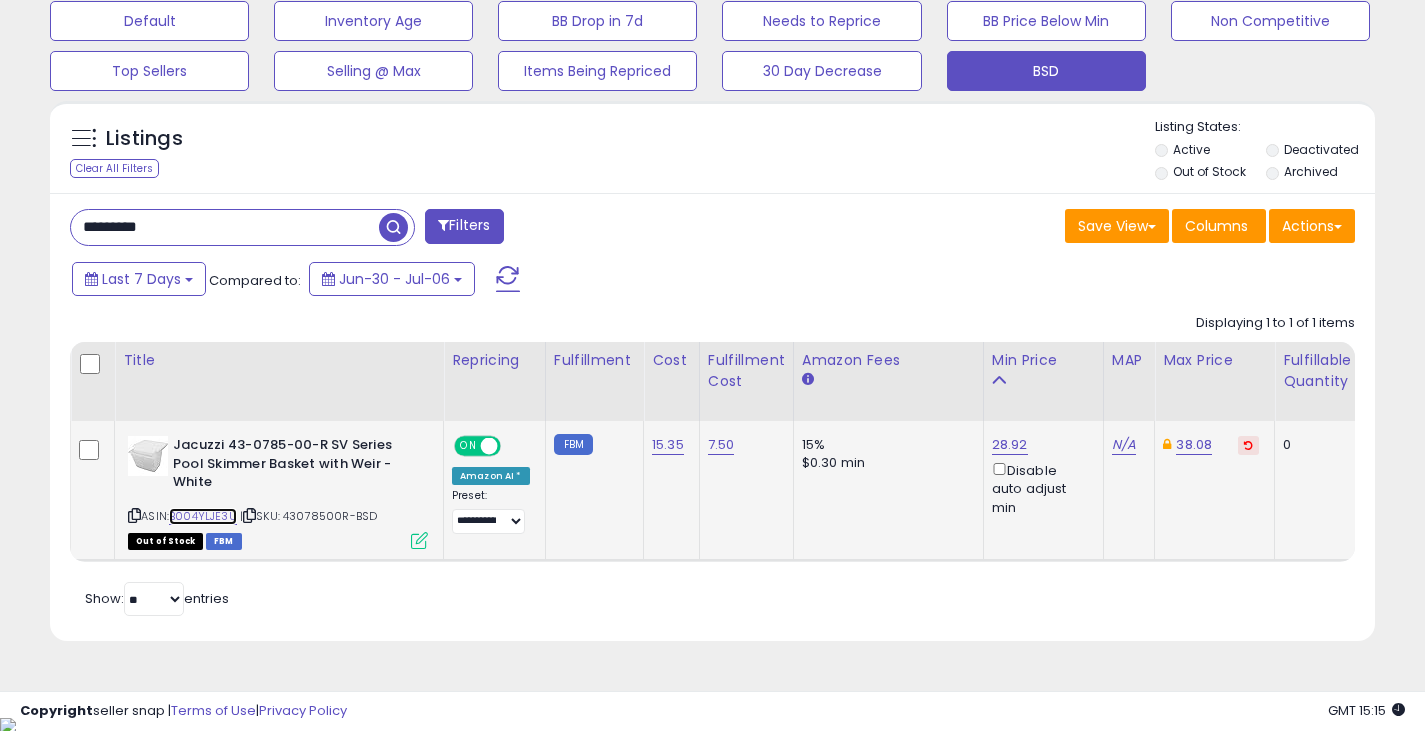 click on "B004YLJE3U" at bounding box center [203, 516] 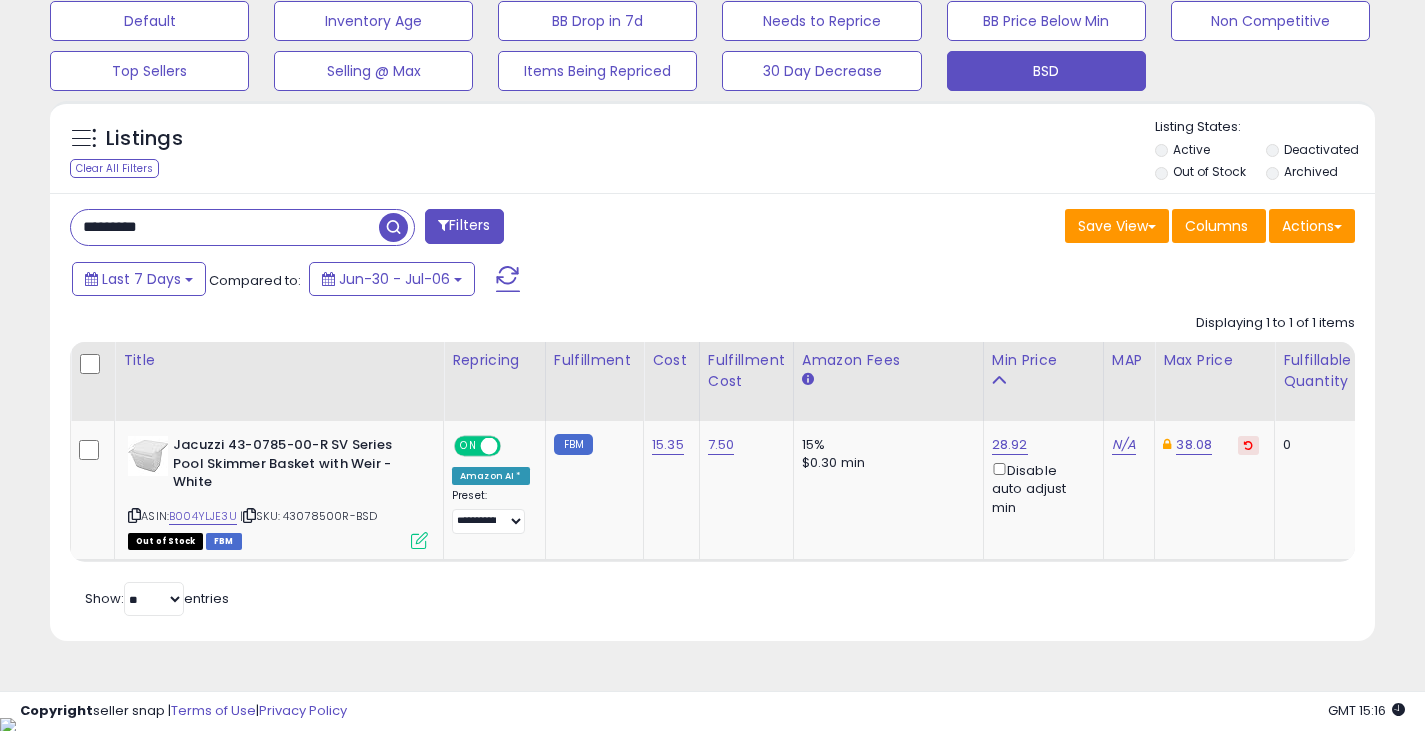 drag, startPoint x: 194, startPoint y: 221, endPoint x: 77, endPoint y: 232, distance: 117.51595 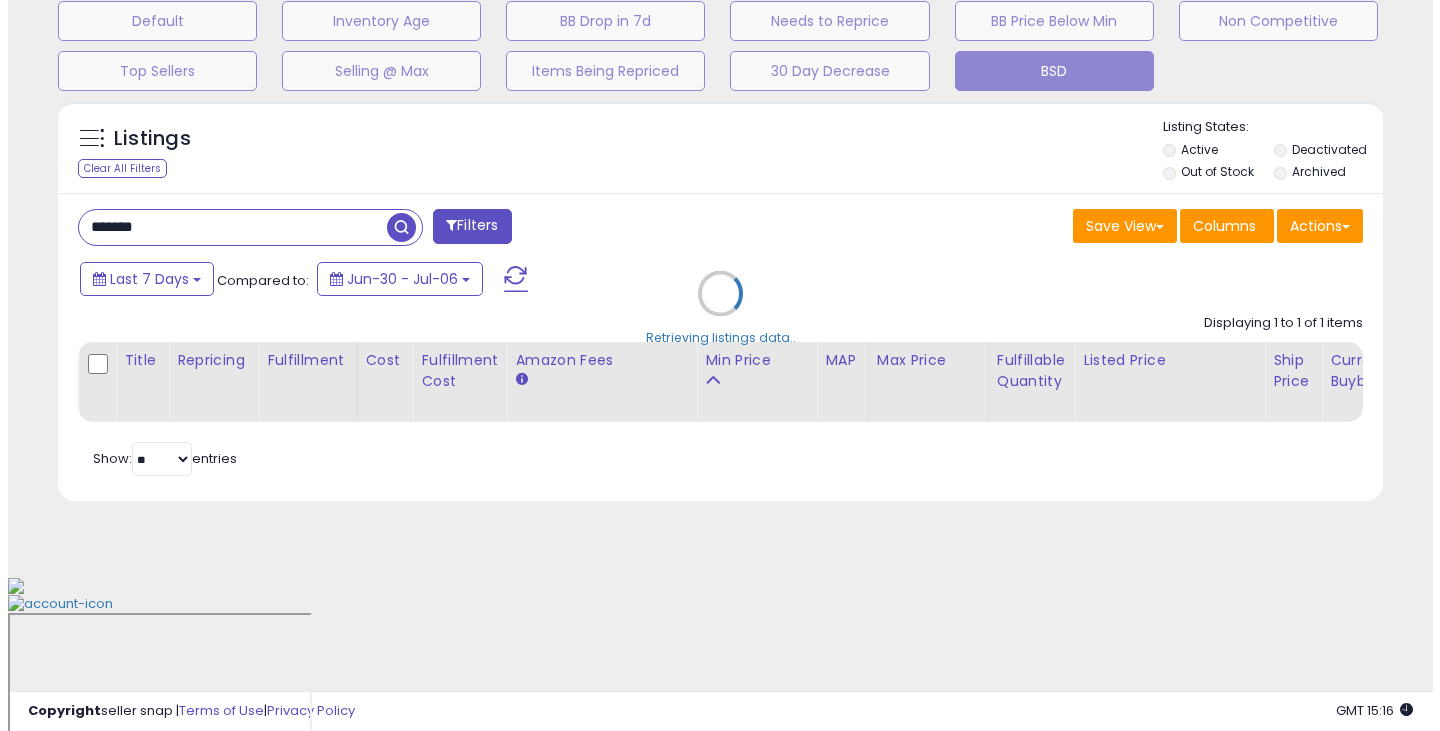 scroll, scrollTop: 489, scrollLeft: 0, axis: vertical 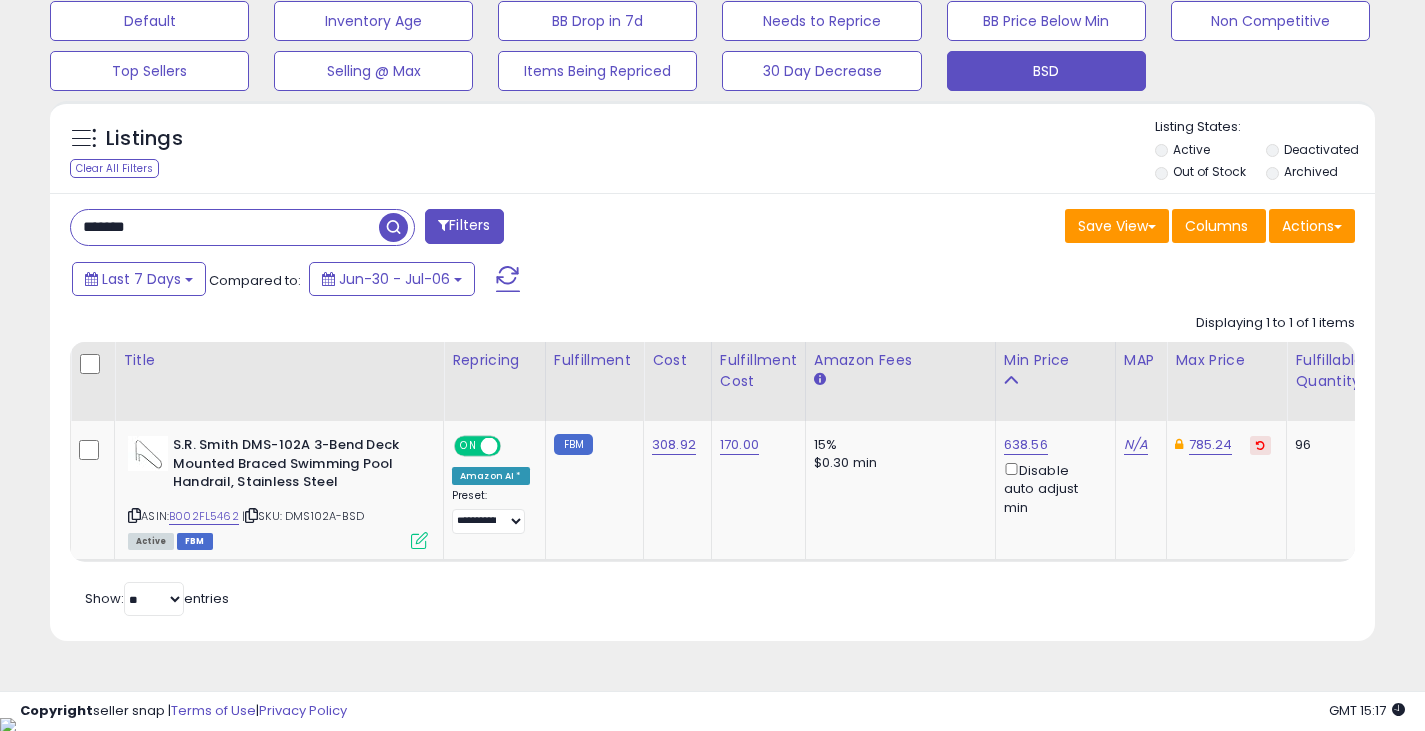 drag, startPoint x: 181, startPoint y: 238, endPoint x: 79, endPoint y: 244, distance: 102.176315 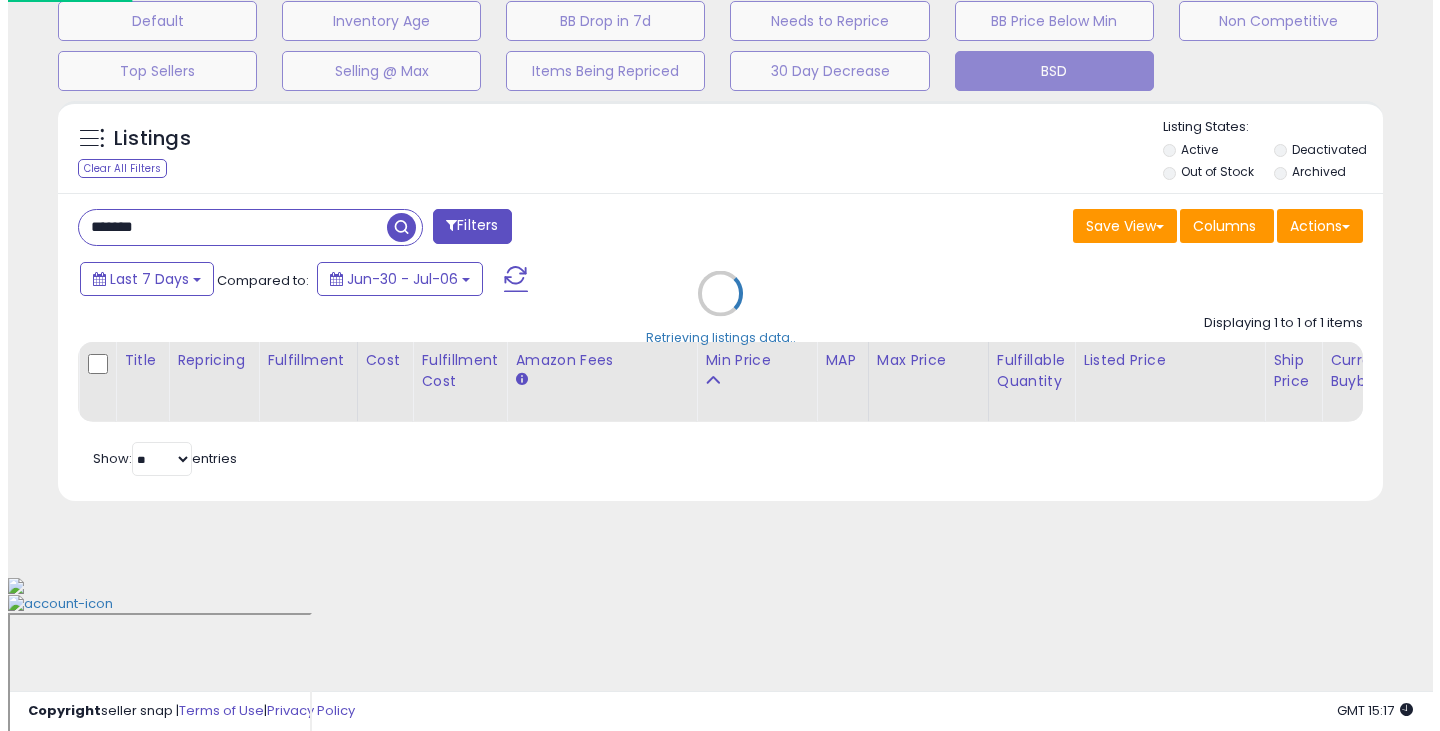 scroll, scrollTop: 489, scrollLeft: 0, axis: vertical 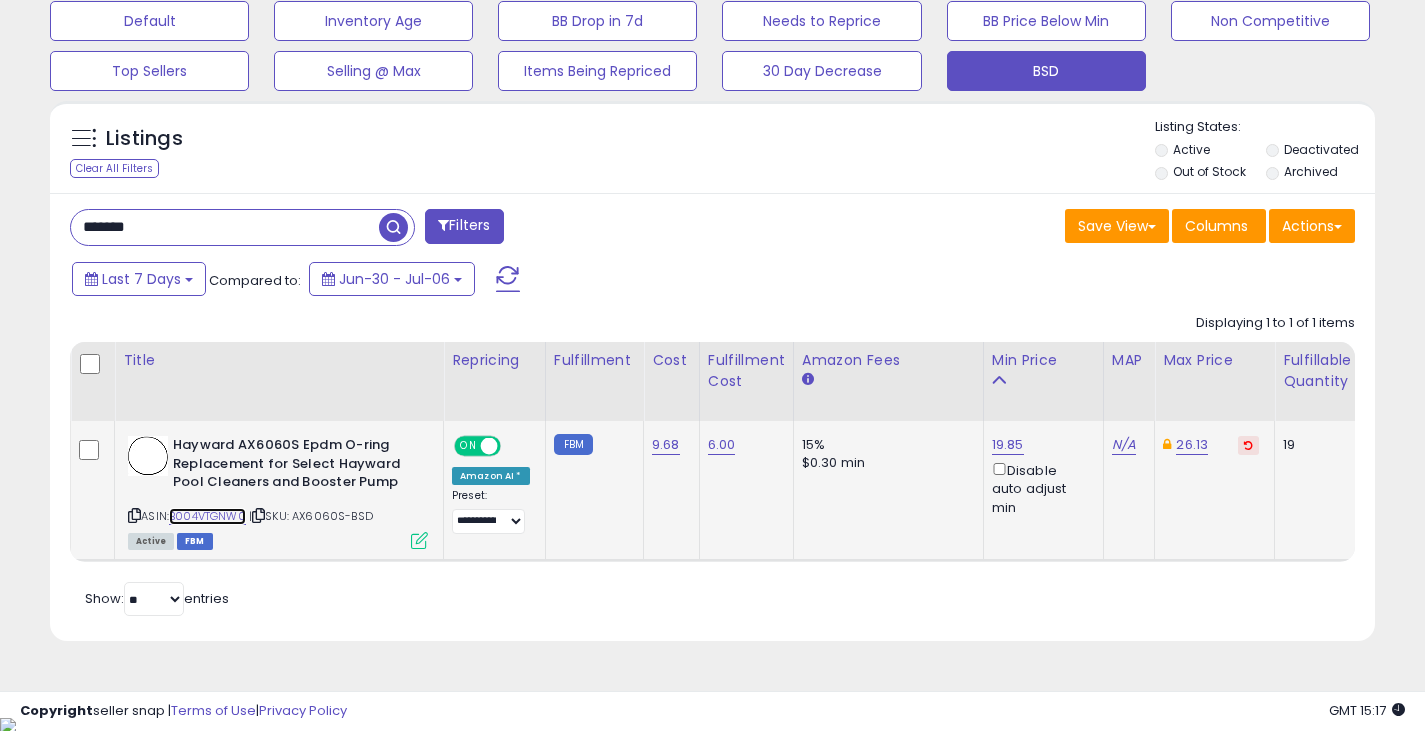 click on "B004VTGNW0" at bounding box center [207, 516] 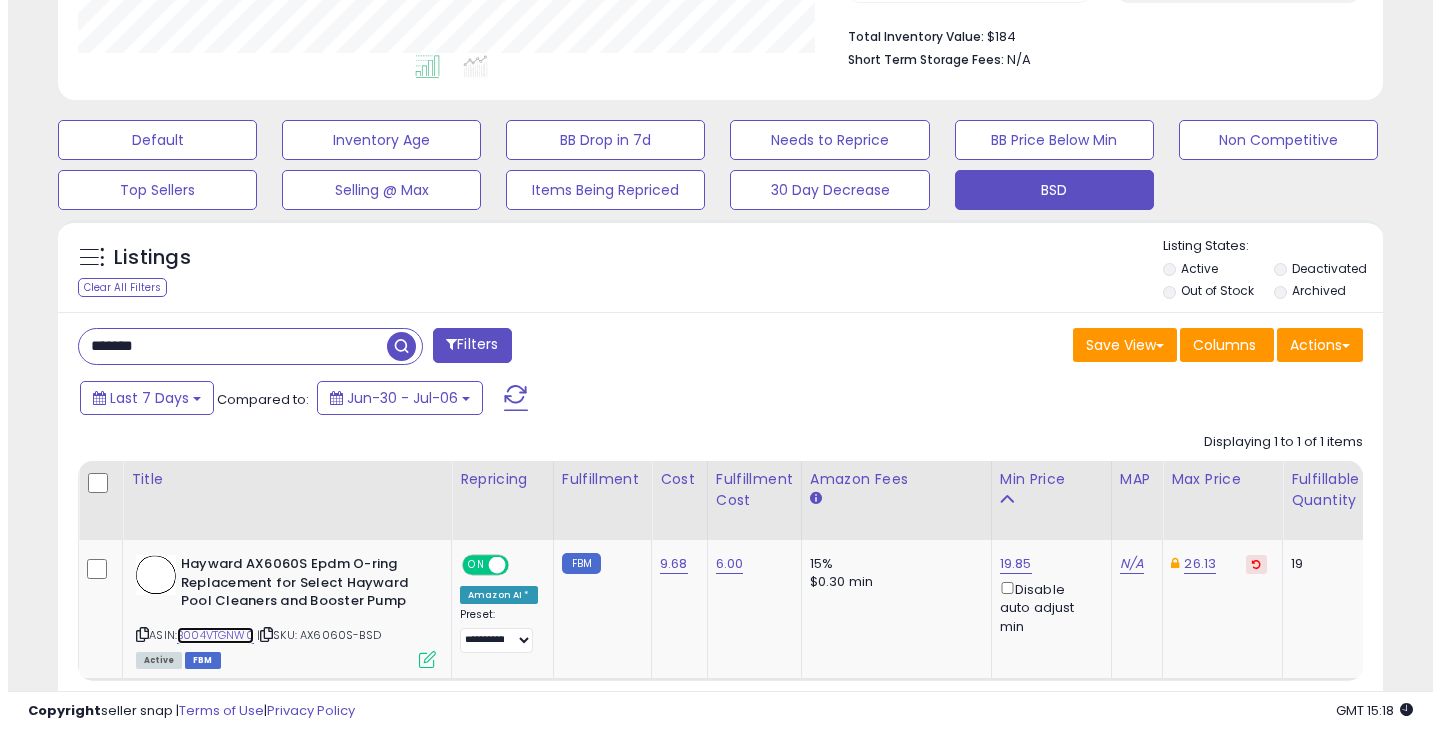 scroll, scrollTop: 462, scrollLeft: 0, axis: vertical 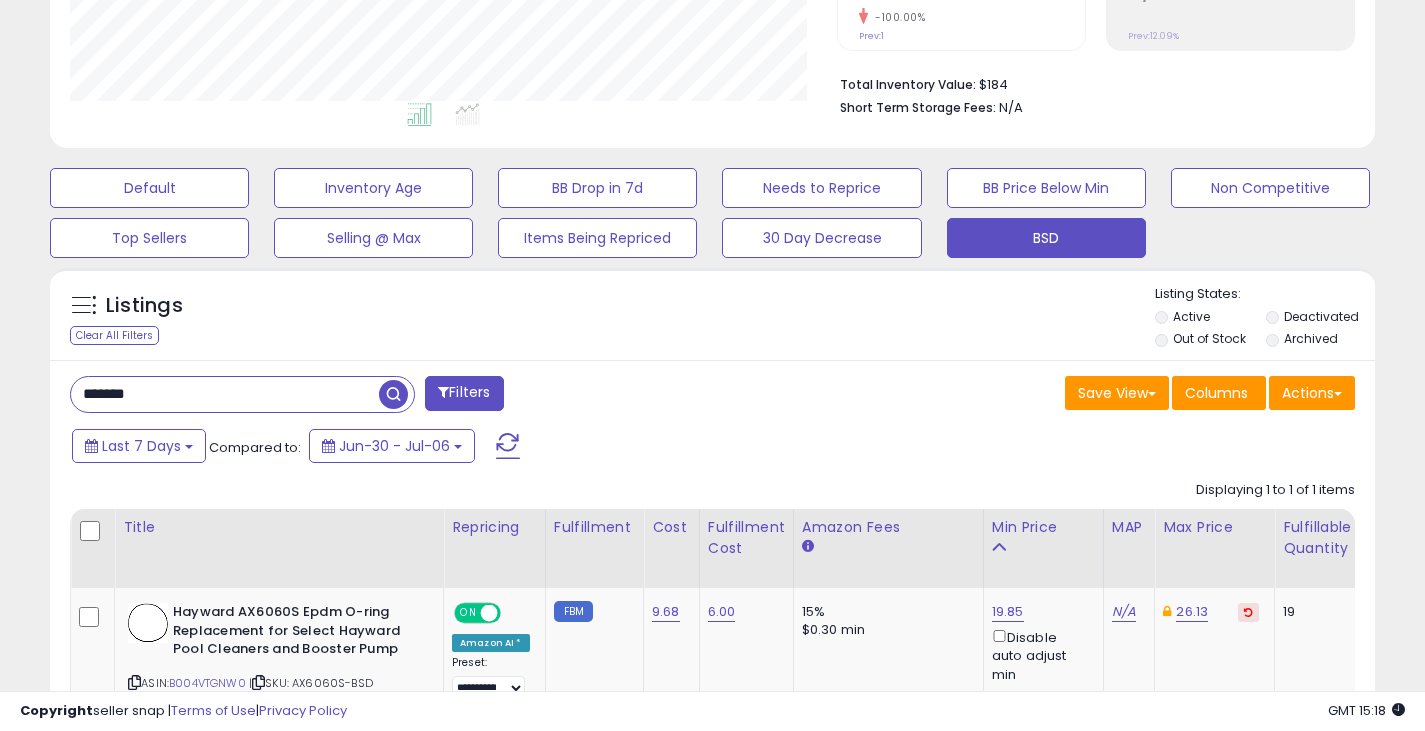 drag, startPoint x: 208, startPoint y: 405, endPoint x: -8, endPoint y: 421, distance: 216.59178 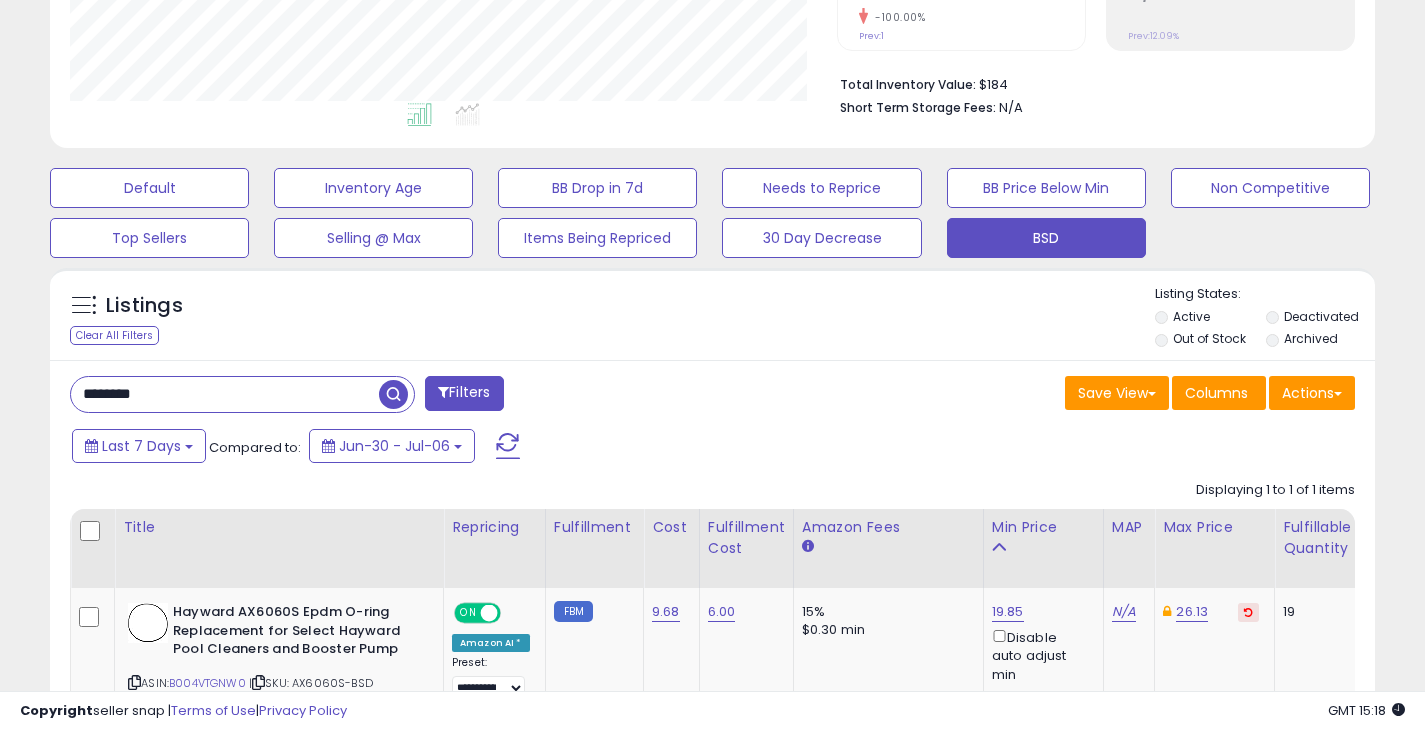 type on "********" 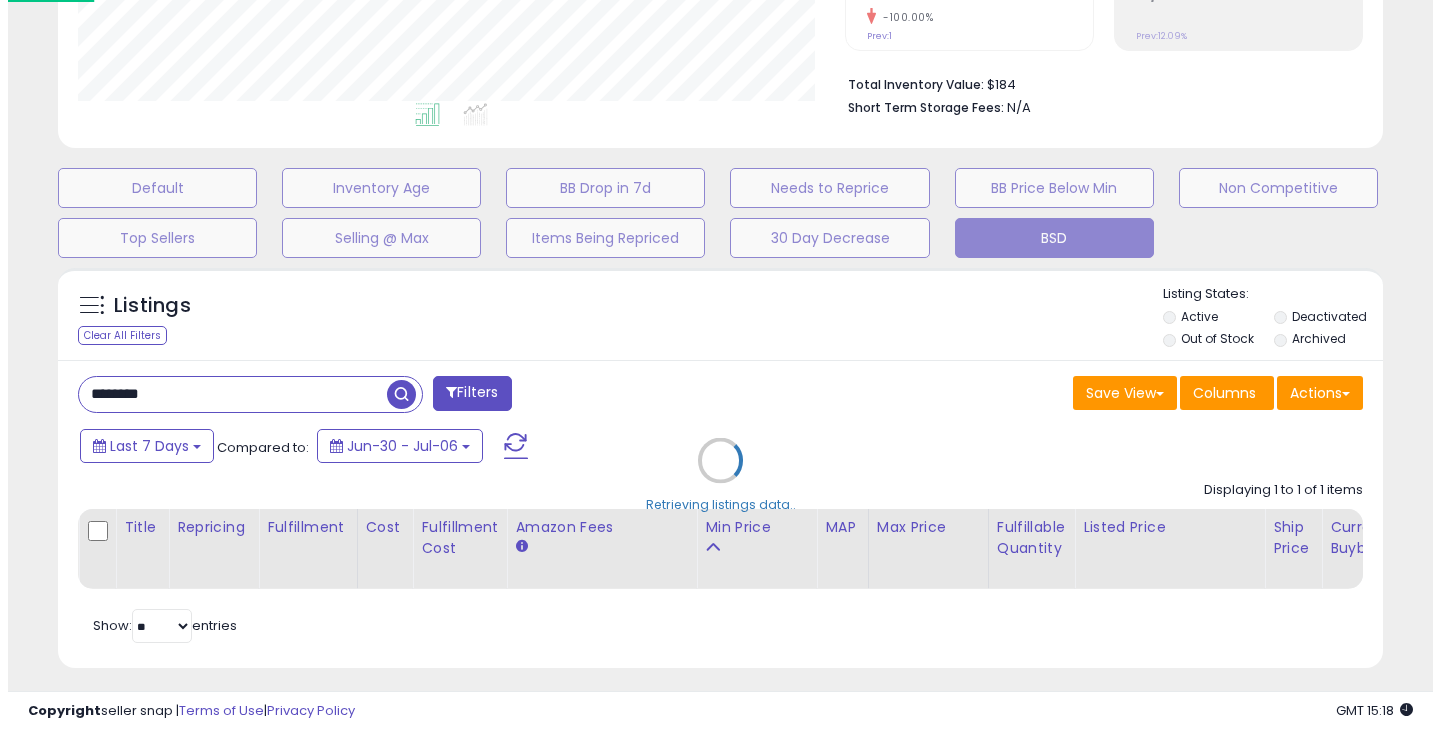 scroll, scrollTop: 999590, scrollLeft: 999224, axis: both 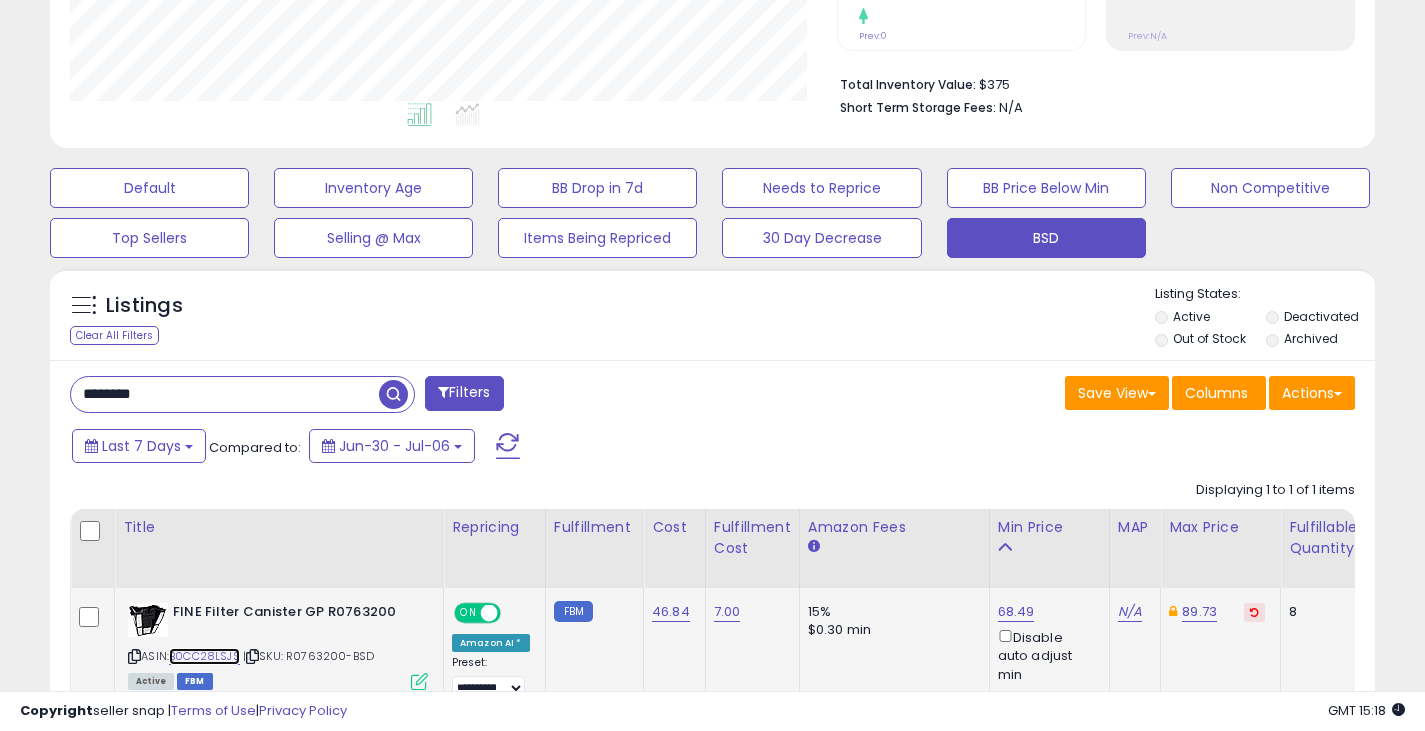 click on "B0CC28LSJS" at bounding box center [204, 656] 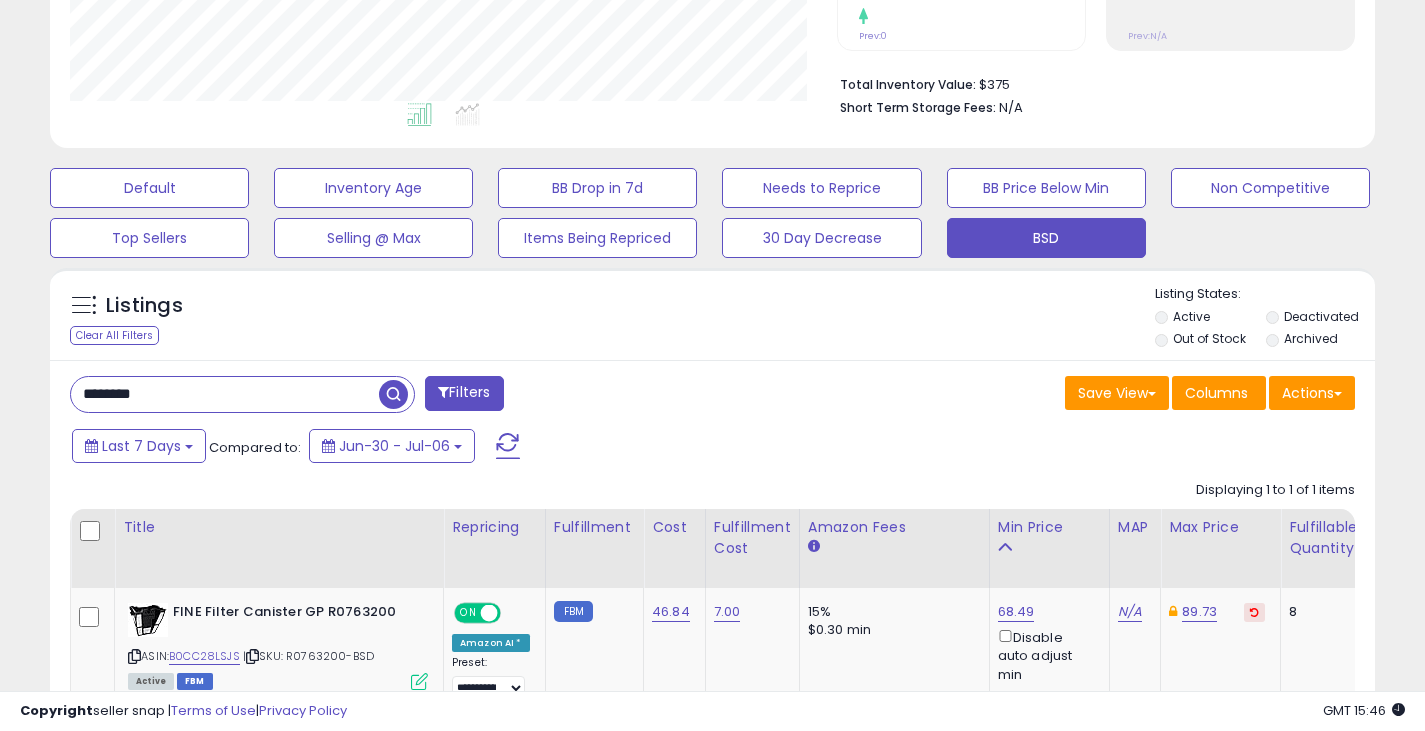 click on "Listings
Clear All Filters
Listing States:" at bounding box center (712, 319) 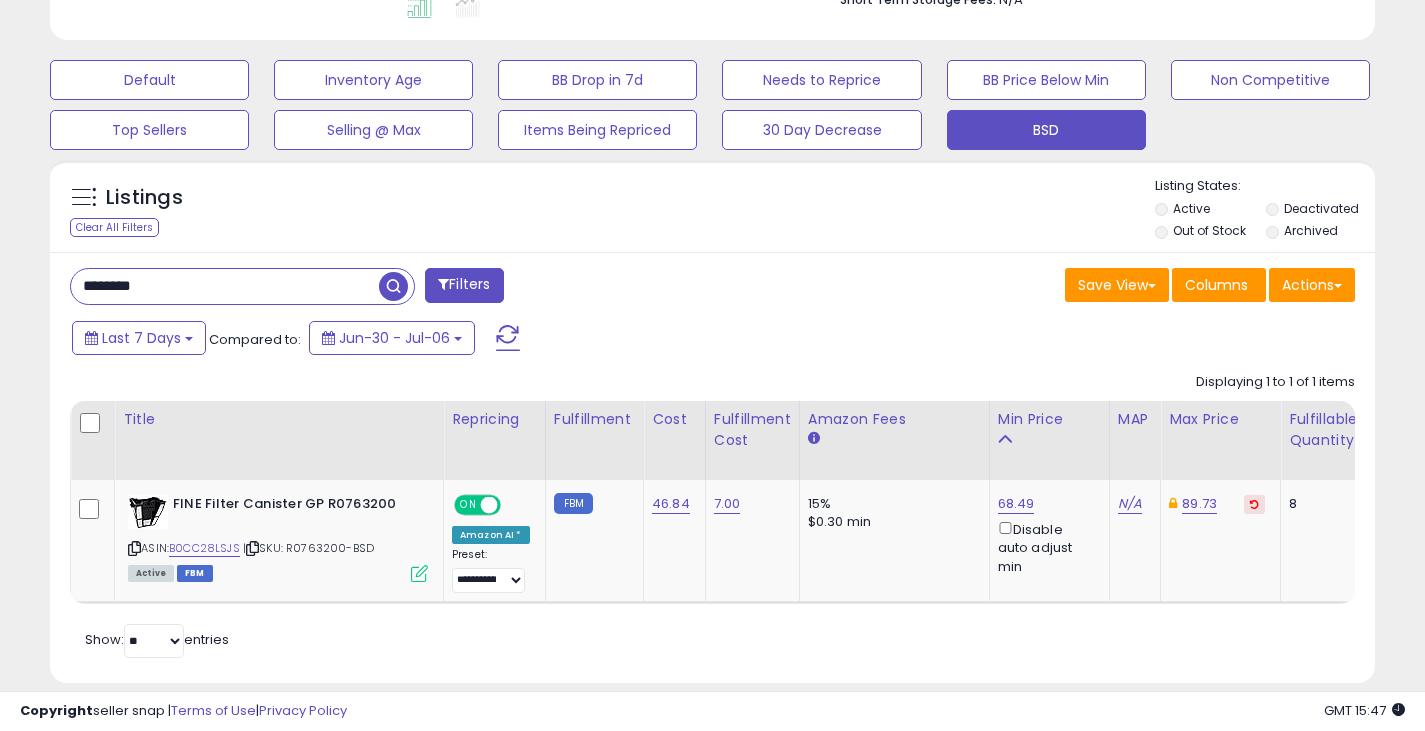 scroll, scrollTop: 612, scrollLeft: 0, axis: vertical 